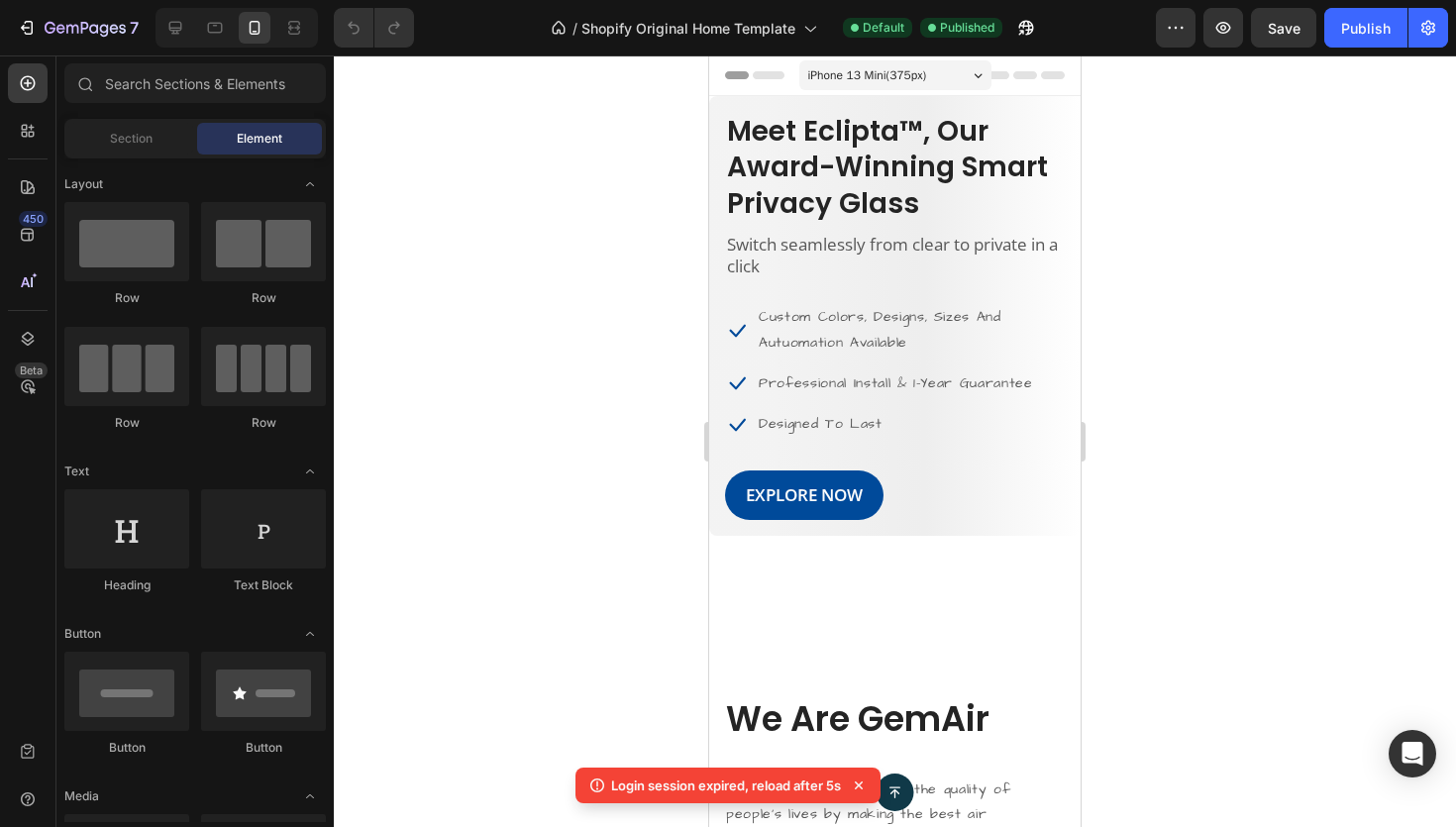 scroll, scrollTop: 0, scrollLeft: 0, axis: both 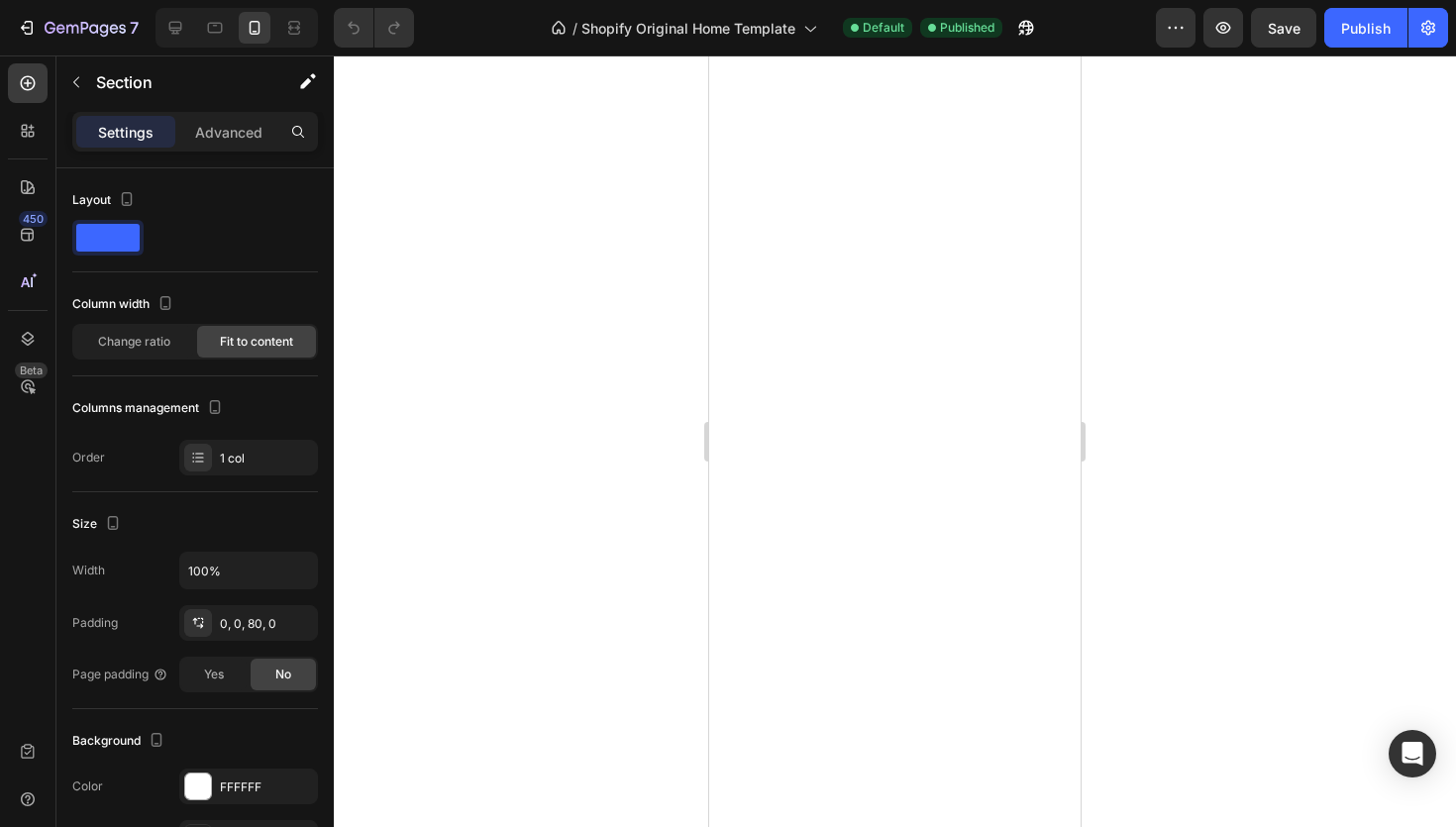 click 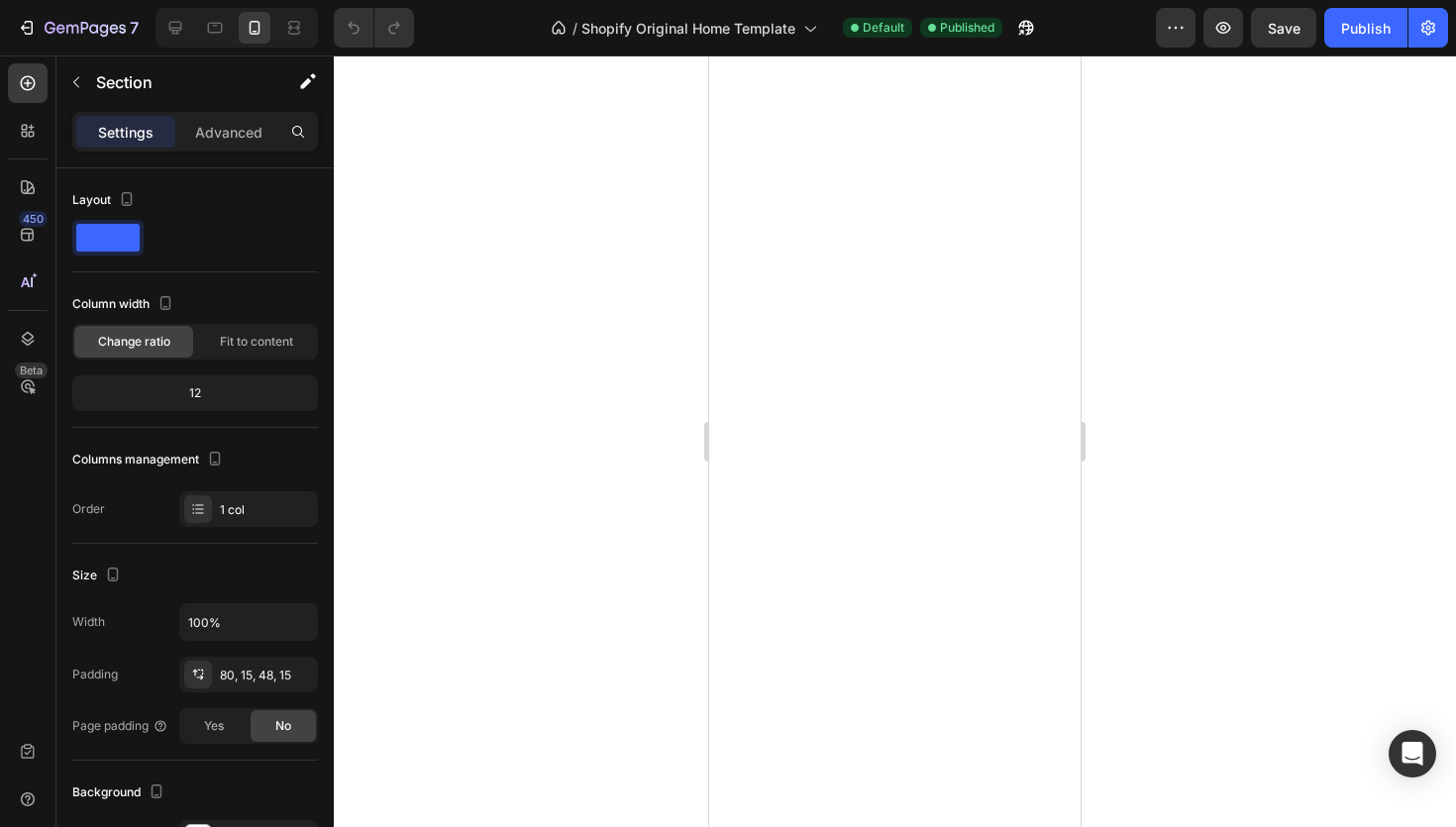 click 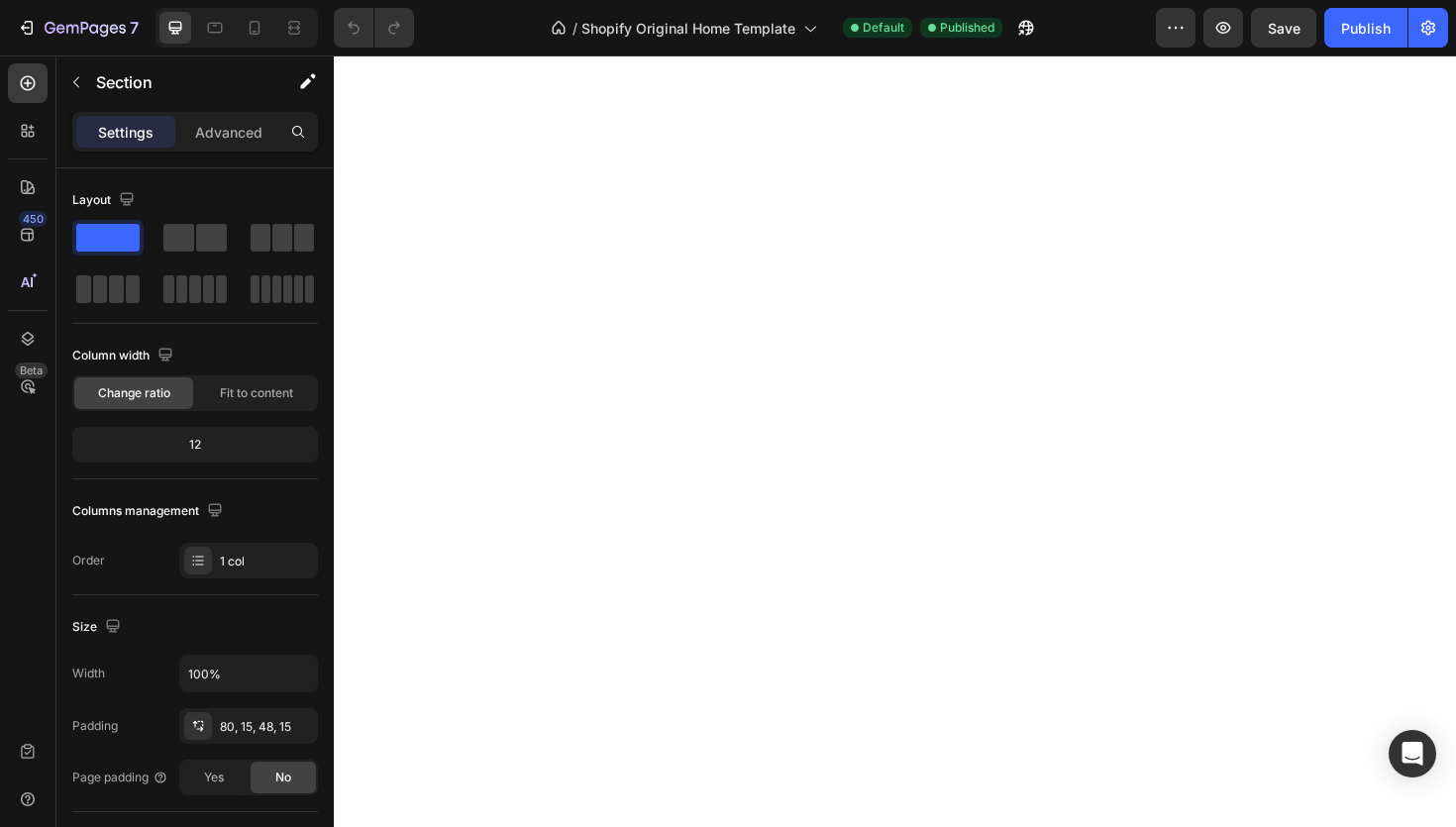 click on "/  Shopify Original Home Template Default Published" 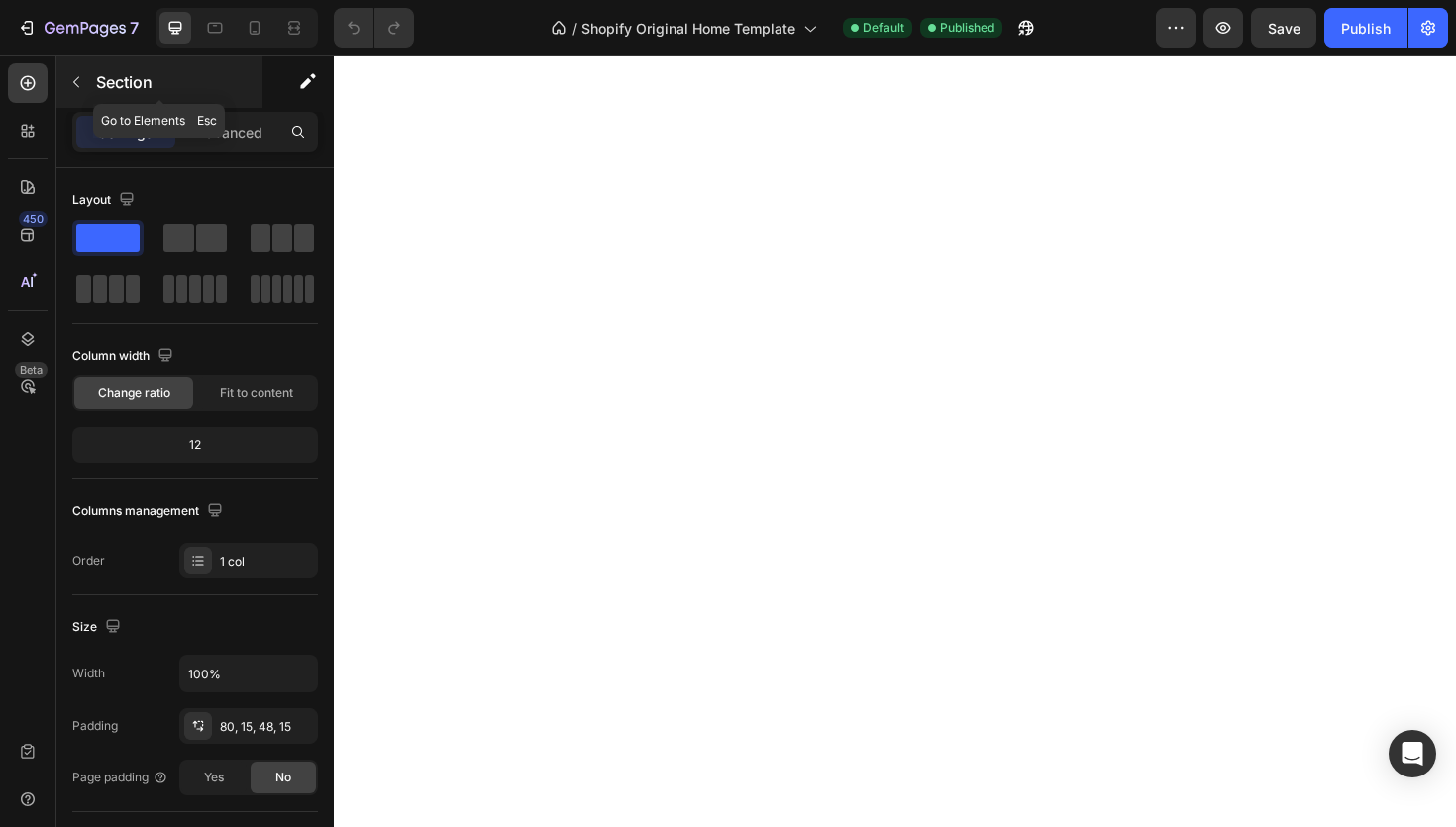 click on "Section" at bounding box center (159, 82) 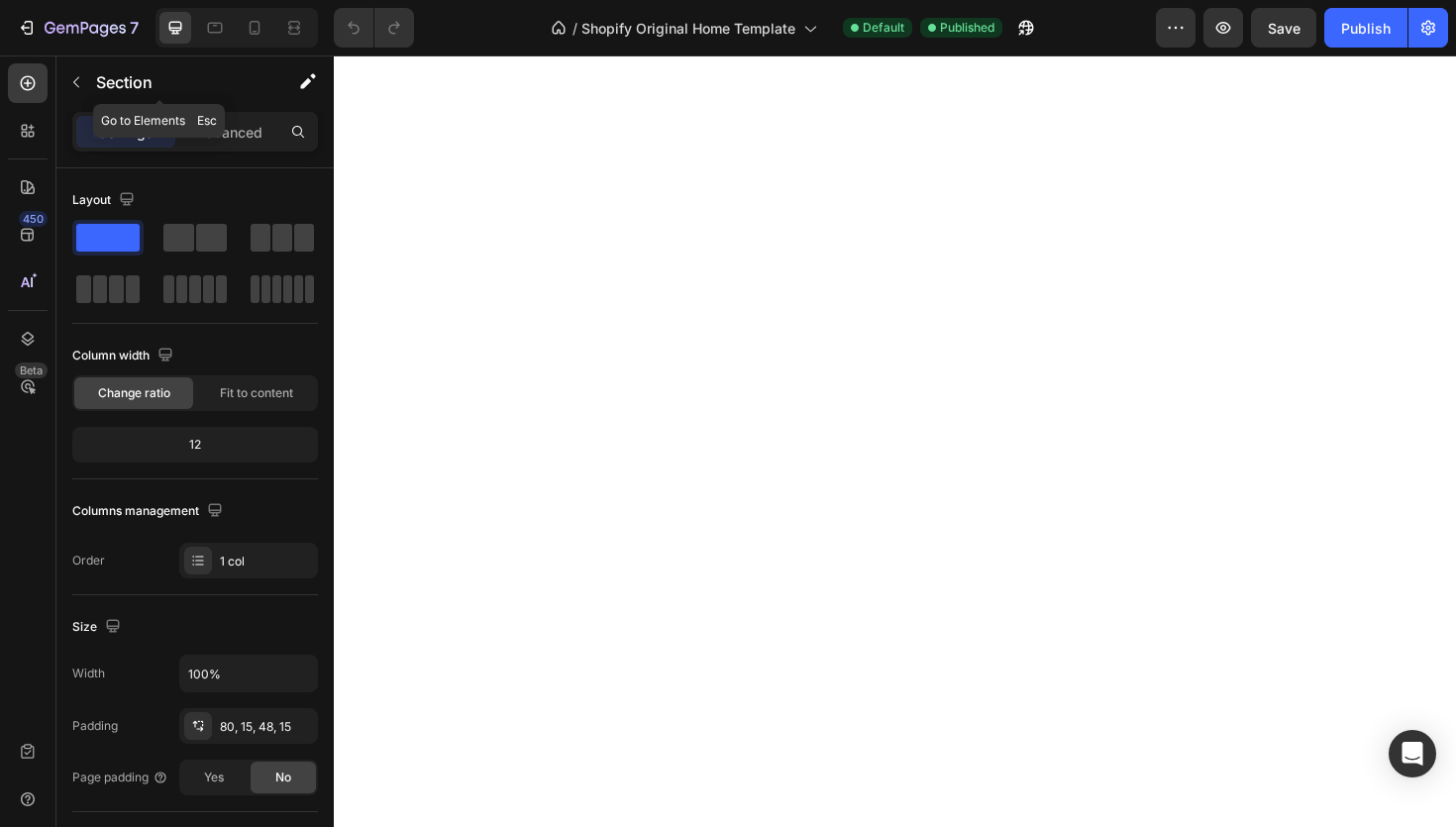 scroll, scrollTop: 1018, scrollLeft: 0, axis: vertical 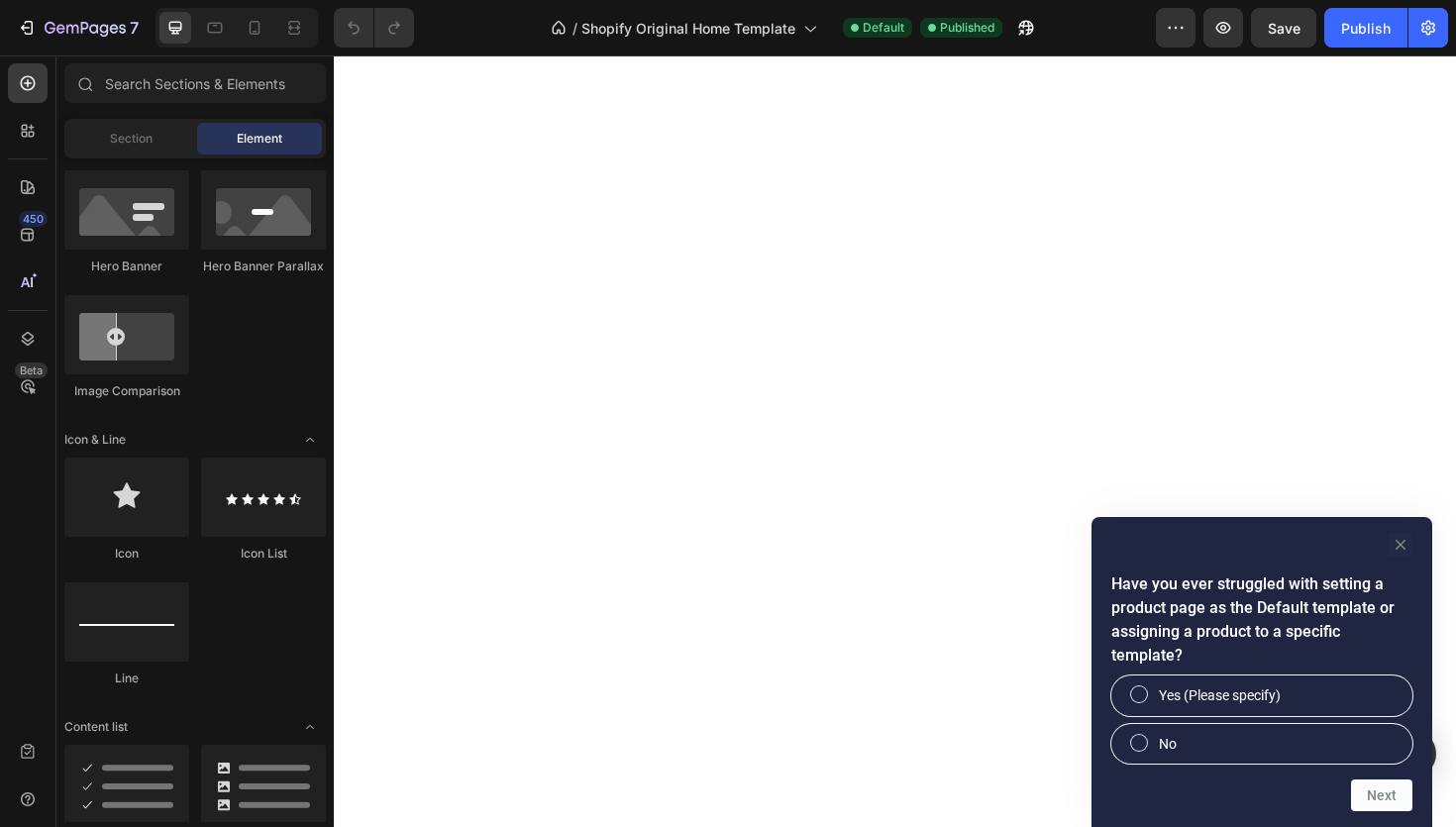 click 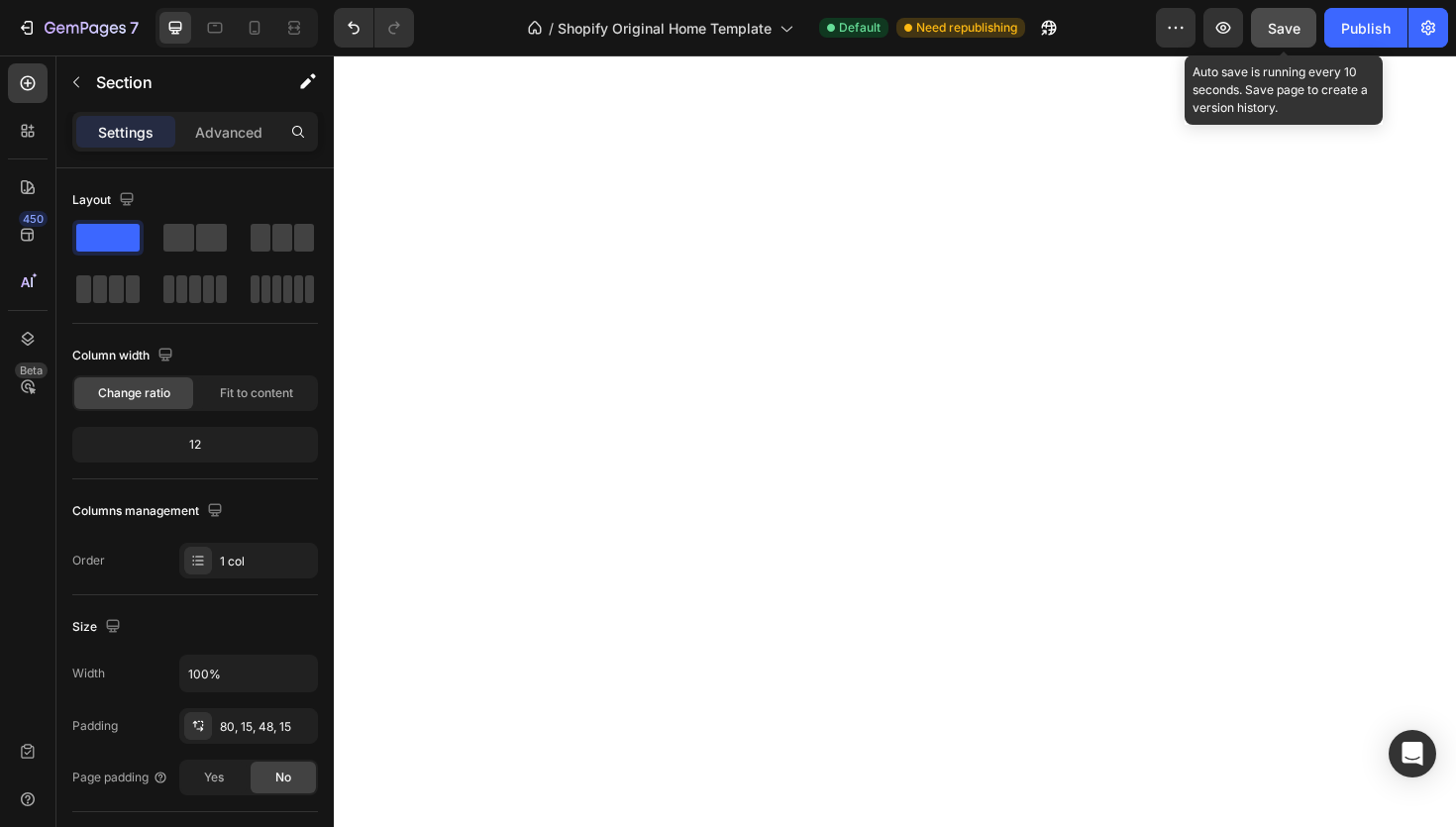 click on "Save" 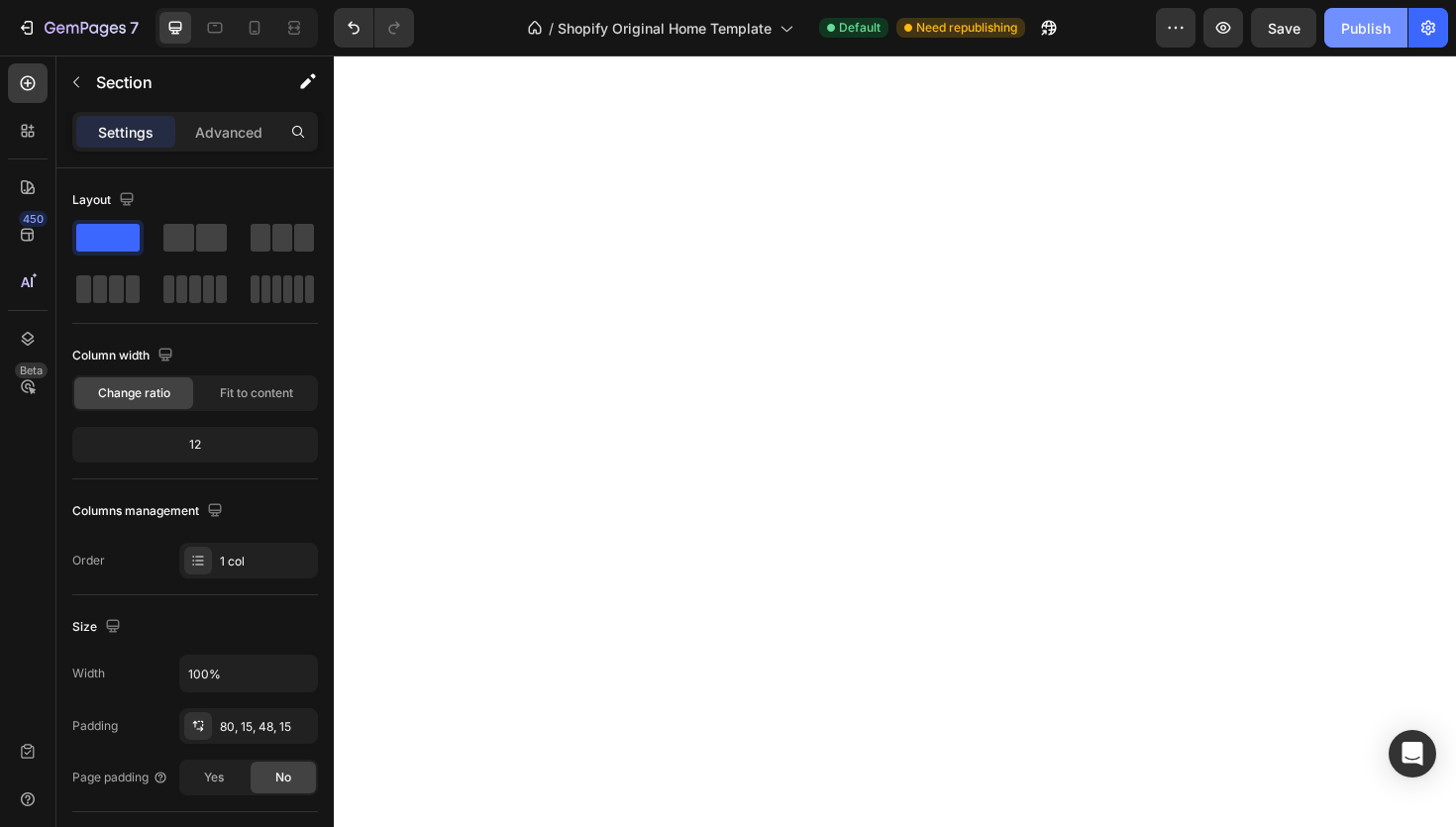 click on "Publish" 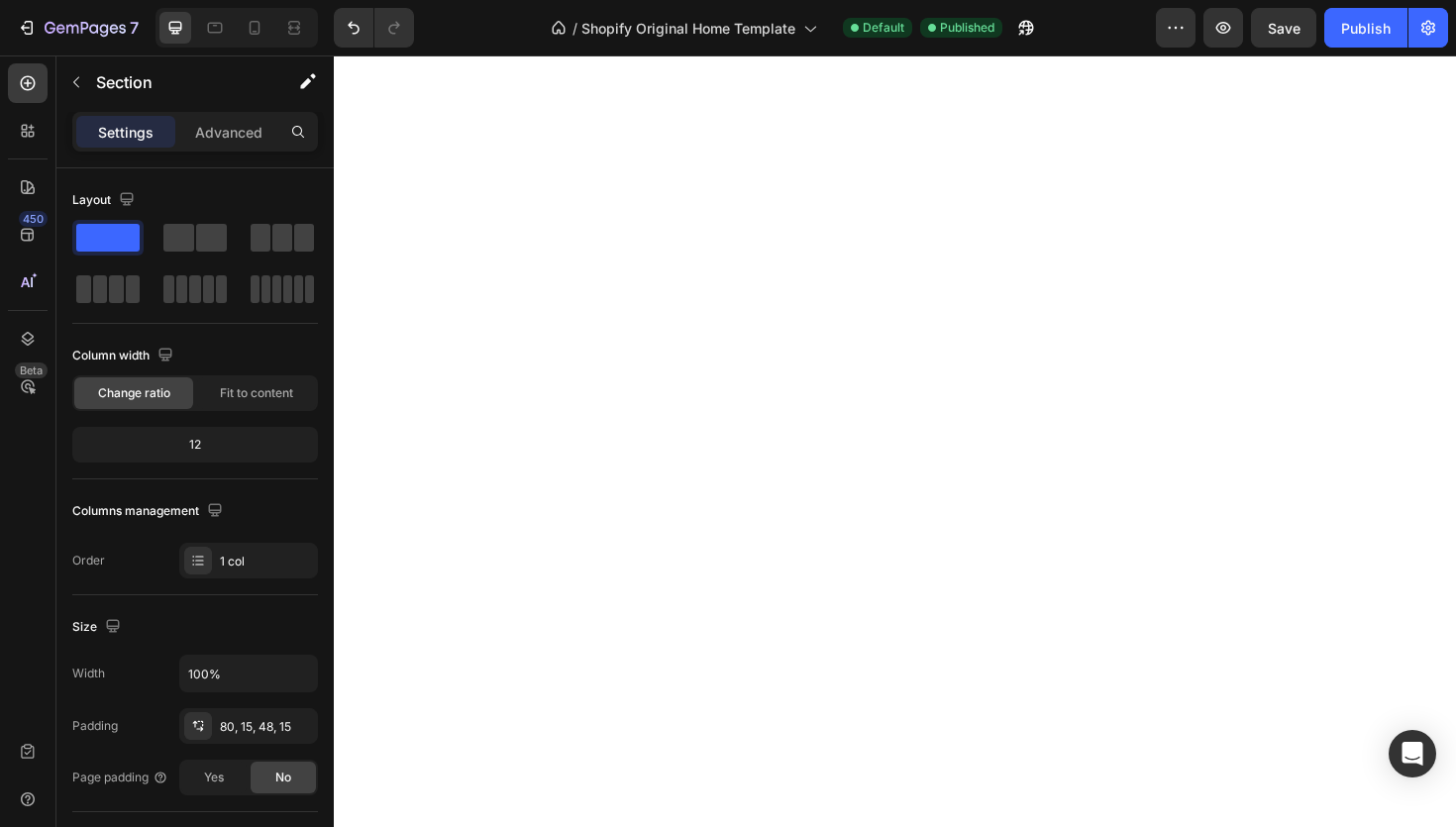 click on "Publish" at bounding box center [1366, 28] 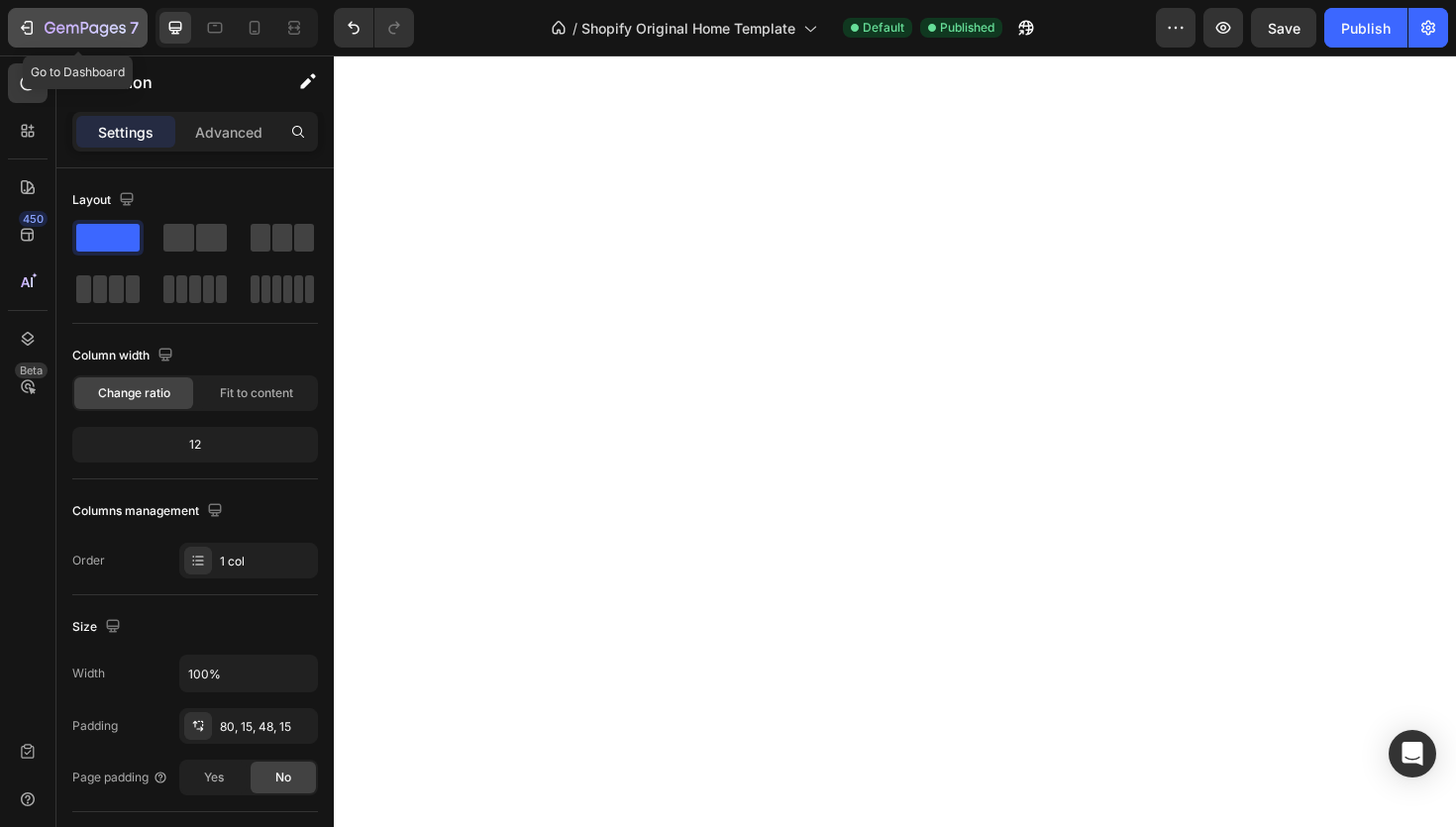 click 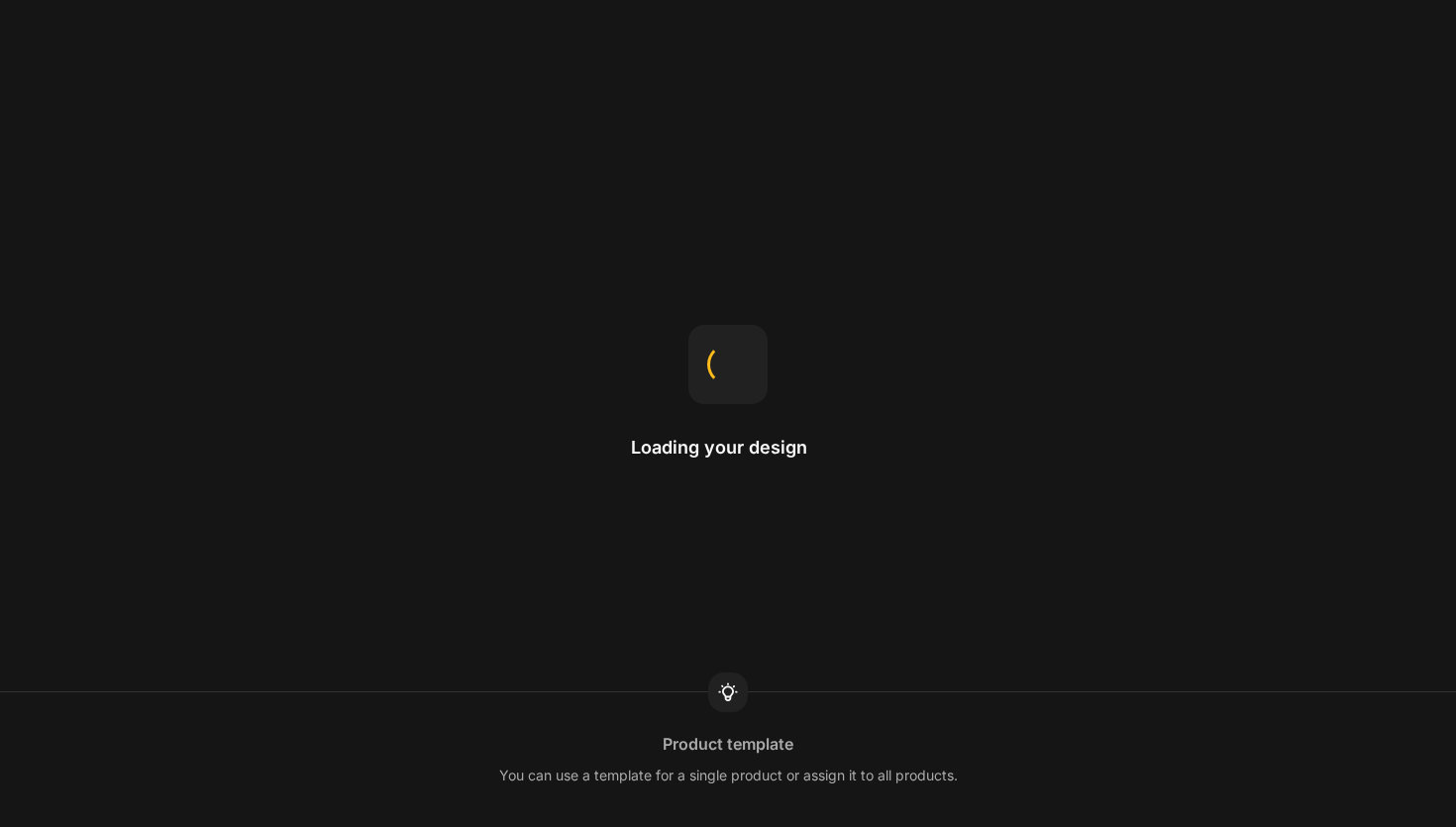 scroll, scrollTop: 0, scrollLeft: 0, axis: both 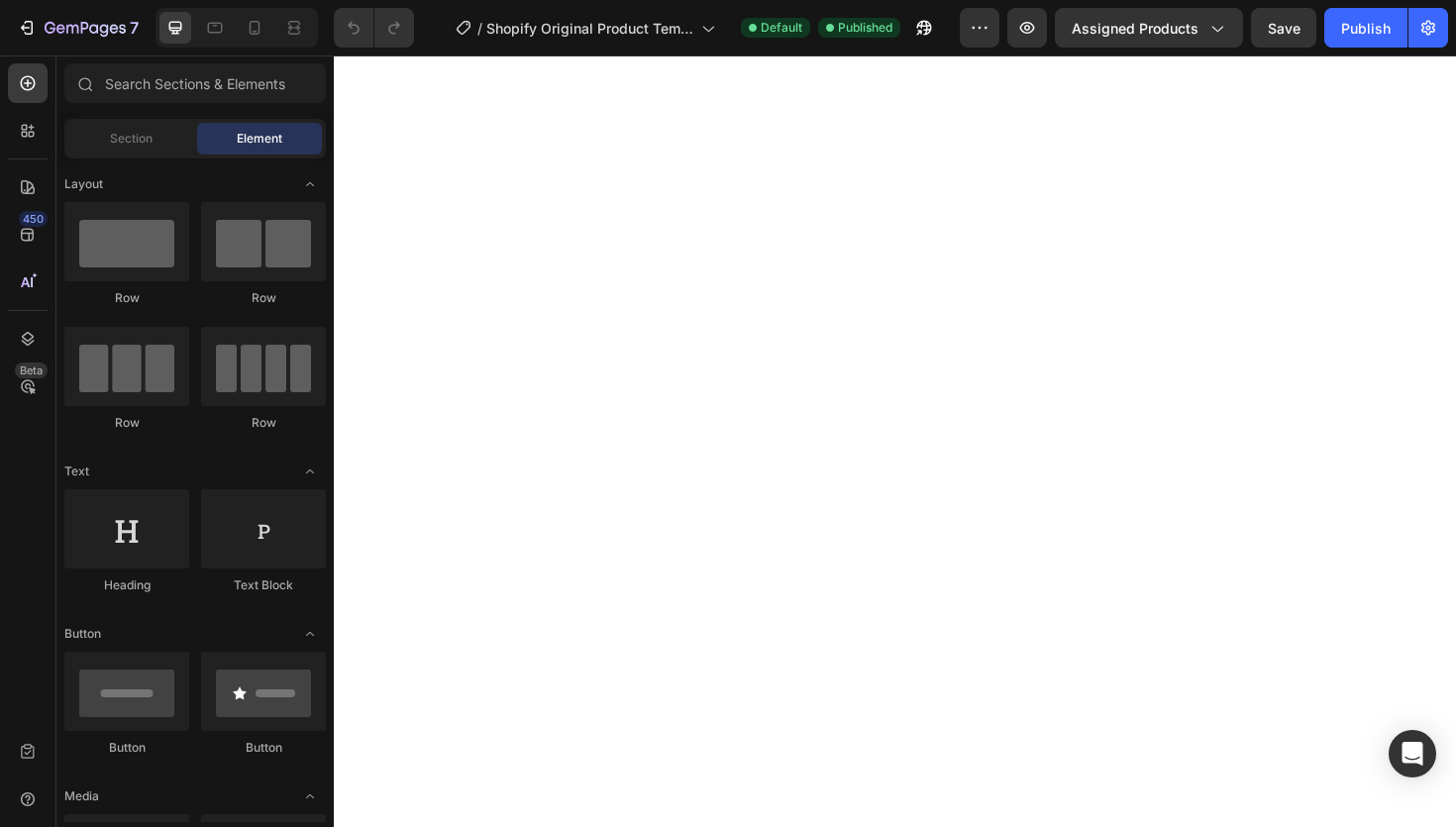 click on "/  Shopify Original Product Template Default Published" 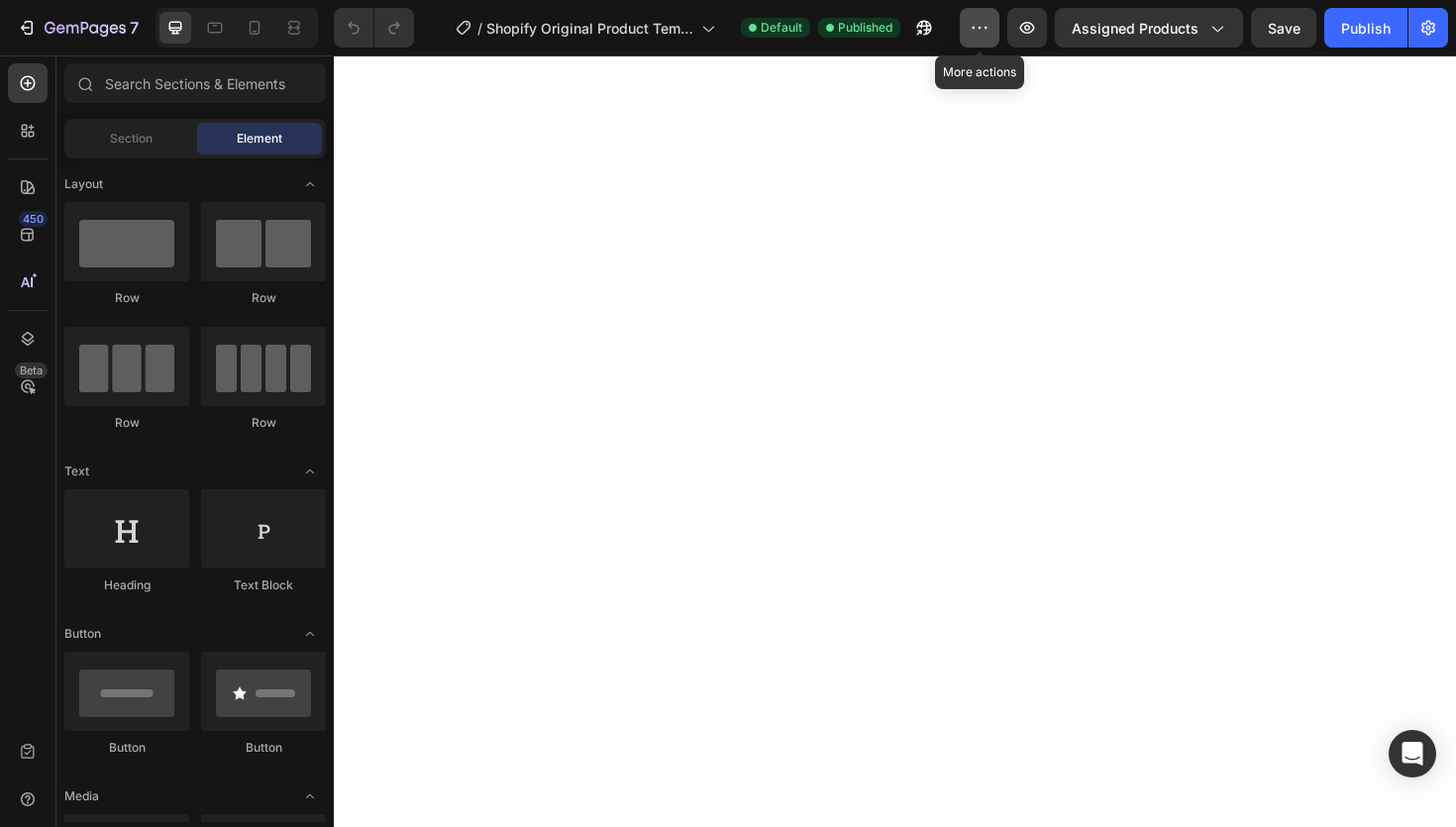 click 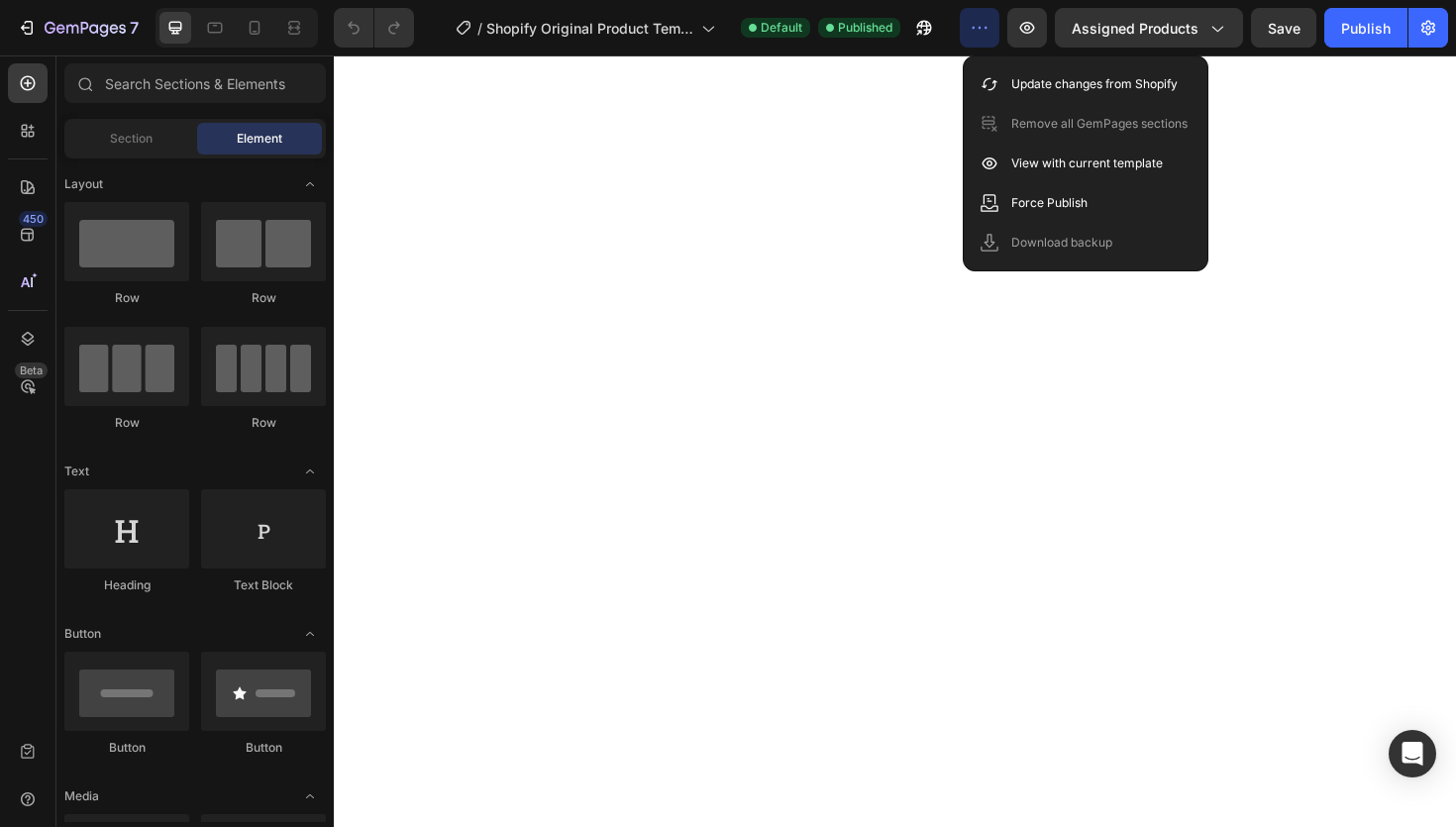 click 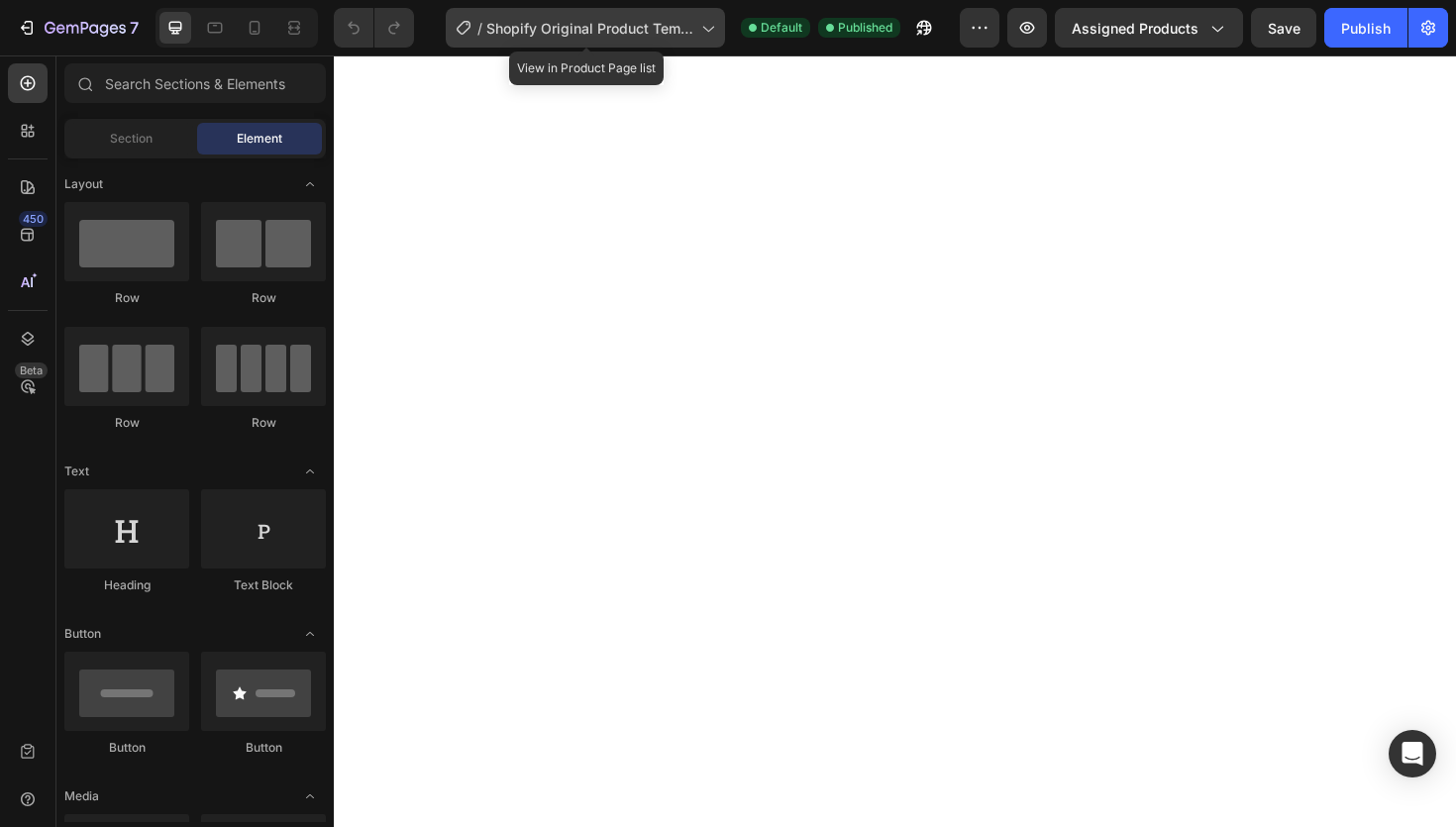 click on "Shopify Original Product Template" at bounding box center [589, 28] 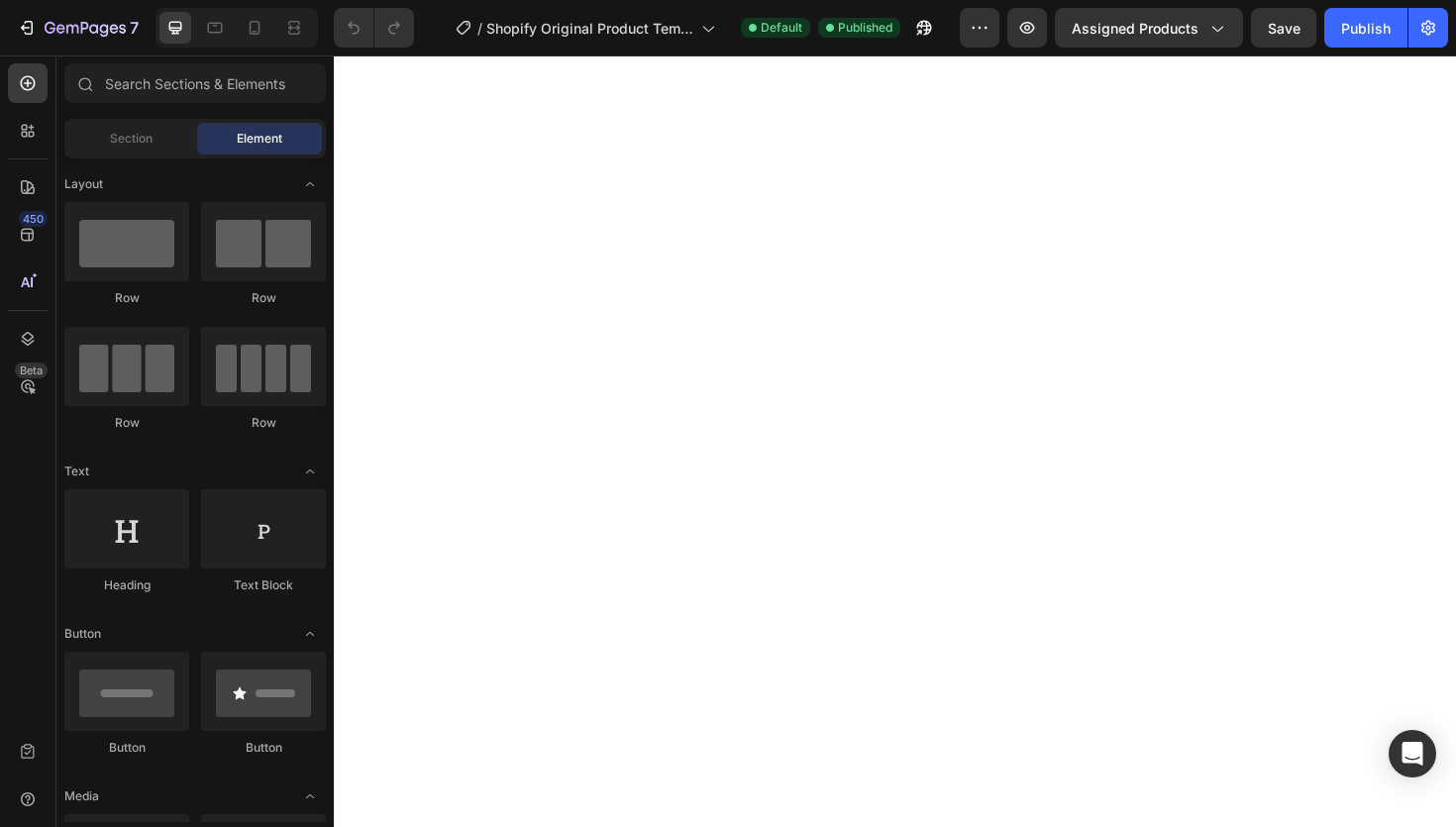 click on "/  Shopify Original Product Template Default Published" 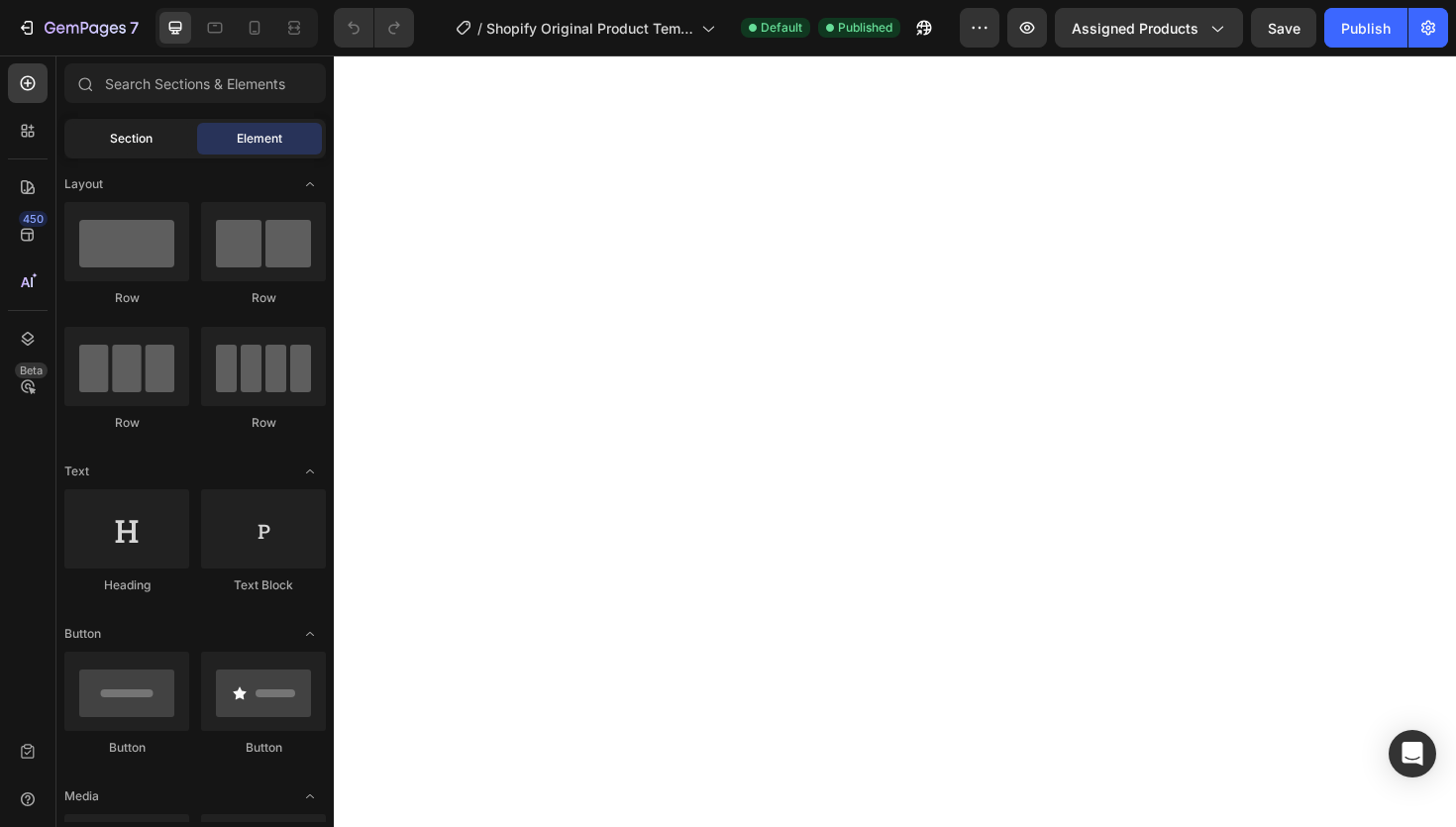 click on "Section" at bounding box center [131, 139] 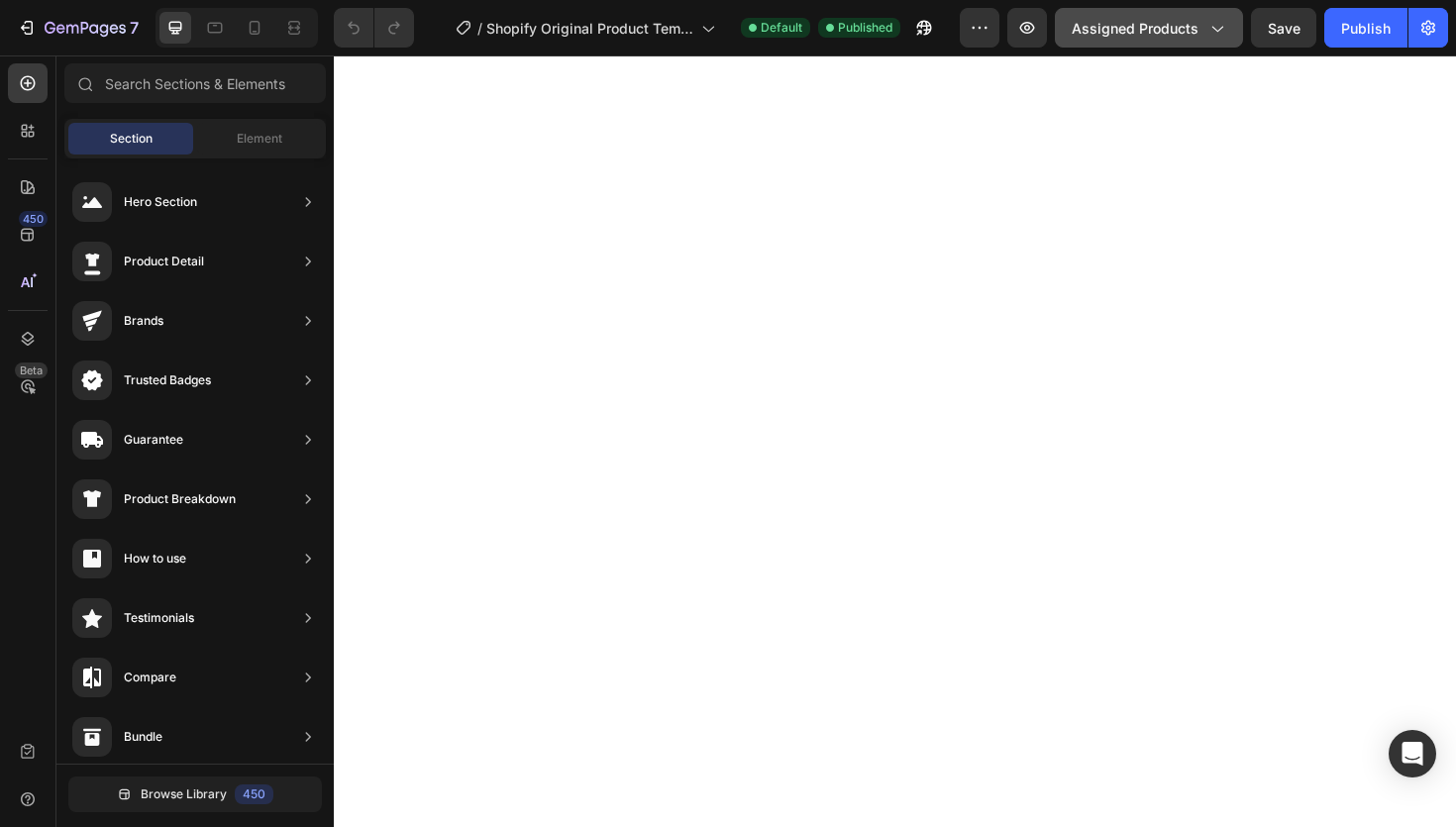 click on "Assigned Products" 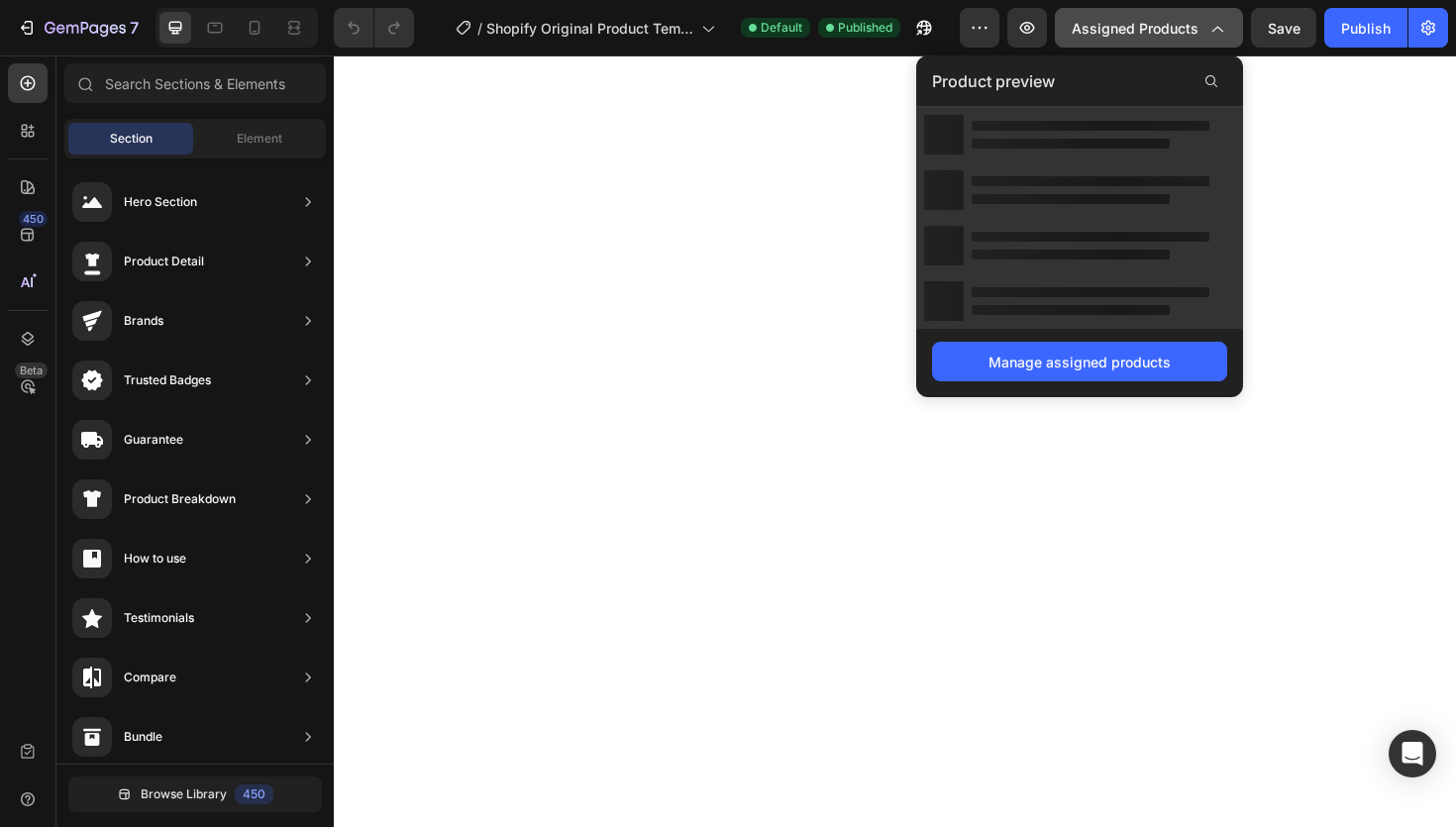 click on "Assigned Products" 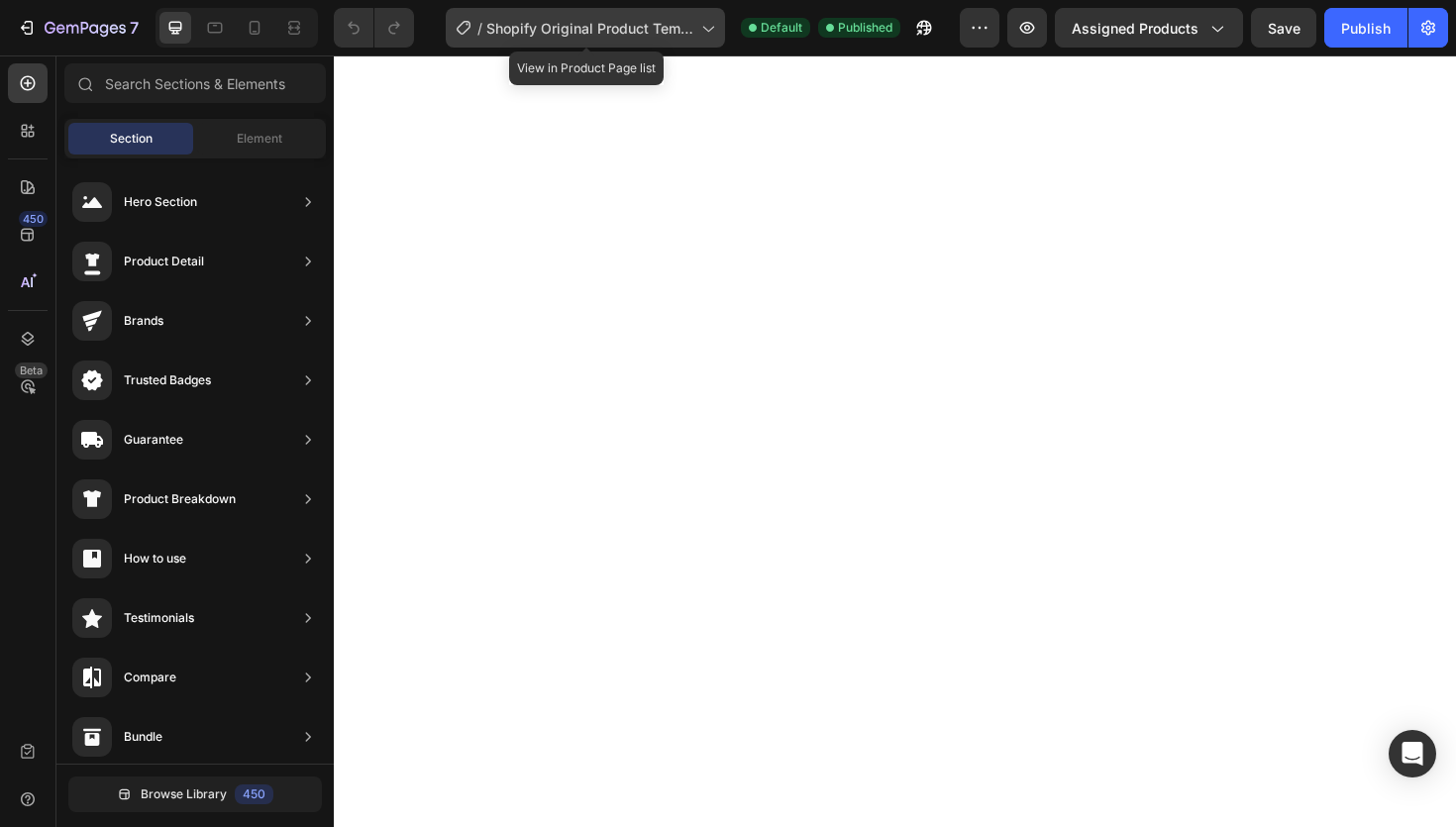 click on "/  Shopify Original Product Template" 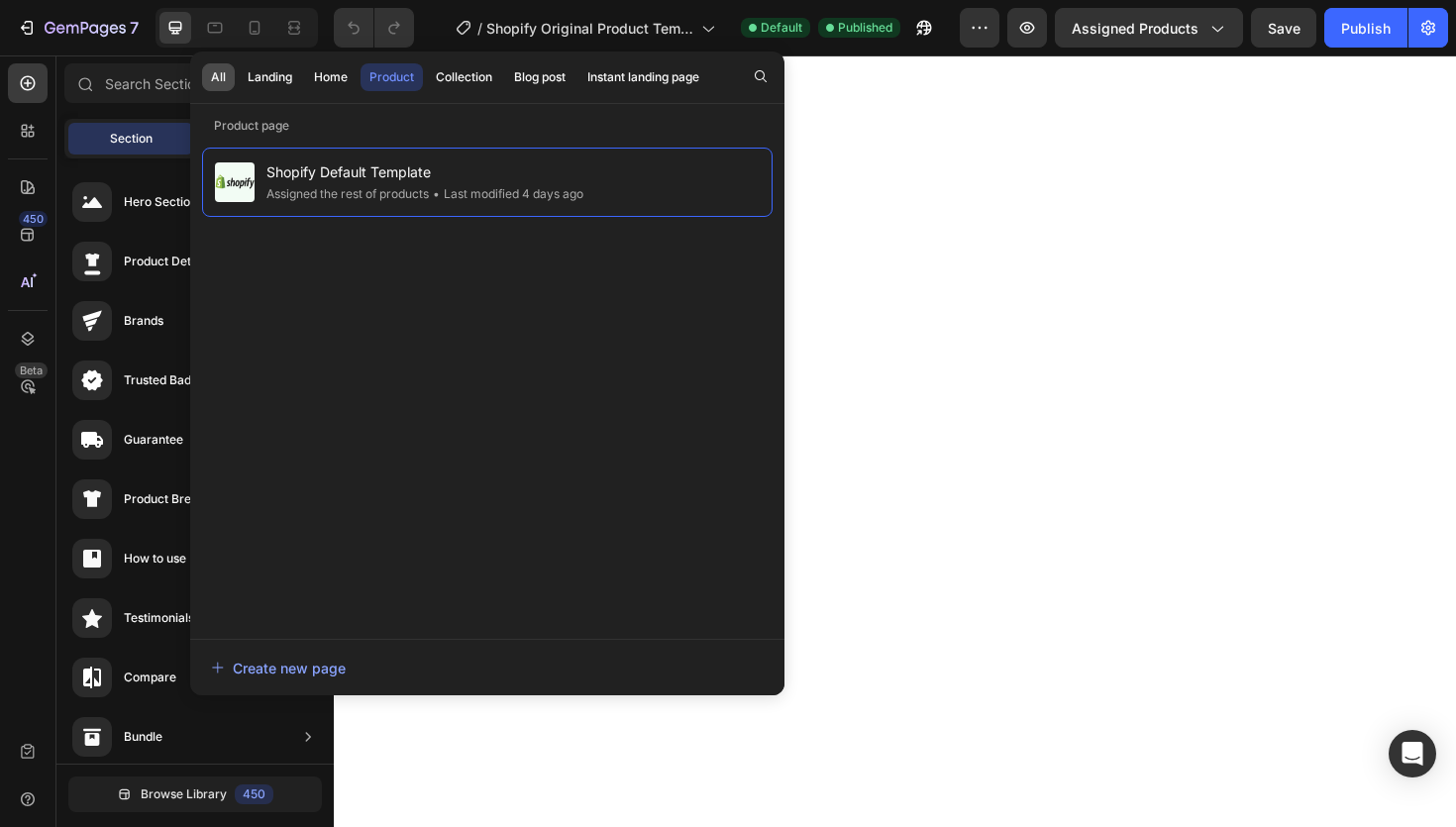 click on "All" at bounding box center (218, 77) 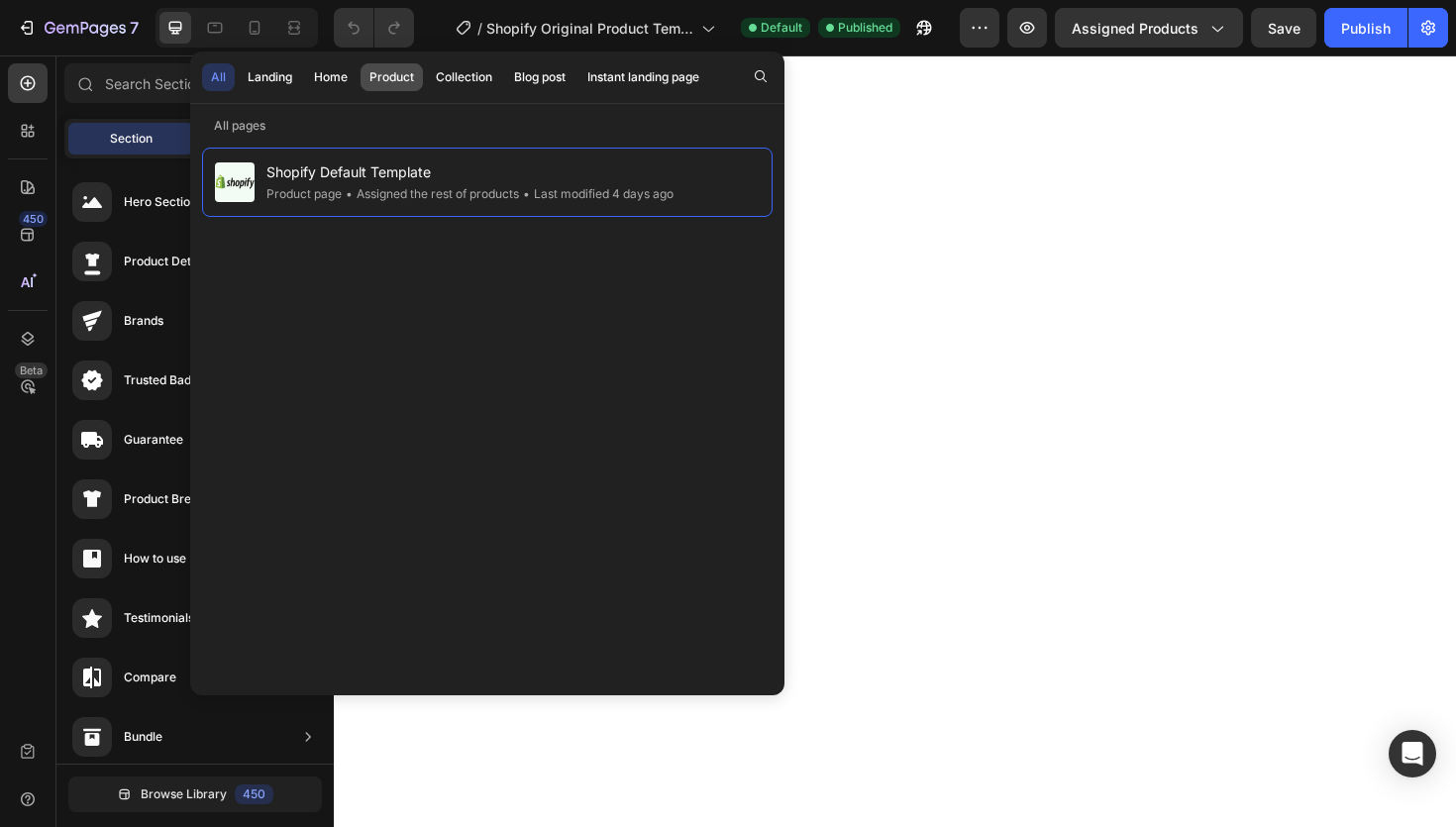 click on "Product" 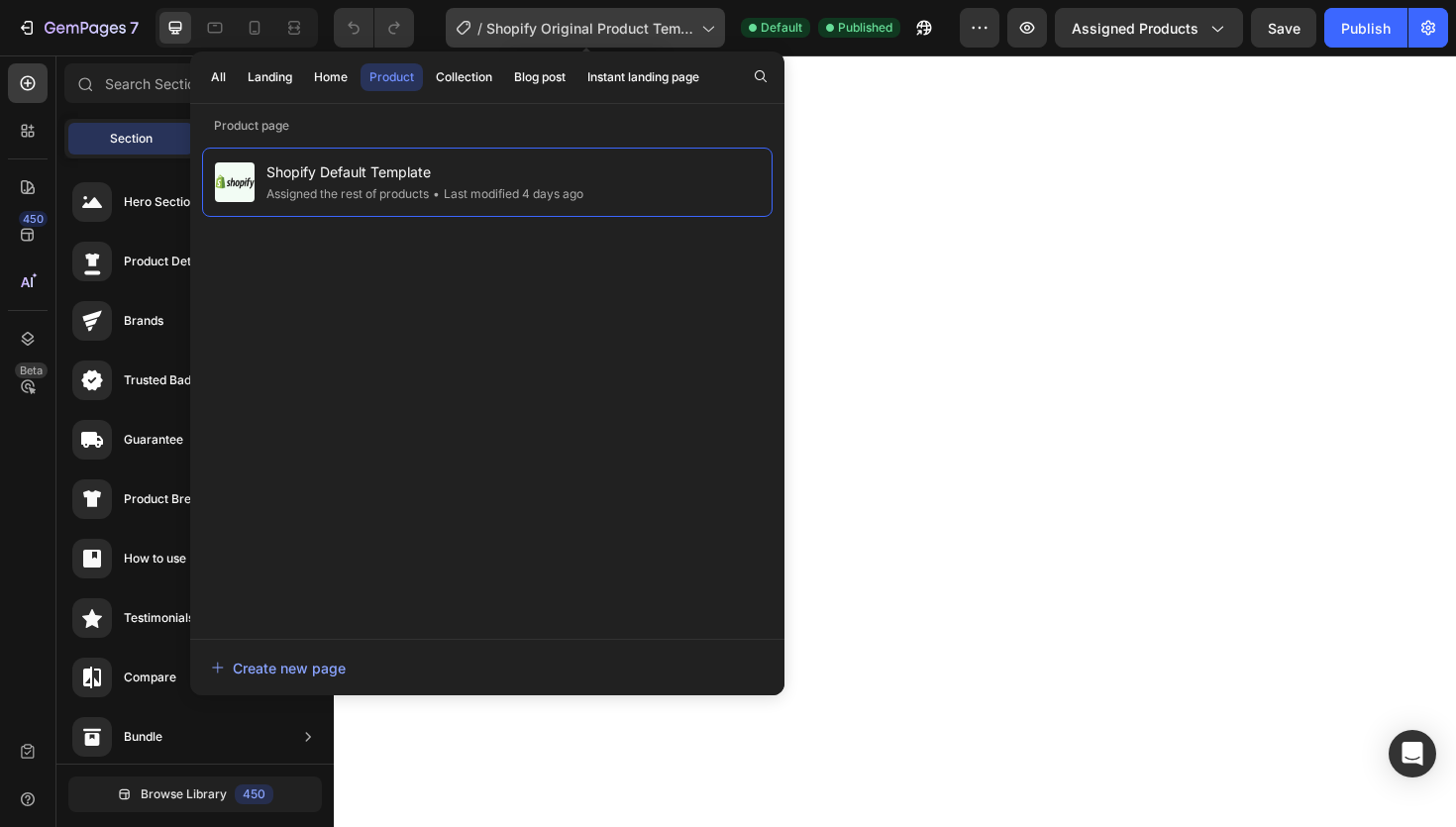 click on "/  Shopify Original Product Template" 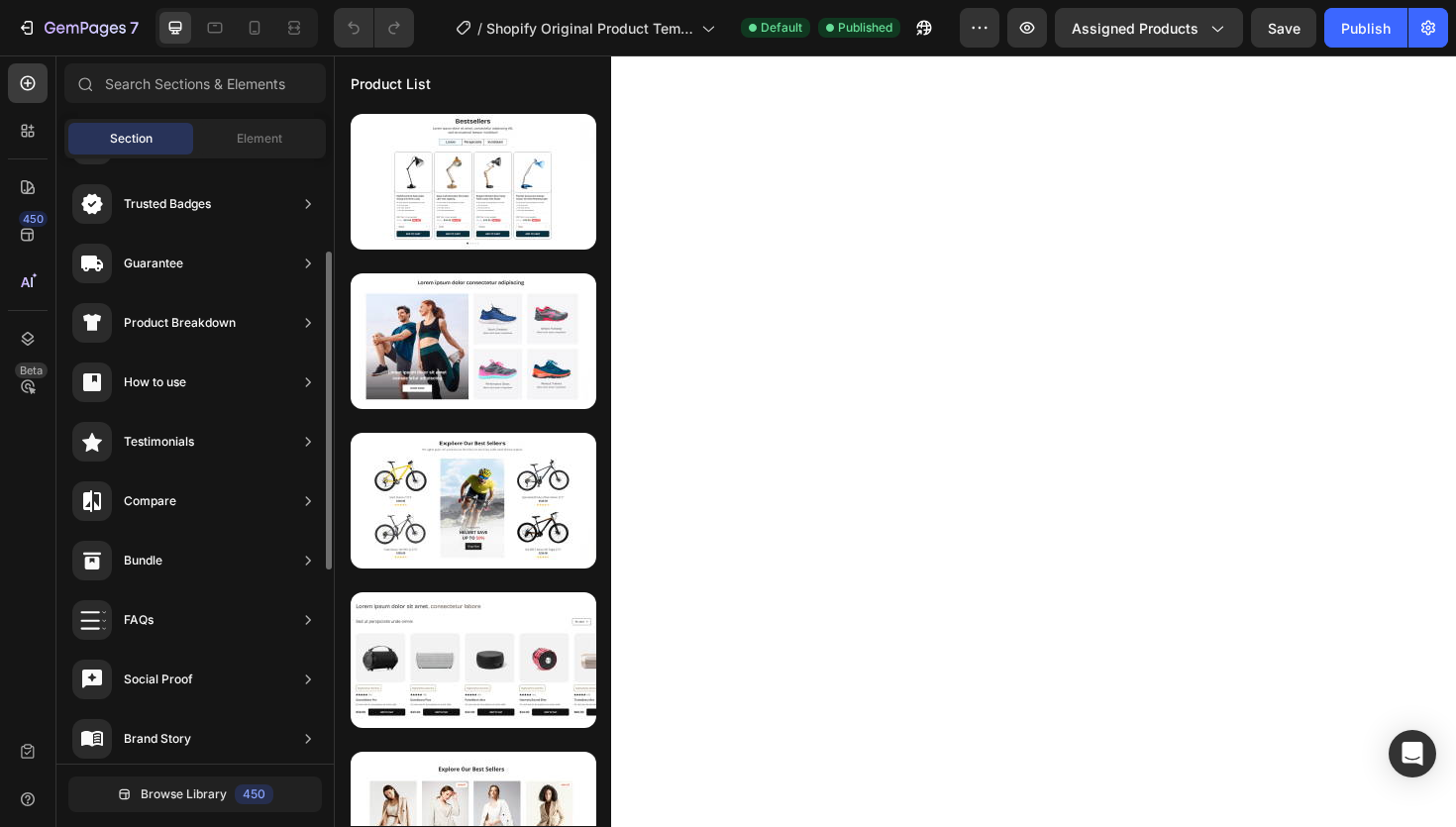 scroll, scrollTop: 0, scrollLeft: 0, axis: both 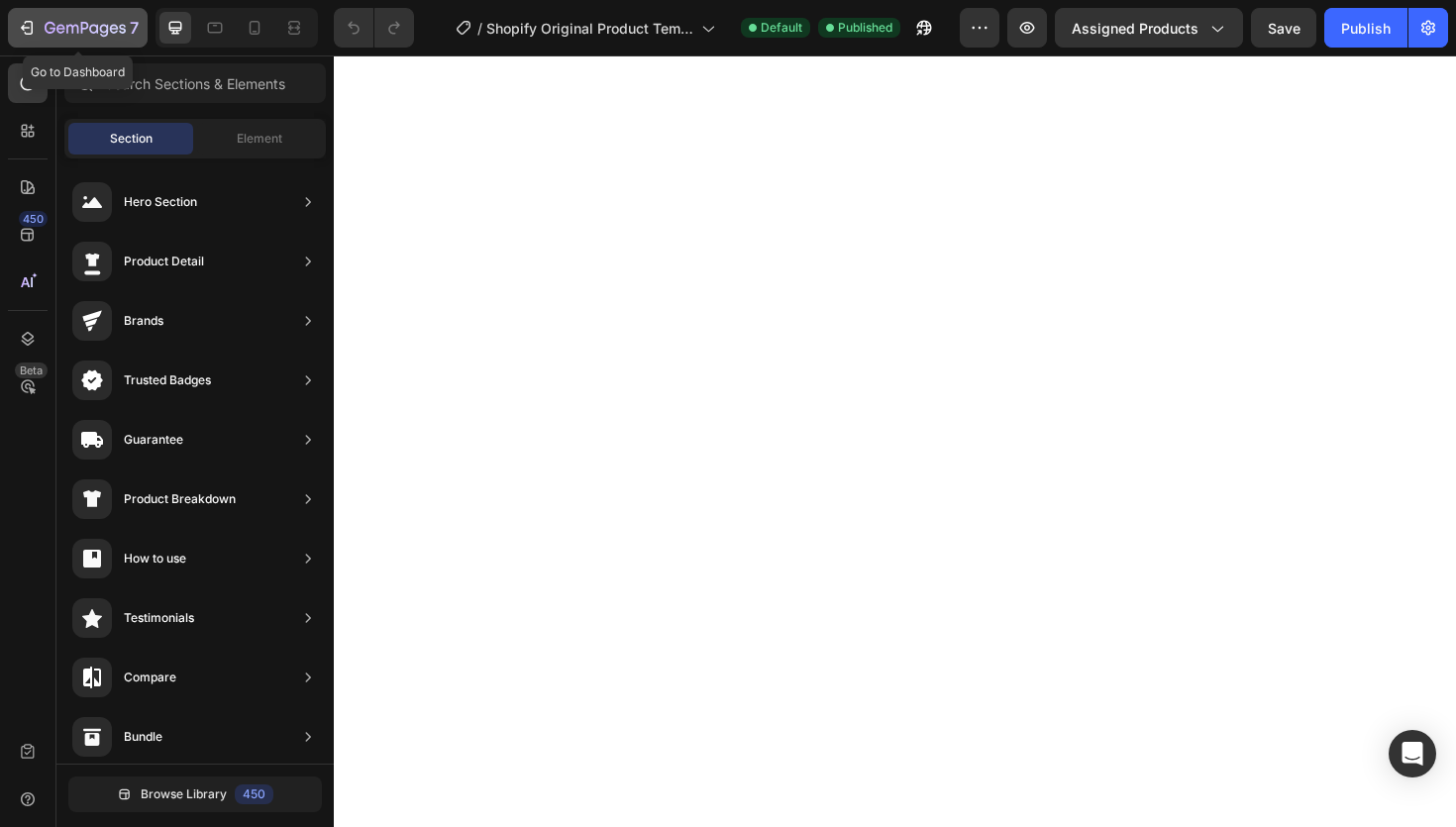 click 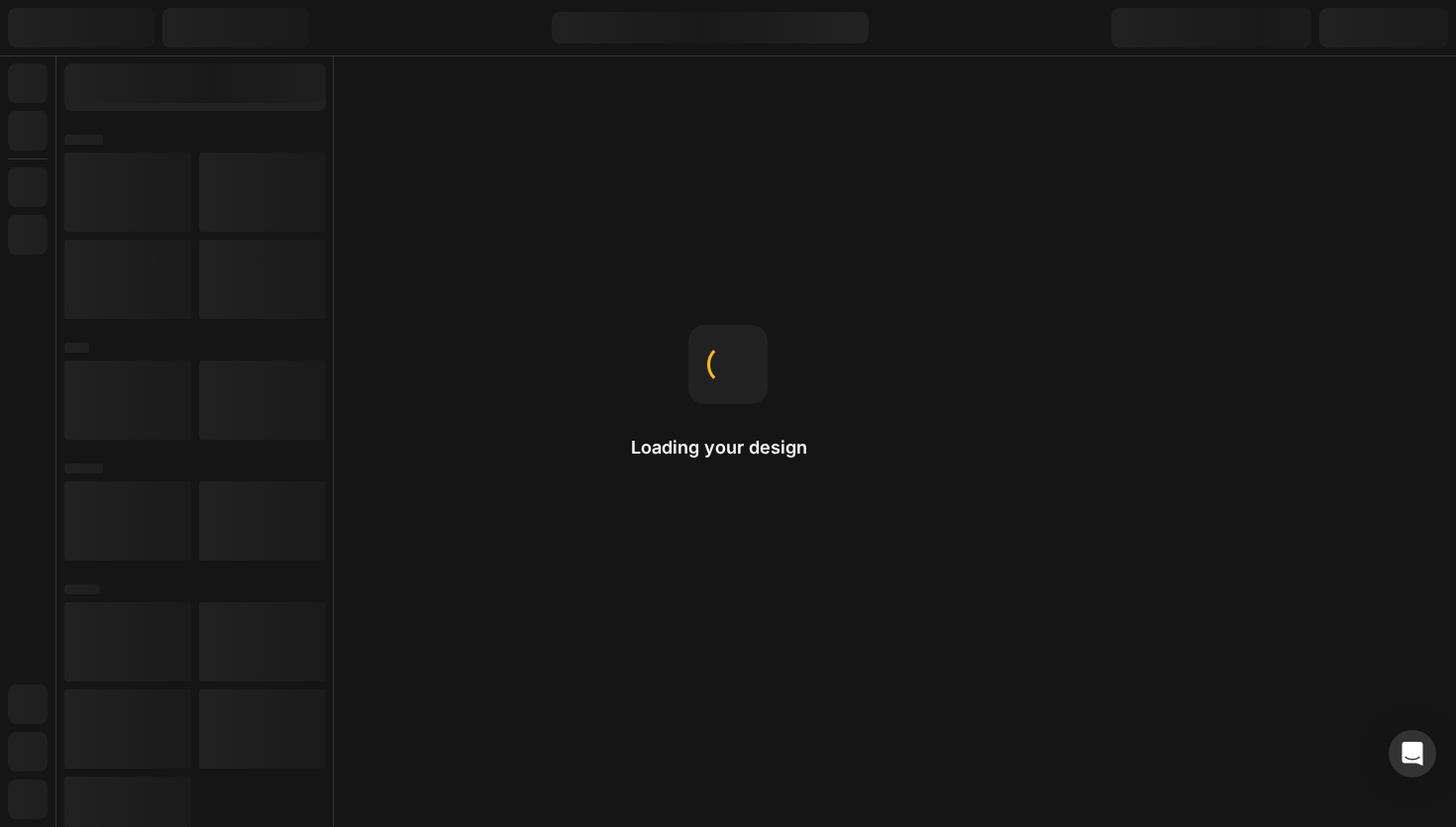 scroll, scrollTop: 0, scrollLeft: 0, axis: both 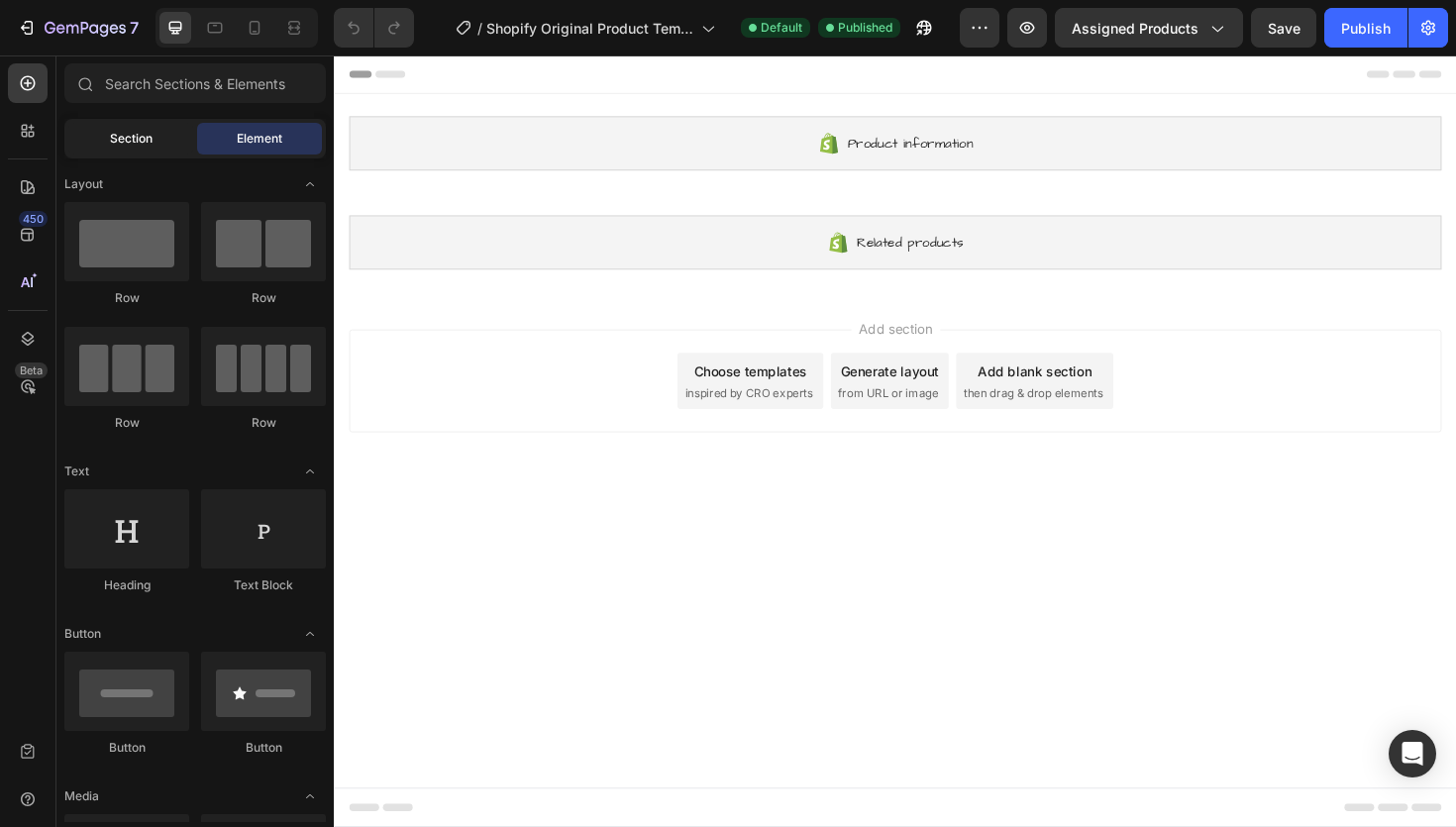 click on "Section" at bounding box center (131, 139) 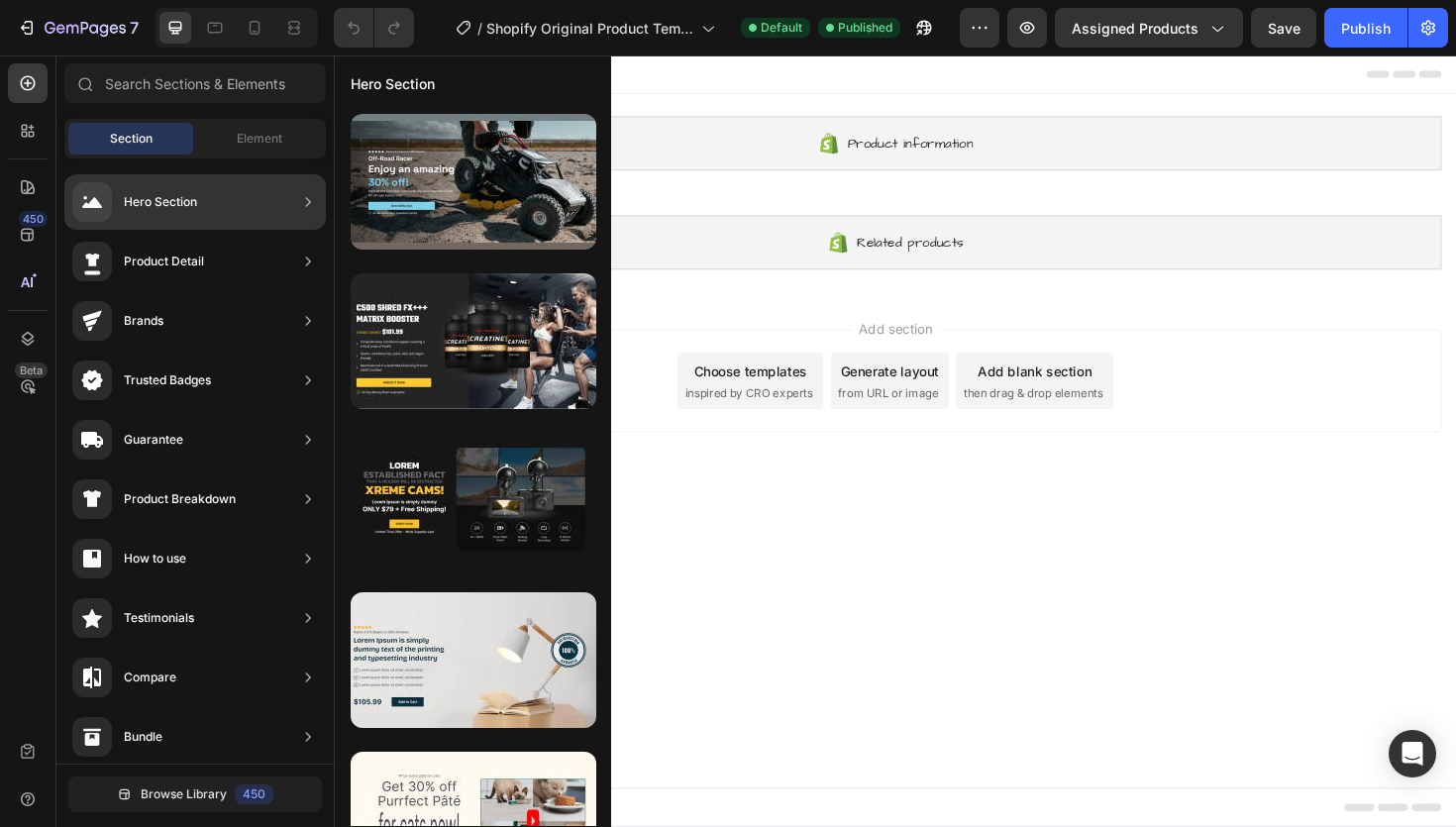 click on "Product Detail" 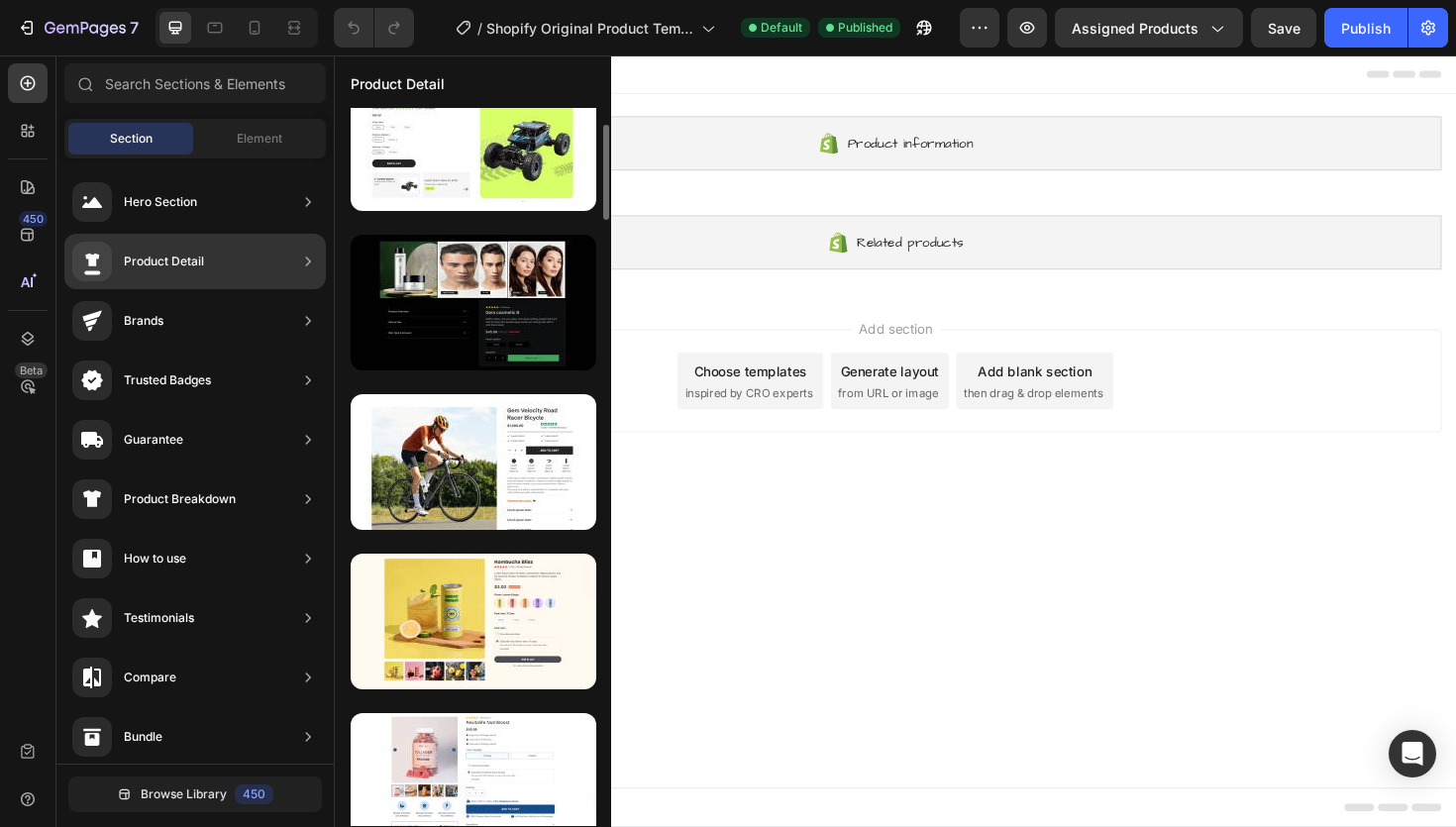 scroll, scrollTop: 0, scrollLeft: 0, axis: both 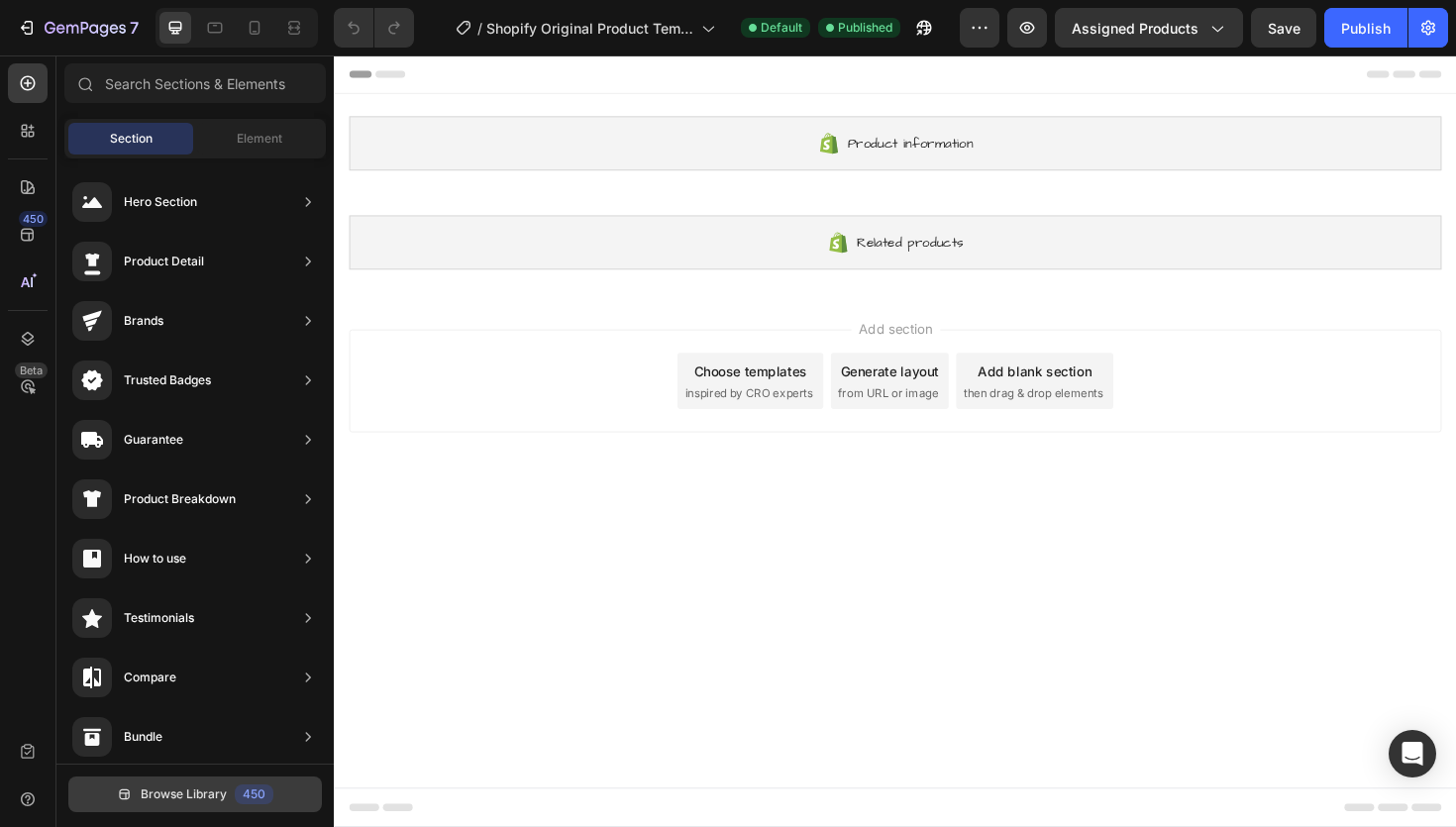 click on "Browse Library 450" at bounding box center [195, 794] 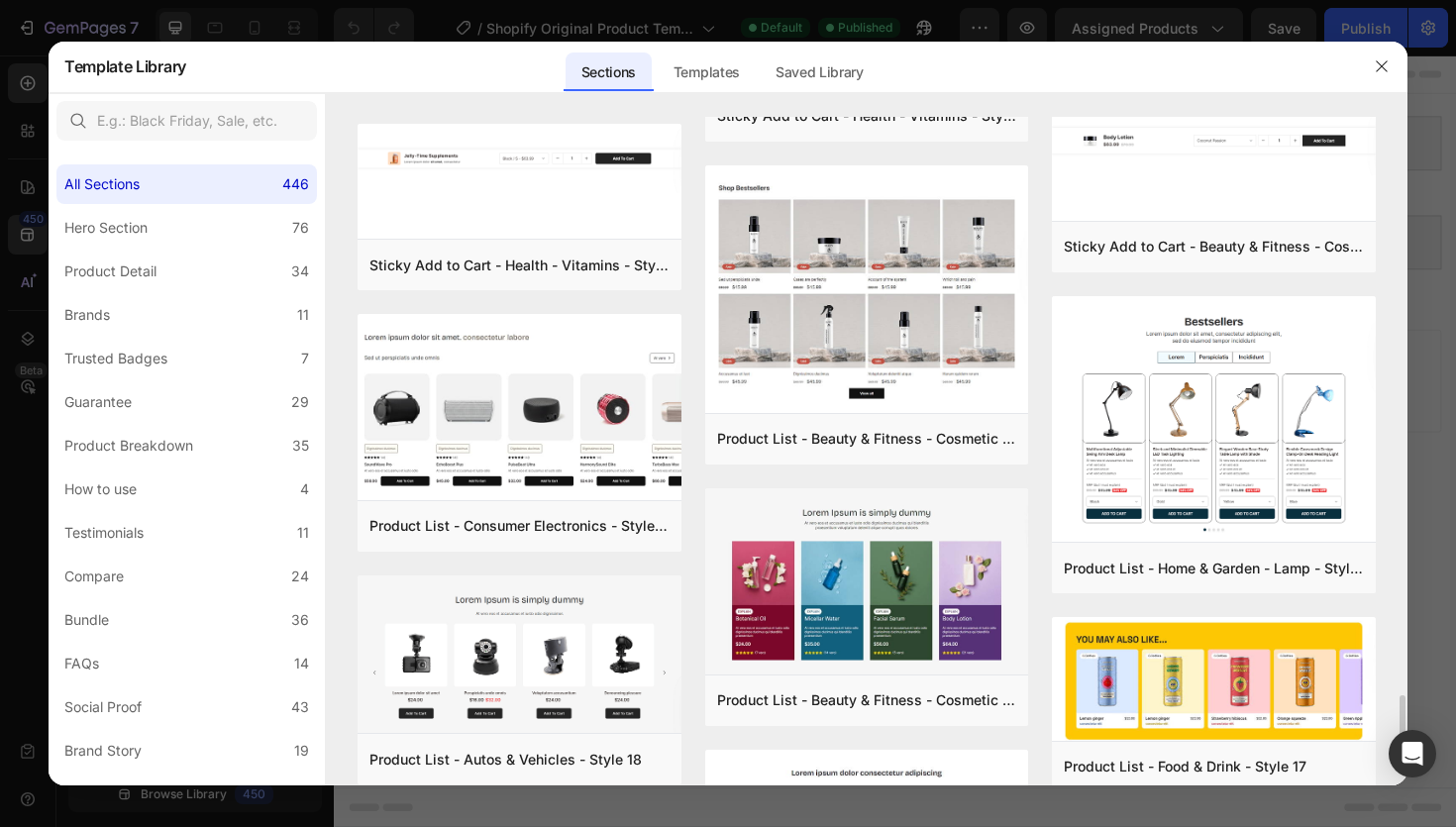 scroll, scrollTop: 7510, scrollLeft: 0, axis: vertical 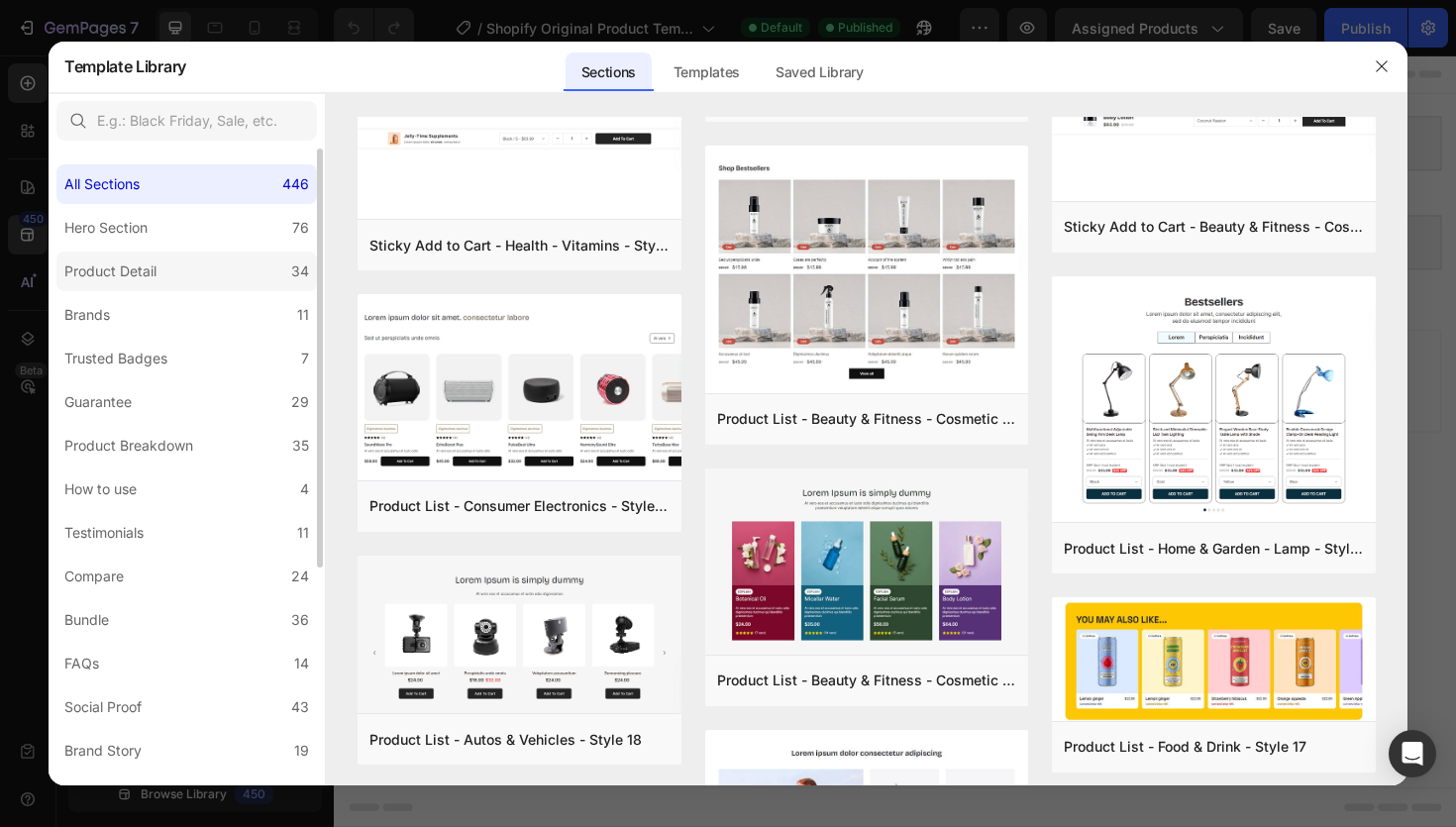 click on "Product Detail" at bounding box center (110, 271) 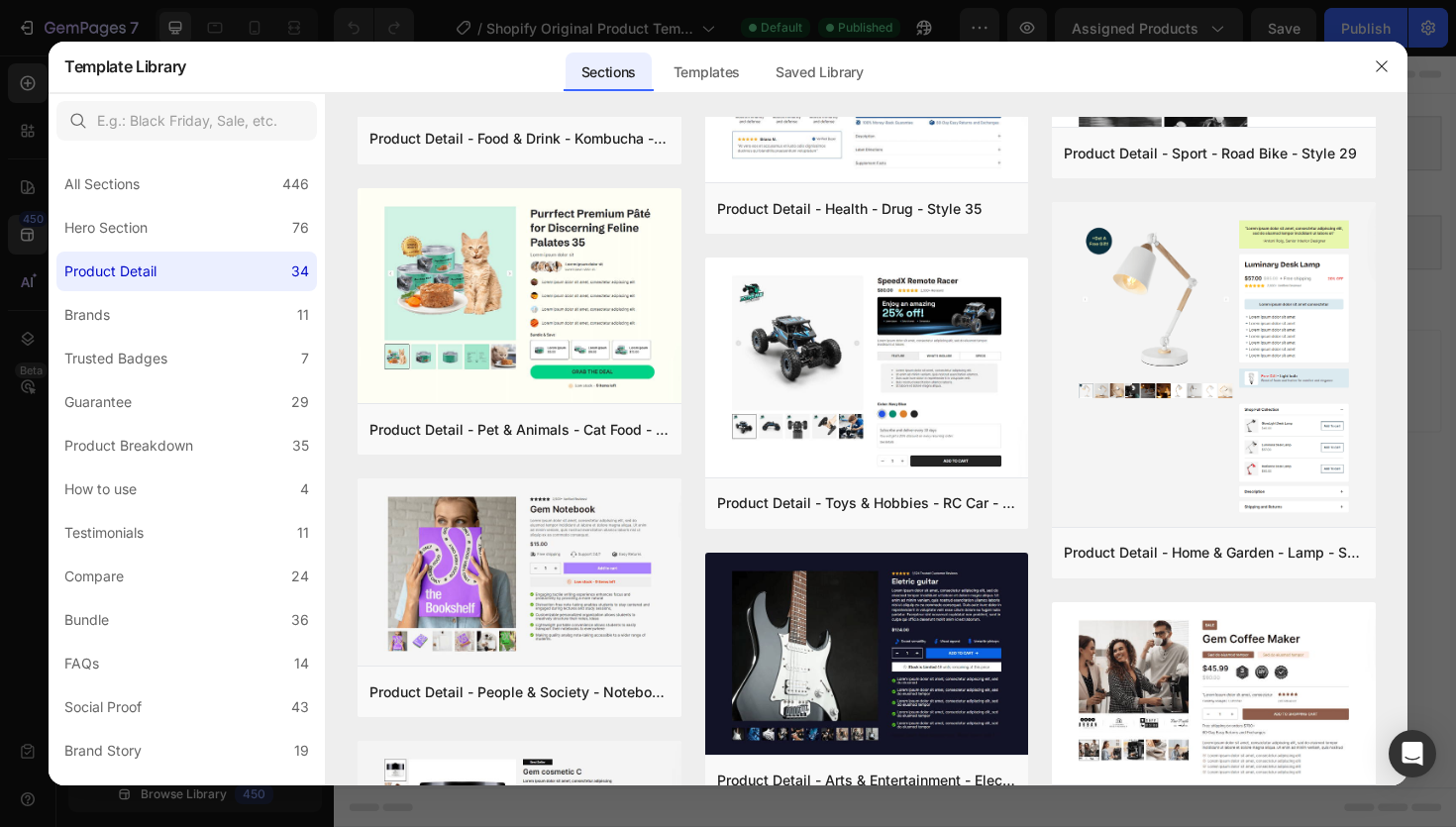 scroll, scrollTop: 0, scrollLeft: 0, axis: both 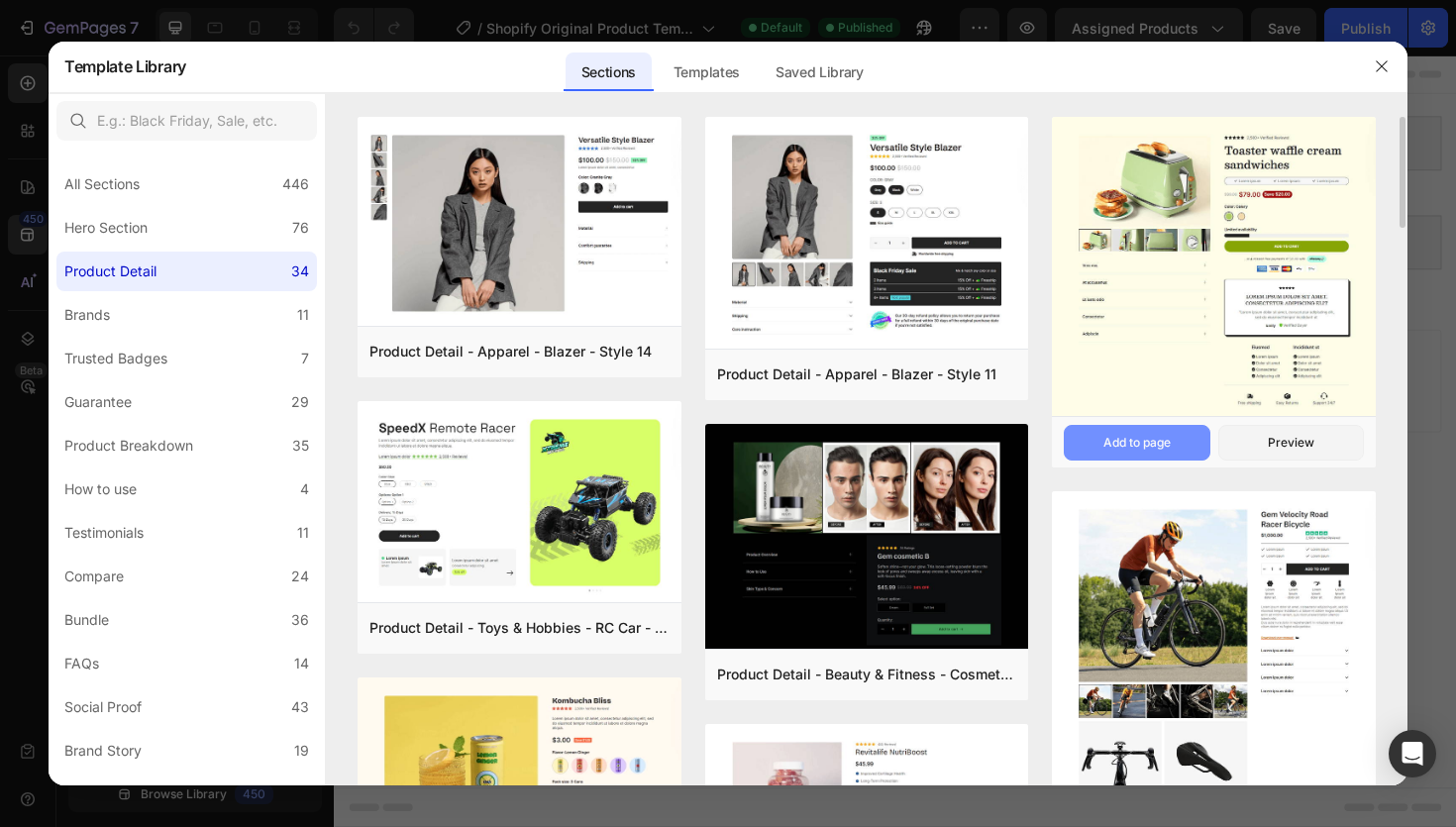 click on "Add to page" at bounding box center [1136, 443] 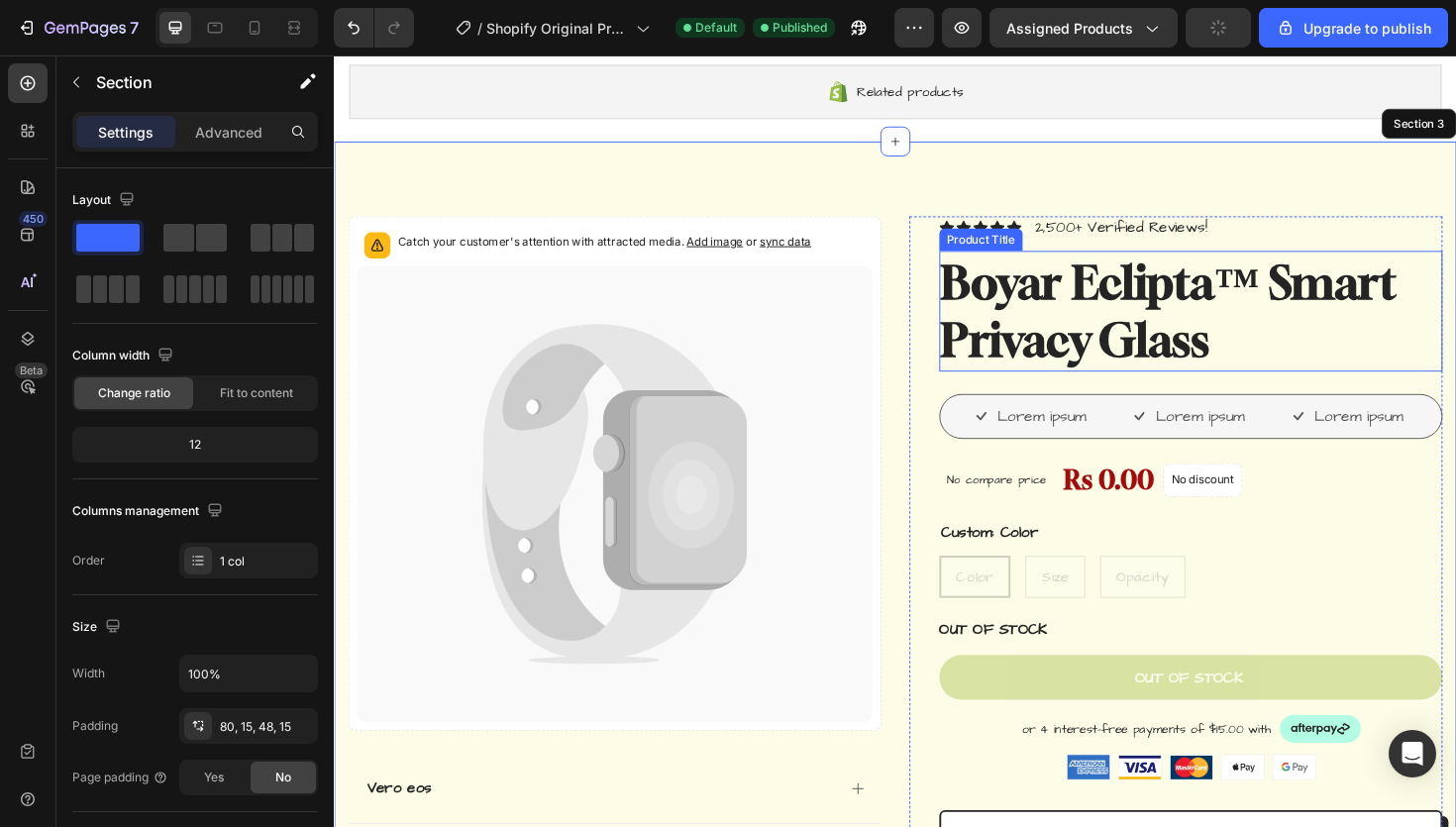 scroll, scrollTop: 0, scrollLeft: 0, axis: both 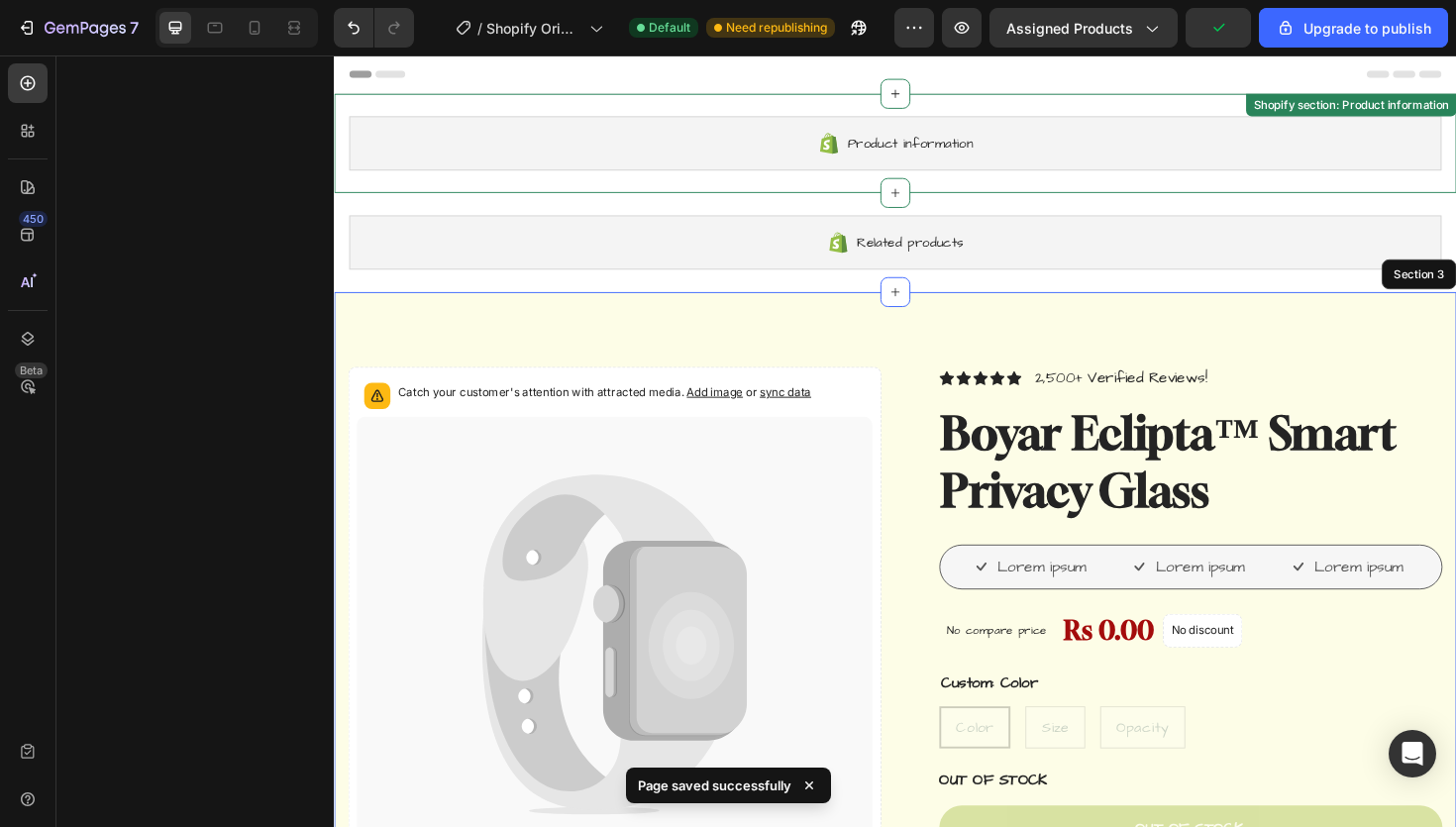 click on "Product information" at bounding box center (944, 149) 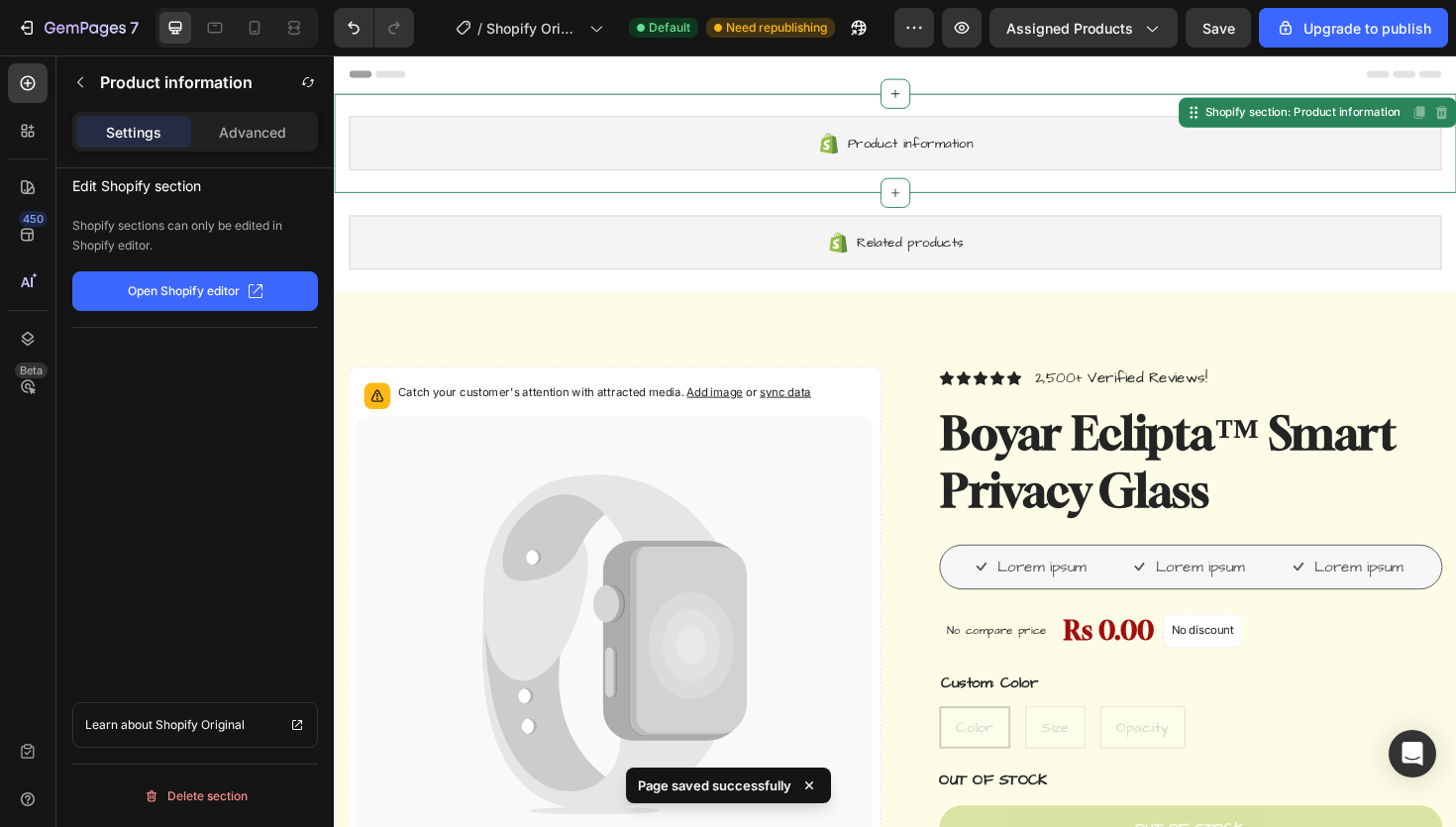 click on "Product information" at bounding box center (944, 149) 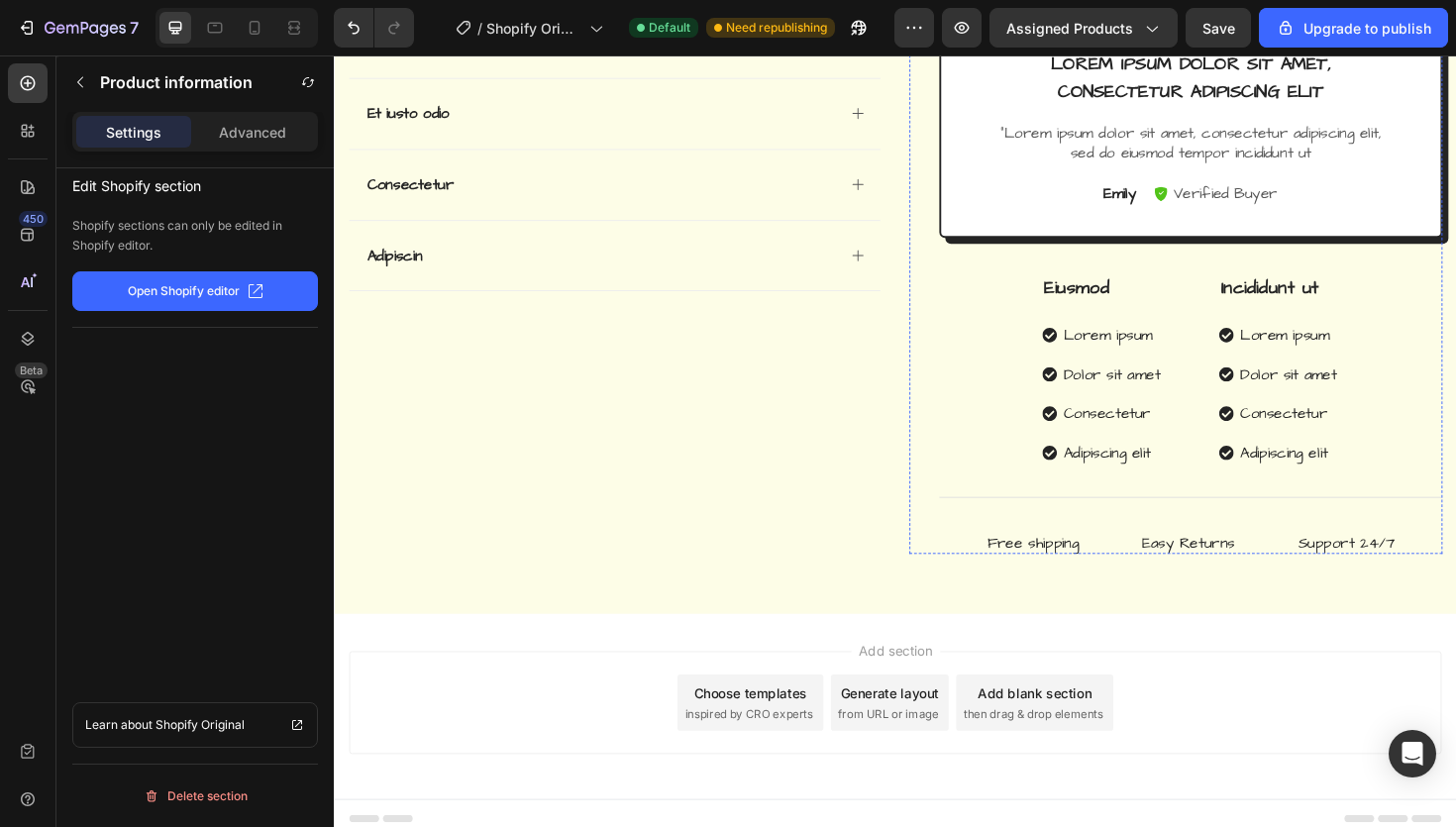 scroll, scrollTop: 1066, scrollLeft: 0, axis: vertical 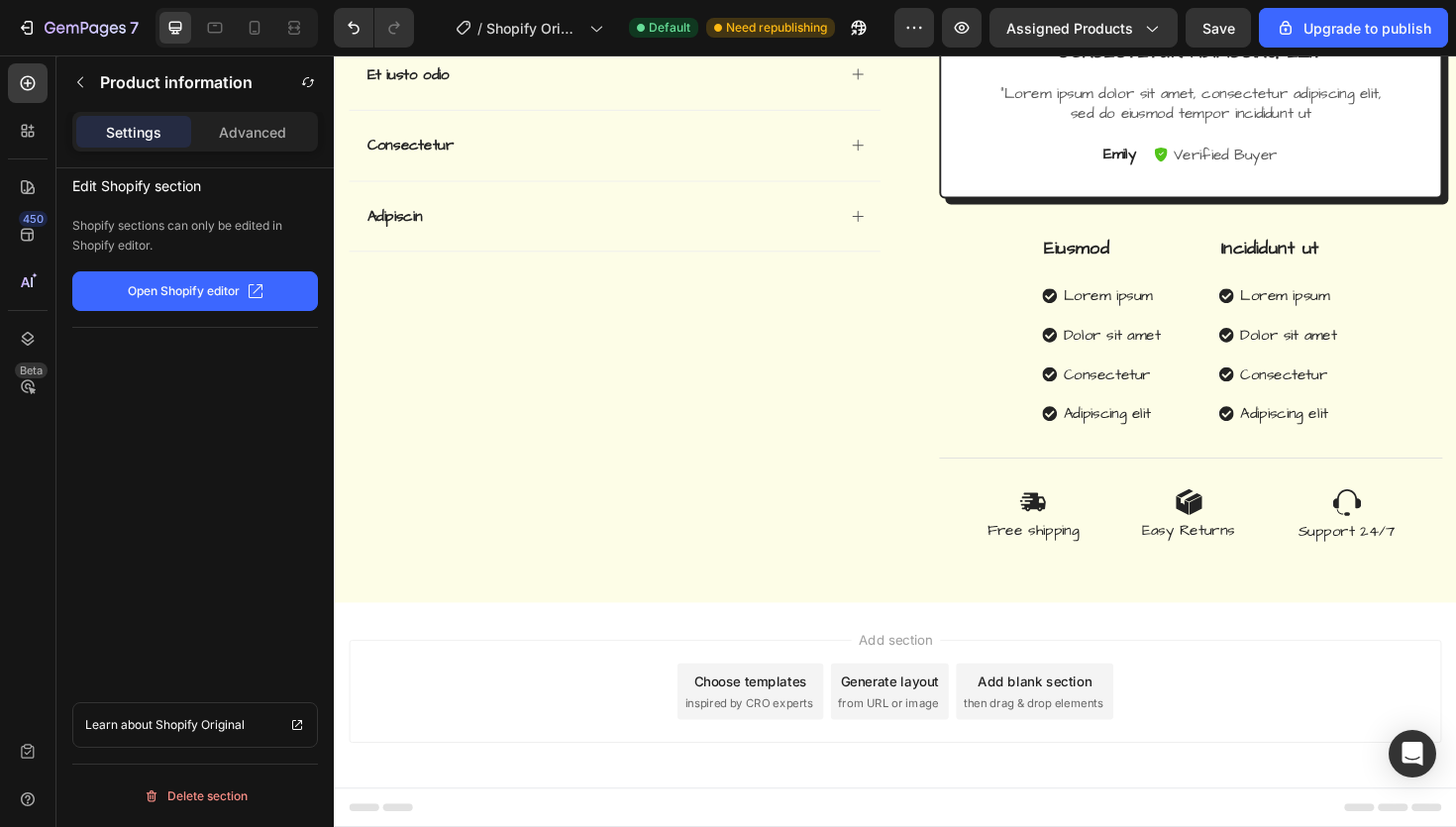 click on "Add blank section" at bounding box center [1076, 718] 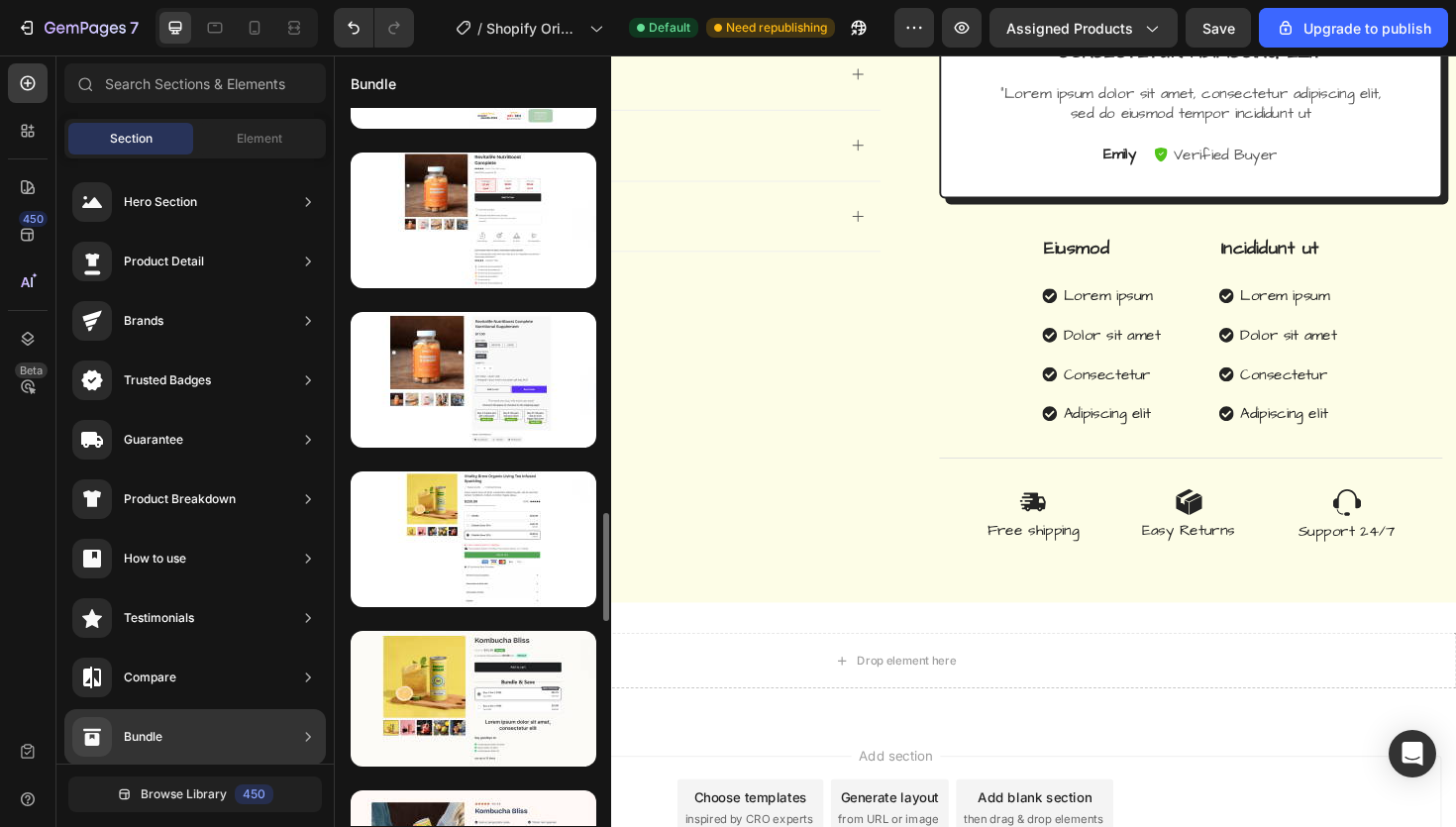 scroll, scrollTop: 2841, scrollLeft: 0, axis: vertical 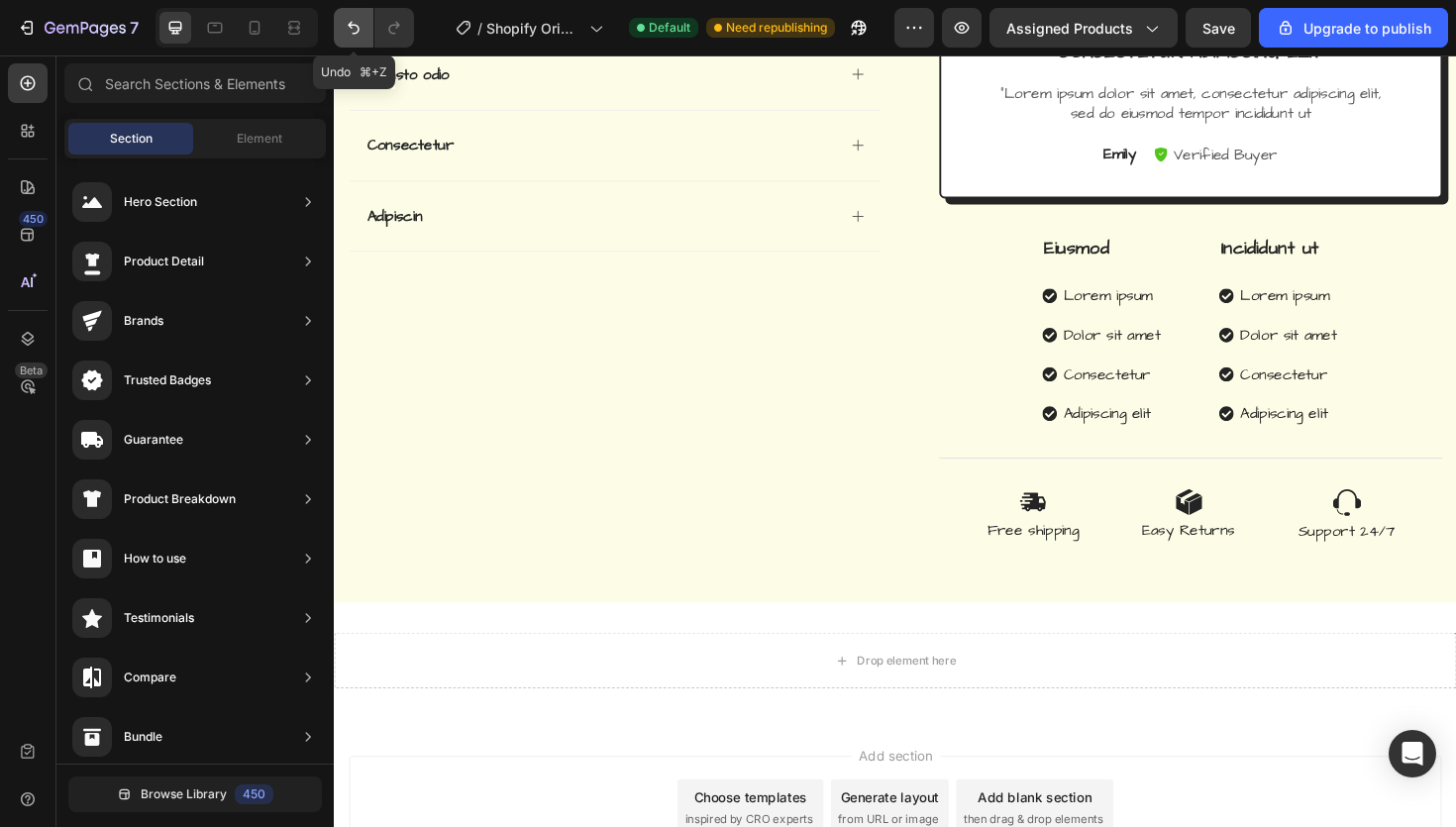 click 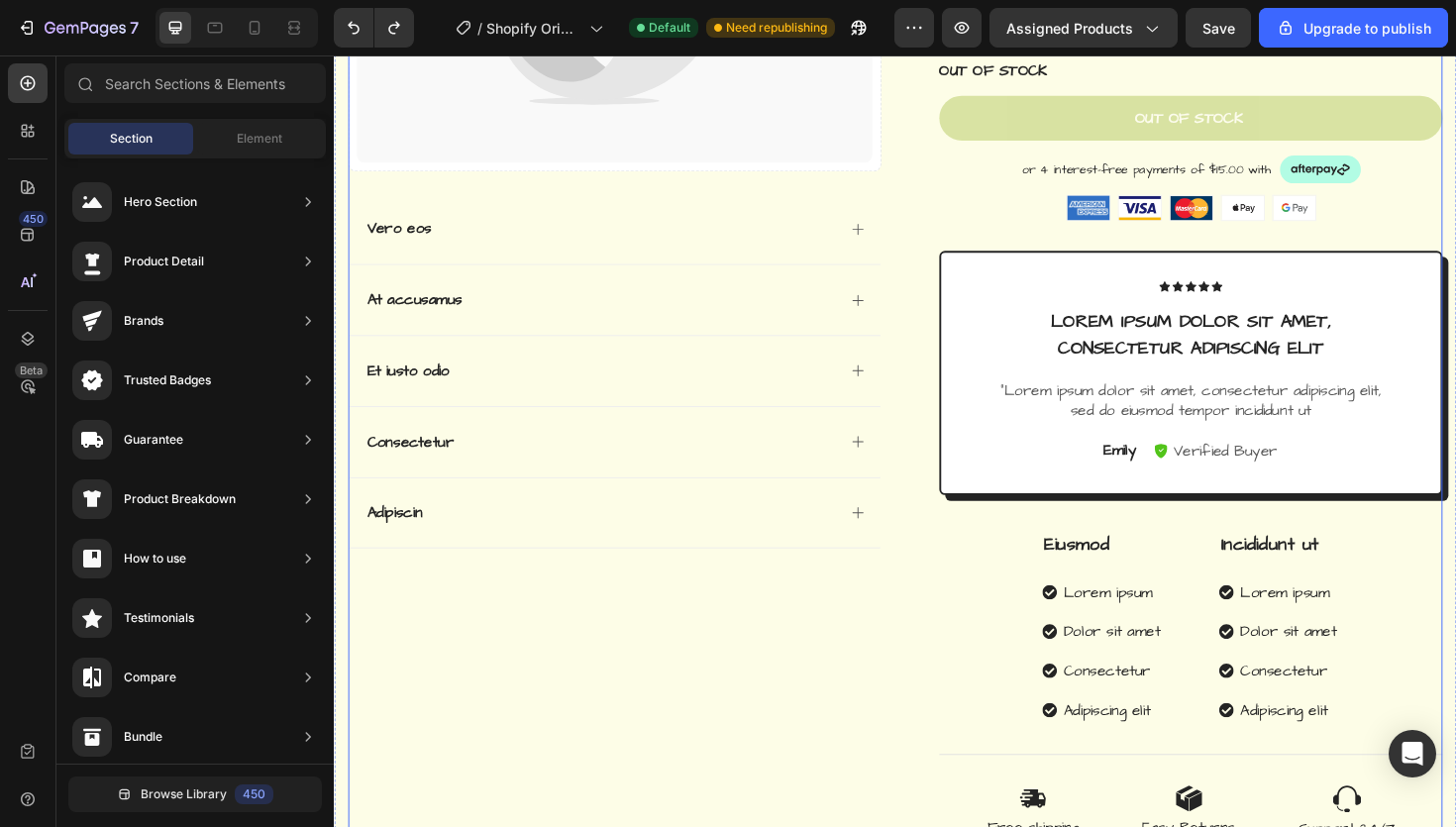 scroll, scrollTop: 750, scrollLeft: 0, axis: vertical 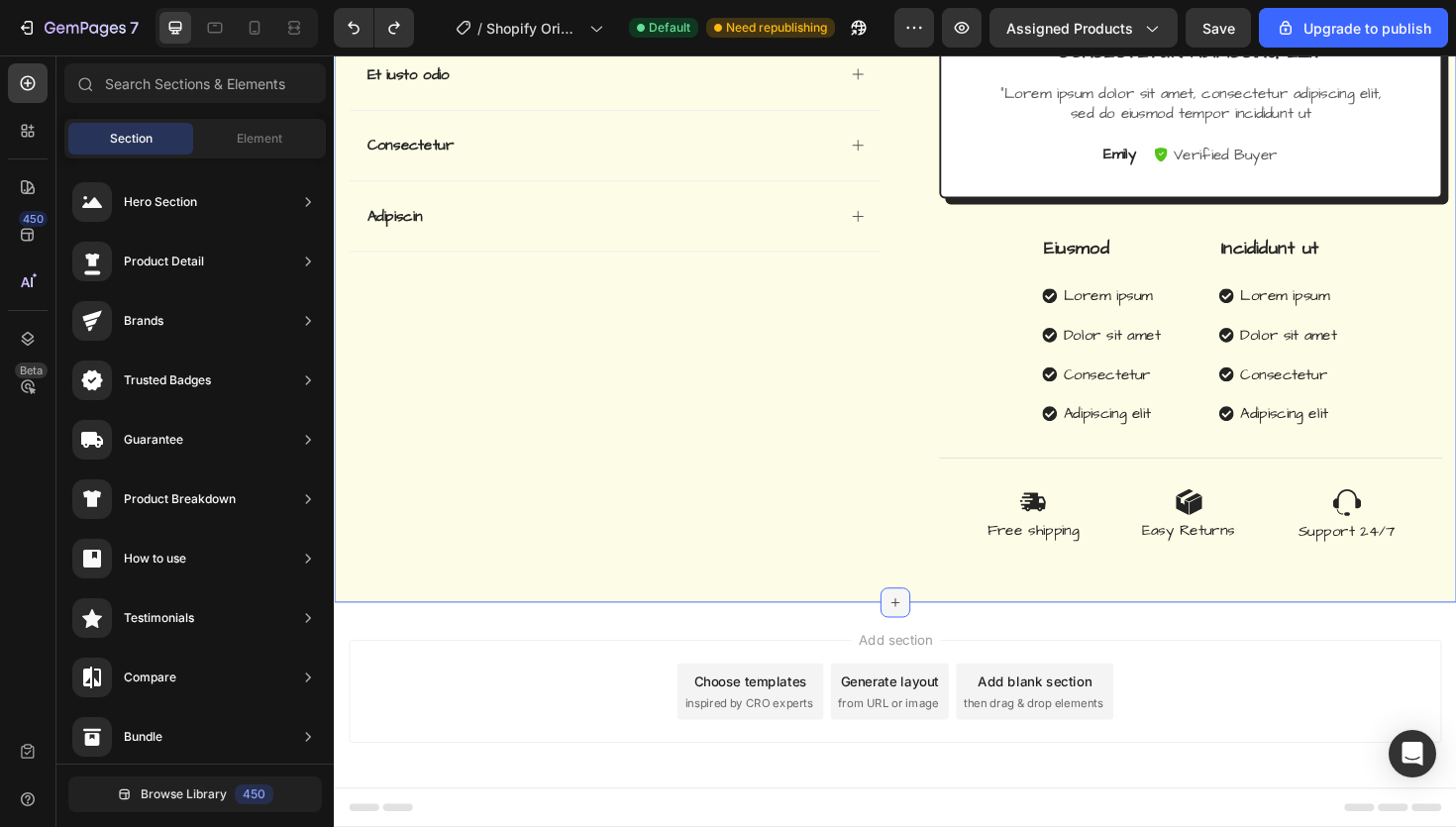 click 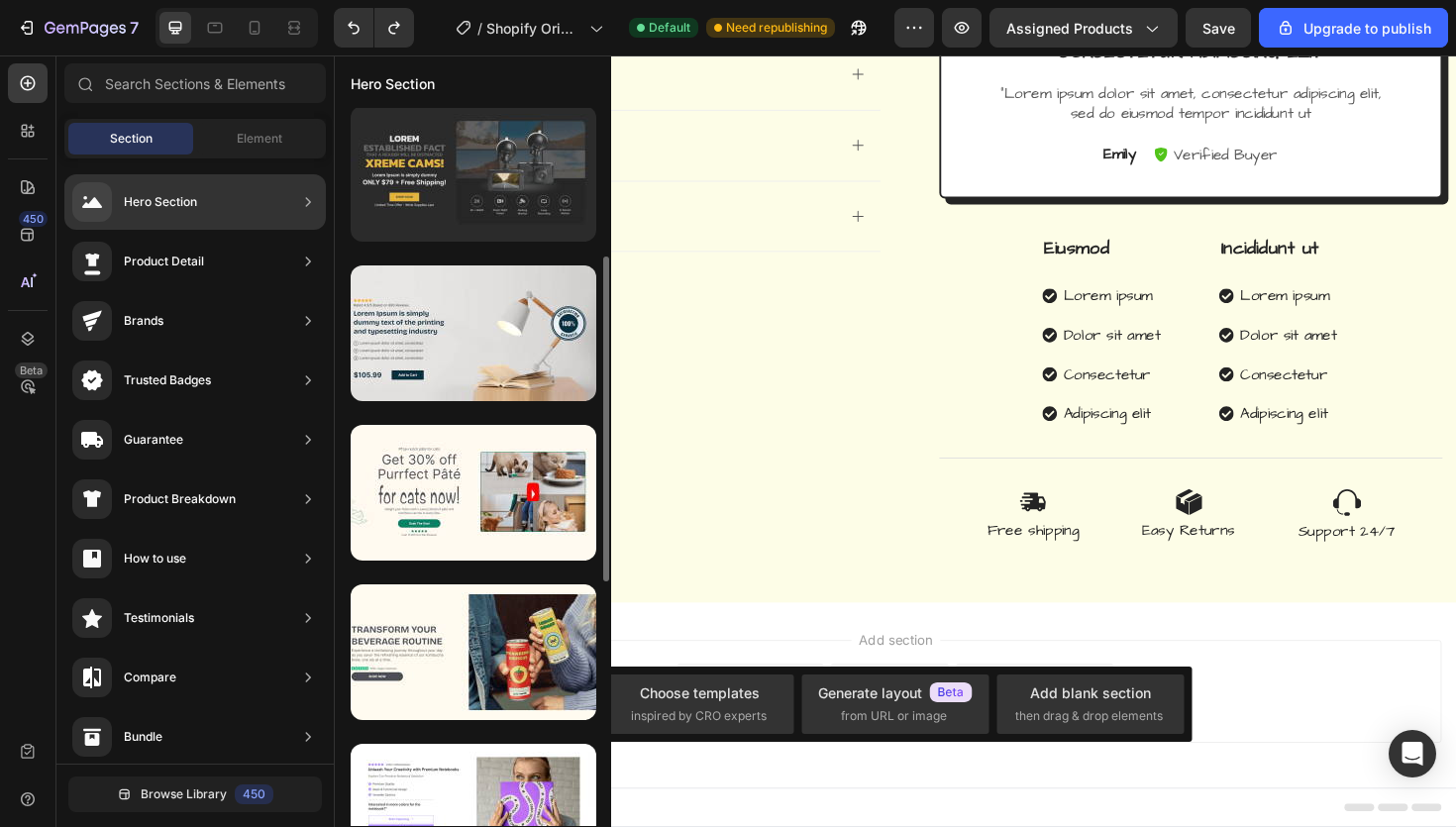 scroll, scrollTop: 73, scrollLeft: 0, axis: vertical 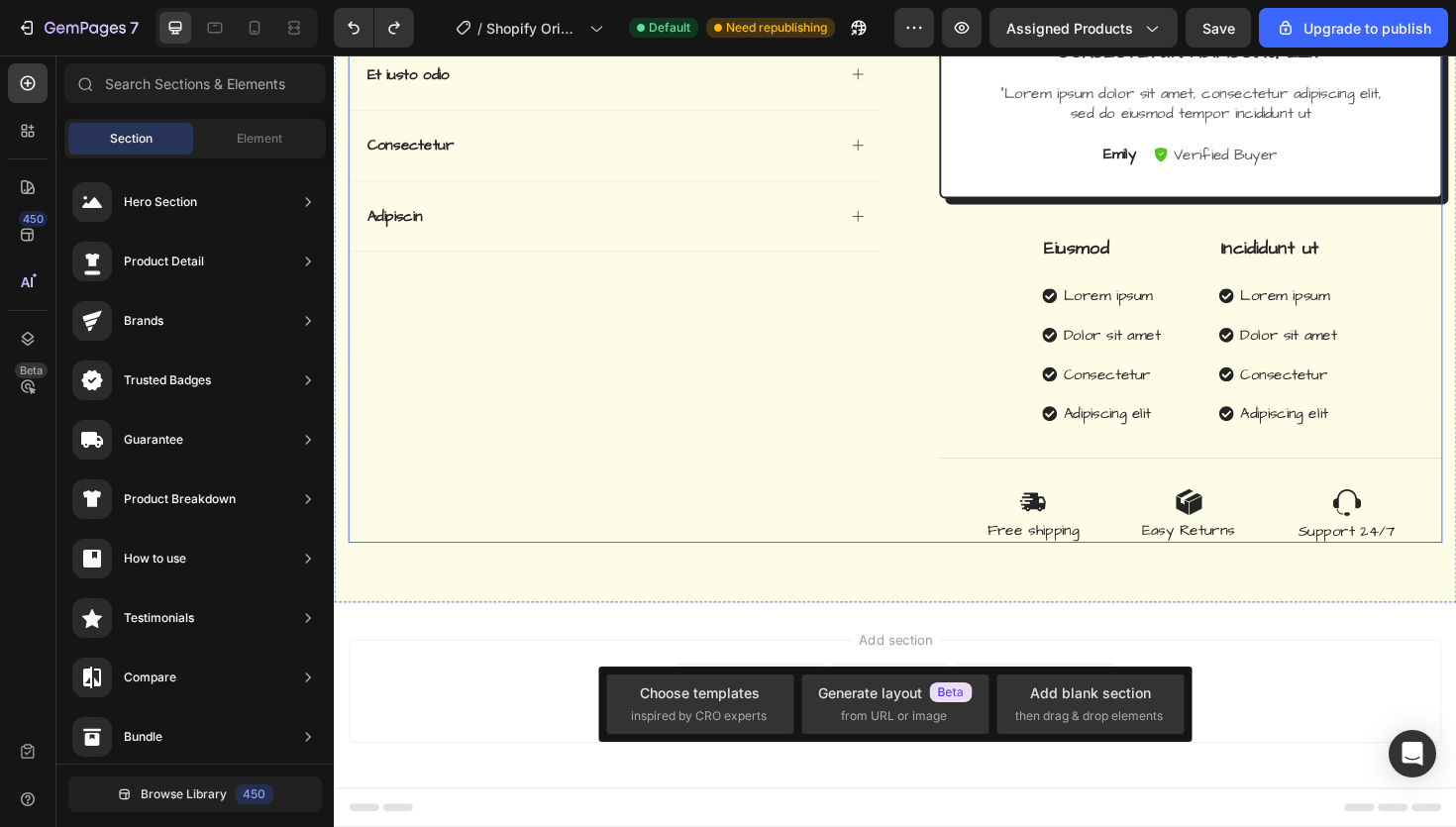 click on "Catch your customer's attention with attracted media.       Add image   or   sync data
Product Images
Vero eos
At accusamus
Et iusto odio
Consectetur
Adipiscin Accordion" at bounding box center [631, -54] 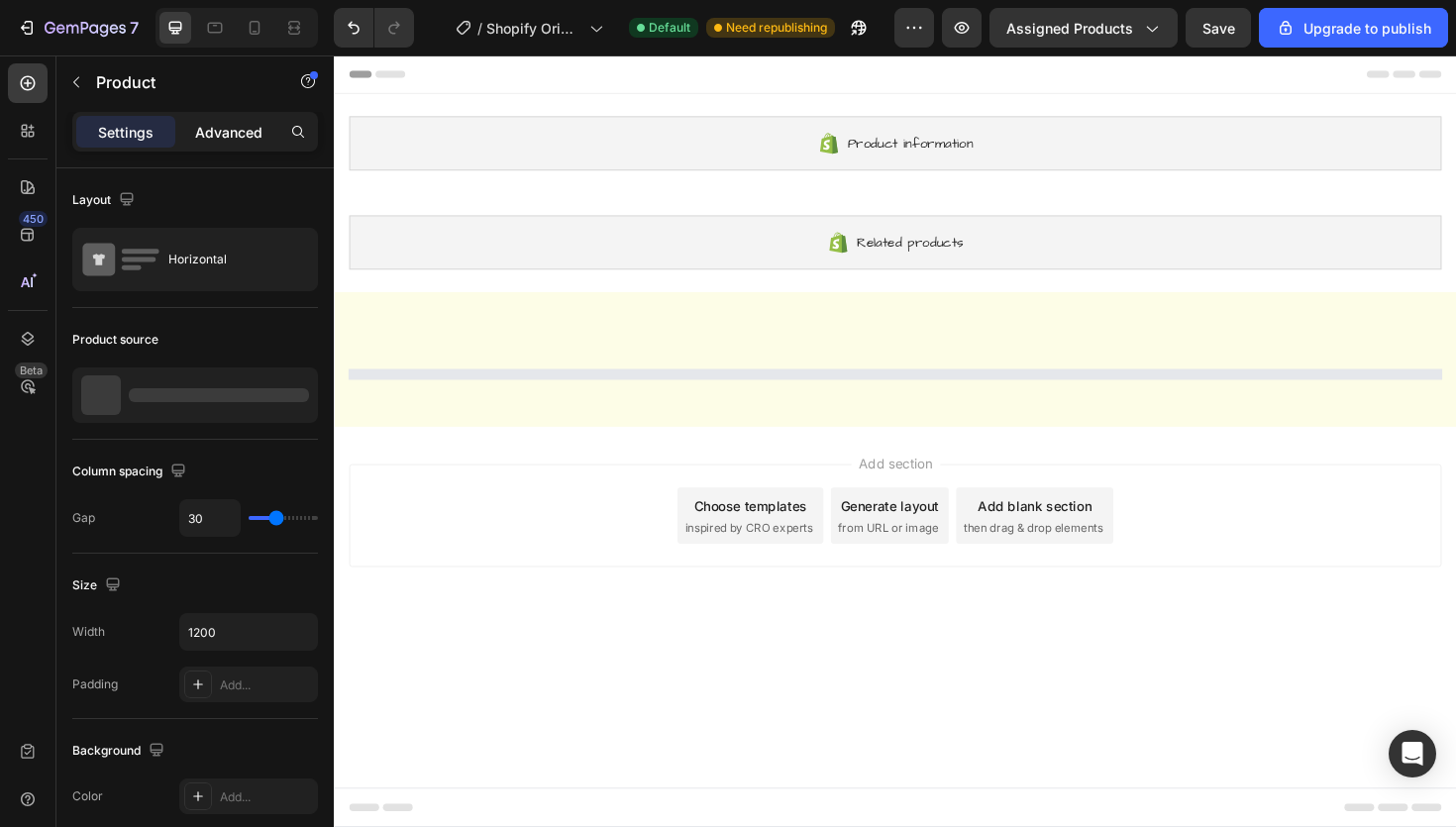 scroll, scrollTop: 0, scrollLeft: 0, axis: both 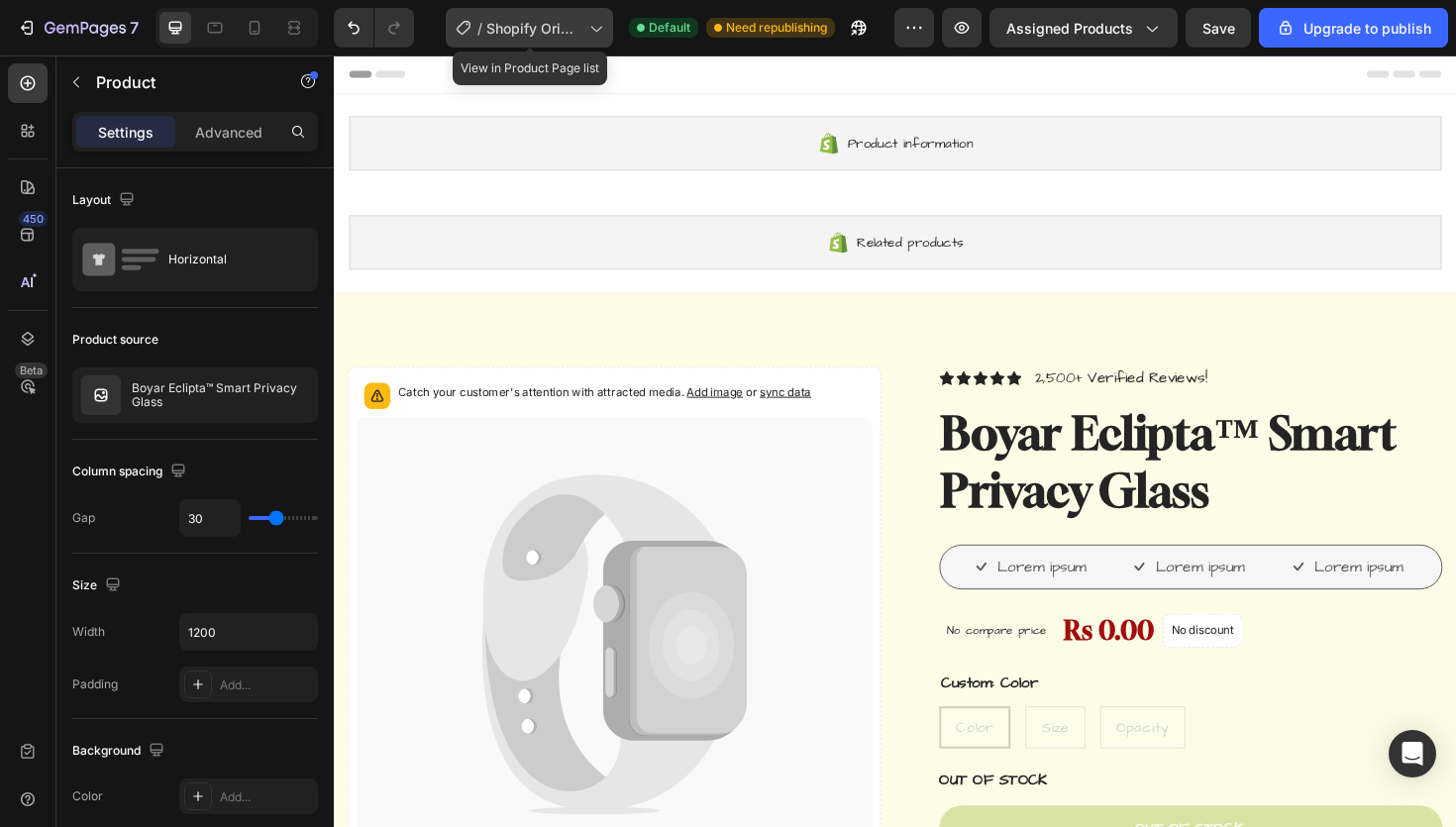 click on "Shopify Original Product Template" at bounding box center [534, 28] 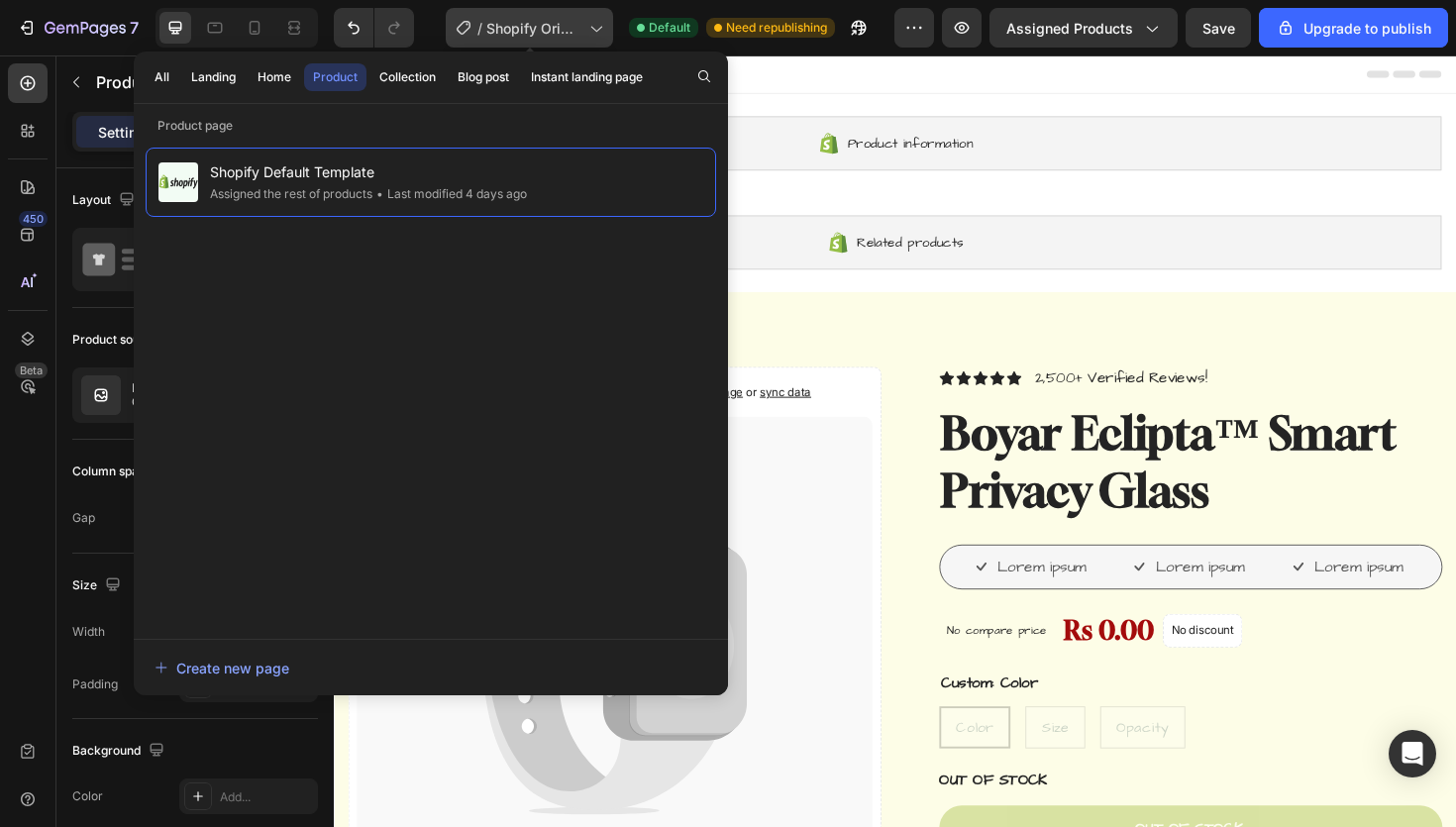 click on "Shopify Original Product Template" at bounding box center (534, 28) 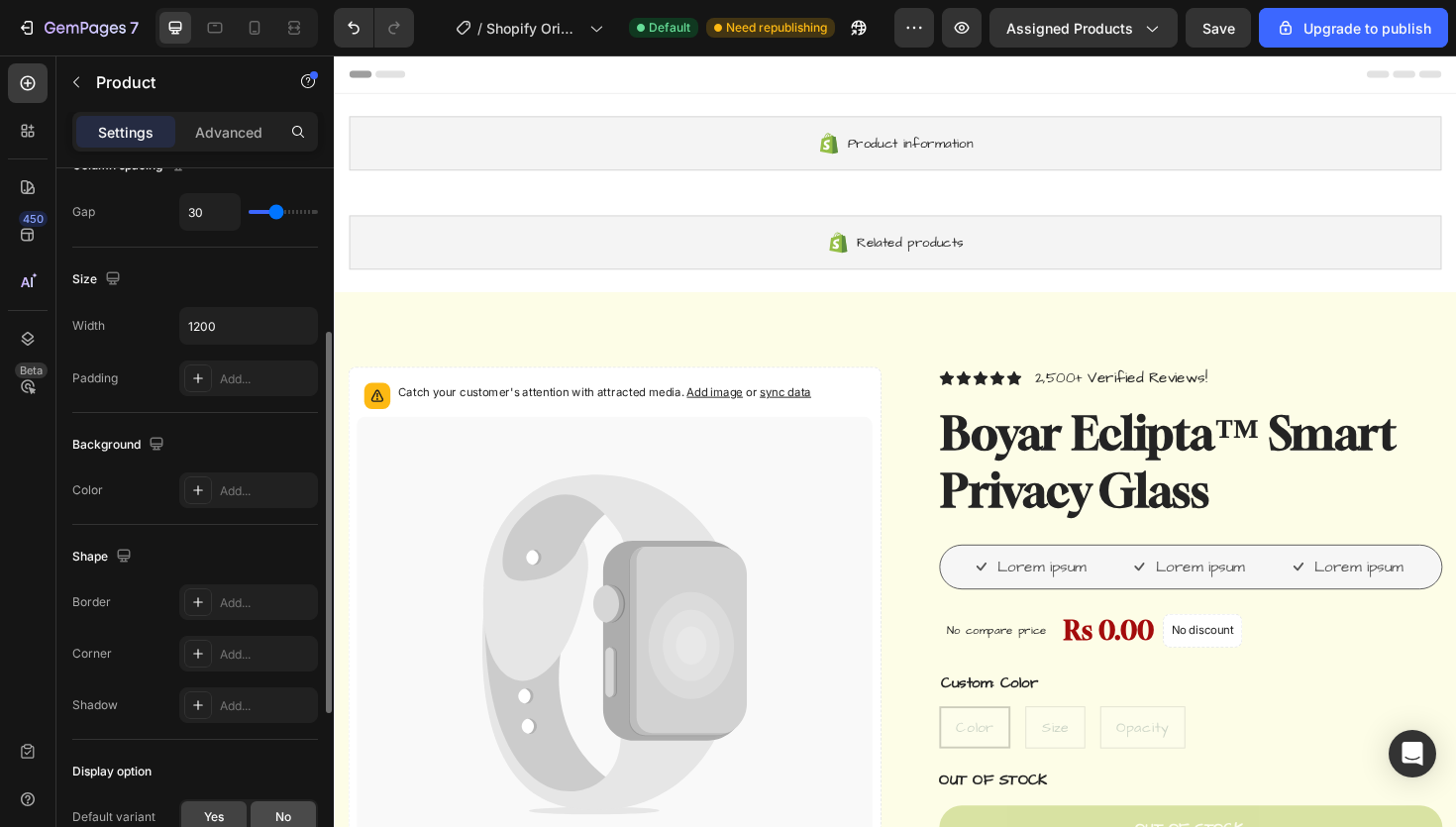 scroll, scrollTop: 296, scrollLeft: 0, axis: vertical 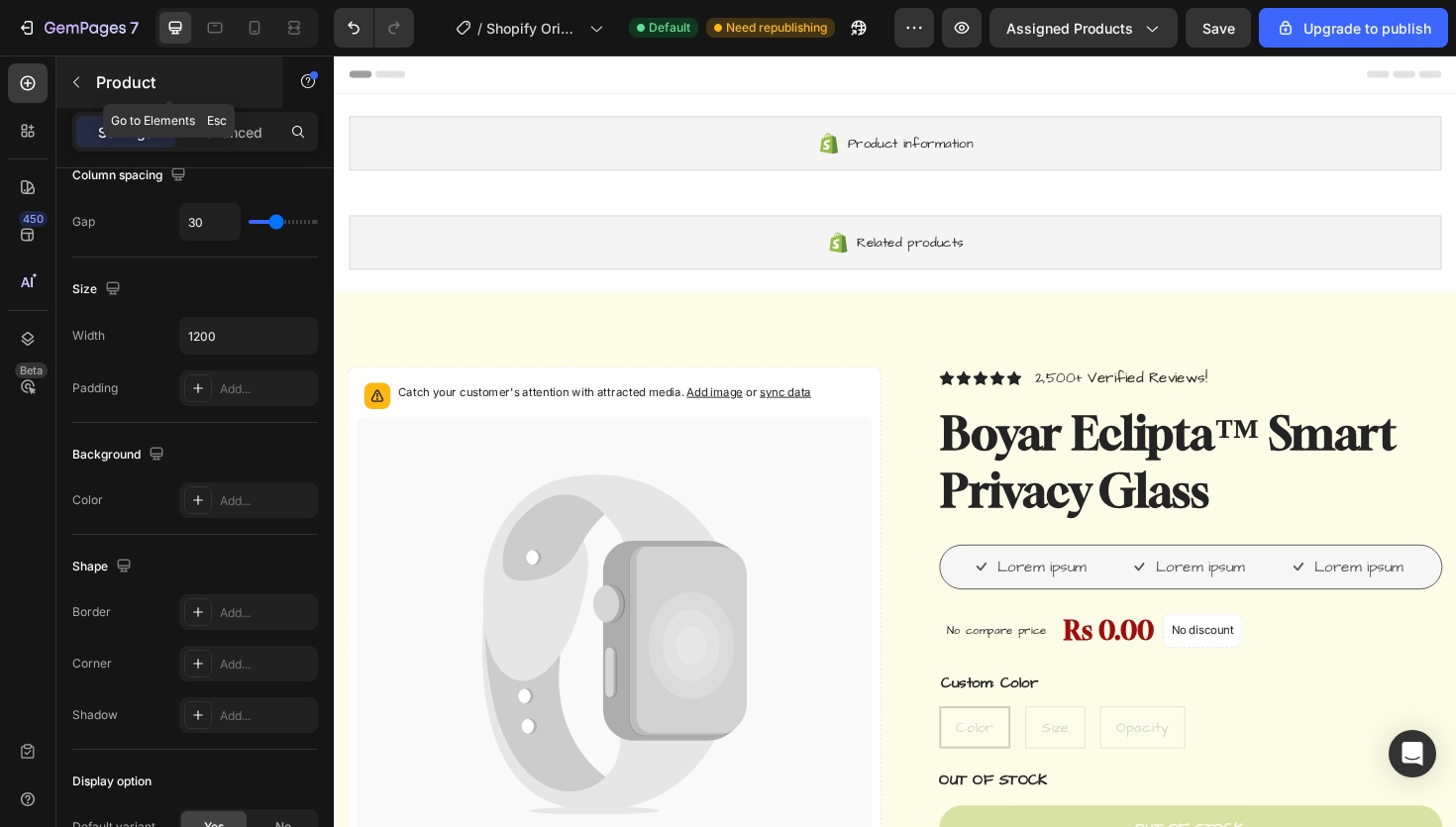 click on "Product" at bounding box center (180, 82) 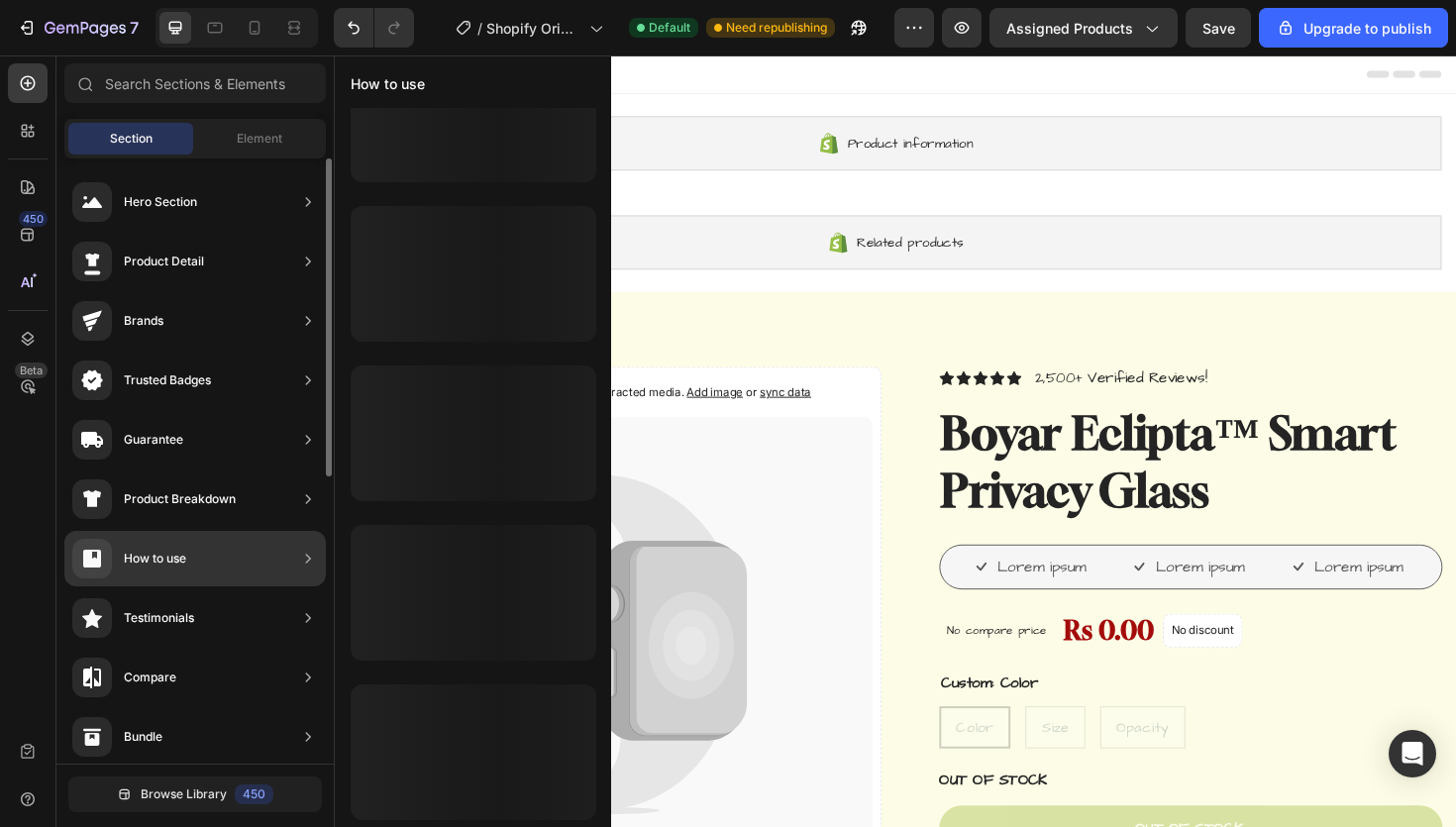 scroll, scrollTop: 0, scrollLeft: 0, axis: both 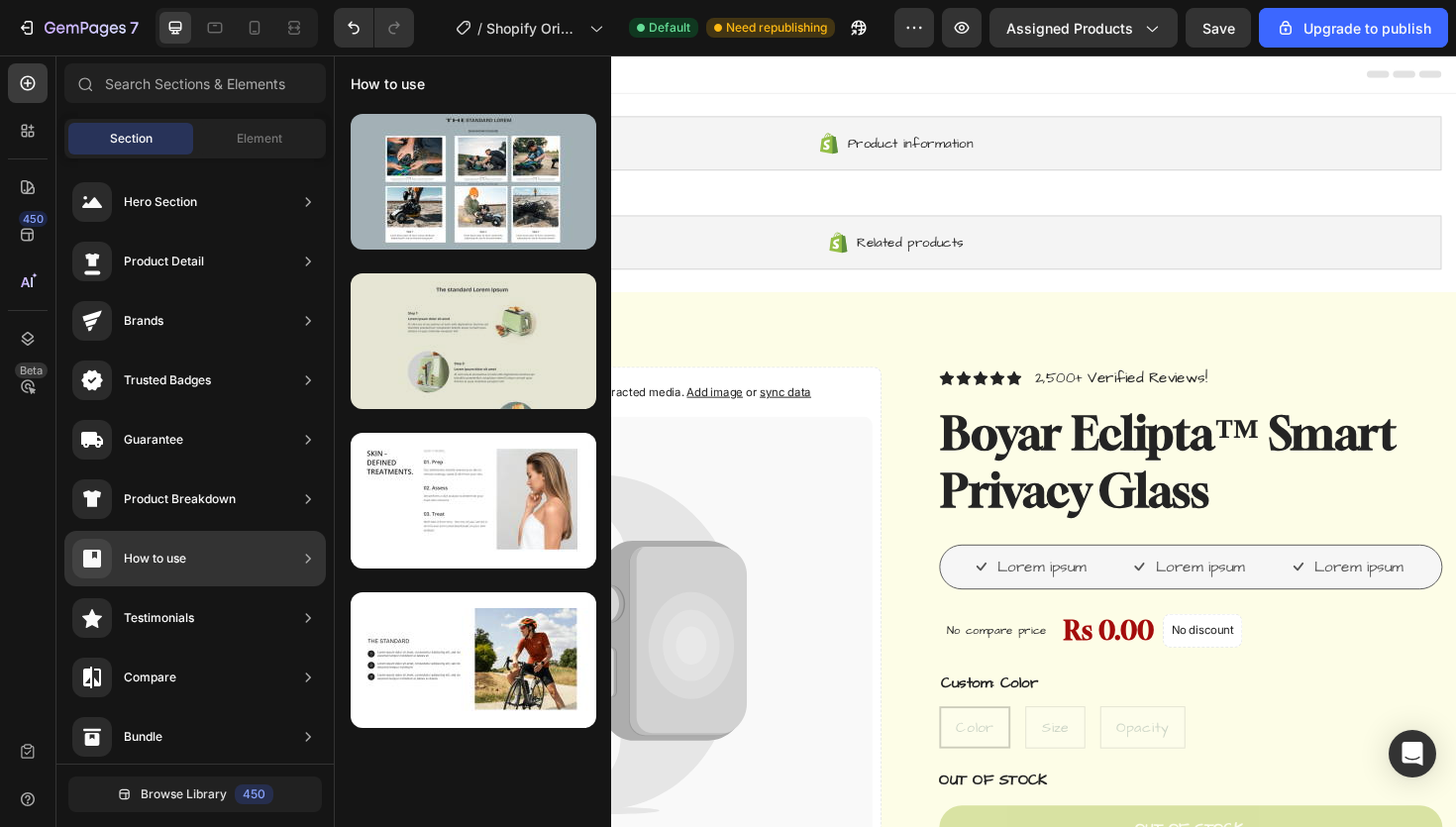 click at bounding box center [473, 341] 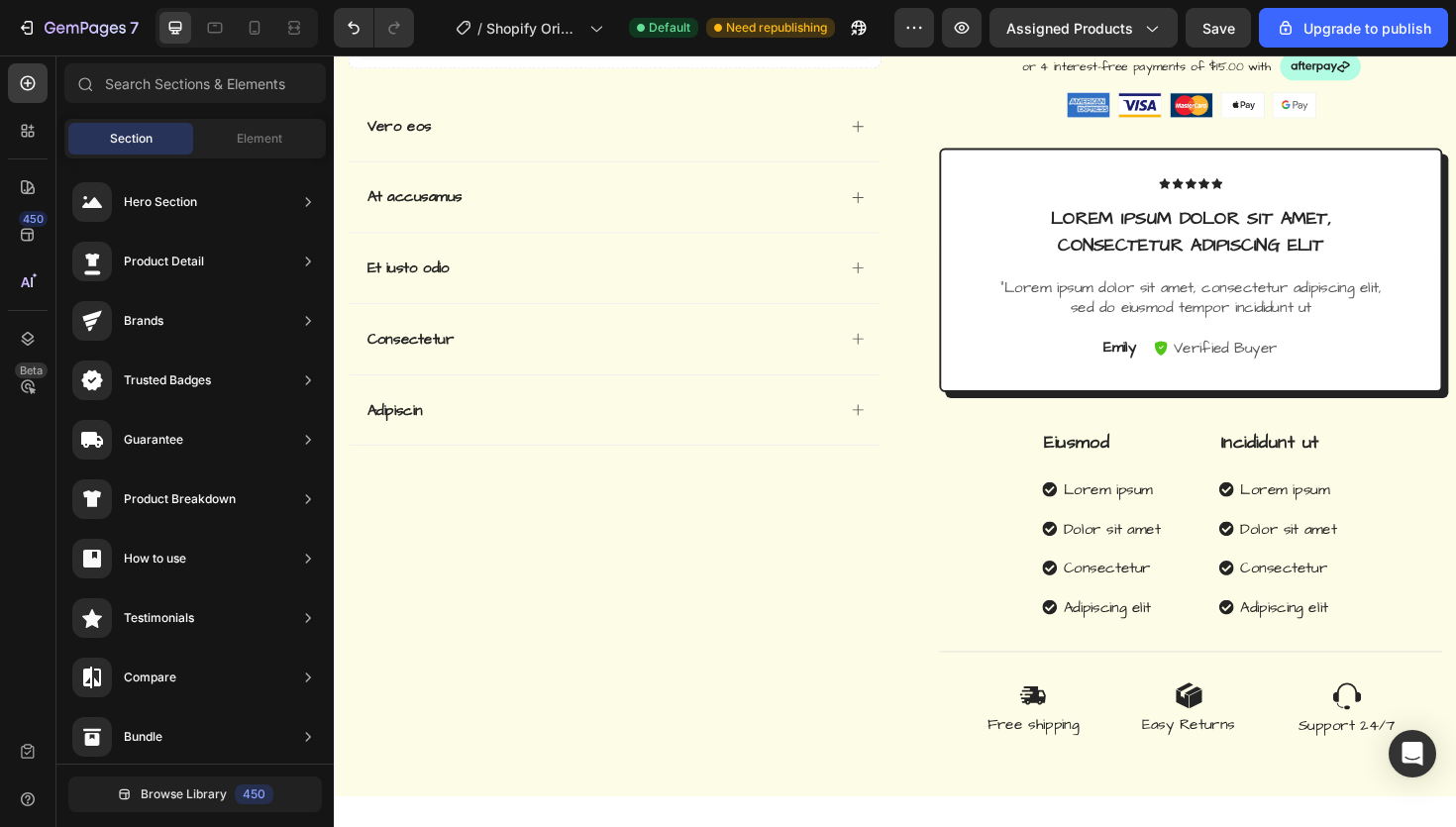 scroll, scrollTop: 1066, scrollLeft: 0, axis: vertical 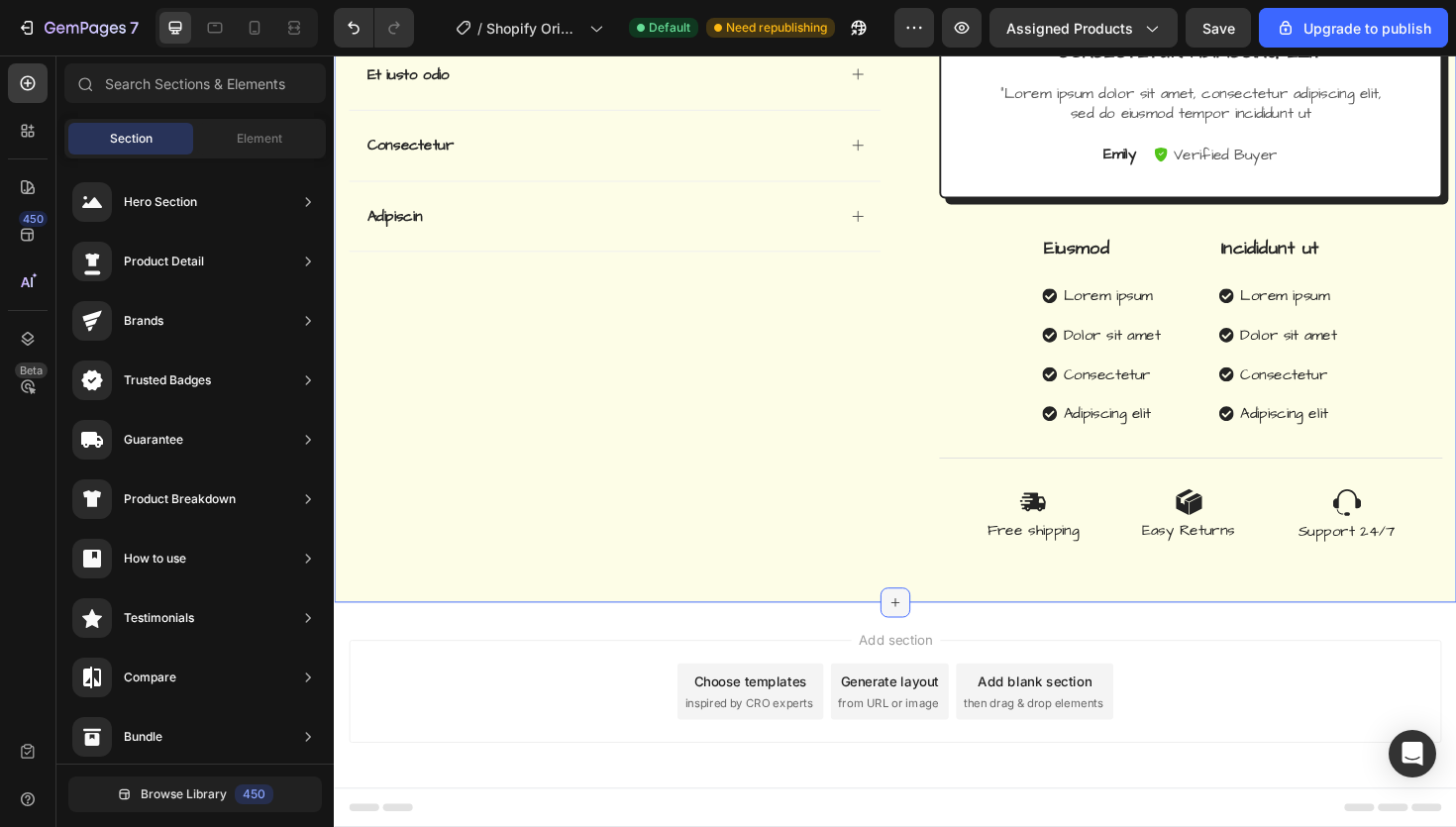 click at bounding box center [928, 635] 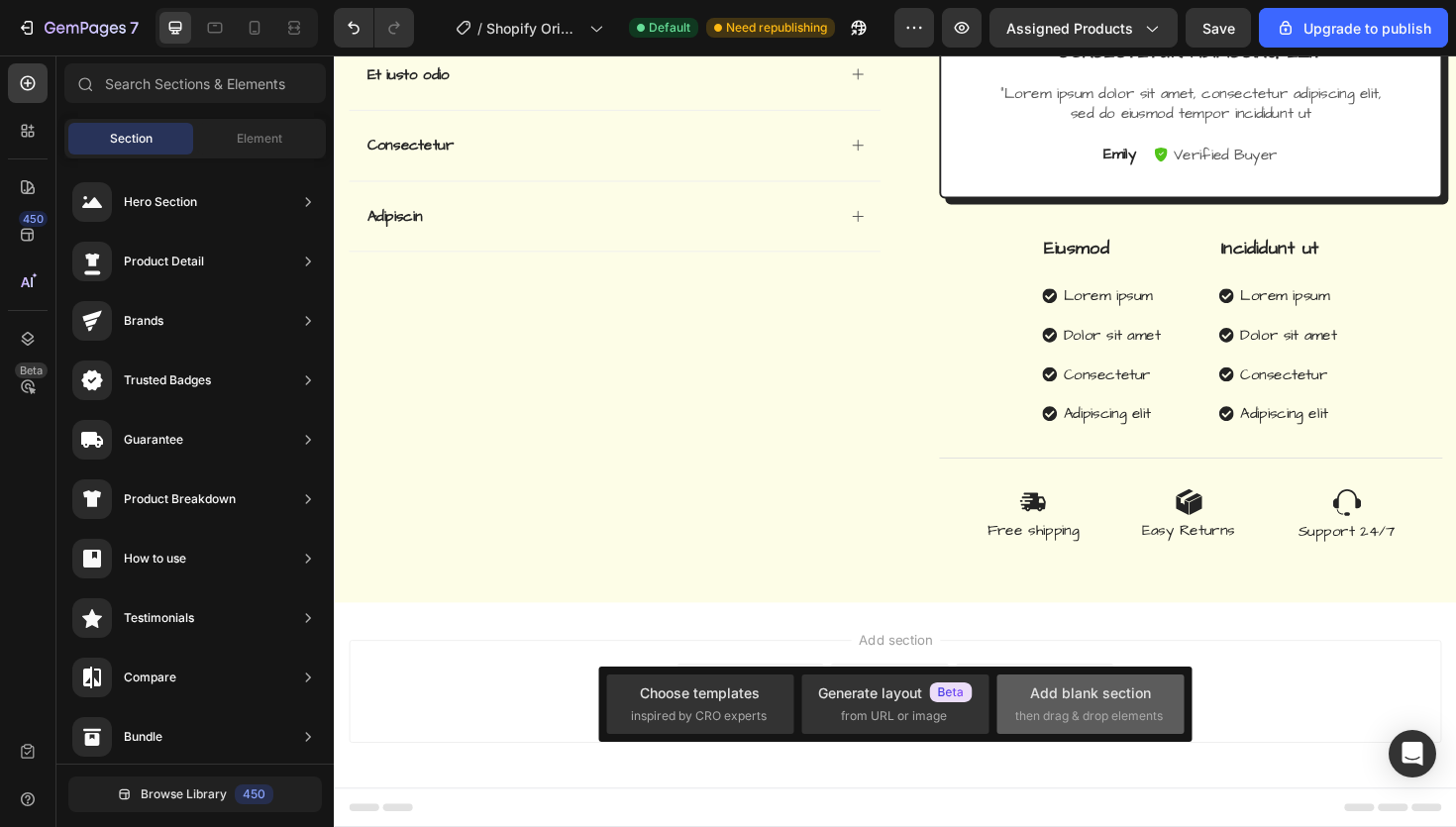 click on "then drag & drop elements" at bounding box center [1089, 716] 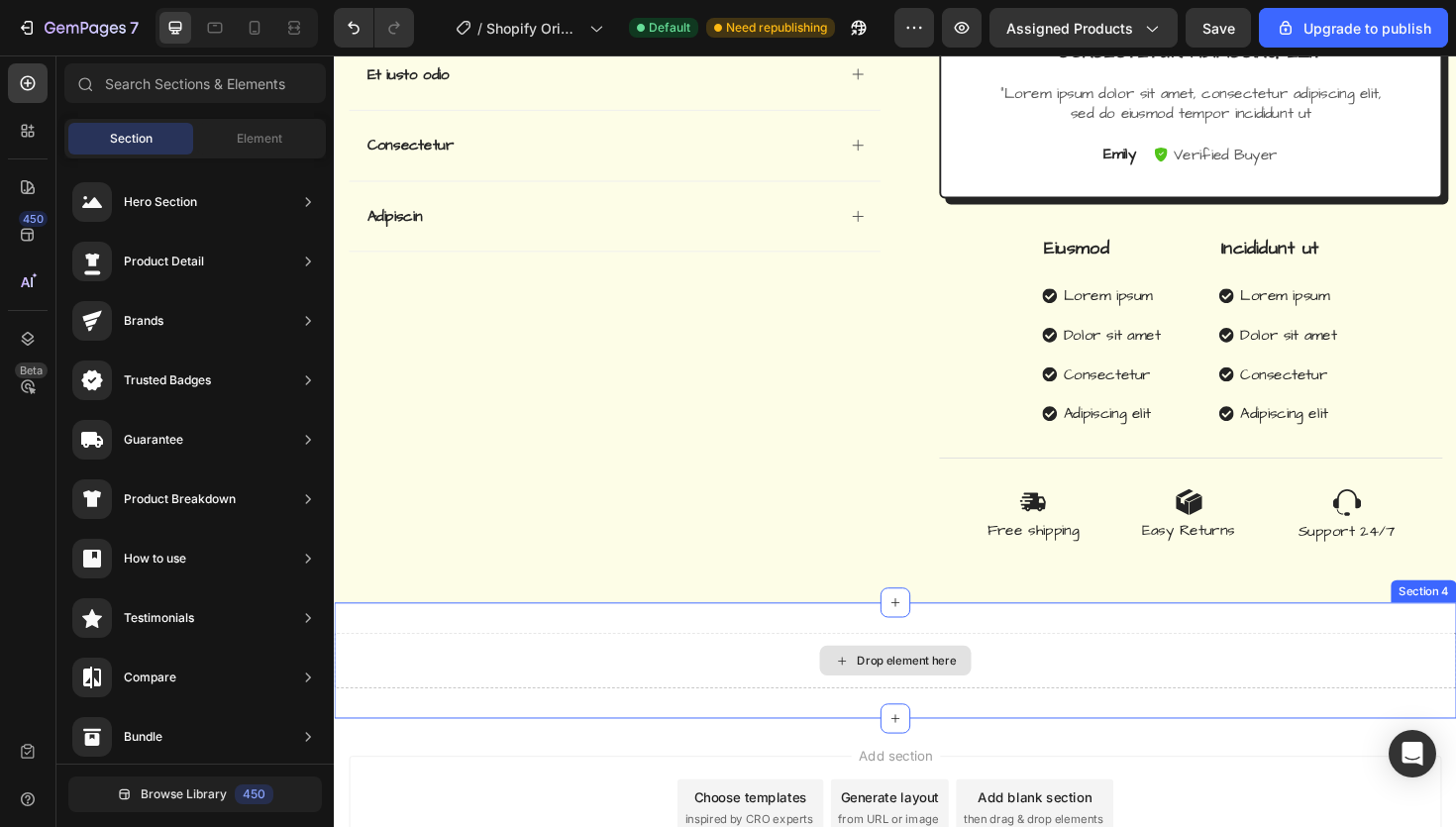 click on "Drop element here" at bounding box center [940, 696] 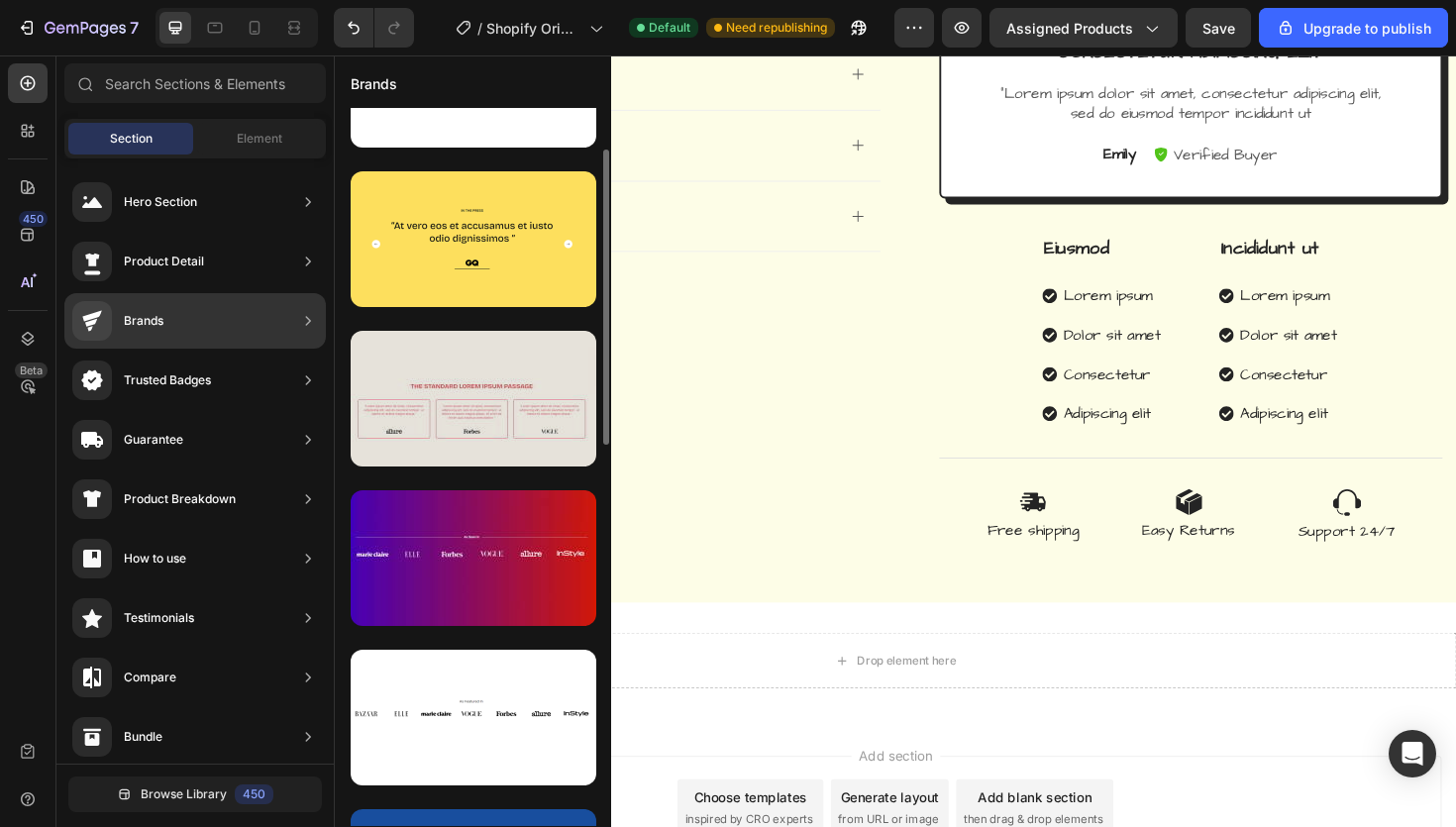 scroll, scrollTop: 0, scrollLeft: 0, axis: both 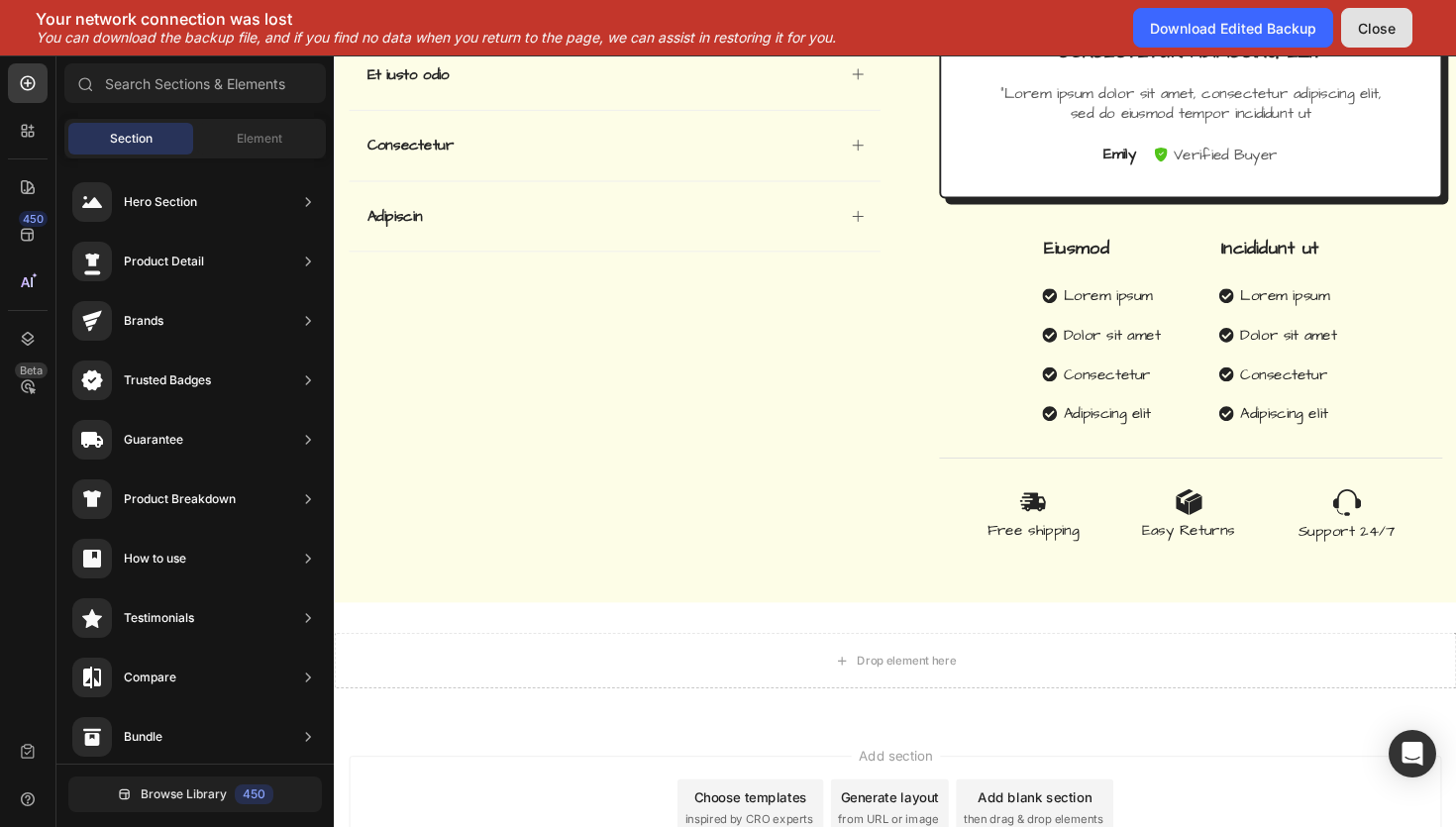 click on "Close" at bounding box center (1377, 28) 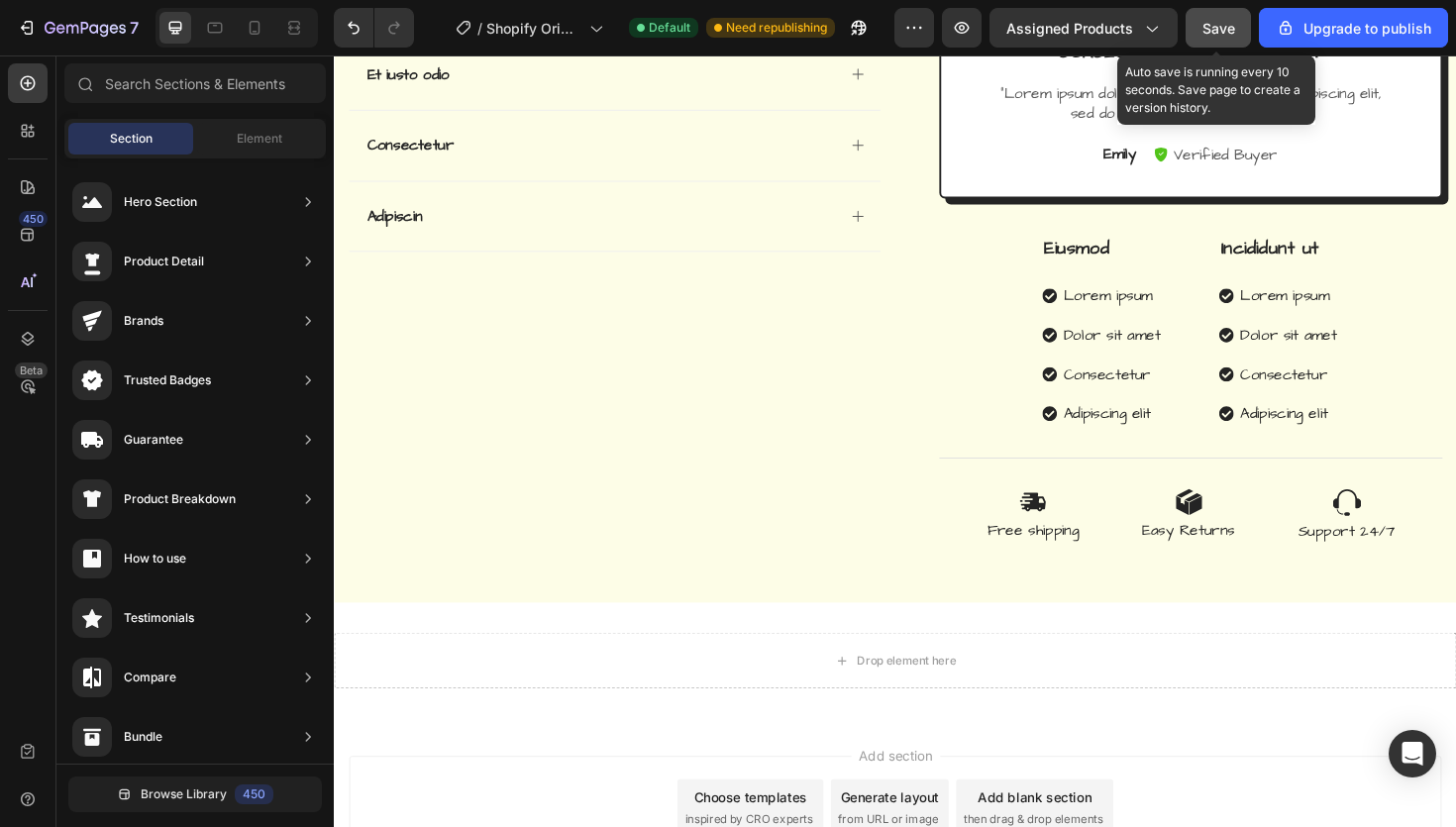click on "Save" at bounding box center [1218, 28] 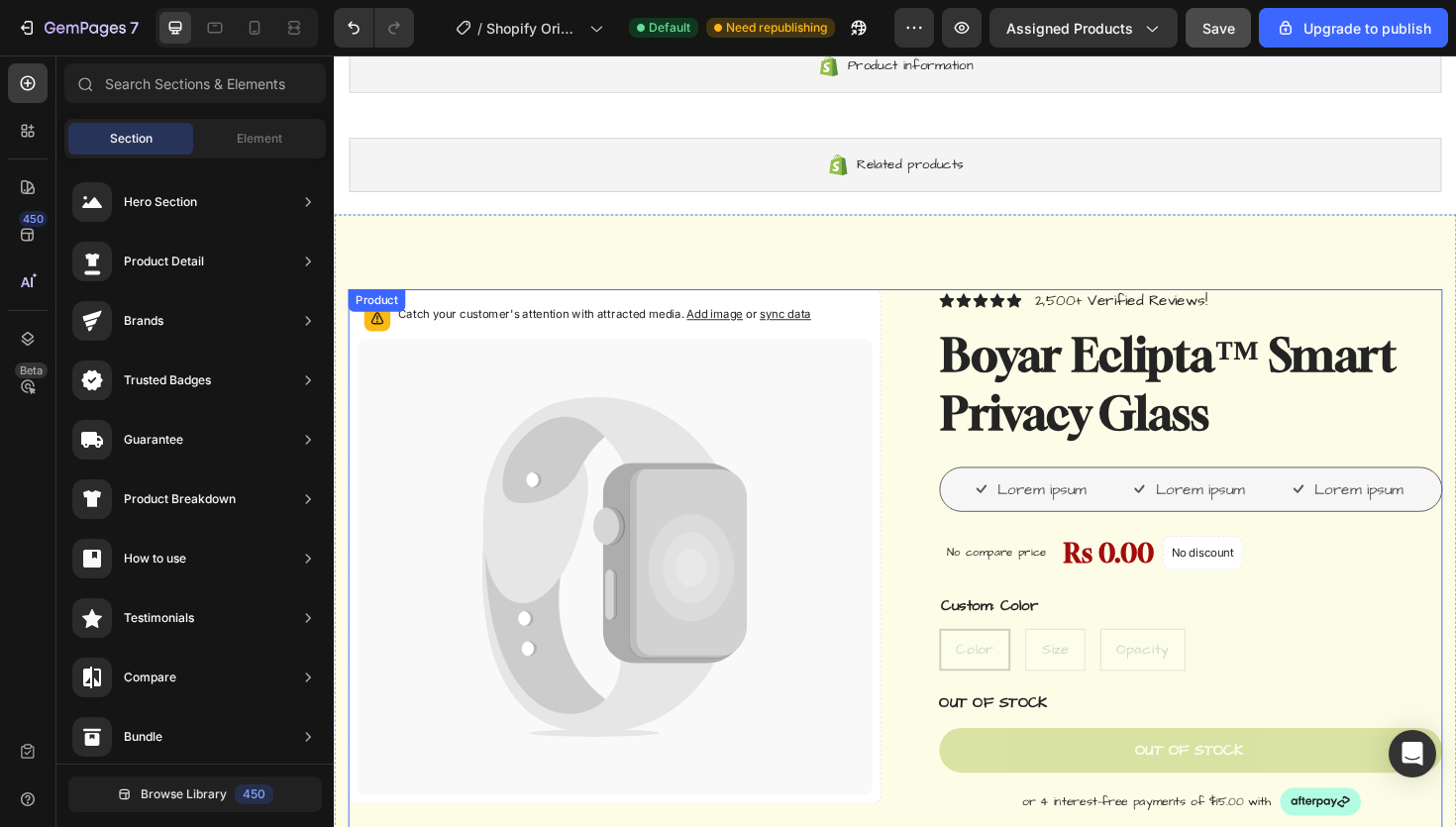 scroll, scrollTop: 0, scrollLeft: 0, axis: both 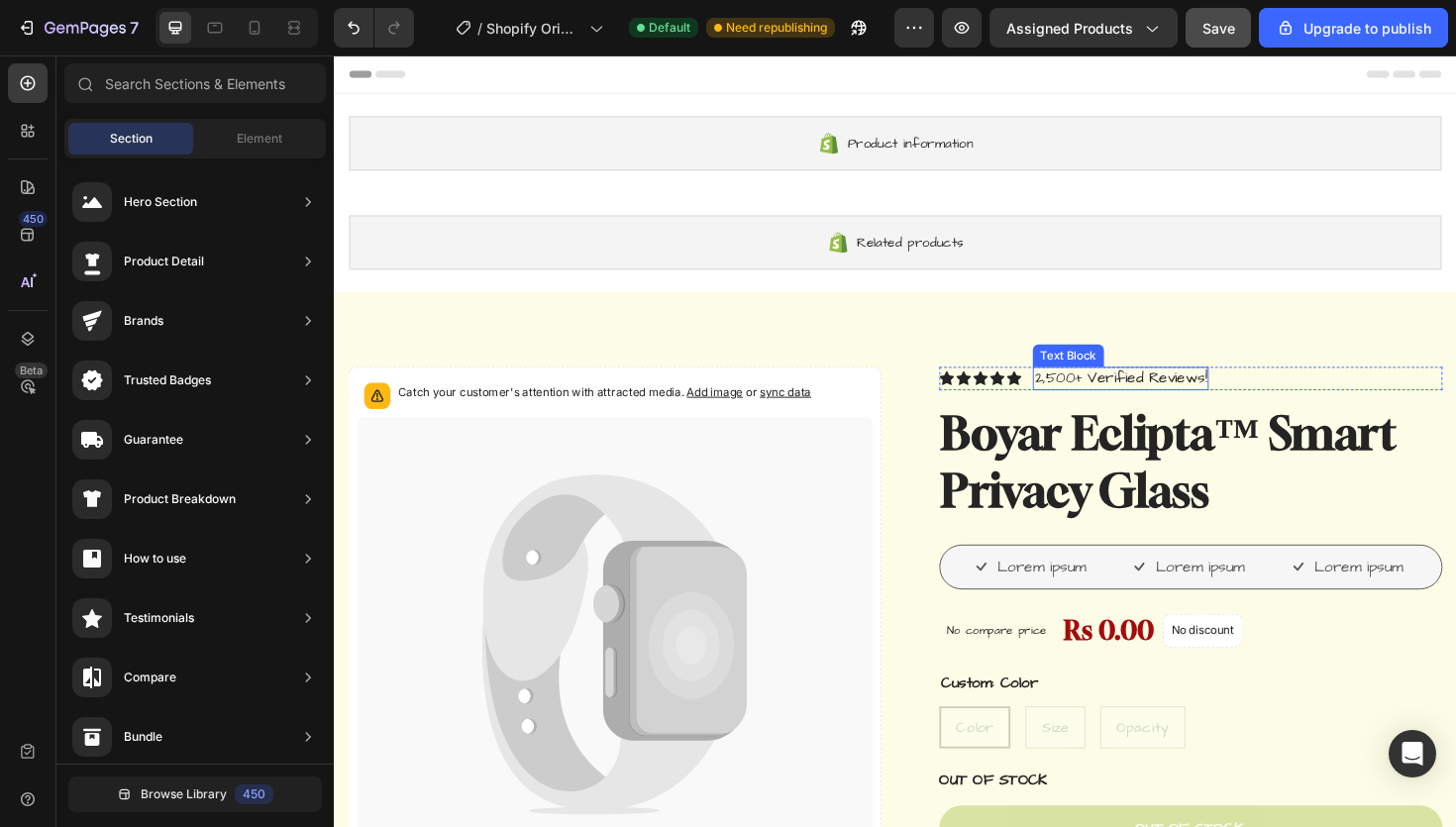 click on "2,500+ Verified Reviews!" at bounding box center (1167, 397) 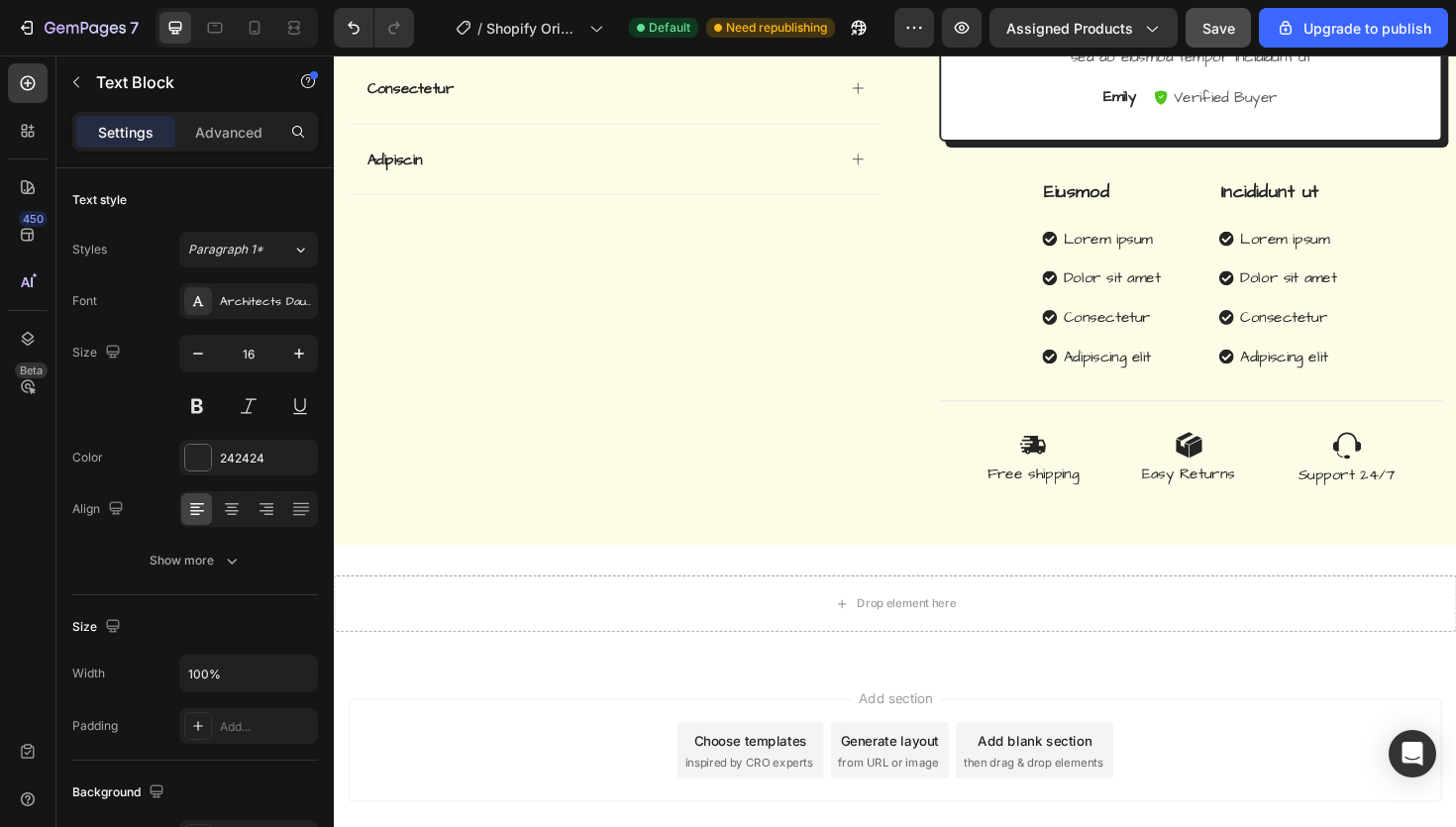 scroll, scrollTop: 1176, scrollLeft: 0, axis: vertical 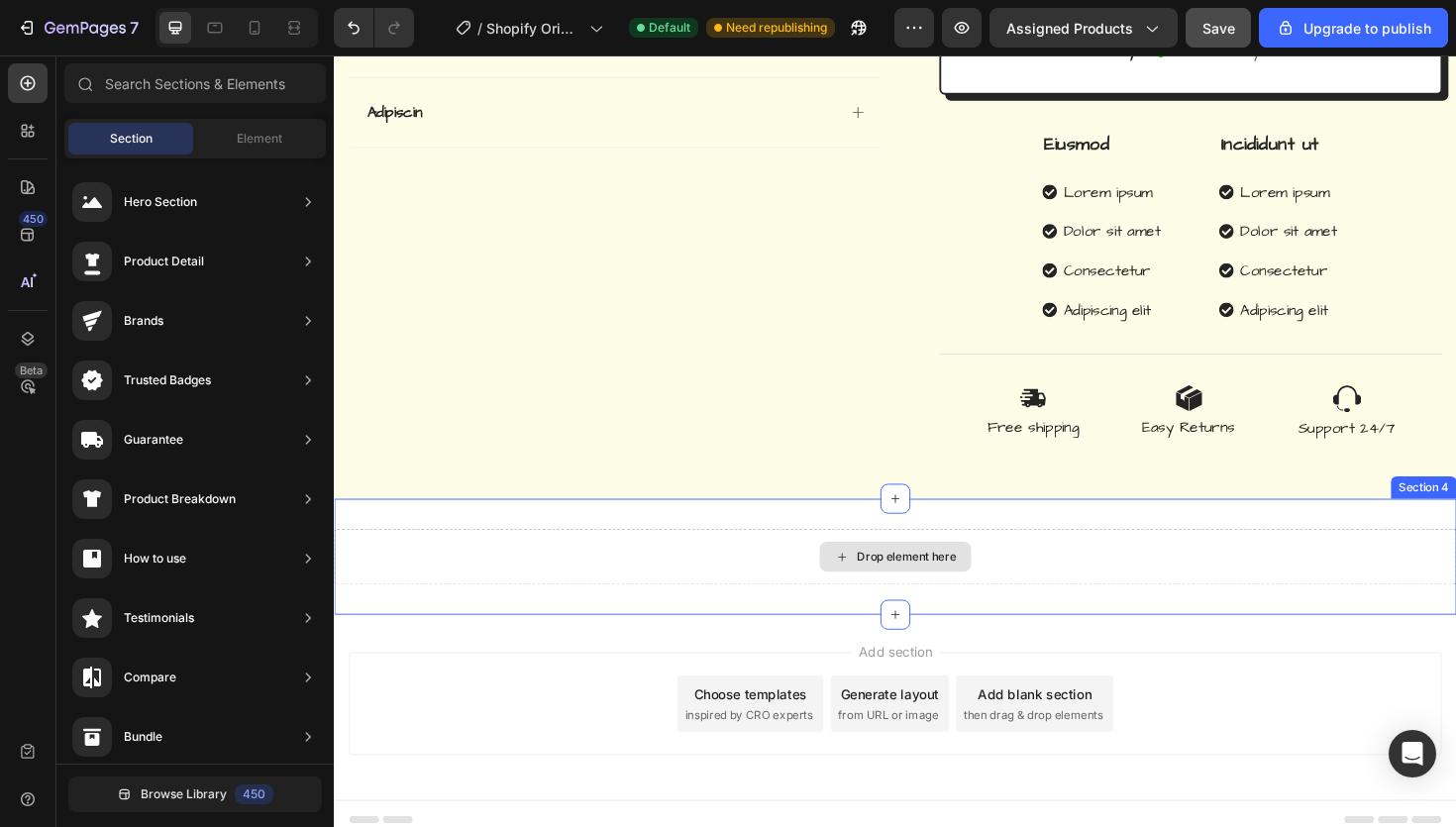 click on "Drop element here" at bounding box center [928, 586] 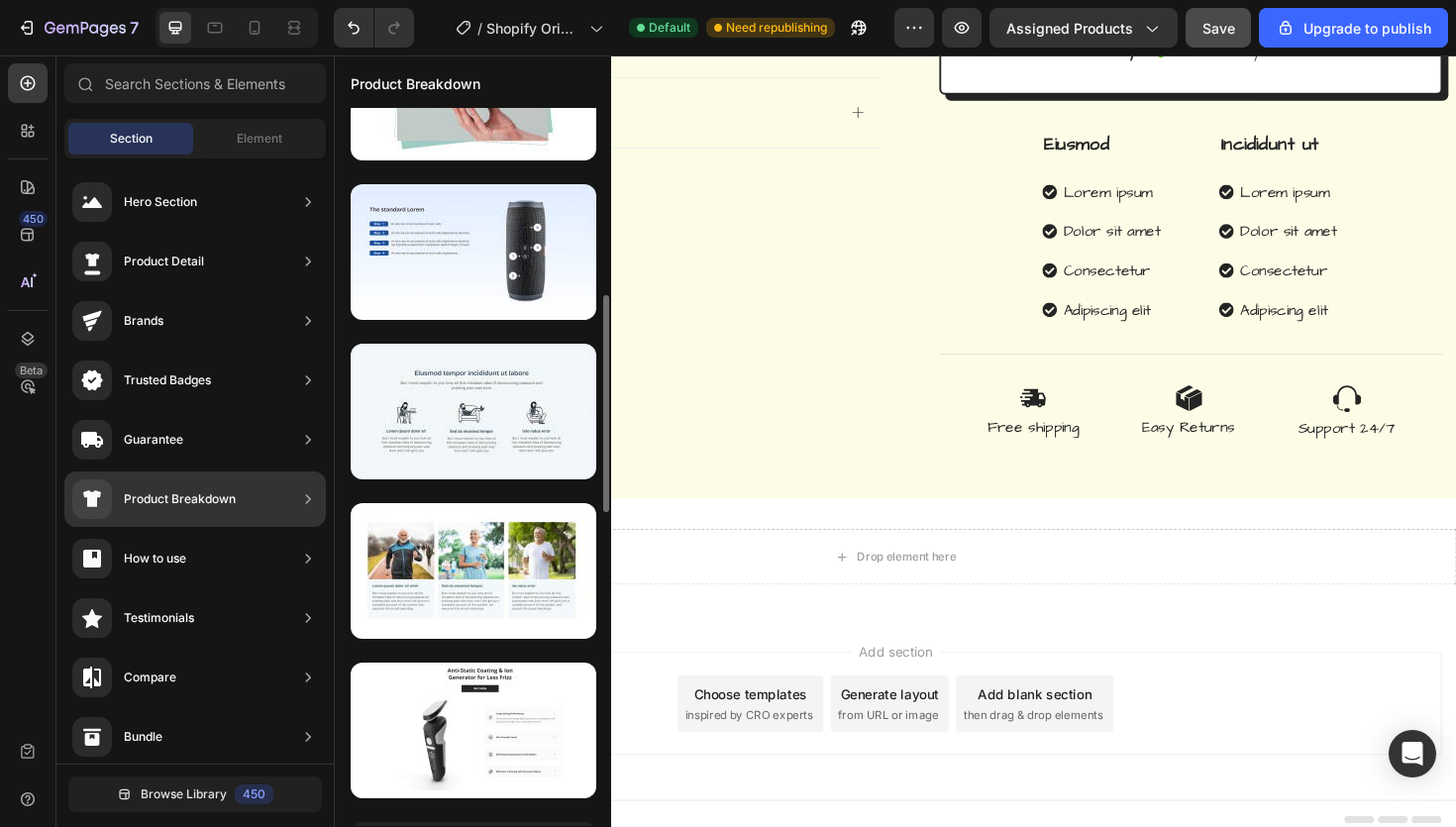 scroll, scrollTop: 387, scrollLeft: 0, axis: vertical 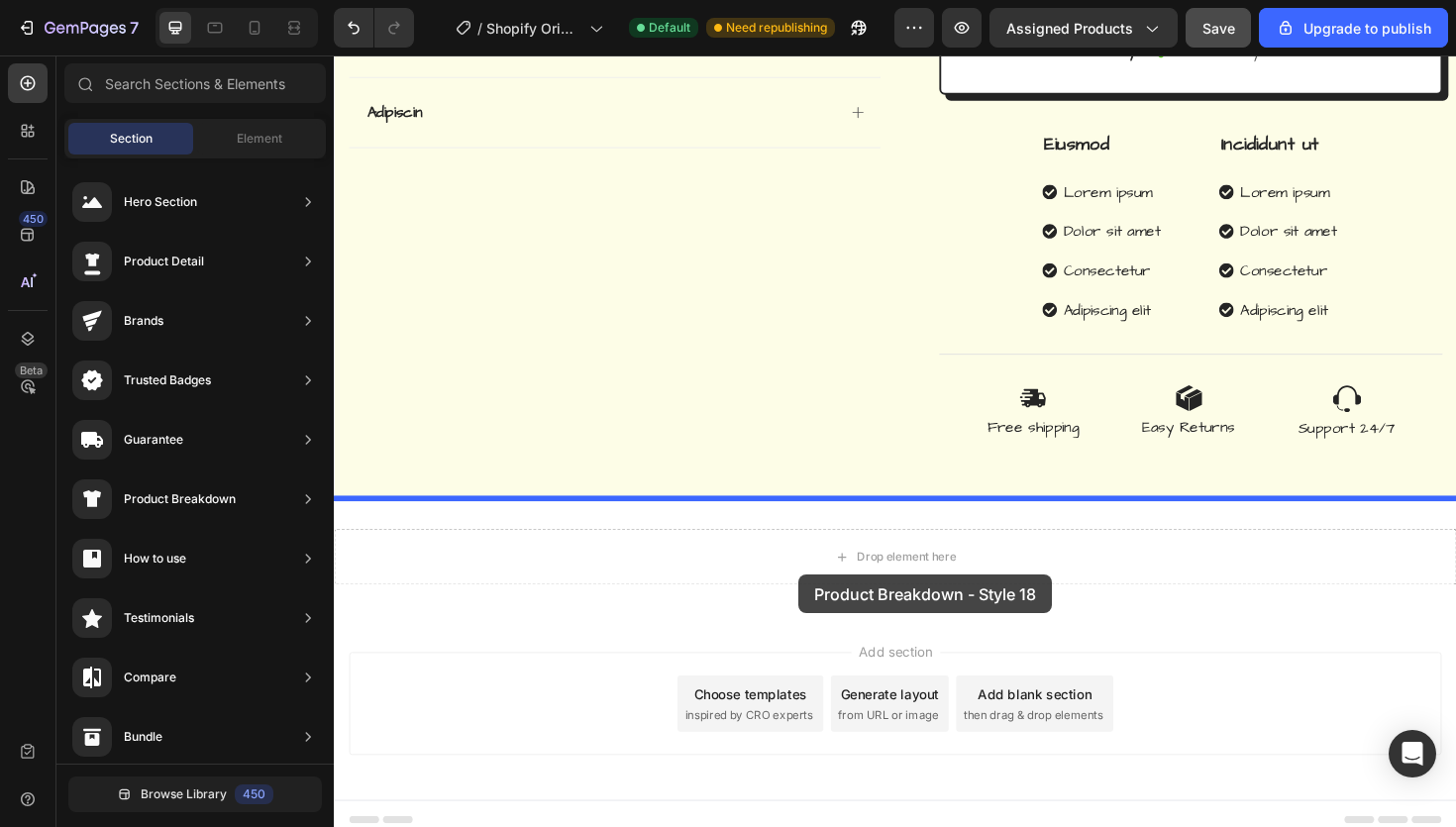 drag, startPoint x: 814, startPoint y: 506, endPoint x: 798, endPoint y: 574, distance: 69.857 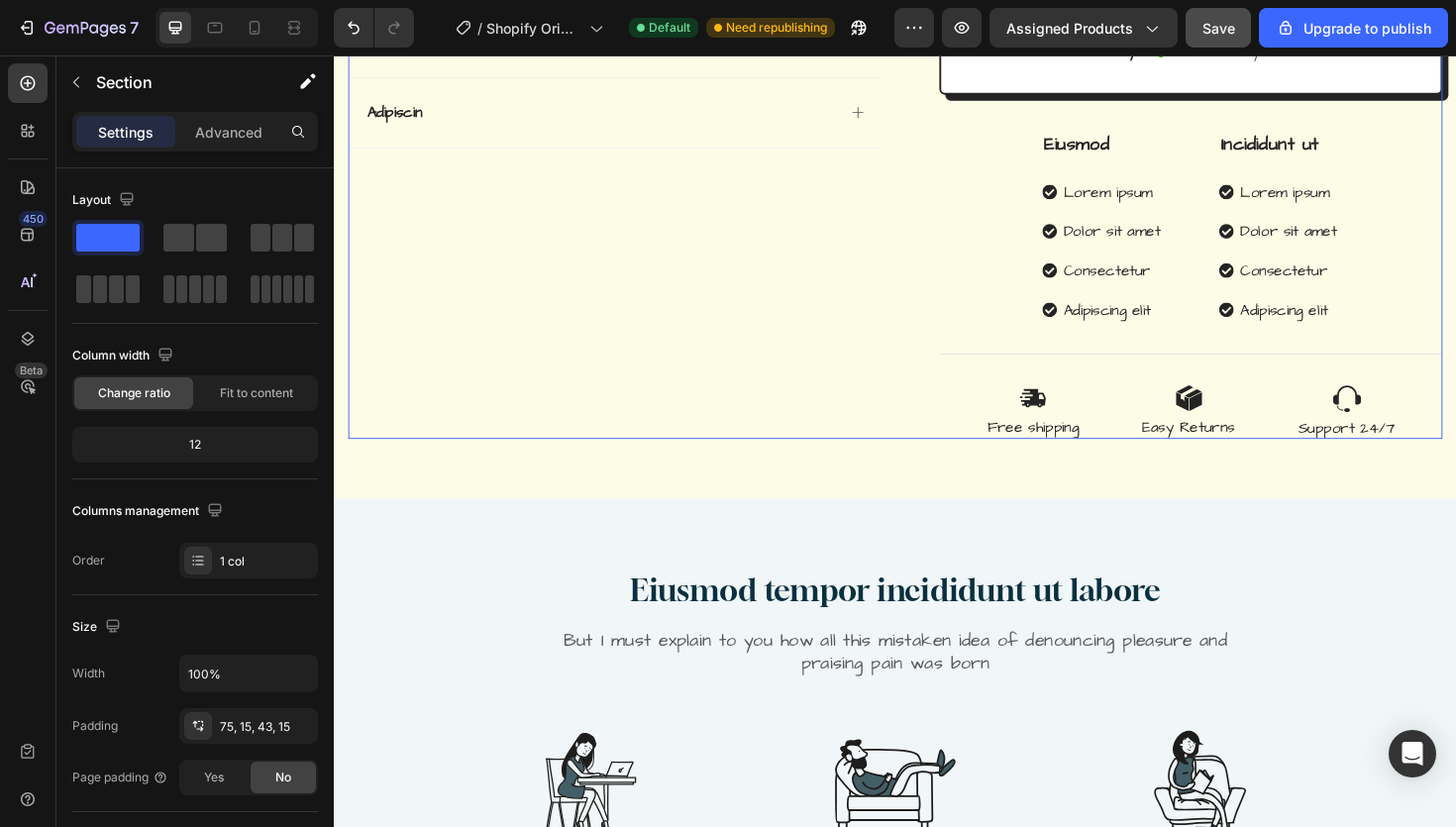 click on "Catch your customer's attention with attracted media.       Add image   or   sync data
Product Images
Vero eos
At accusamus
Et iusto odio
Consectetur
Adipiscin Accordion" at bounding box center [631, -164] 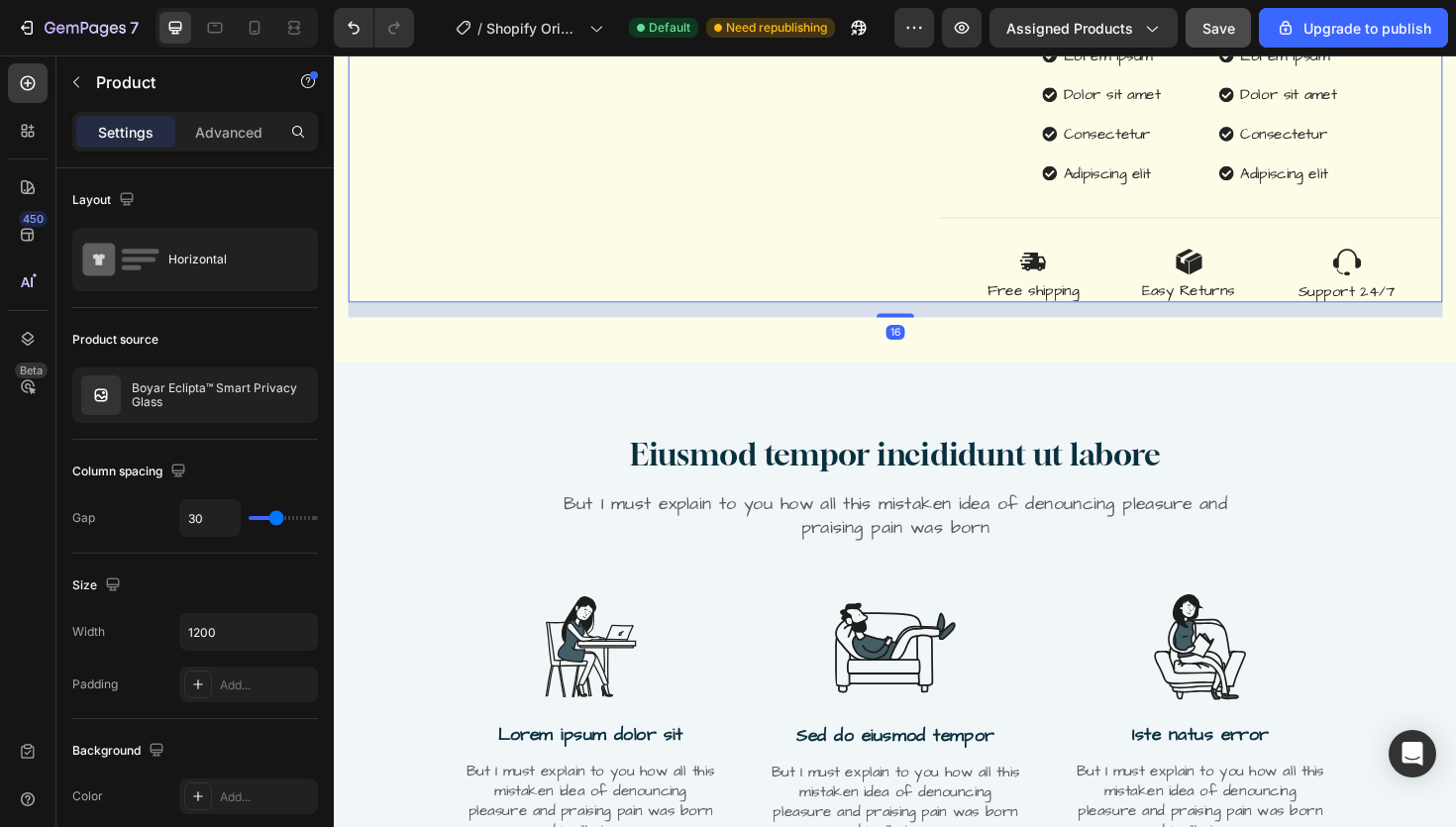 scroll, scrollTop: 1335, scrollLeft: 0, axis: vertical 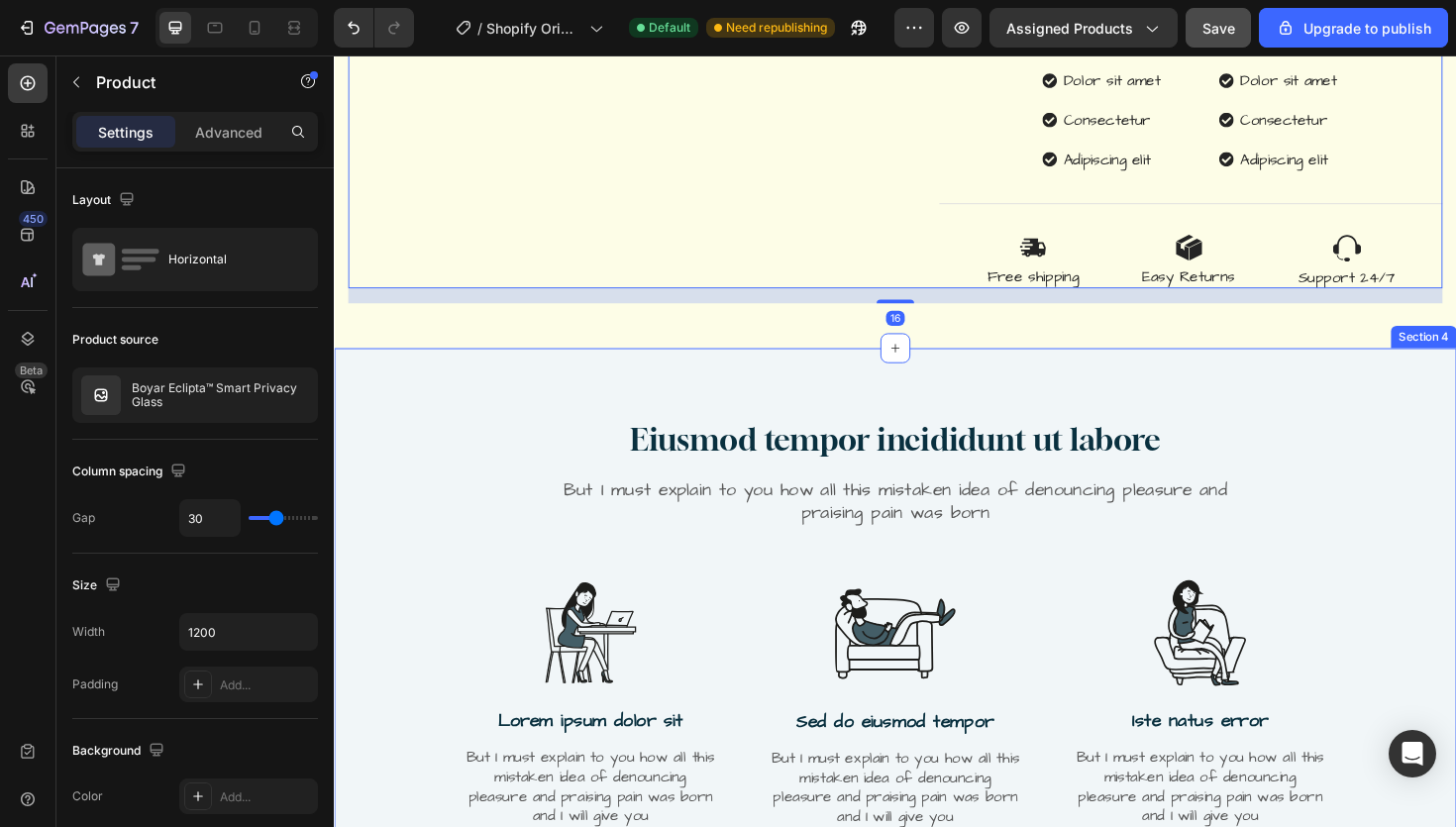 click on "Eiusmod tempor incididunt ut labore Heading But I must explain to you how all this mistaken idea of denouncing pleasure and praising pain was born Text Block Row Image Lorem ipsum dolor sit Text Block But I must explain to you how all this mistaken idea of denouncing pleasure and praising pain was born and I will give you Text Block Row Image Sed do eiusmod tempor Text Block But I must explain to you how all this mistaken idea of denouncing pleasure and praising pain was born and I will give you Text Block Row Image Iste natus error Text Block But I must explain to you how all this mistaken idea of denouncing pleasure and praising pain was born and I will give you Text Block Row Row Section 4" at bounding box center [928, 657] 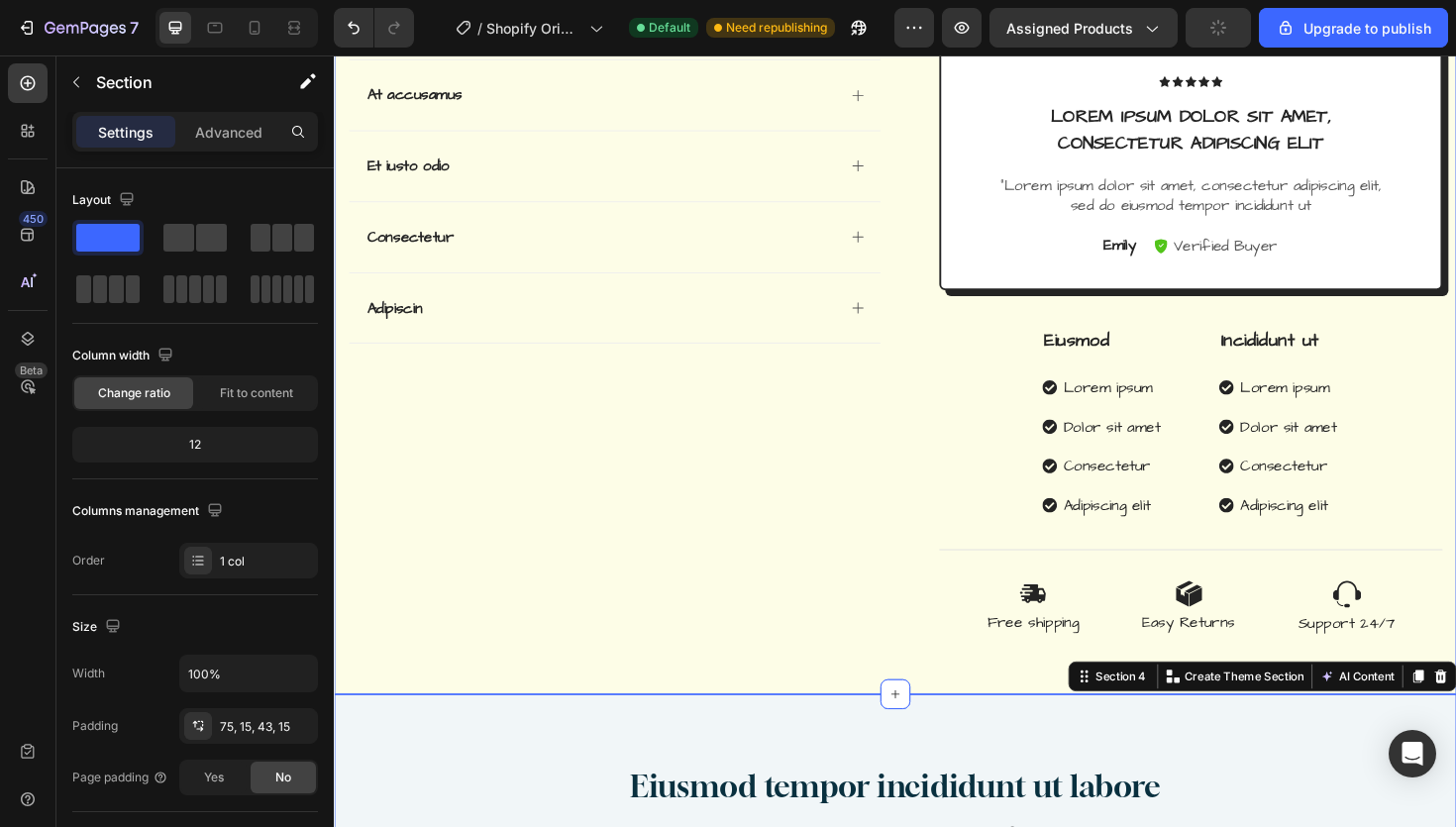 scroll, scrollTop: 957, scrollLeft: 0, axis: vertical 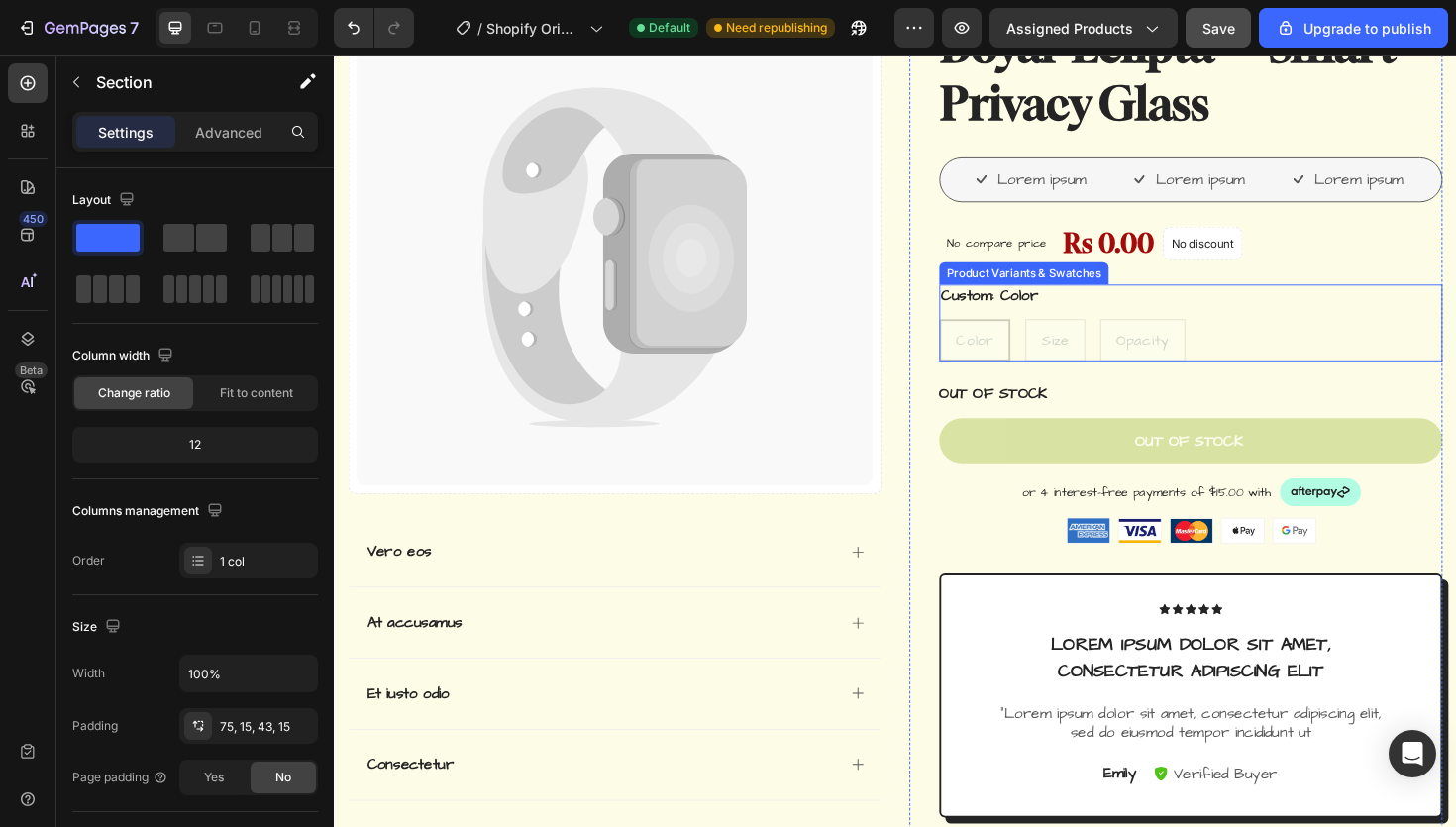 click on "Custom: Color Color Color     Color Size Size     Size Opacity Opacity     Opacity" at bounding box center (1241, 339) 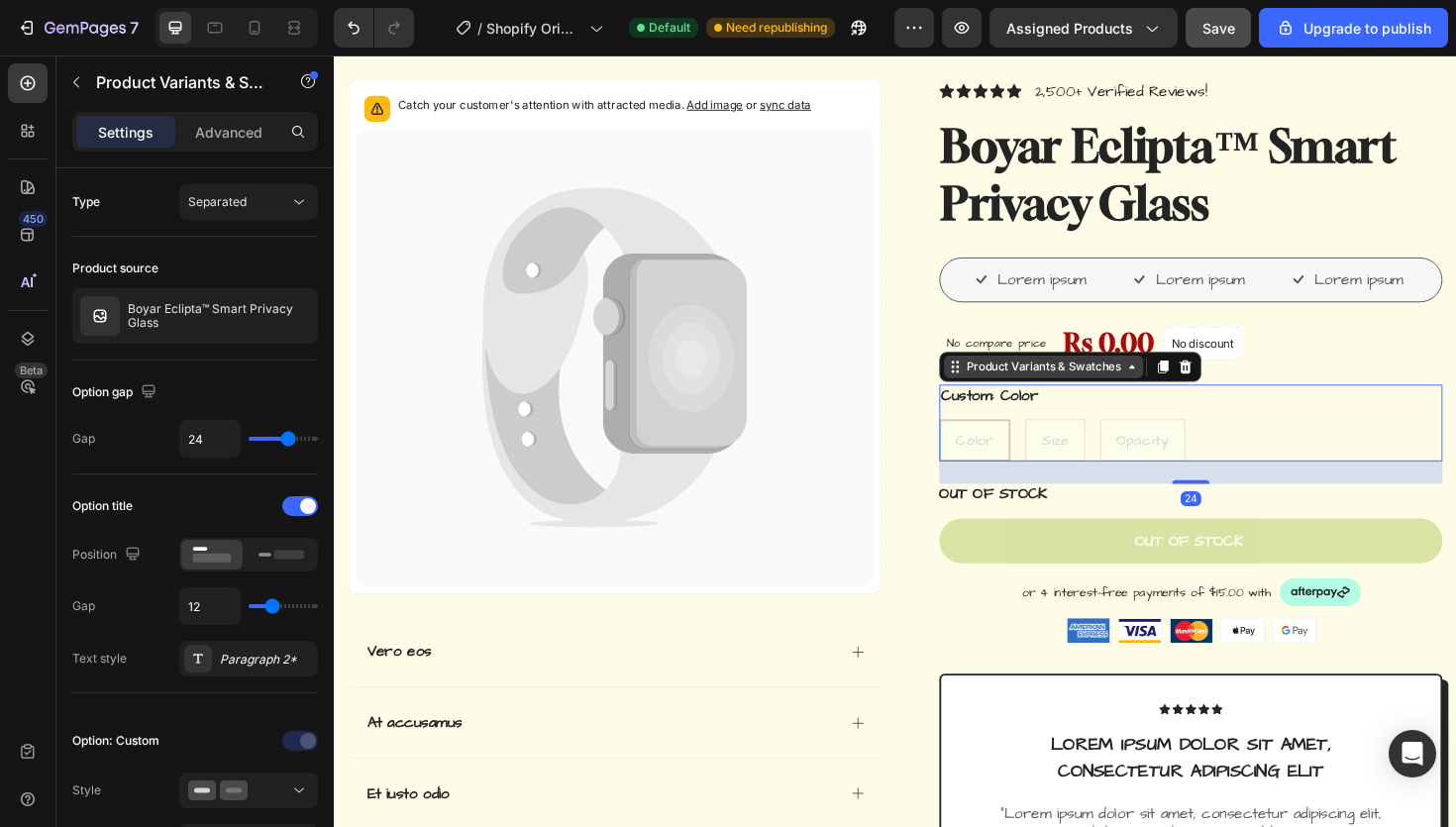 scroll, scrollTop: 234, scrollLeft: 0, axis: vertical 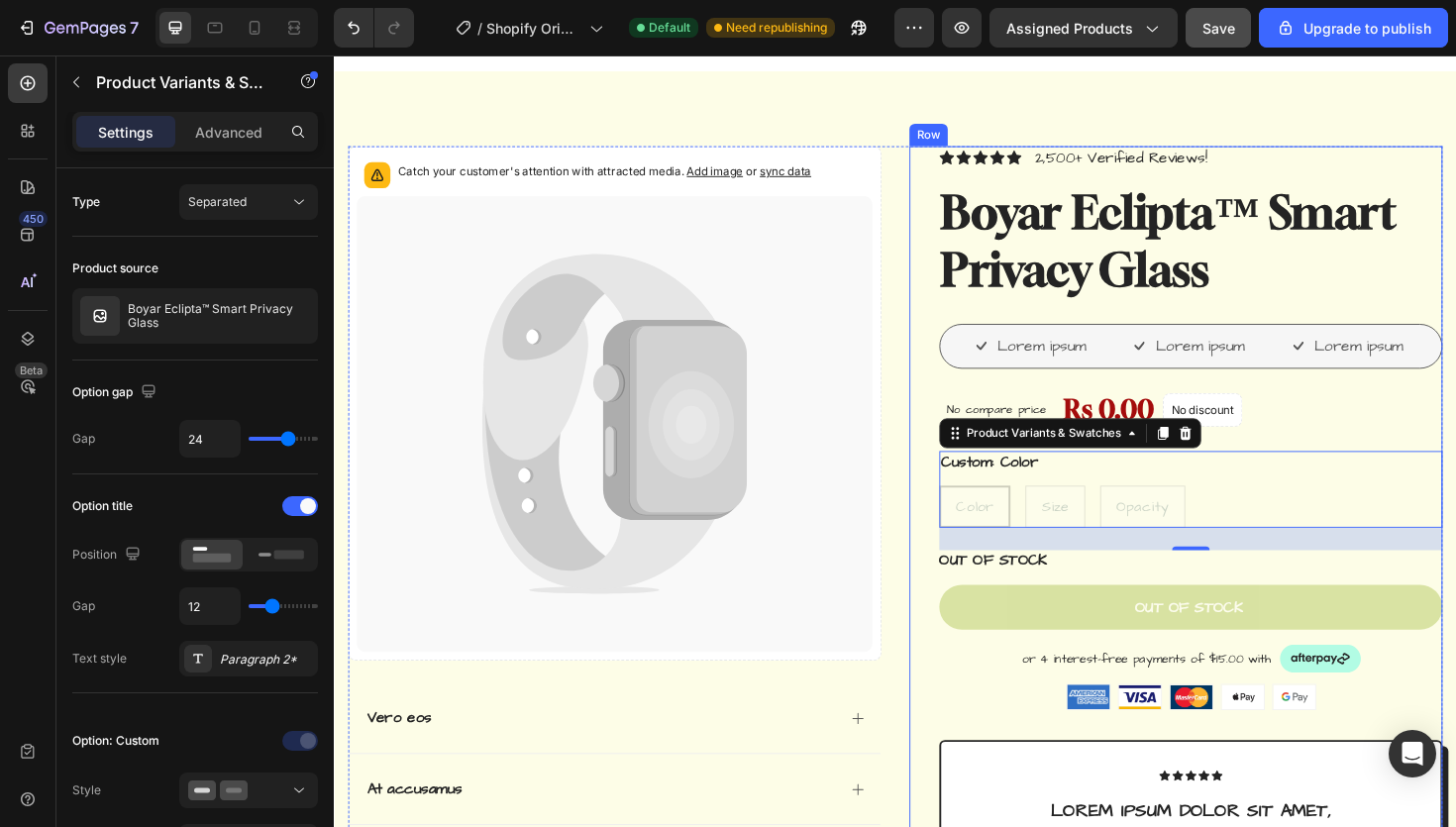 click on "Icon Icon Icon Icon Icon Icon List 2,500+ Verified Reviews! Text Block Row Boyar Eclipta™ Smart Privacy Glass Product Title
Lorem ipsum Item List
Lorem ipsum Item List
Lorem ipsum Item List Row No compare price Product Price Rs 0.00 Product Price Product Price No discount   Not be displayed when published Product Badge Row Custom: Color Color Color     Color Size Size     Size Opacity Opacity     Opacity Product Variants & Swatches   24 OUT OF STOCK Stock Counter Out of stock Add to Cart or 4 interest-free payments of $15.00 with Text Block Image Row Image Image Image Image Image Row Icon Icon Icon Icon Icon Icon List Lorem ipsum dolor sit amet, consectetur adipiscing elit Text Block “Lorem ipsum dolor sit amet, consectetur adipiscing elit, sed do eiusmod tempor incididunt ut  Text Block [NAME] Text Block
Verified Buyer Item List Row Row Eiusmod Text Block Lorem ipsum Dolor sit amet Consectetur  Adipiscing elit Item List Incididunt ut Text Block" at bounding box center [1225, 777] 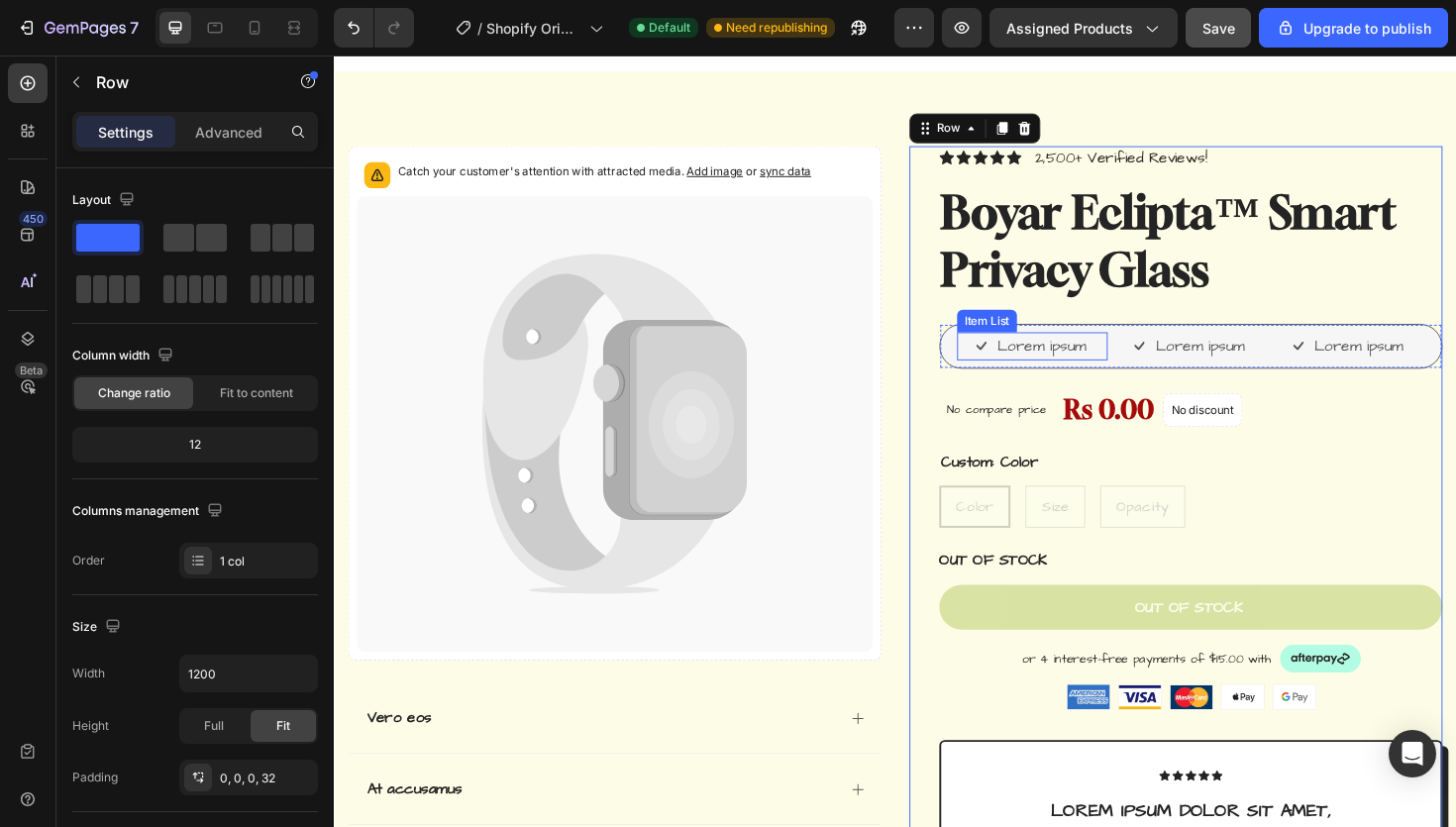 click on "Lorem ipsum" at bounding box center [1083, 363] 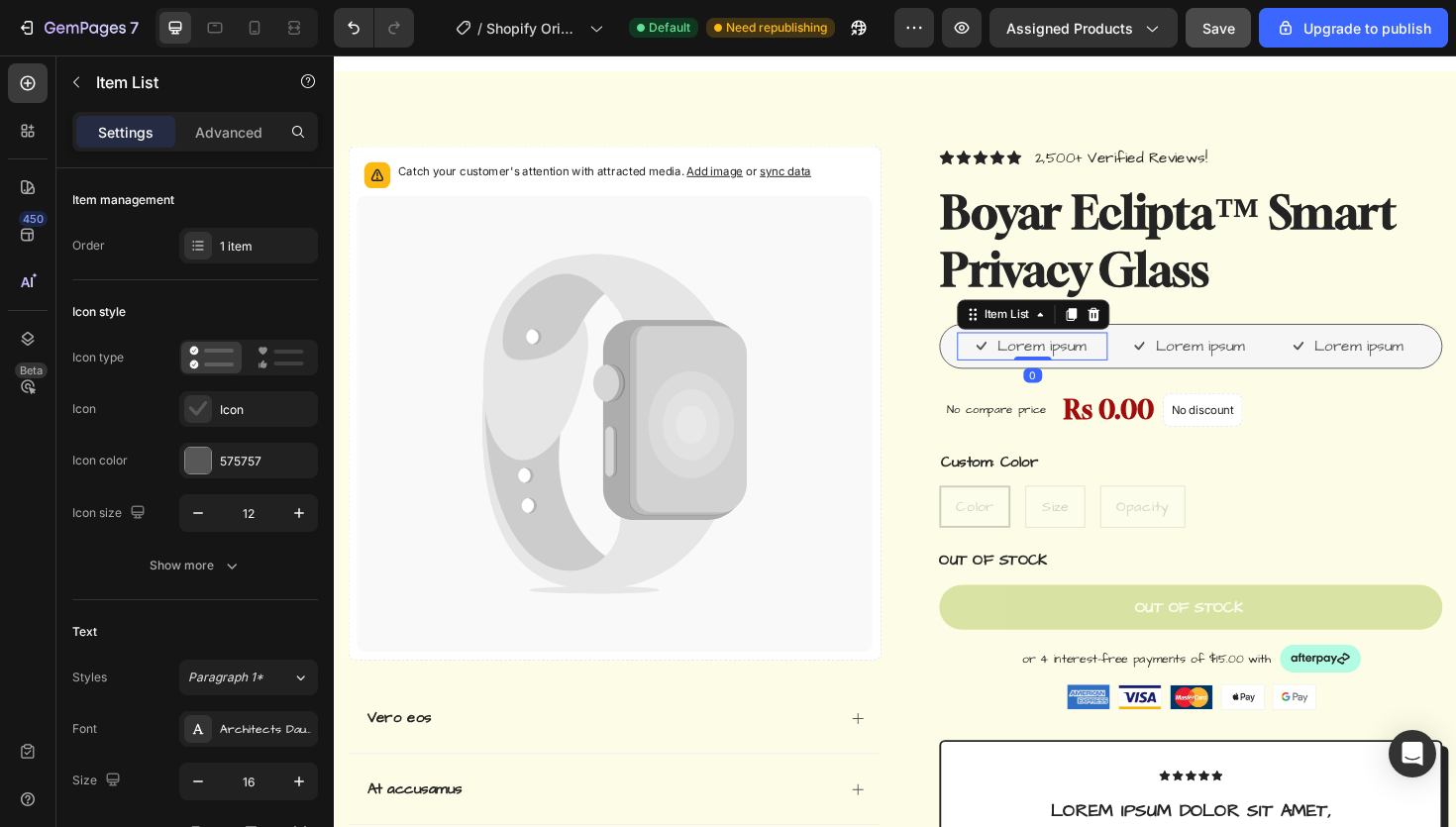 click on "Lorem ipsum" at bounding box center (1083, 363) 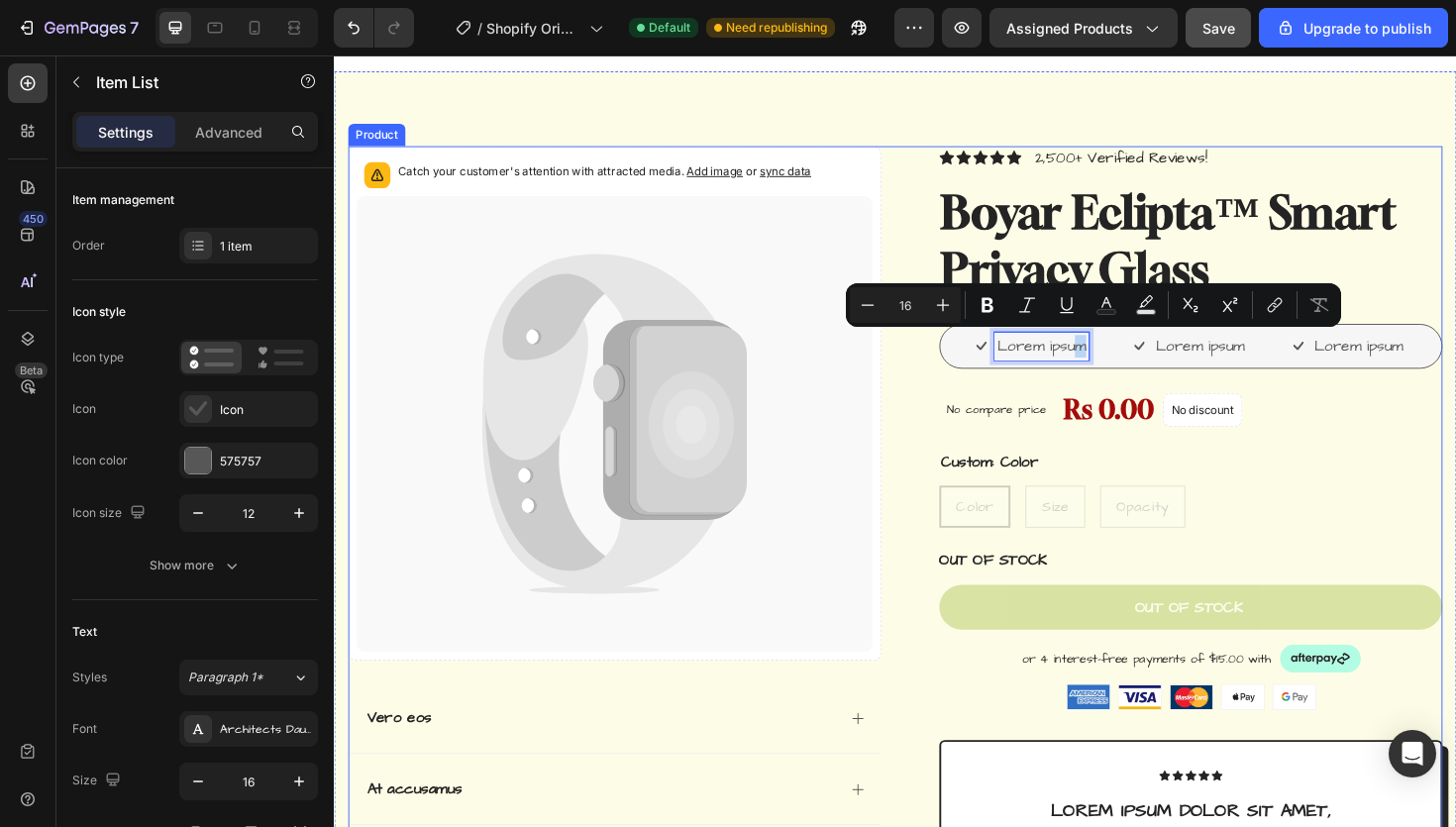 click on "Catch your customer's attention with attracted media.       Add image   or   sync data
Product Images
Vero eos
At accusamus
Et iusto odio
Consectetur
Adipiscin Accordion Icon Icon Icon Icon Icon Icon List 2,500+ Verified Reviews! Text Block Row Boyar Eclipta™ Smart Privacy Glass Product Title
Lorem ipsum Item List   0
Lorem ipsum Item List
Lorem ipsum Item List Row No compare price Product Price Rs 0.00 Product Price Product Price No discount   Not be displayed when published Product Badge Row Custom:" at bounding box center [928, 777] 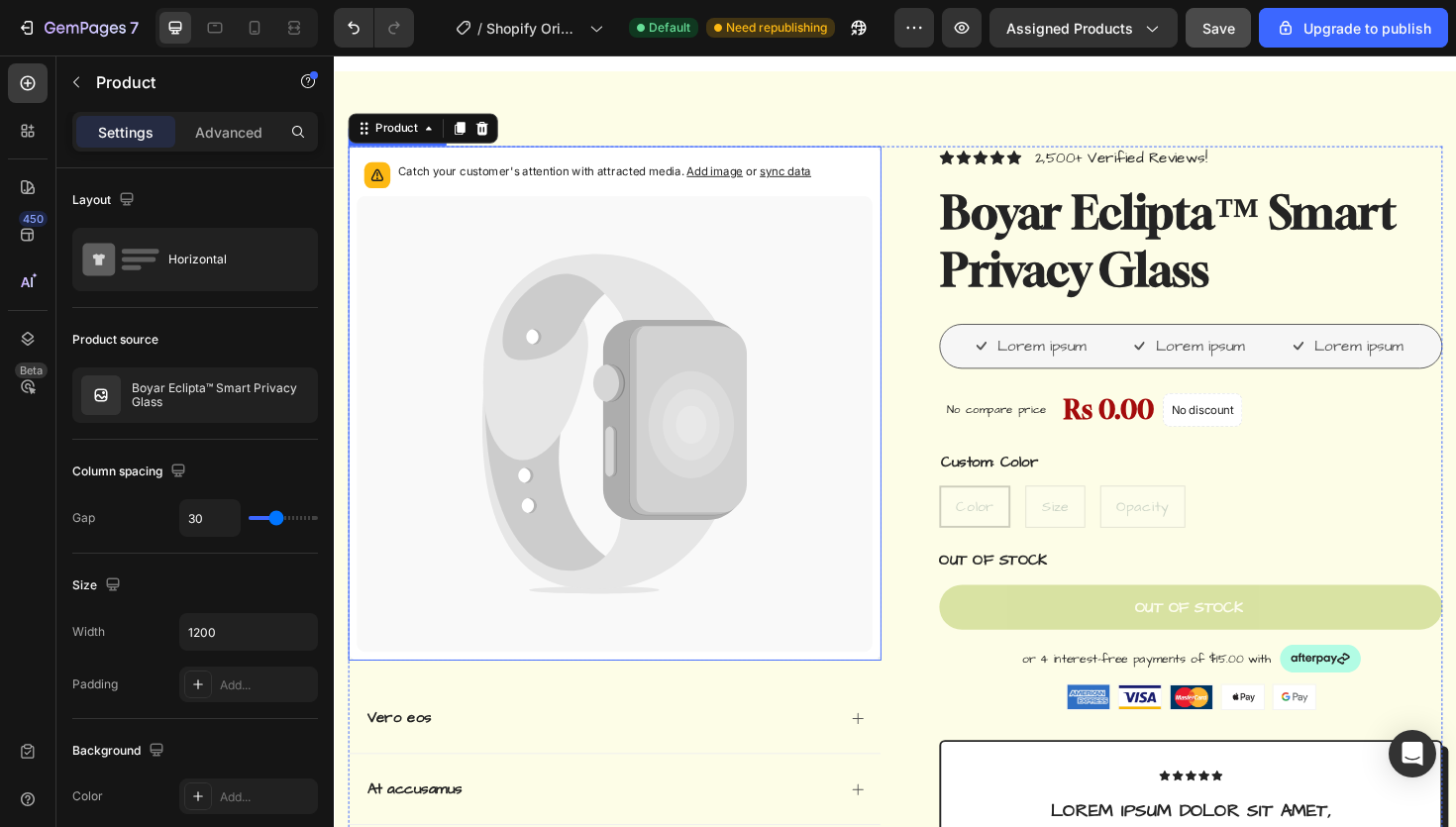 click on "Icon Icon Icon Icon Icon Icon List 2,500+ Verified Reviews! Text Block Row Boyar Eclipta™ Smart Privacy Glass Product Title
Lorem ipsum Item List
Lorem ipsum Item List
Lorem ipsum Item List Row No compare price Product Price Rs 0.00 Product Price Product Price No discount   Not be displayed when published Product Badge Row Custom: Color Color Color     Color Size Size     Size Opacity Opacity     Opacity Product Variants & Swatches OUT OF STOCK Stock Counter Out of stock Add to Cart or 4 interest-free payments of $15.00 with Text Block Image Row Image Image Image Image Image Row Icon Icon Icon Icon Icon Icon List Lorem ipsum dolor sit amet, consectetur adipiscing elit Text Block “Lorem ipsum dolor sit amet, consectetur adipiscing elit, sed do eiusmod tempor incididunt ut  Text Block [FIRST] Text Block
Verified Buyer Item List Row Row Eiusmod Text Block Lorem ipsum Dolor sit amet Consectetur  Adipiscing elit Item List Incididunt ut Text Block Row" at bounding box center [1225, 777] 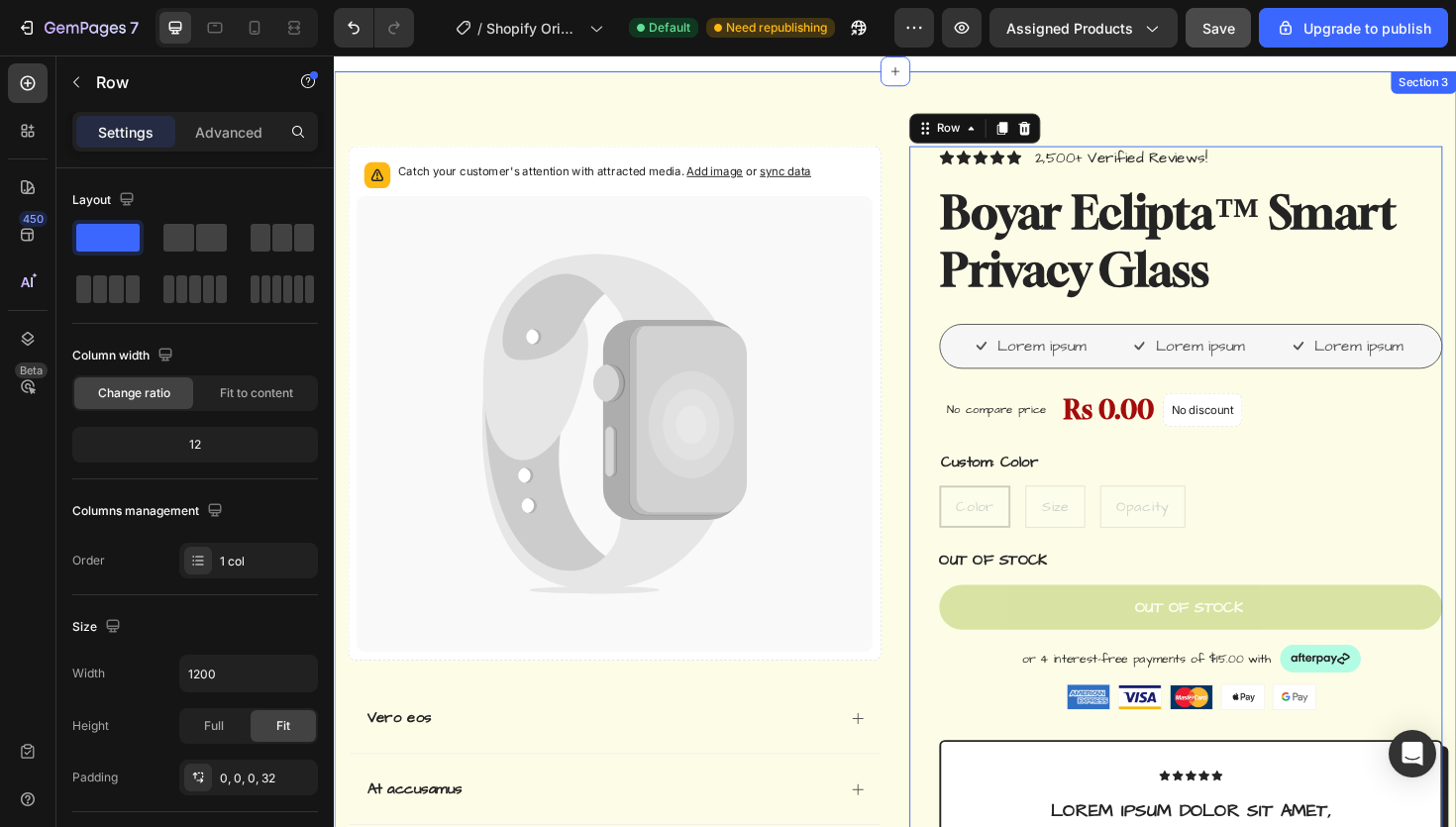 click on "Catch your customer's attention with attracted media.       Add image   or   sync data
Product Images
Vero eos
At accusamus
Et iusto odio
Consectetur
Adipiscin Accordion Icon Icon Icon Icon Icon Icon List 2,500+ Verified Reviews! Text Block Row Boyar Eclipta™ Smart Privacy Glass Product Title
Lorem ipsum Item List
Lorem ipsum Item List
Lorem ipsum Item List Row No compare price Product Price Rs 0.00 Product Price Product Price No discount   Not be displayed when published Product Badge Row Custom:" at bounding box center (928, 770) 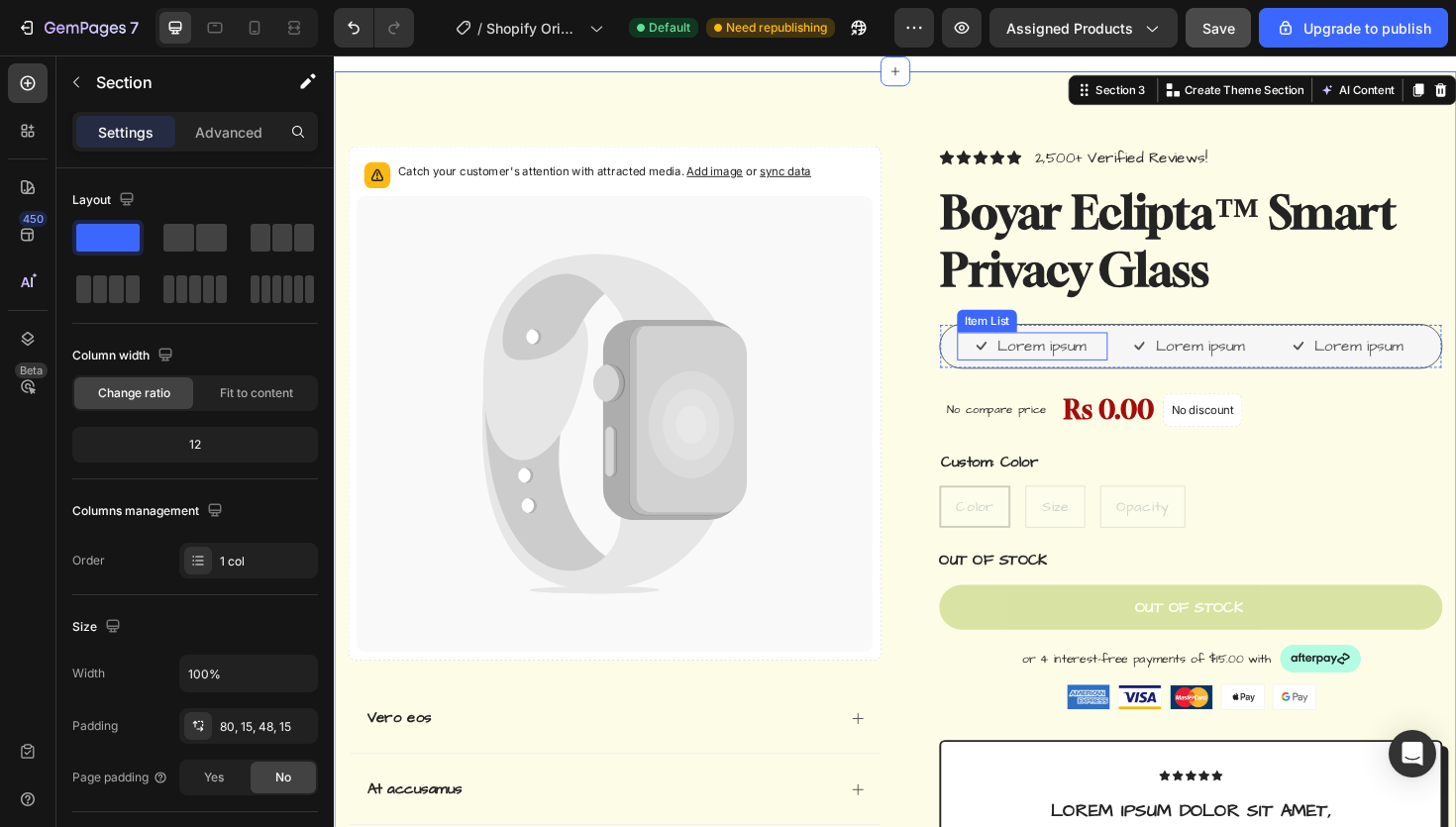 click on "Lorem ipsum" at bounding box center (1083, 363) 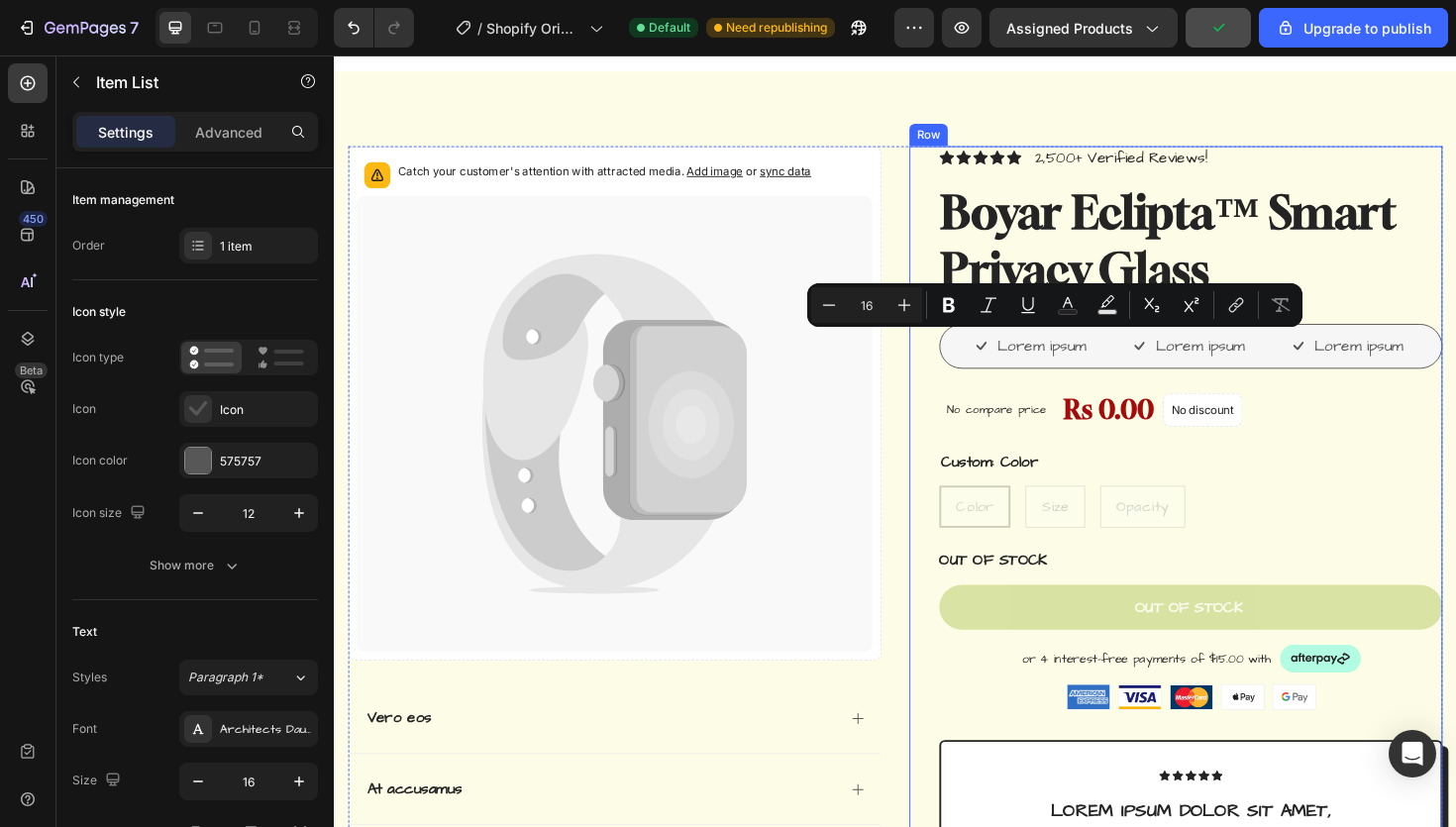 click on "Icon Icon Icon Icon Icon Icon List 2,500+ Verified Reviews! Text Block Row Boyar Eclipta™ Smart Privacy Glass Product Title
Lorem ipsum Item List   0
Lorem ipsum Item List
Lorem ipsum Item List Row No compare price Product Price Rs 0.00 Product Price Product Price No discount   Not be displayed when published Product Badge Row Custom: Color Color Color     Color Size Size     Size Opacity Opacity     Opacity Product Variants & Swatches OUT OF STOCK Stock Counter Out of stock Add to Cart or 4 interest-free payments of $15.00 with Text Block Image Row Image Image Image Image Image Row Icon Icon Icon Icon Icon Icon List Lorem ipsum dolor sit amet, consectetur adipiscing elit Text Block “Lorem ipsum dolor sit amet, consectetur adipiscing elit, sed do eiusmod tempor incididunt ut  Text Block [NAME] Text Block
Verified Buyer Item List Row Row Eiusmod Text Block Lorem ipsum Dolor sit amet Consectetur  Adipiscing elit Item List Incididunt ut Text Block" at bounding box center (1225, 777) 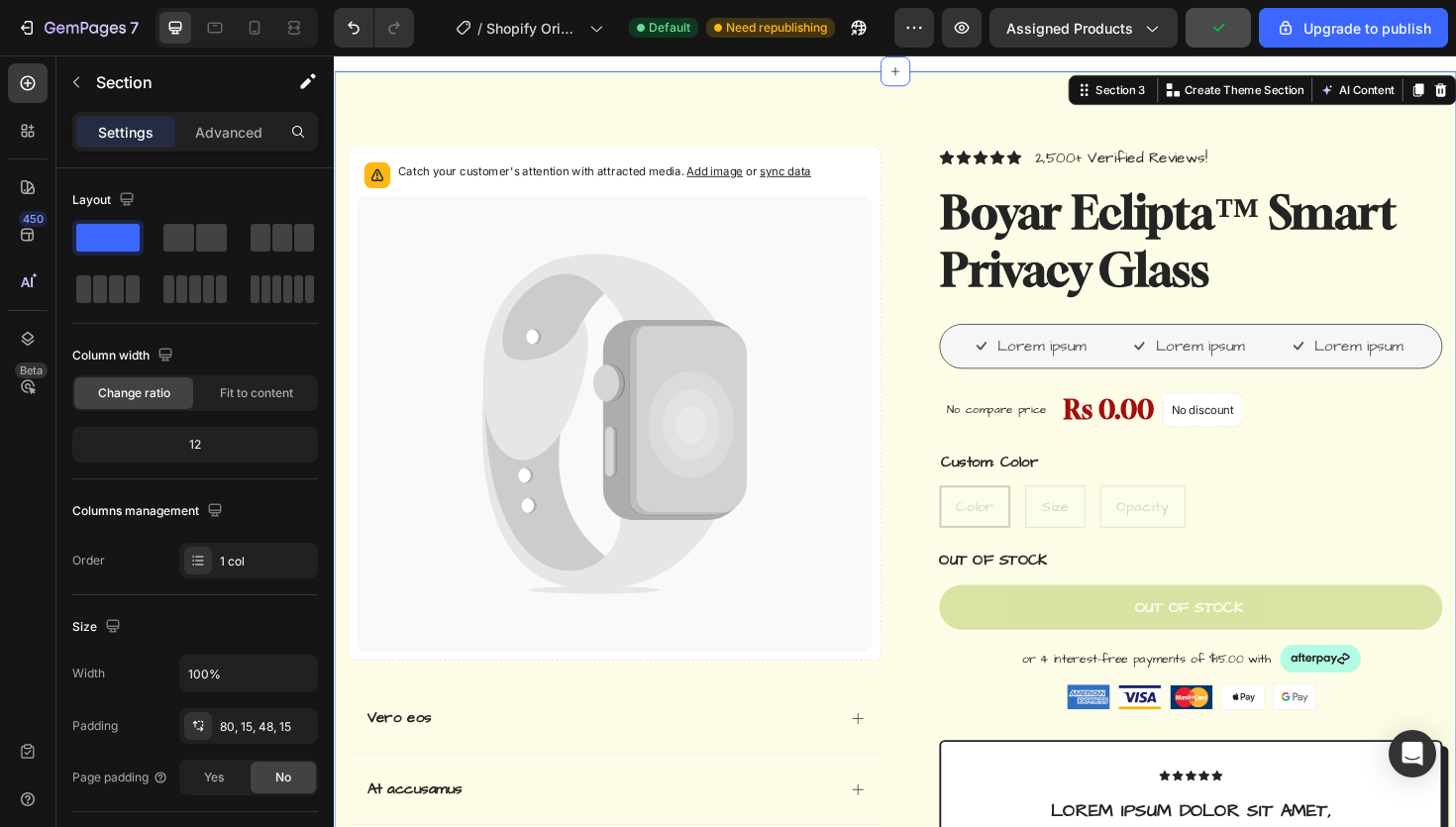 click on "Catch your customer's attention with attracted media.       Add image   or   sync data
Product Images
Vero eos
At accusamus
Et iusto odio
Consectetur
Adipiscin Accordion Icon Icon Icon Icon Icon Icon List 2,500+ Verified Reviews! Text Block Row Boyar Eclipta™ Smart Privacy Glass Product Title
Lorem ipsum Item List
Lorem ipsum Item List
Lorem ipsum Item List Row No compare price Product Price Rs 0.00 Product Price Product Price No discount   Not be displayed when published Product Badge Row Custom:" at bounding box center [928, 770] 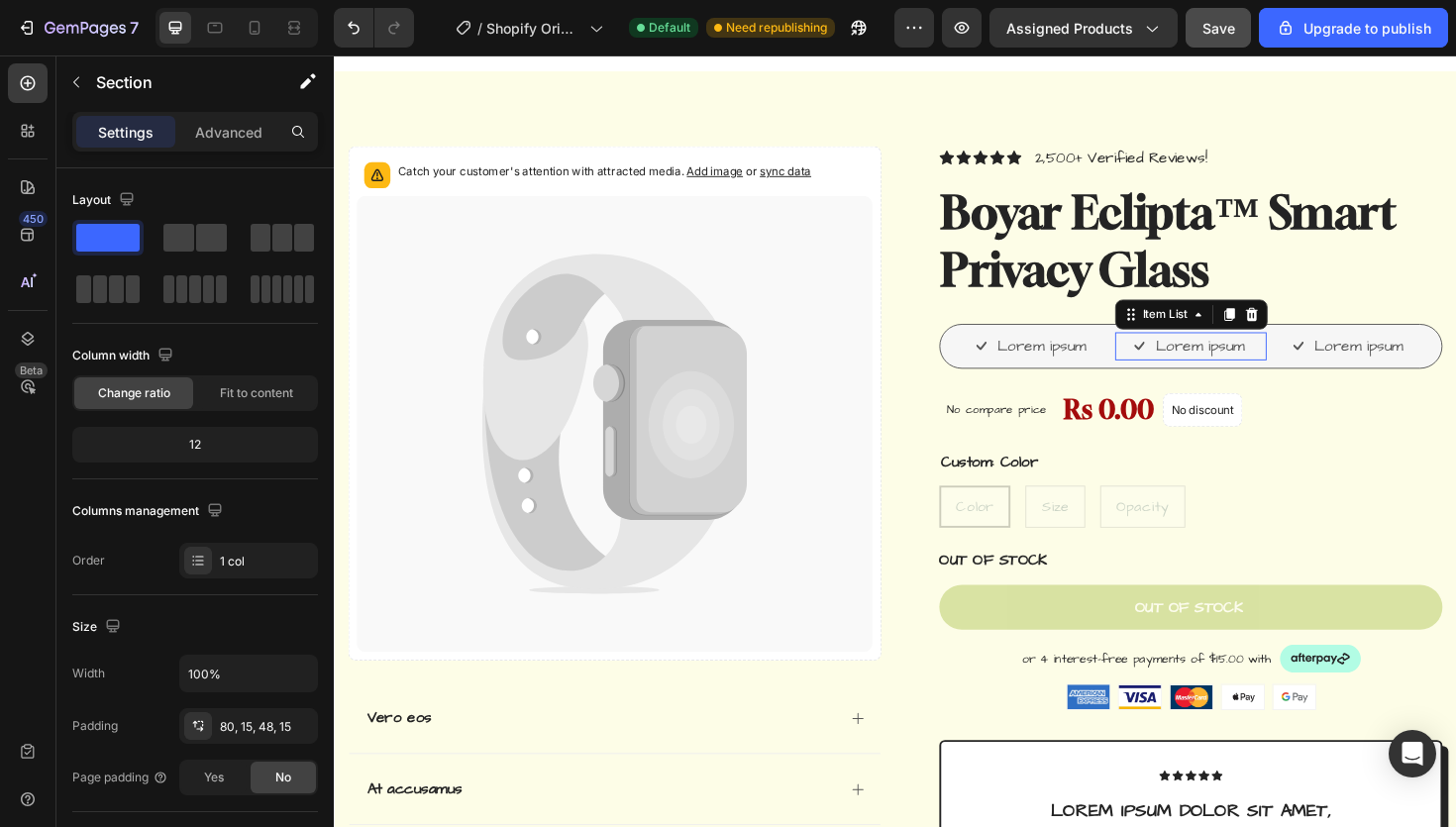 click on "Lorem ipsum" at bounding box center (1240, 363) 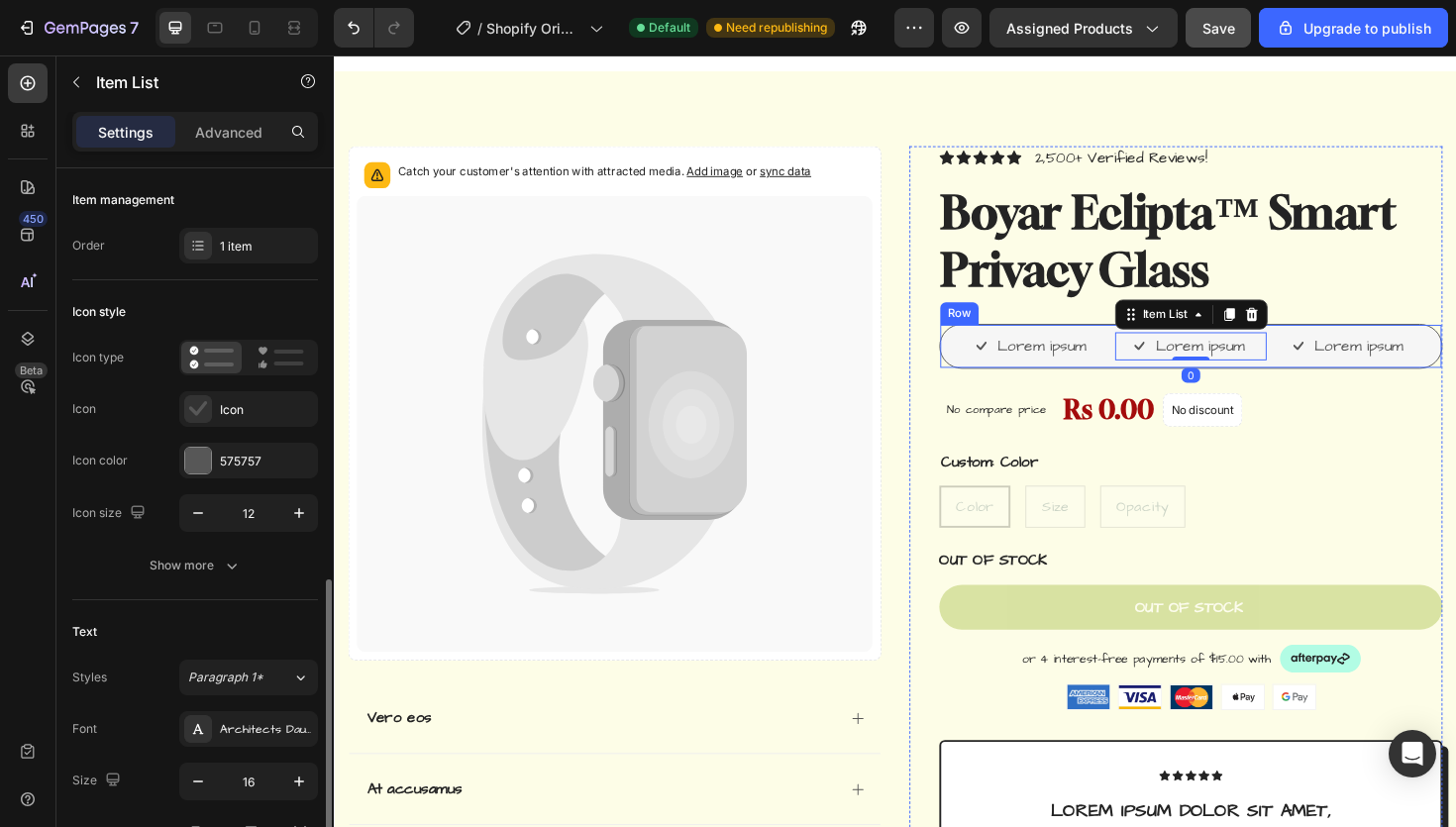 click on "Lorem ipsum" at bounding box center [1073, 363] 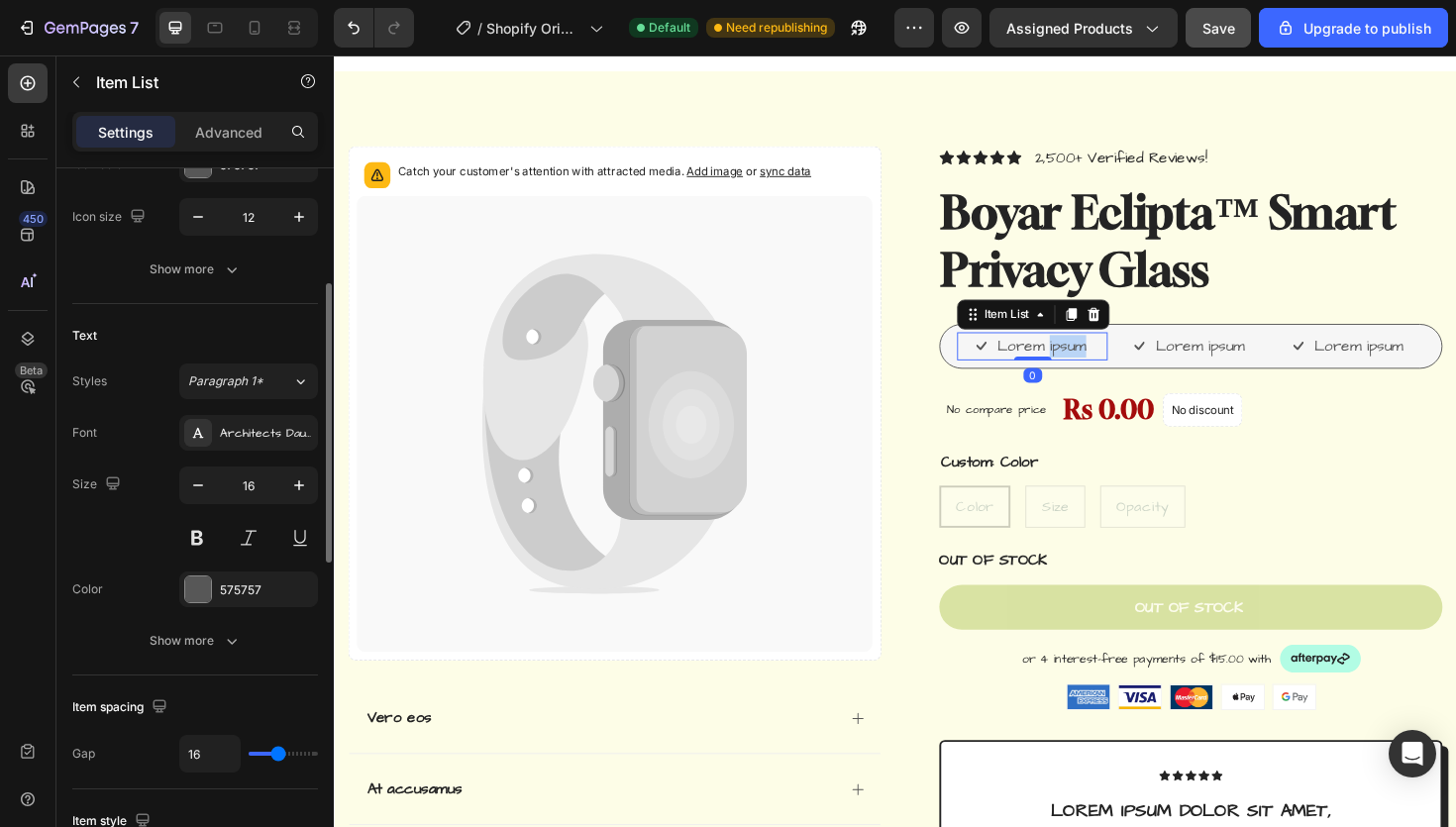 click on "Lorem ipsum" at bounding box center (1083, 363) 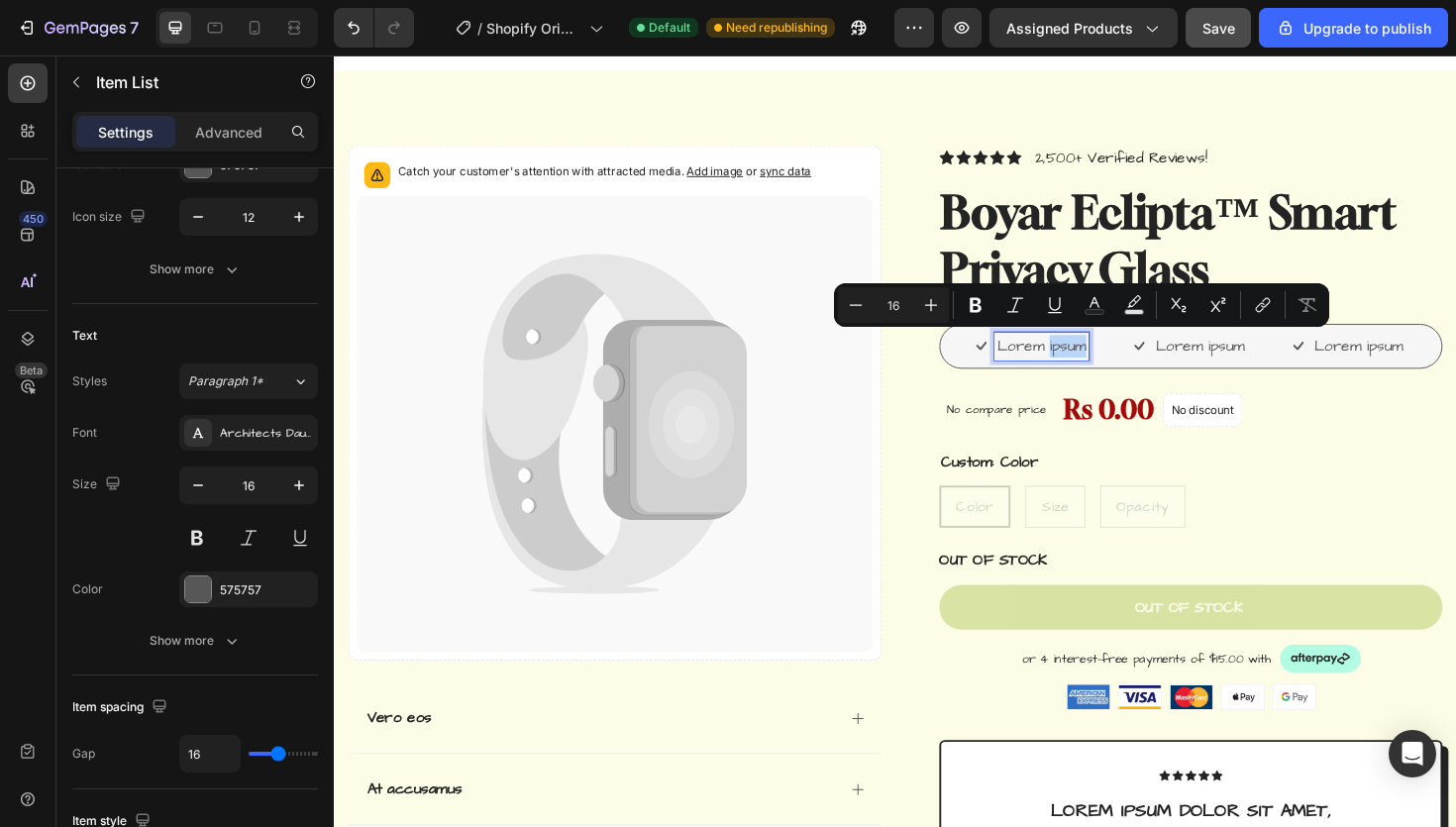 click on "Lorem ipsum" at bounding box center [1083, 363] 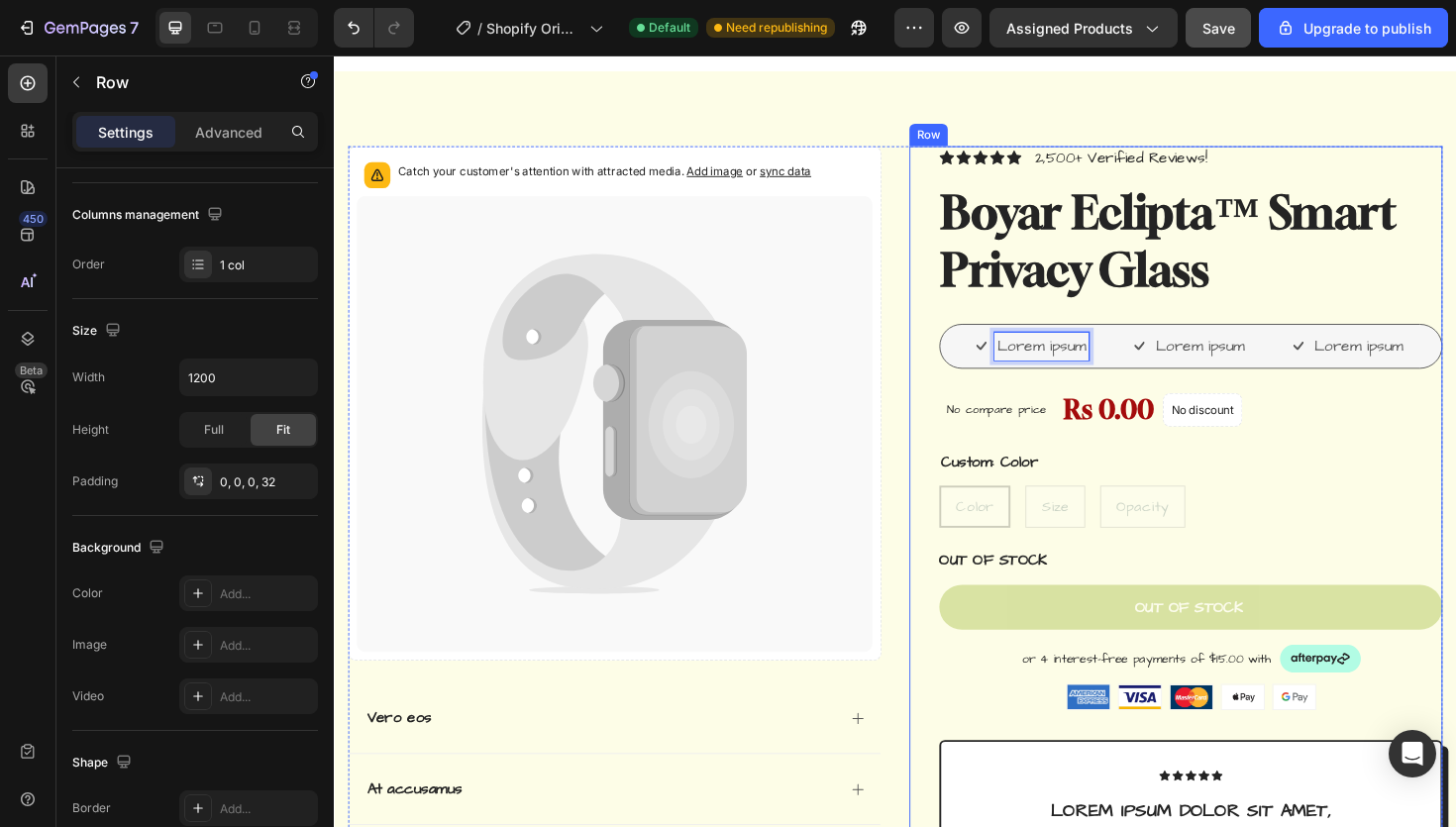 click on "Icon Icon Icon Icon Icon Icon List 2,500+ Verified Reviews! Text Block Row Boyar Eclipta™ Smart Privacy Glass Product Title
Lorem ipsum Item List   0
Lorem ipsum Item List
Lorem ipsum Item List Row No compare price Product Price Rs 0.00 Product Price Product Price No discount   Not be displayed when published Product Badge Row Custom: Color Color Color     Color Size Size     Size Opacity Opacity     Opacity Product Variants & Swatches OUT OF STOCK Stock Counter Out of stock Add to Cart or 4 interest-free payments of $15.00 with Text Block Image Row Image Image Image Image Image Row Icon Icon Icon Icon Icon Icon List Lorem ipsum dolor sit amet, consectetur adipiscing elit Text Block “Lorem ipsum dolor sit amet, consectetur adipiscing elit, sed do eiusmod tempor incididunt ut  Text Block [NAME] Text Block
Verified Buyer Item List Row Row Eiusmod Text Block Lorem ipsum Dolor sit amet Consectetur  Adipiscing elit Item List Incididunt ut Text Block" at bounding box center (1241, 777) 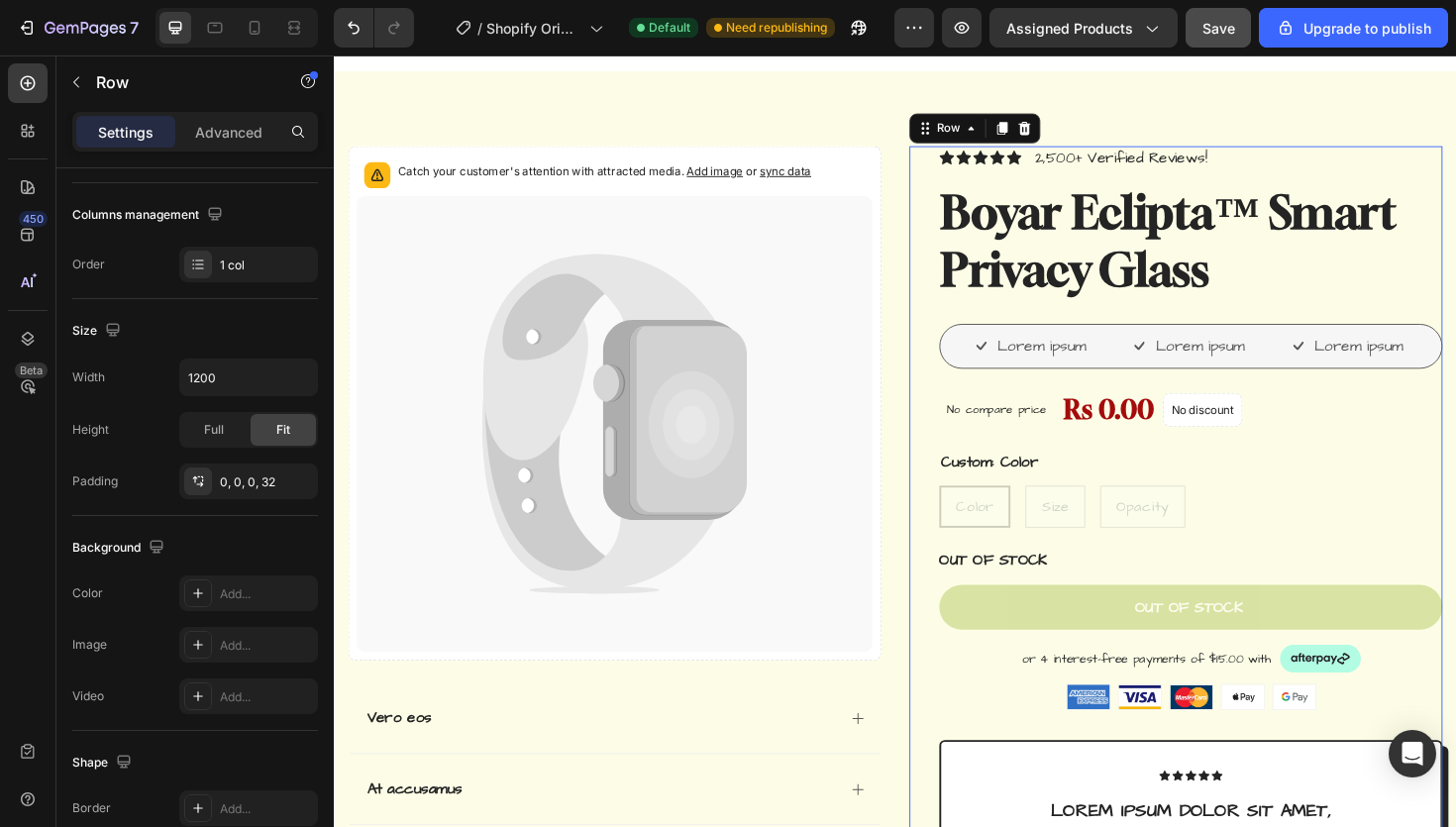 scroll, scrollTop: 0, scrollLeft: 0, axis: both 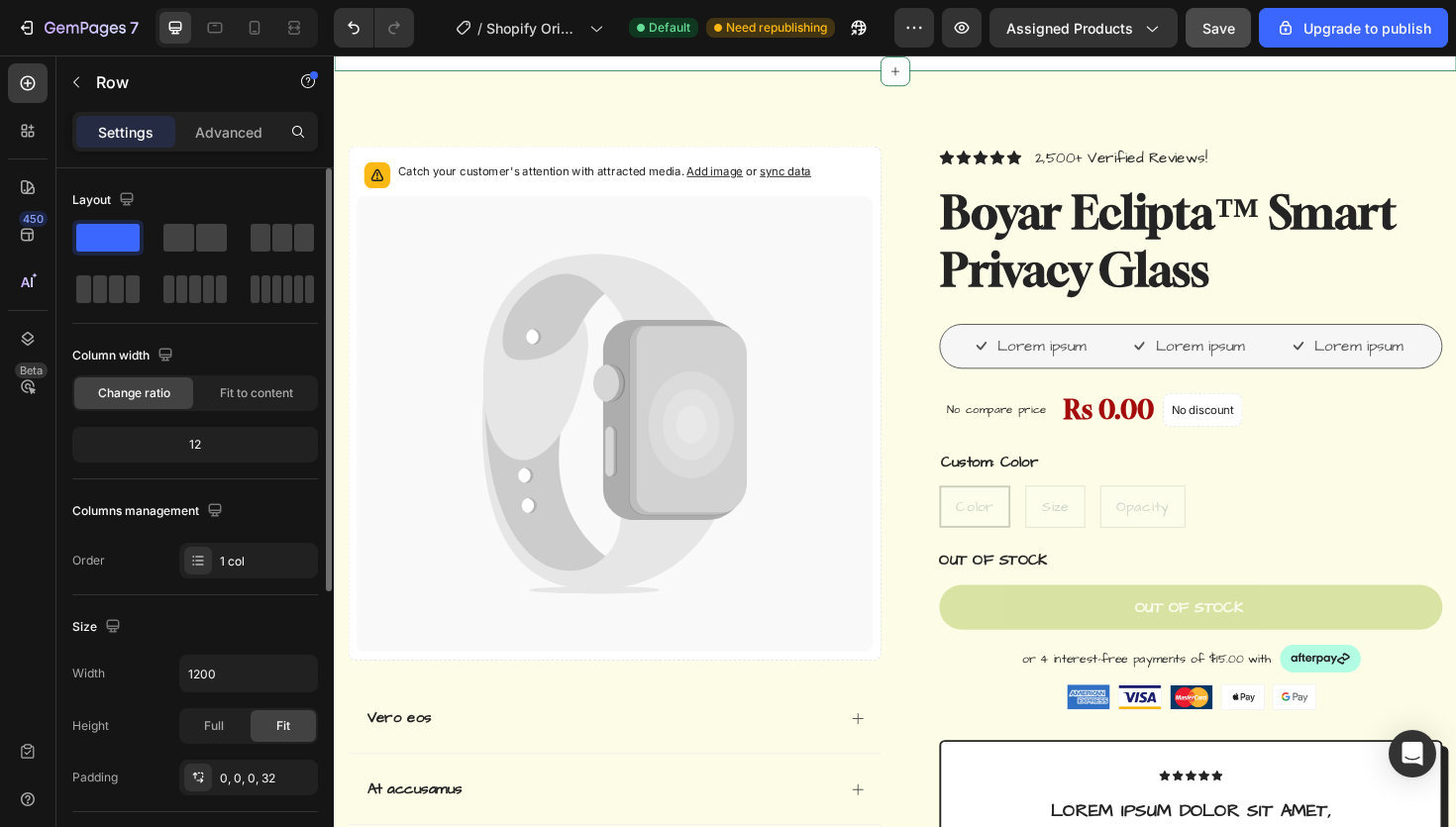 click on "Related products Shopify section: Related products   Disabled. Please edit in Shopify Editor Disabled. Please edit in Shopify Editor" at bounding box center (928, 20) 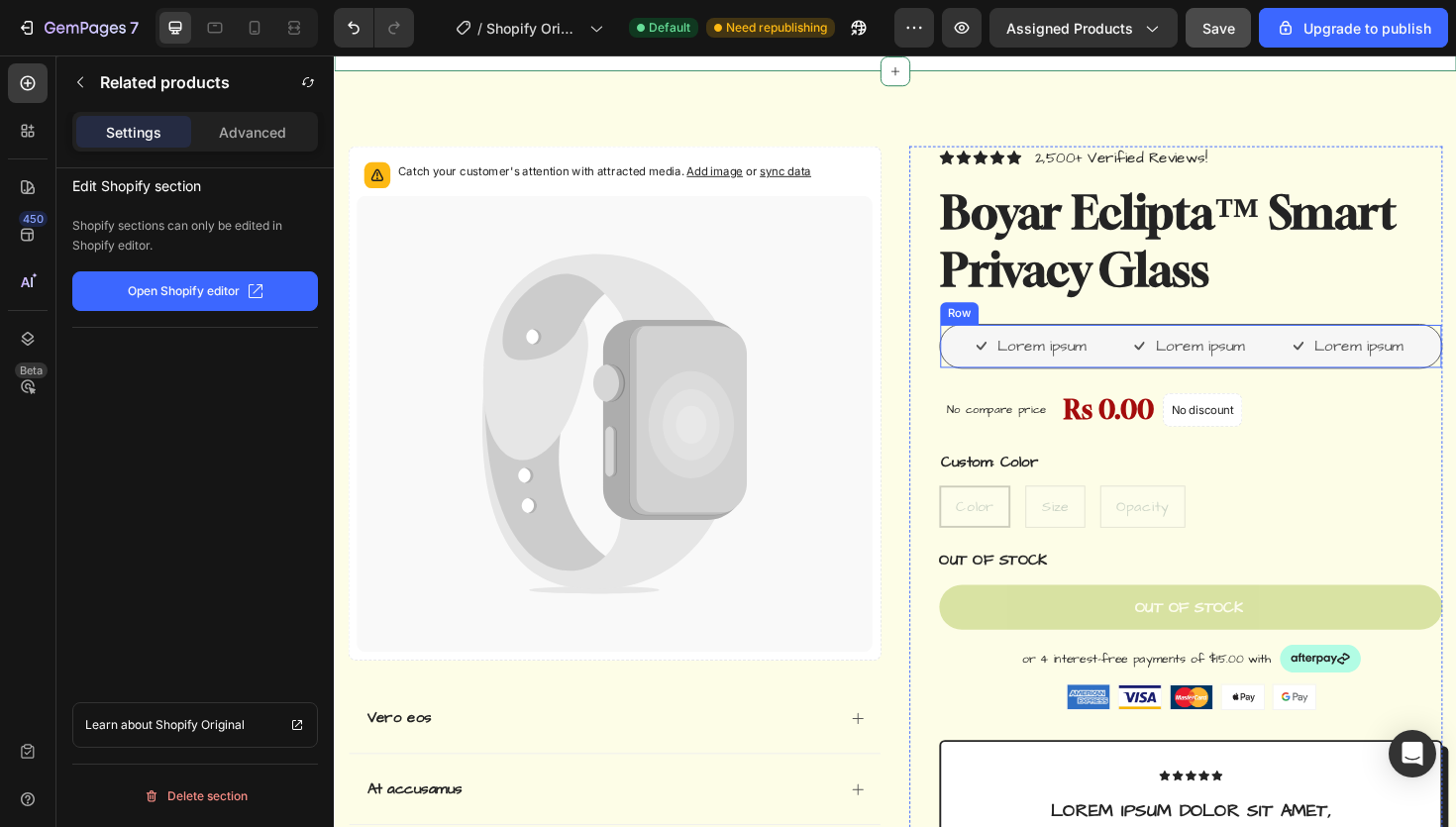 click on "Lorem ipsum" at bounding box center [1083, 363] 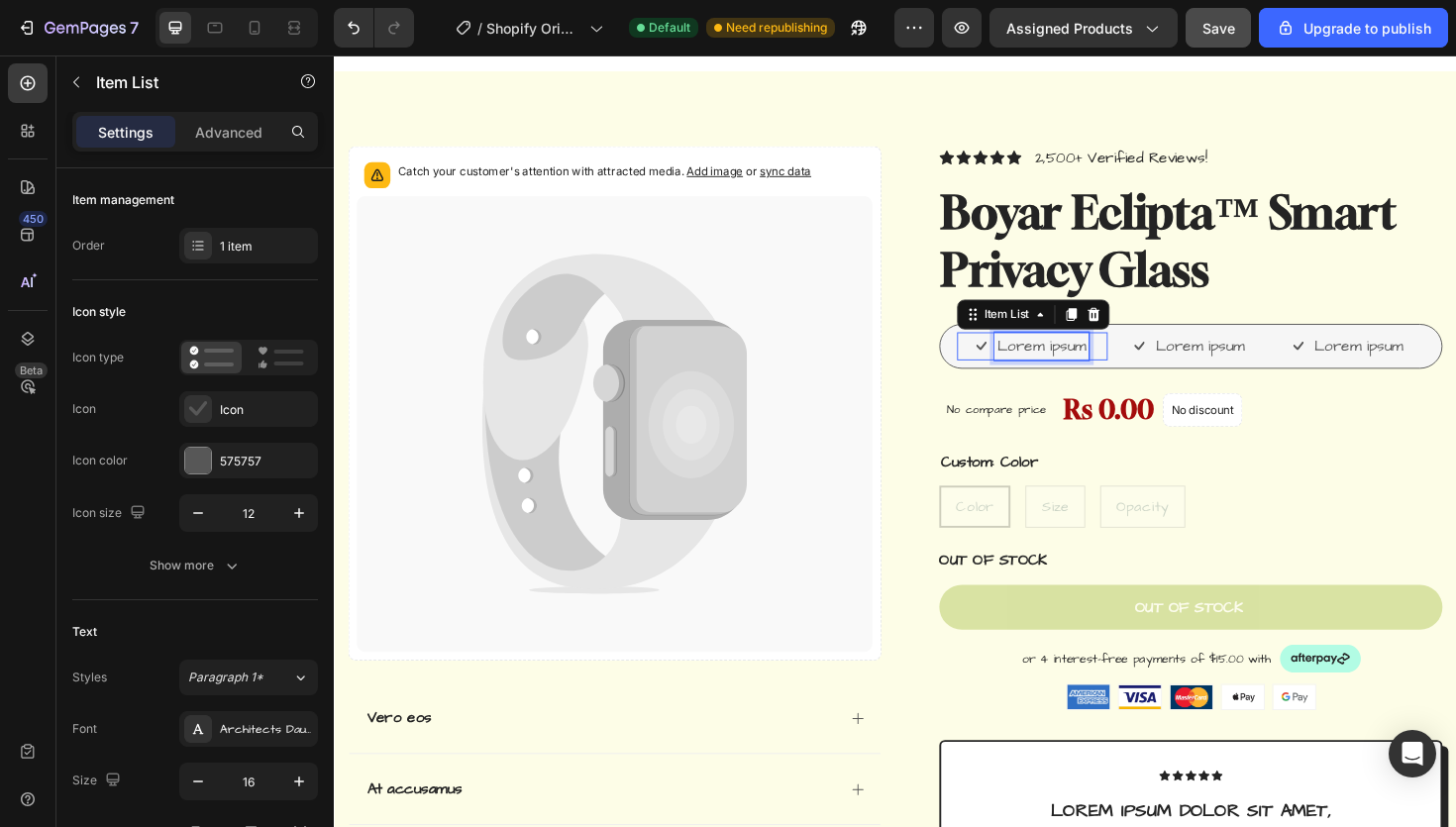 click on "Lorem ipsum" at bounding box center [1083, 363] 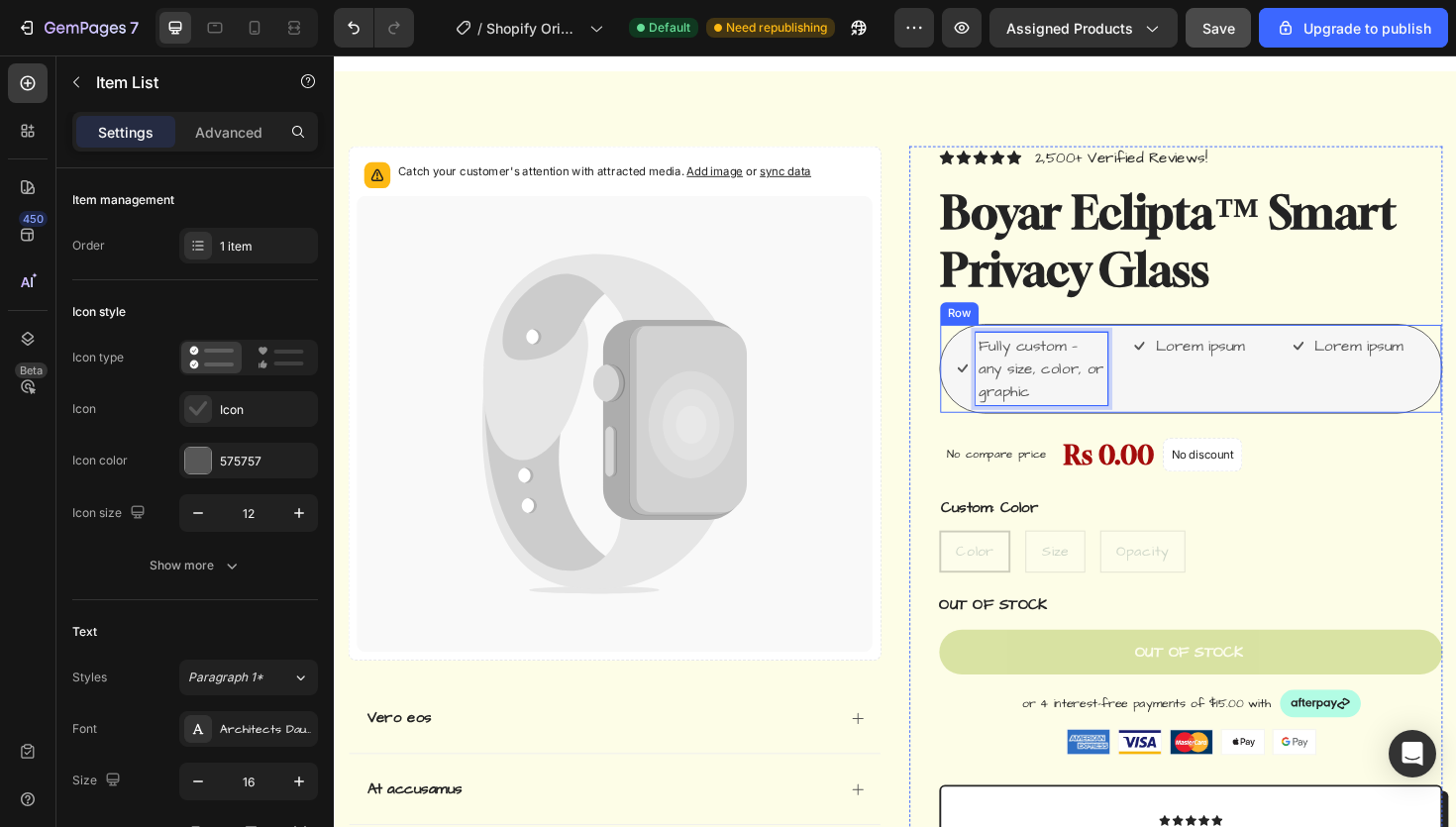 click on "Lorem ipsum Item List" at bounding box center (1240, 387) 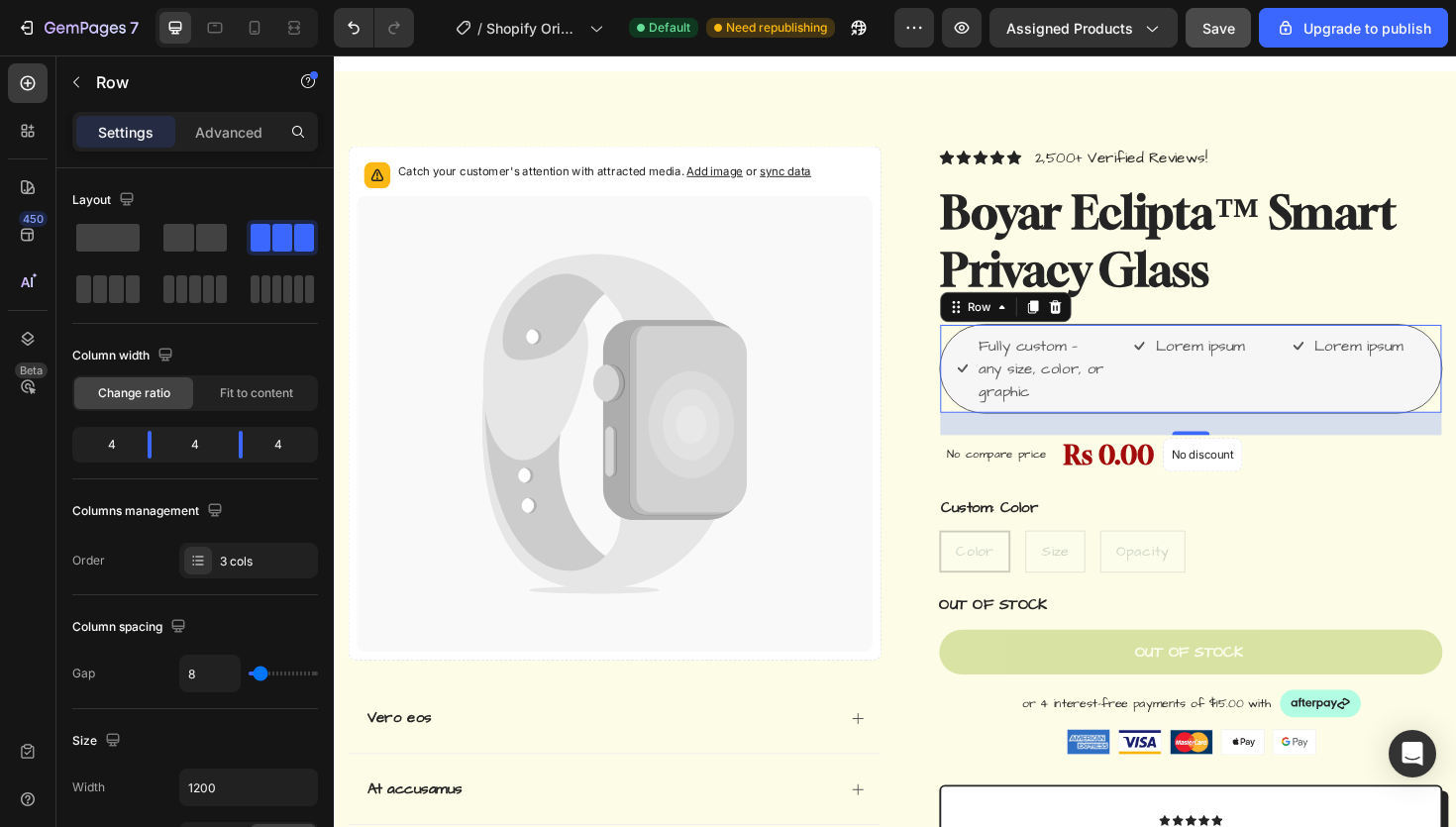 click on "Lorem ipsum" at bounding box center [1250, 363] 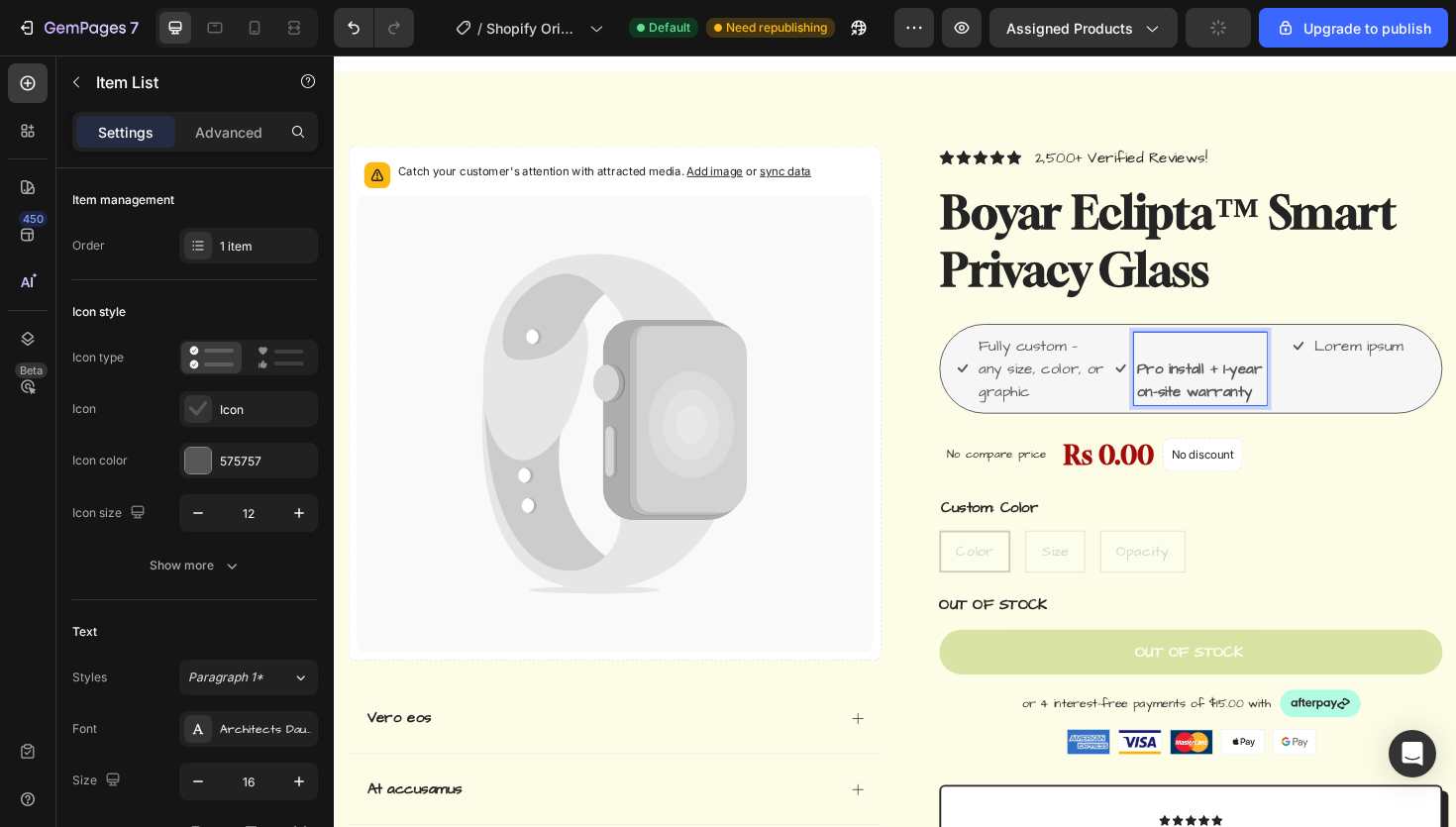 click on "Pro install + 1-year on-site warranty" at bounding box center [1250, 399] 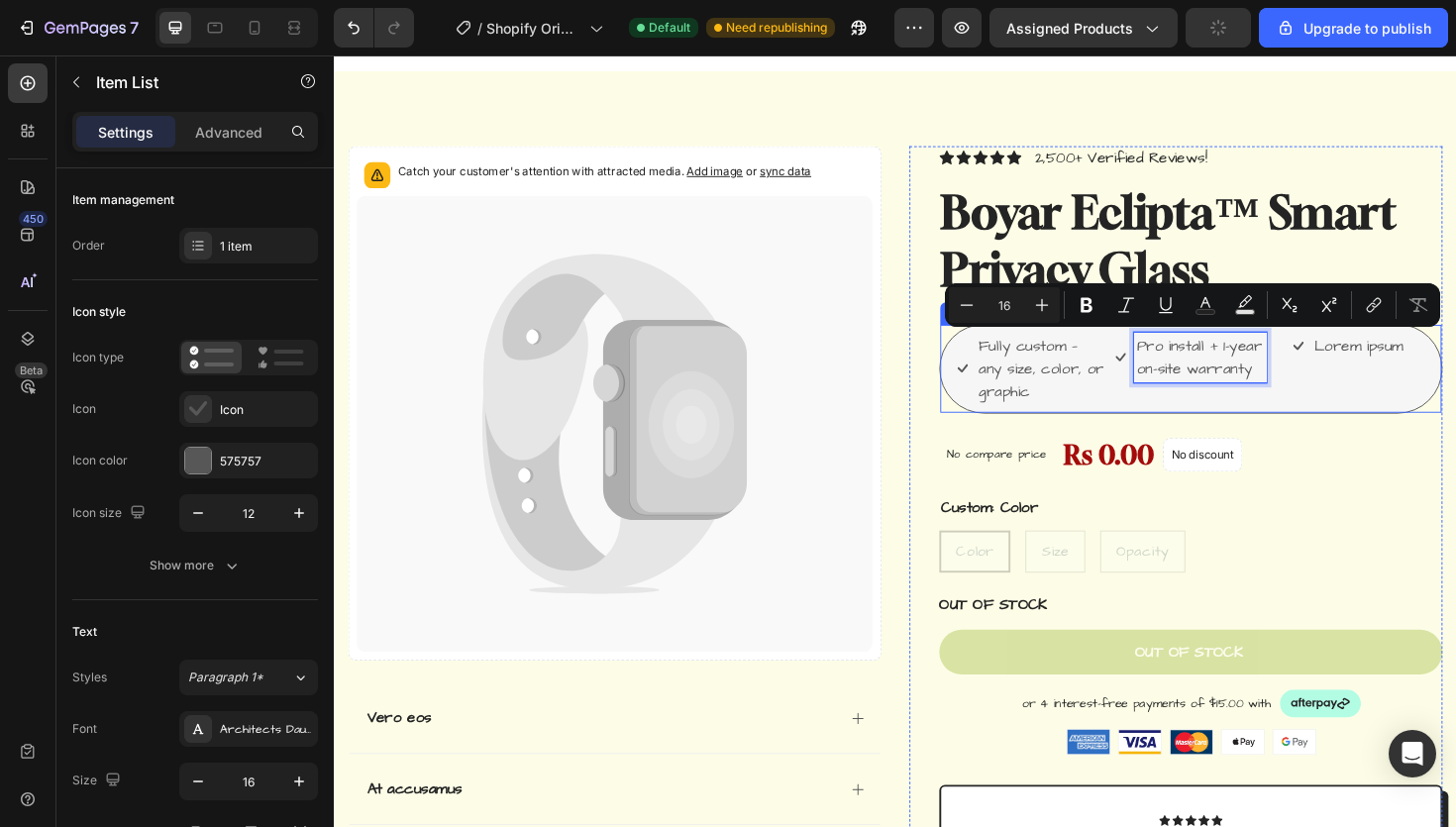 click on "Pro install + 1-year on-site warranty Item List   0" at bounding box center (1240, 387) 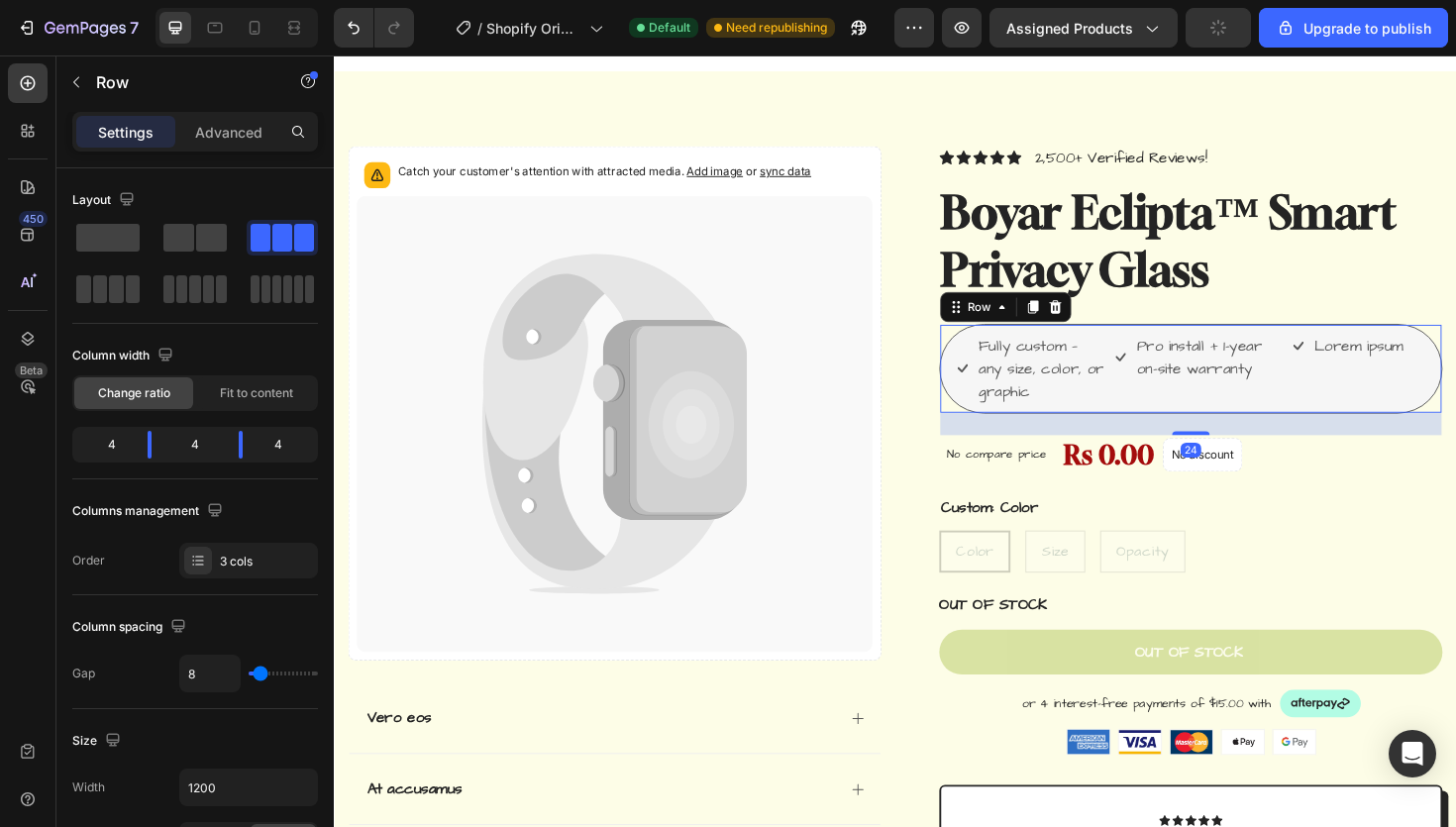 click on "Pro install + 1-year on-site warranty Item List" at bounding box center [1240, 387] 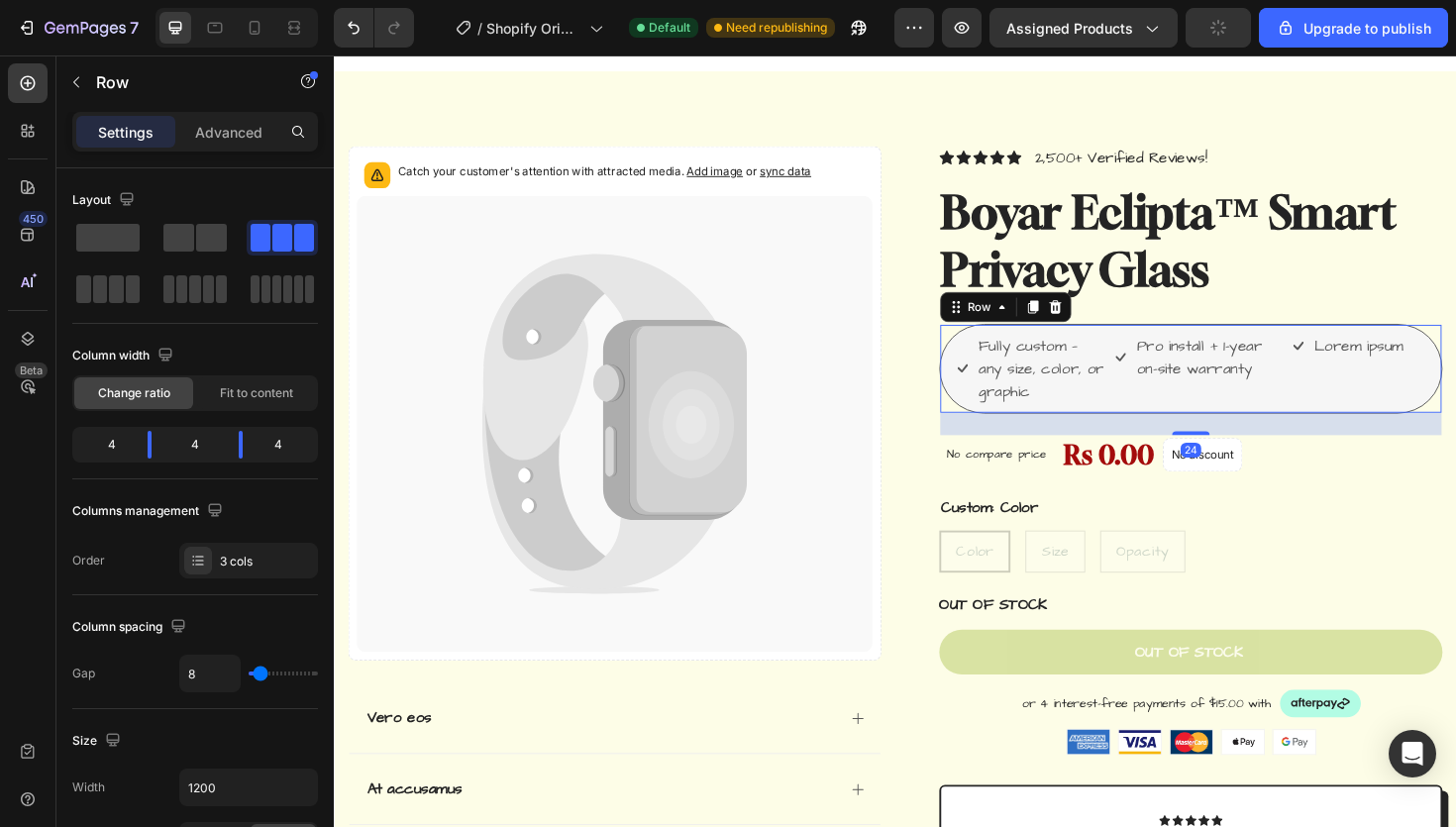 click on "Pro install + 1-year on-site warranty Item List" at bounding box center (1240, 387) 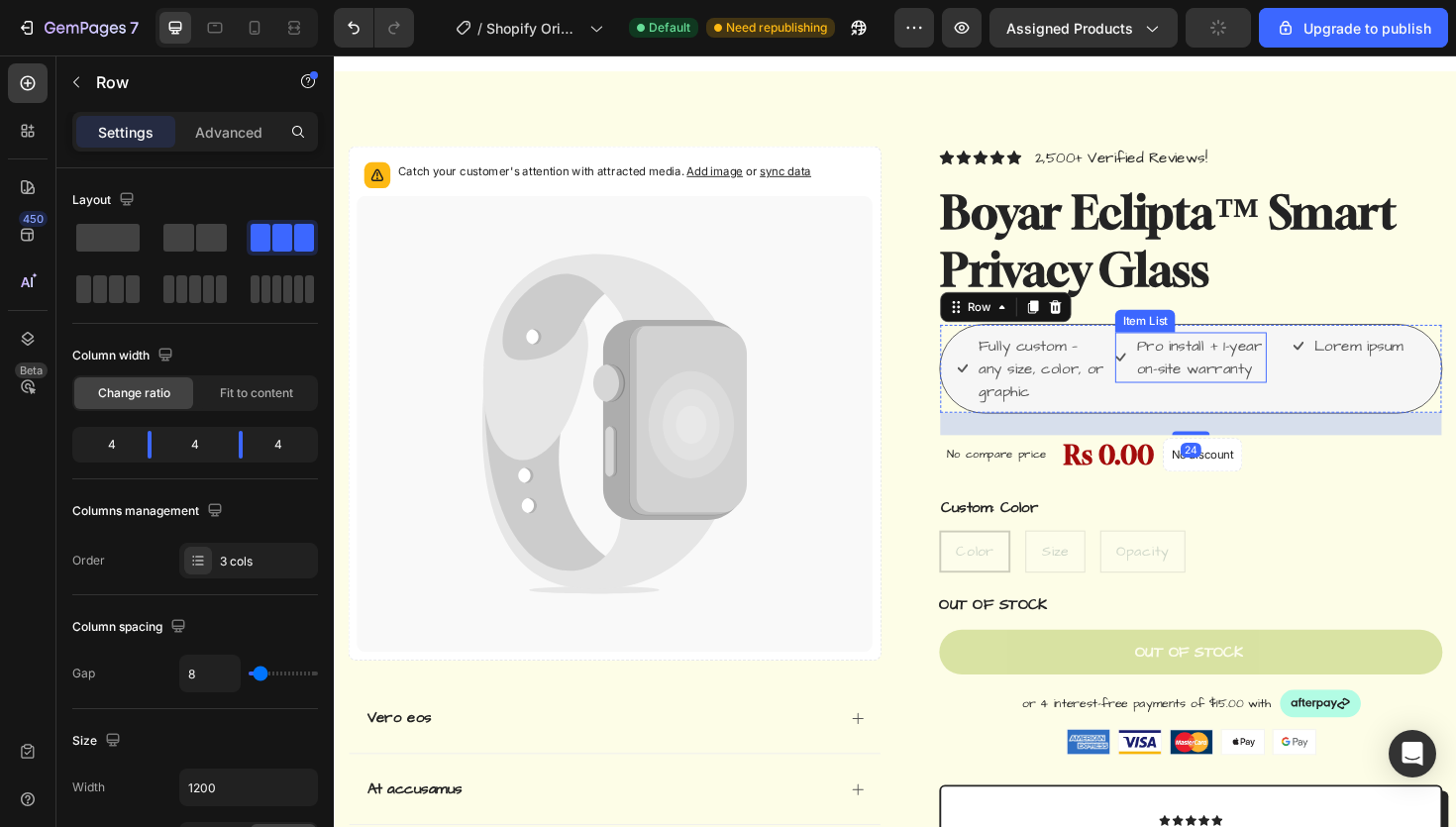 click on "Pro install + 1-year on-site warranty" at bounding box center (1250, 375) 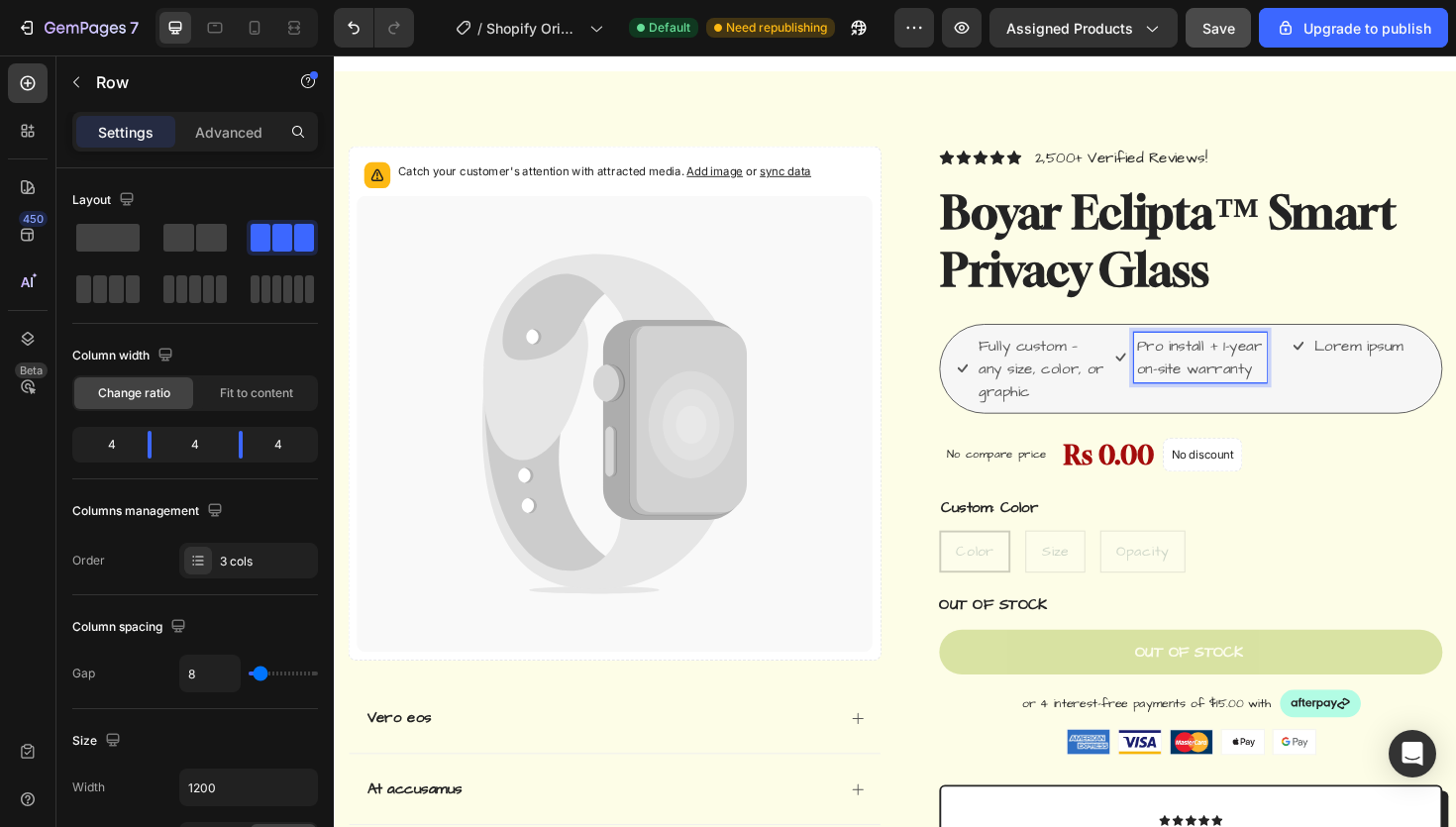 click on "Pro install + 1-year on-site warranty Item List   0" at bounding box center [1240, 387] 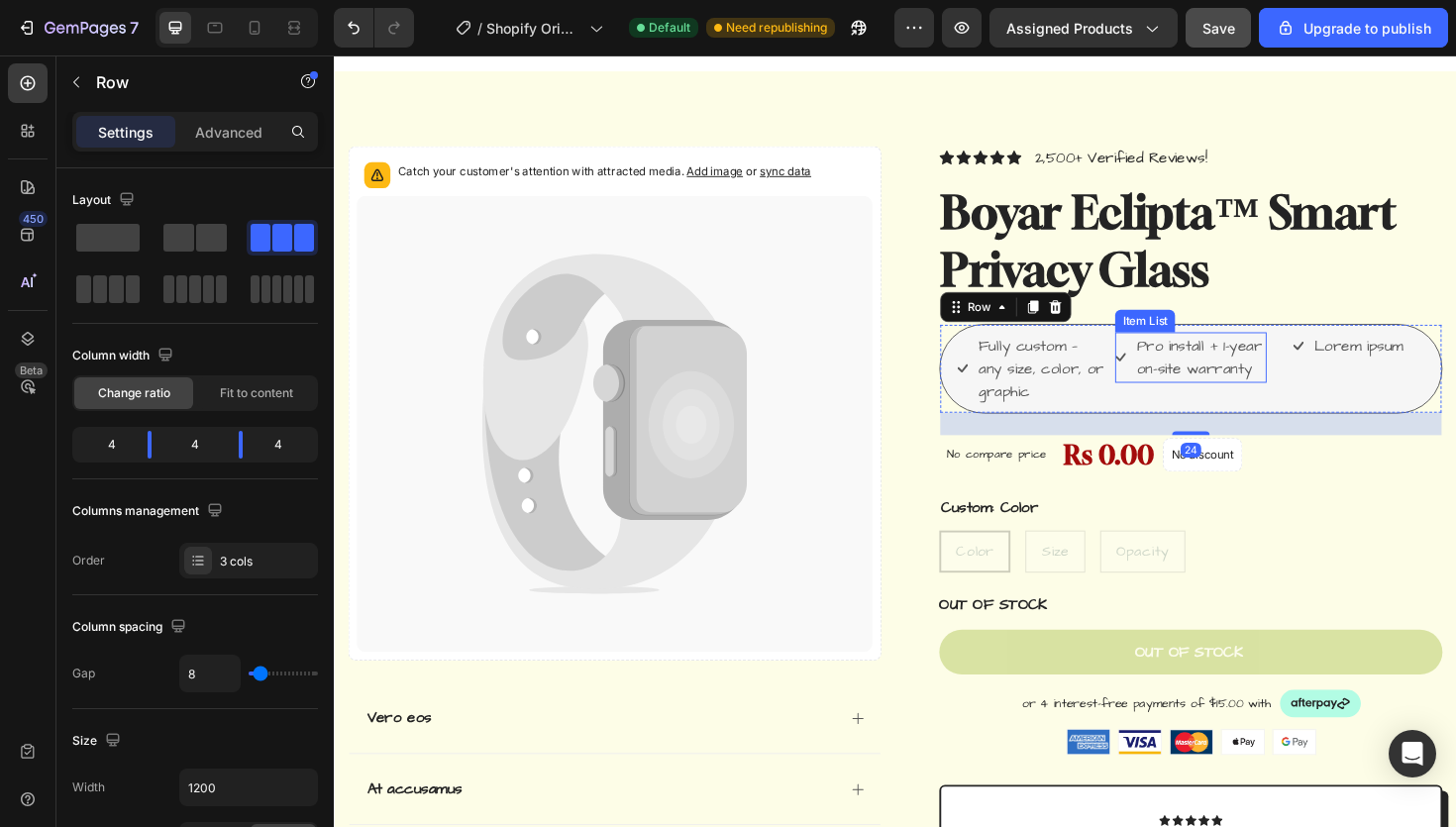 click on "Pro install + 1-year on-site warranty" at bounding box center [1240, 375] 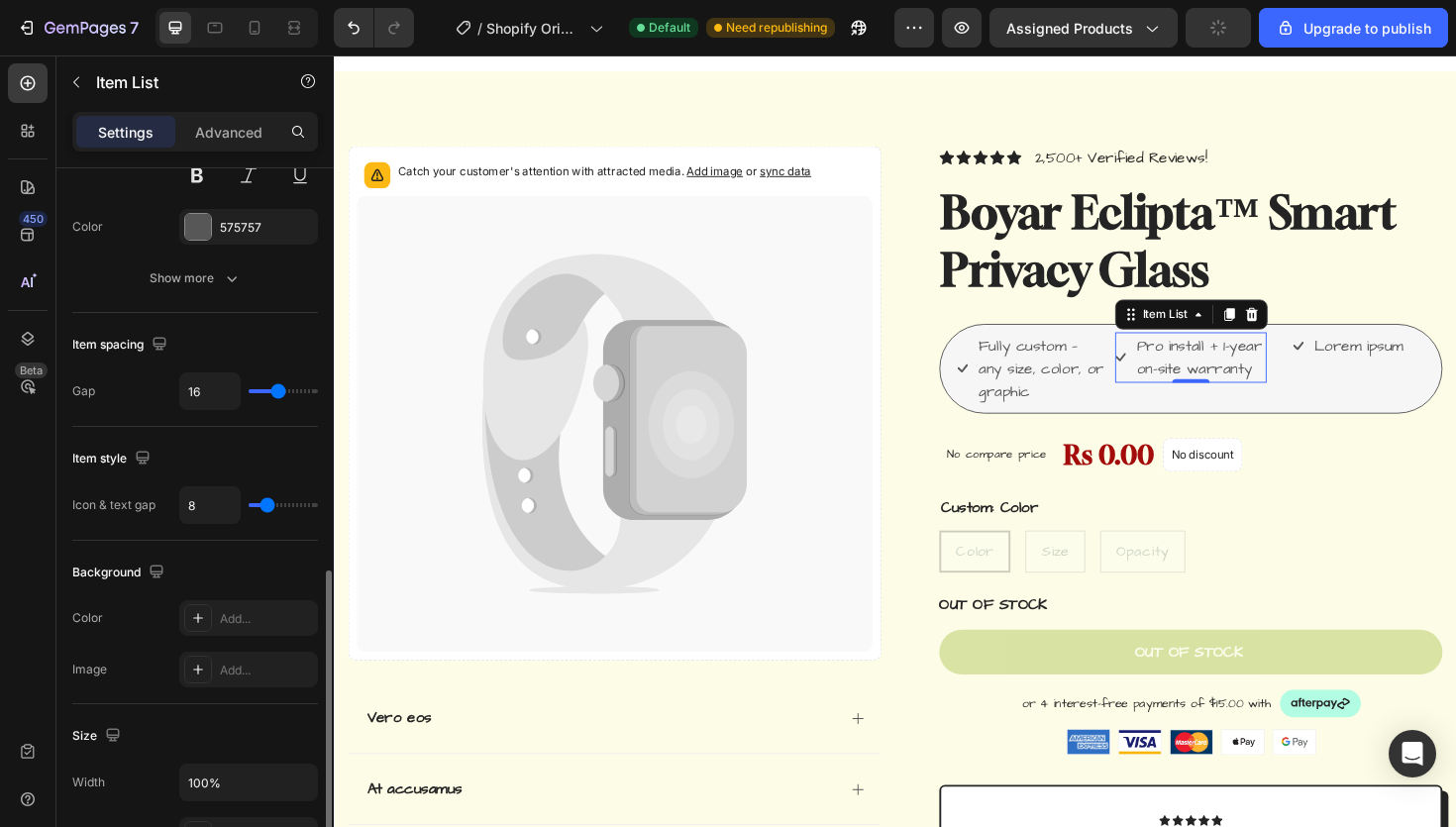 scroll, scrollTop: 1114, scrollLeft: 0, axis: vertical 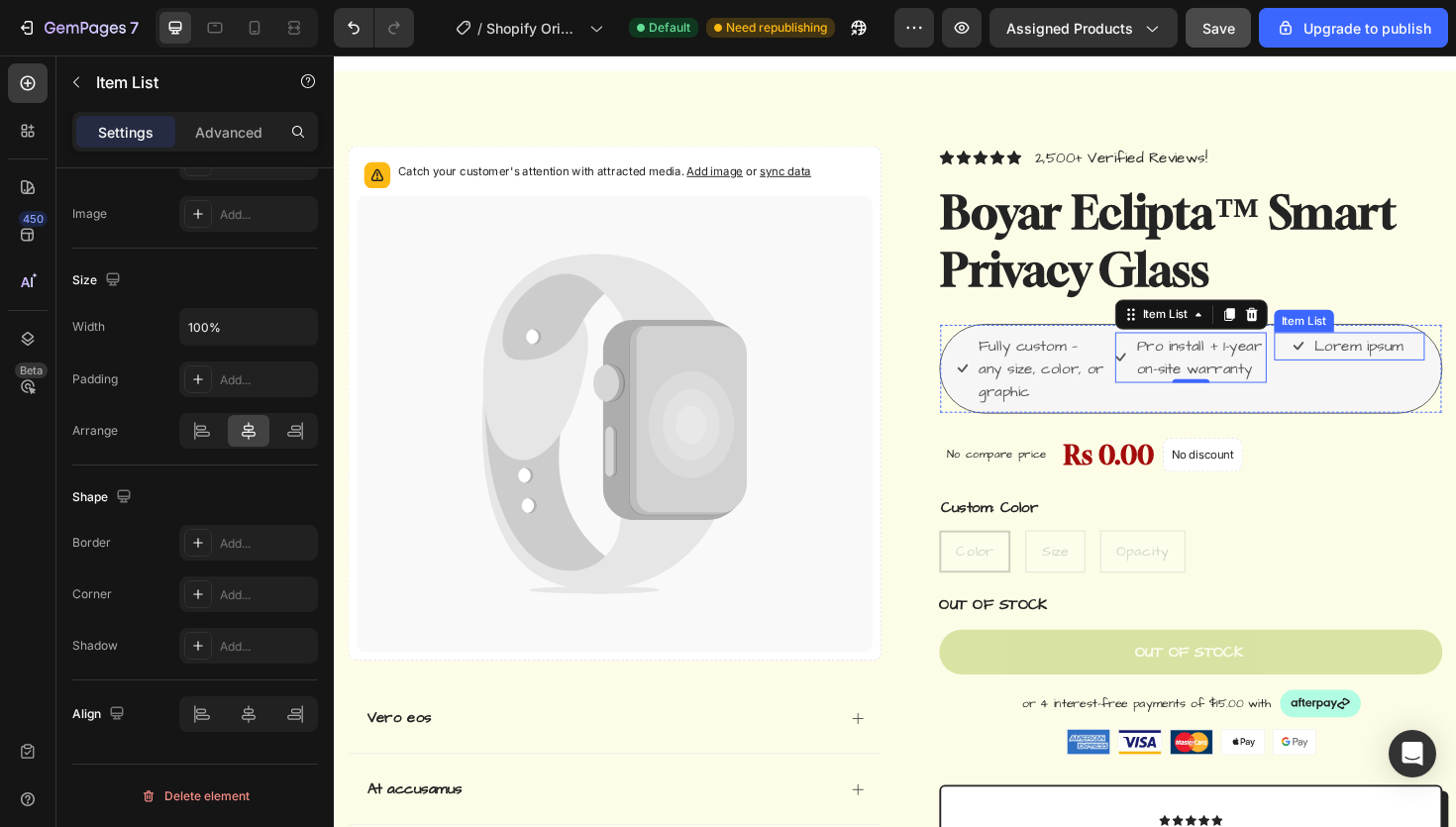 click on "Lorem ipsum" at bounding box center (1418, 363) 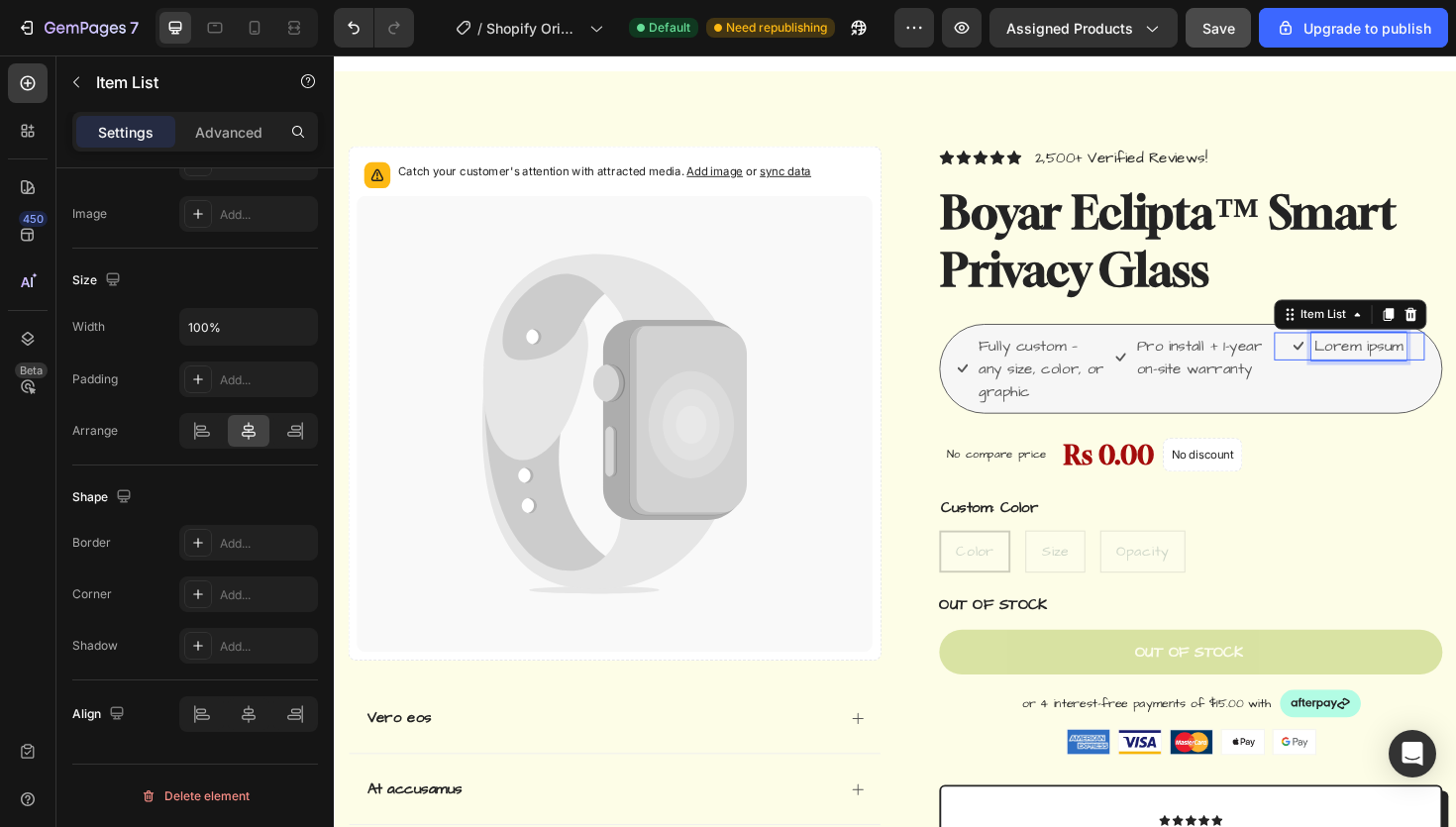 click on "Lorem ipsum" at bounding box center (1418, 363) 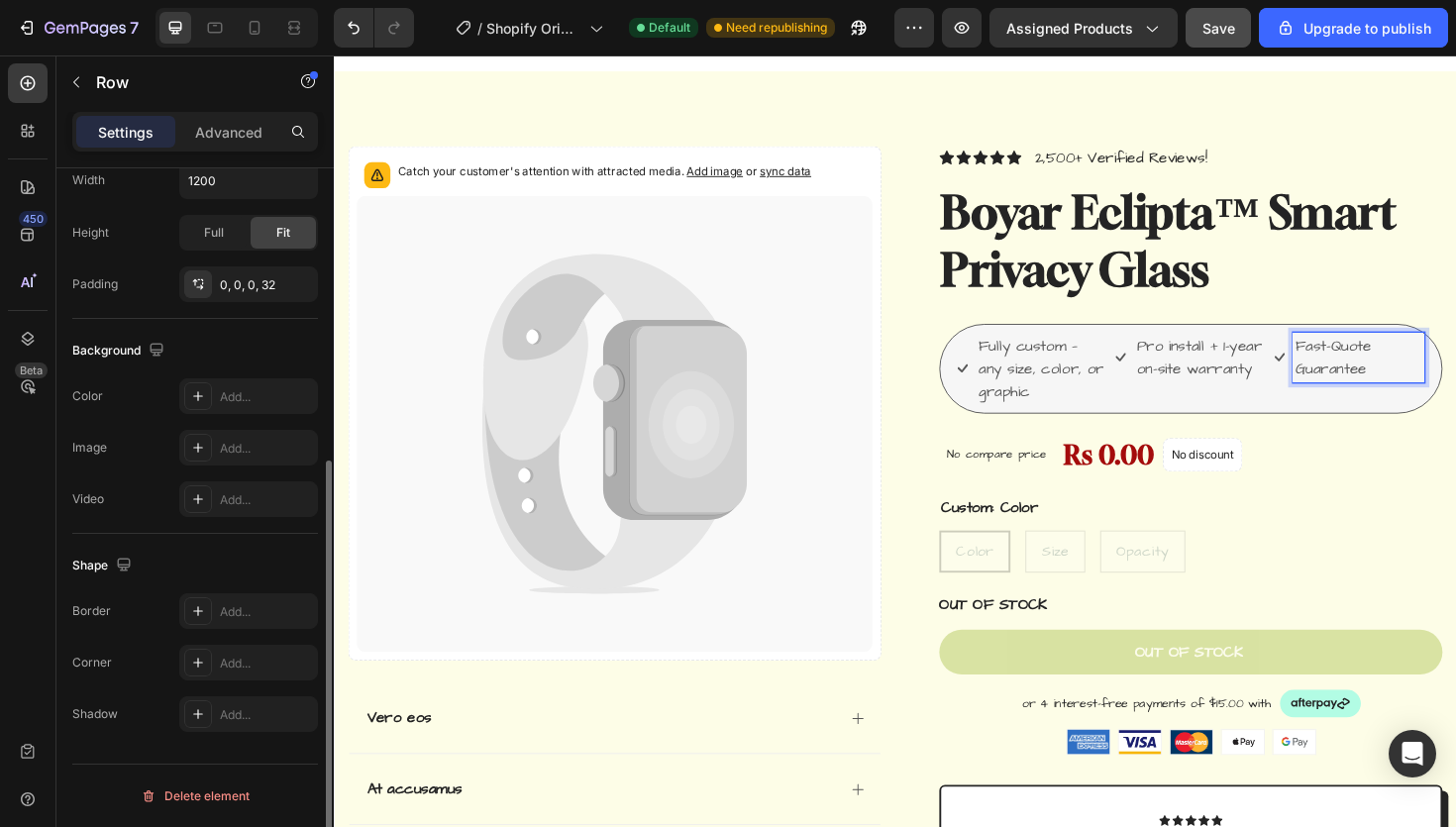 click on "Icon Icon Icon Icon Icon Icon List 2,500+ Verified Reviews! Text Block Row Boyar Eclipta™ Smart Privacy Glass Product Title
Fully custom — any size, color, or graphic Item List
Pro install + 1-year on-site warranty Item List
Fast-Quote Guarantee Item List   0 Row No compare price Product Price Rs 0.00 Product Price Product Price No discount   Not be displayed when published Product Badge Row Custom: Color Color Color     Color Size Size     Size Opacity Opacity     Opacity Product Variants & Swatches OUT OF STOCK Stock Counter Out of stock Add to Cart or 4 interest-free payments of $15.00 with Text Block Image Row Image Image Image Image Image Row Icon Icon Icon Icon Icon Icon List Lorem ipsum dolor sit amet, consectetur adipiscing elit Text Block “Lorem ipsum dolor sit amet, consectetur adipiscing elit, sed do eiusmod tempor incididunt ut  Text Block [NAME] Text Block
Verified Buyer Item List Row Row Eiusmod Text Block Lorem ipsum Item List" at bounding box center [1241, 801] 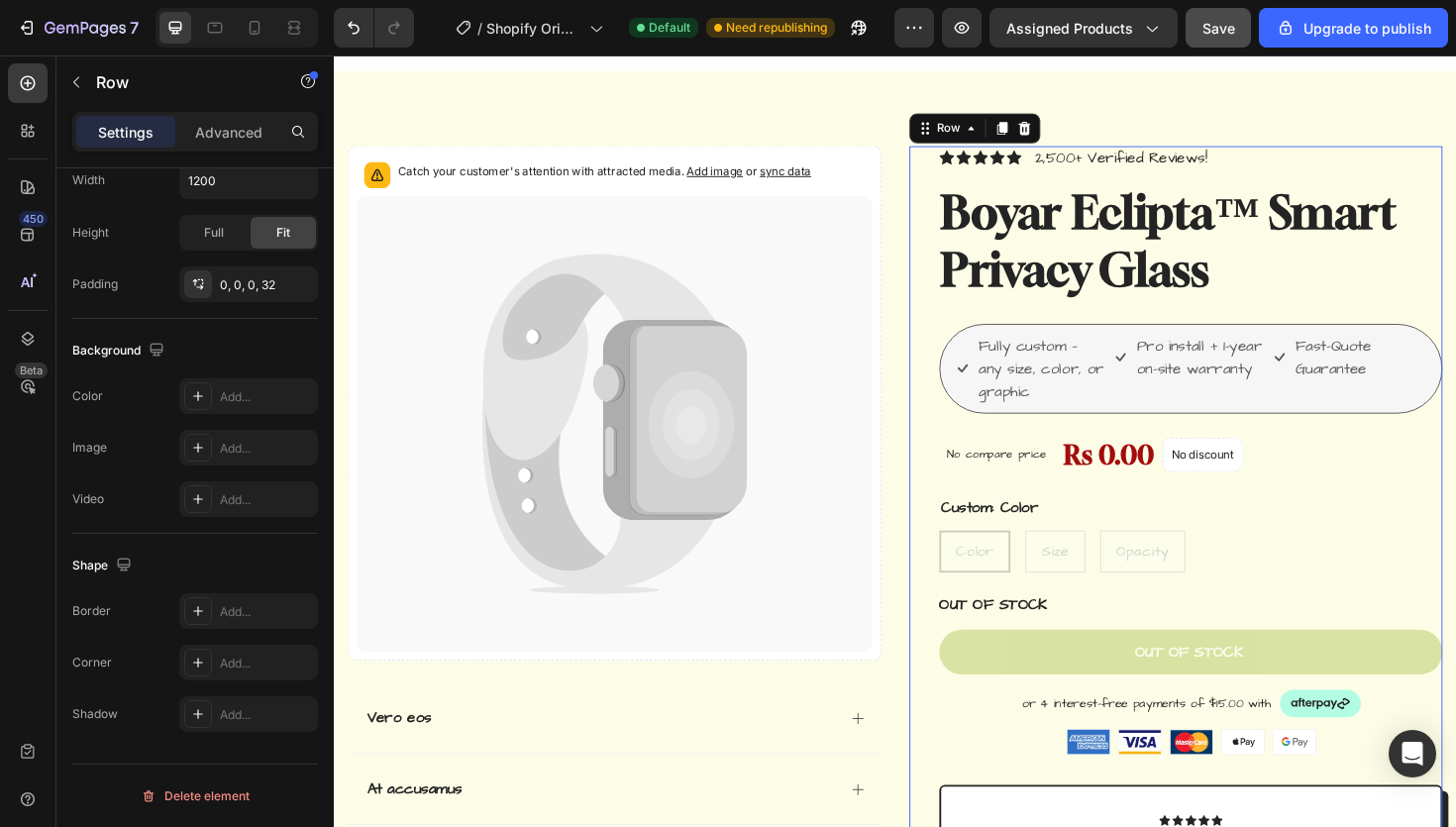 scroll, scrollTop: 0, scrollLeft: 0, axis: both 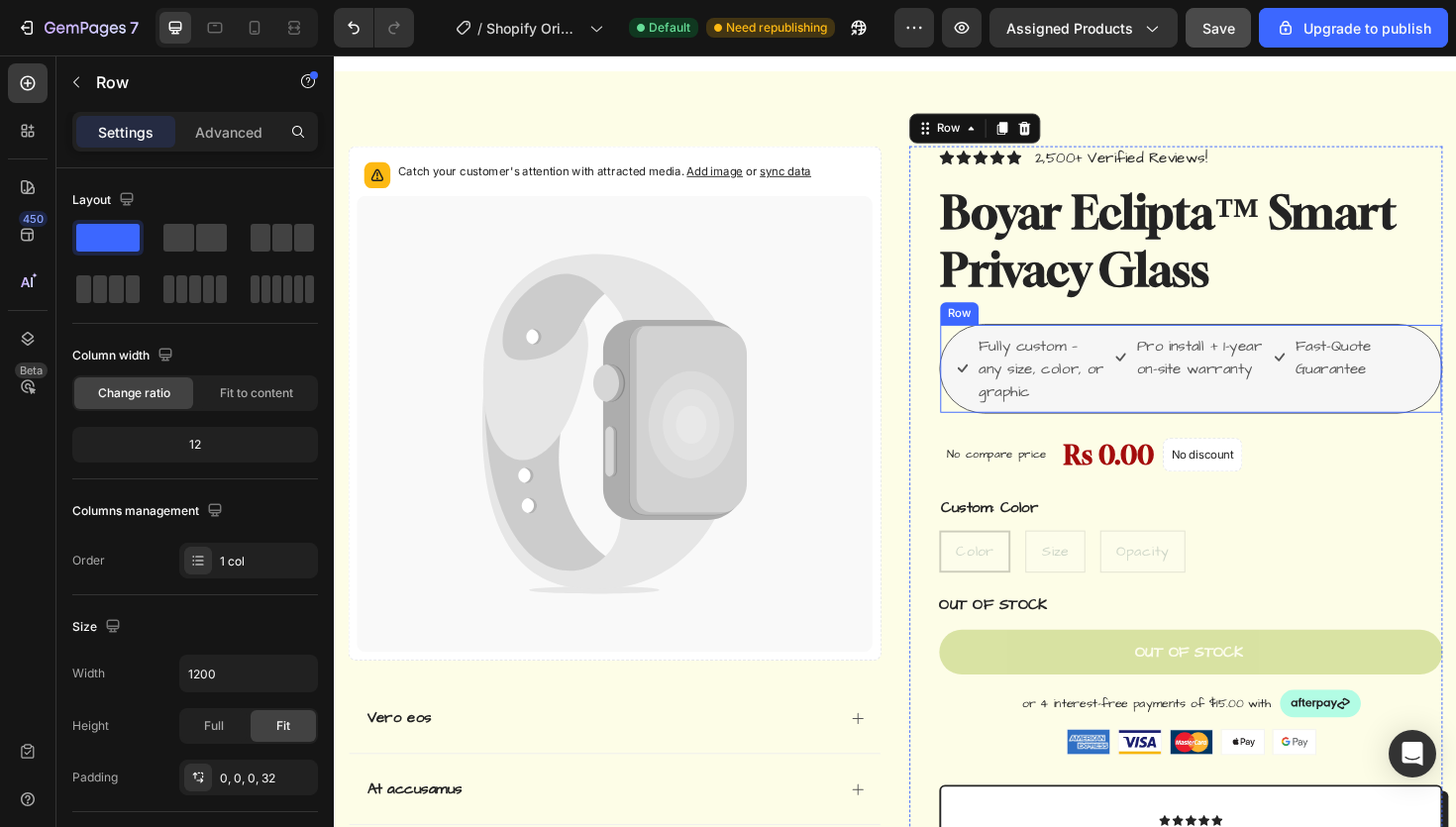 click on "Fast-Quote Guarantee Item List" at bounding box center (1408, 387) 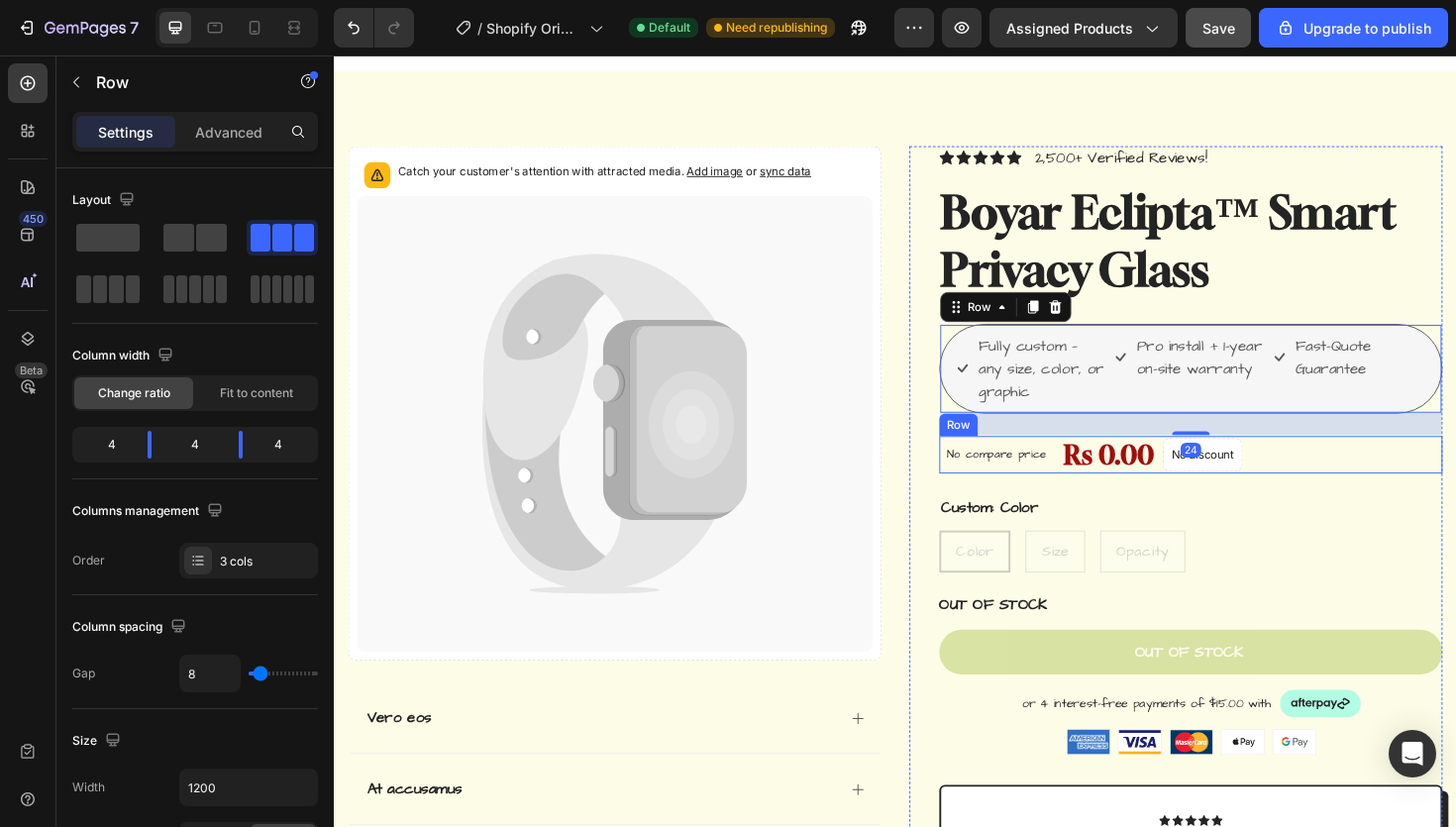click on "No compare price Product Price Rs 0.00 Product Price Product Price No discount   Not be displayed when published Product Badge Row" at bounding box center [1241, 478] 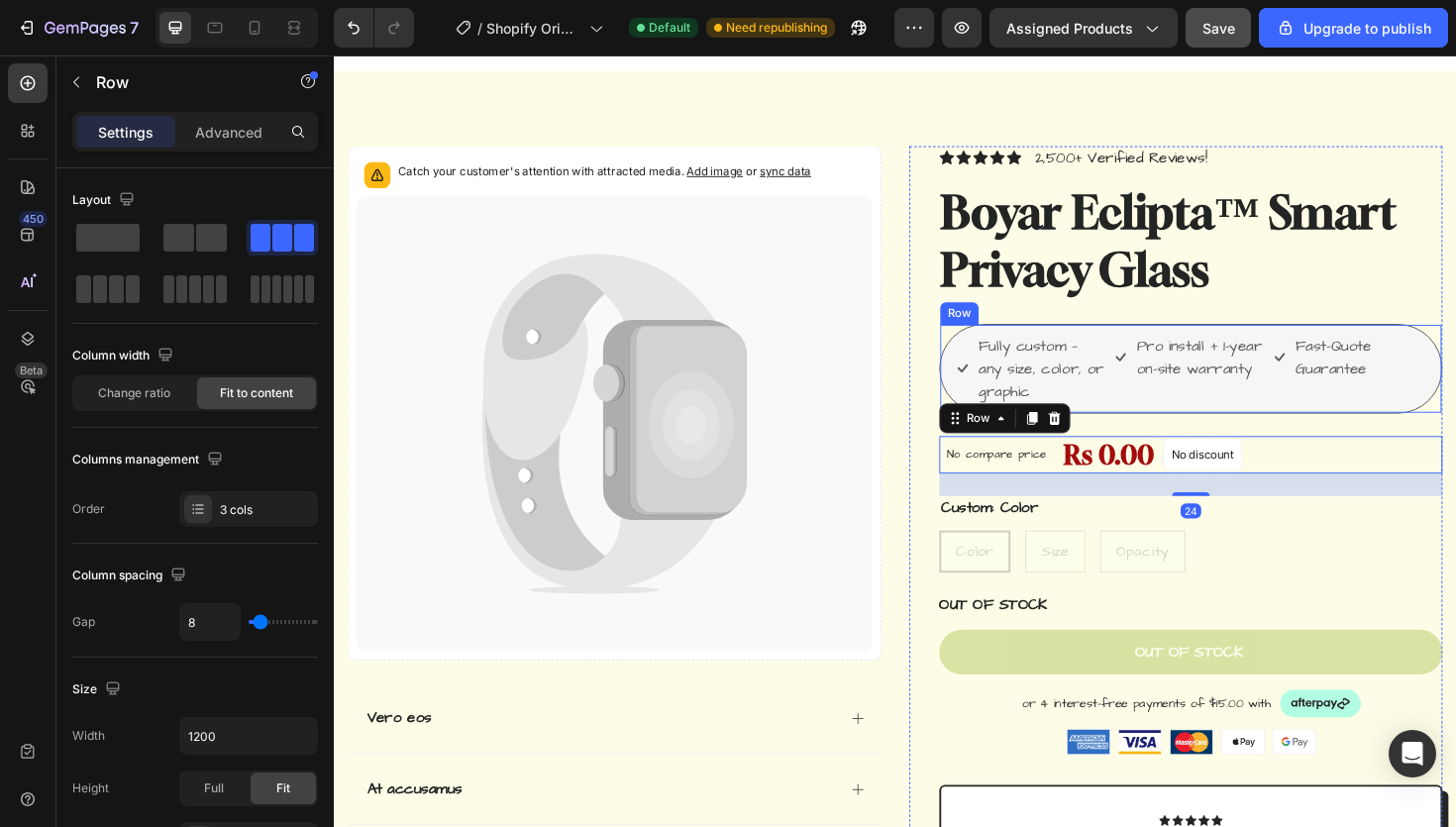 click on "Fast-Quote Guarantee Item List" at bounding box center (1408, 387) 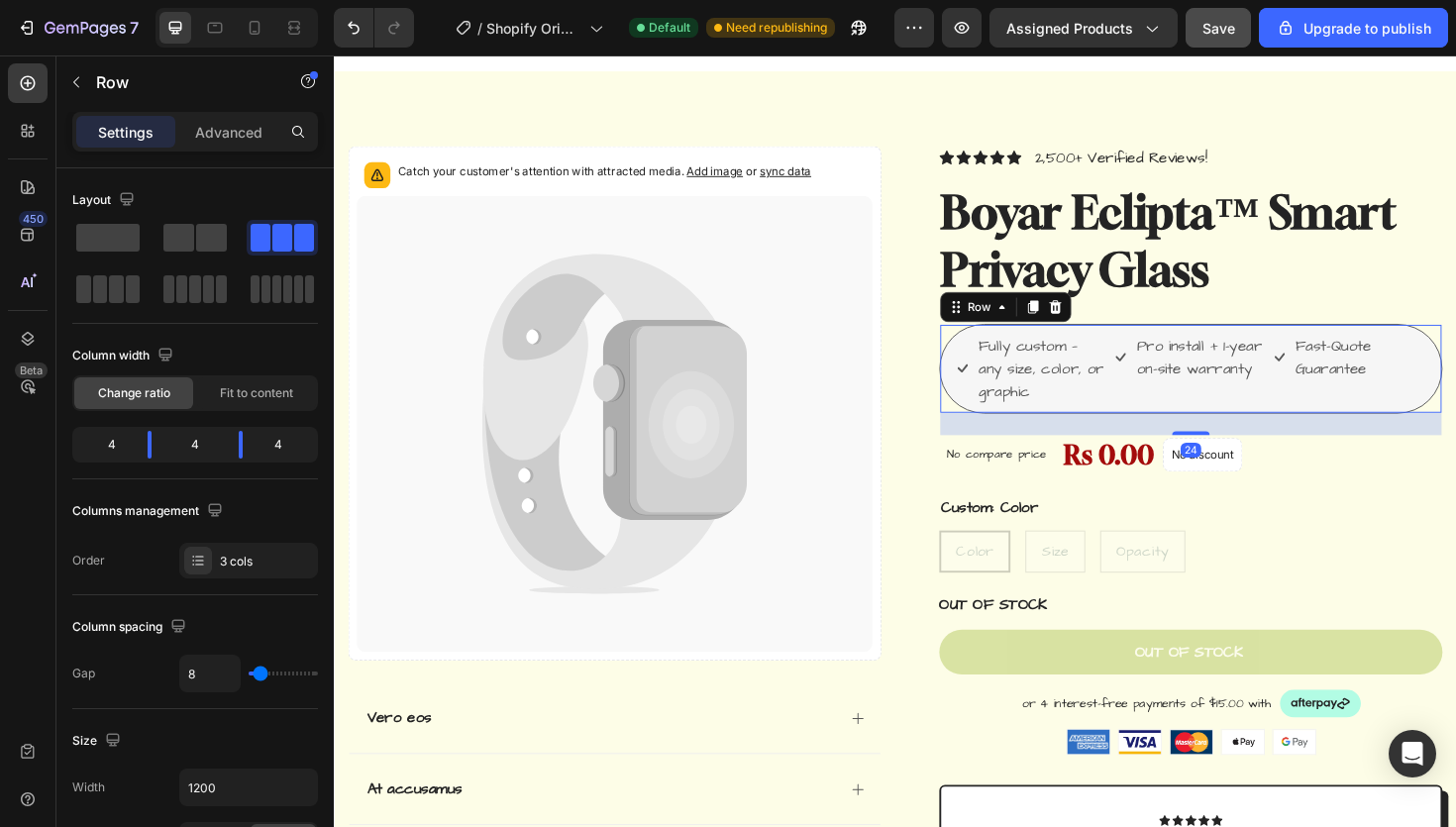 click on "Fast-Quote Guarantee" at bounding box center (1418, 375) 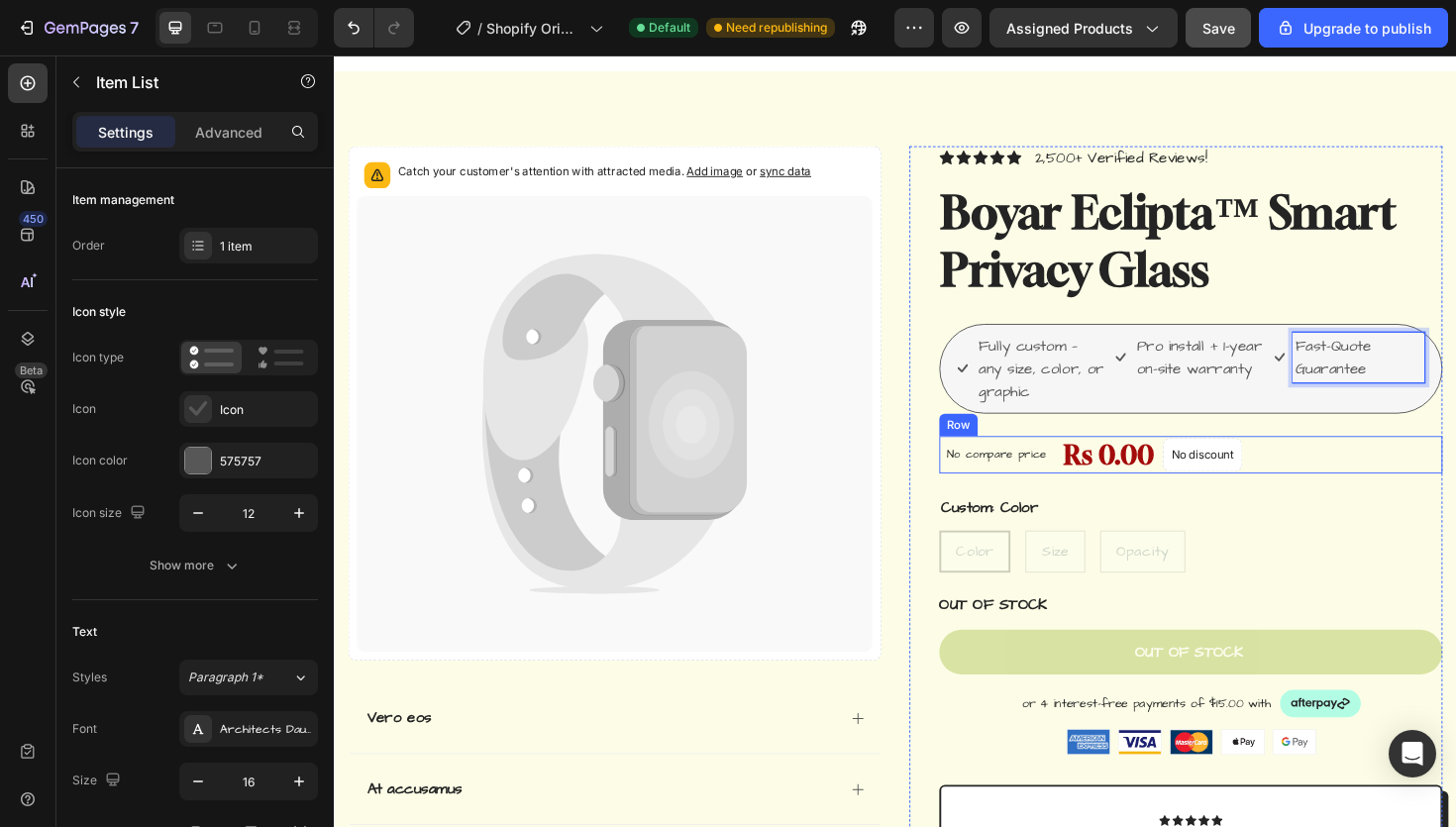 click on "No compare price Product Price Rs 0.00 Product Price Product Price No discount   Not be displayed when published Product Badge Row" at bounding box center (1241, 478) 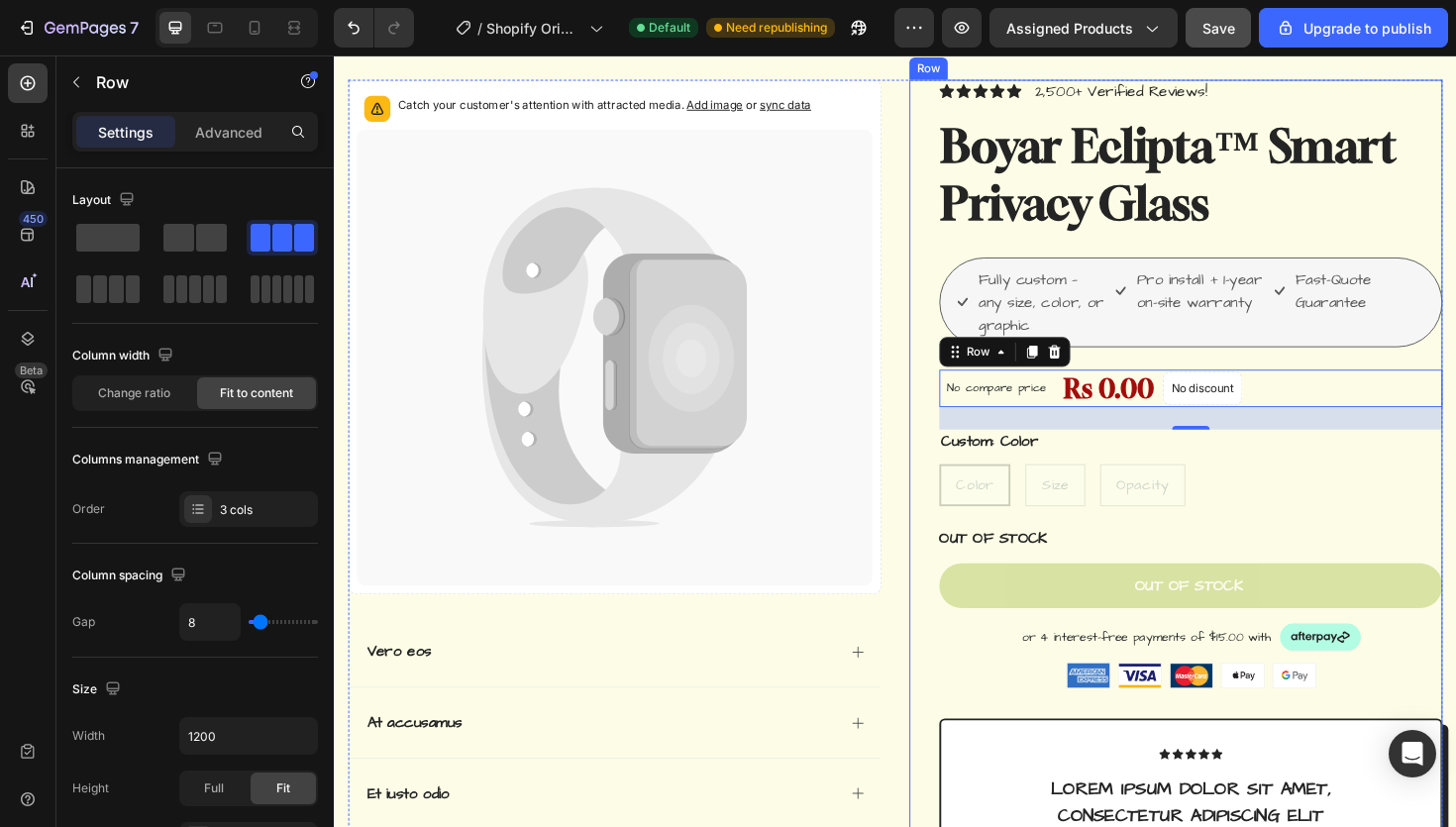 scroll, scrollTop: 324, scrollLeft: 0, axis: vertical 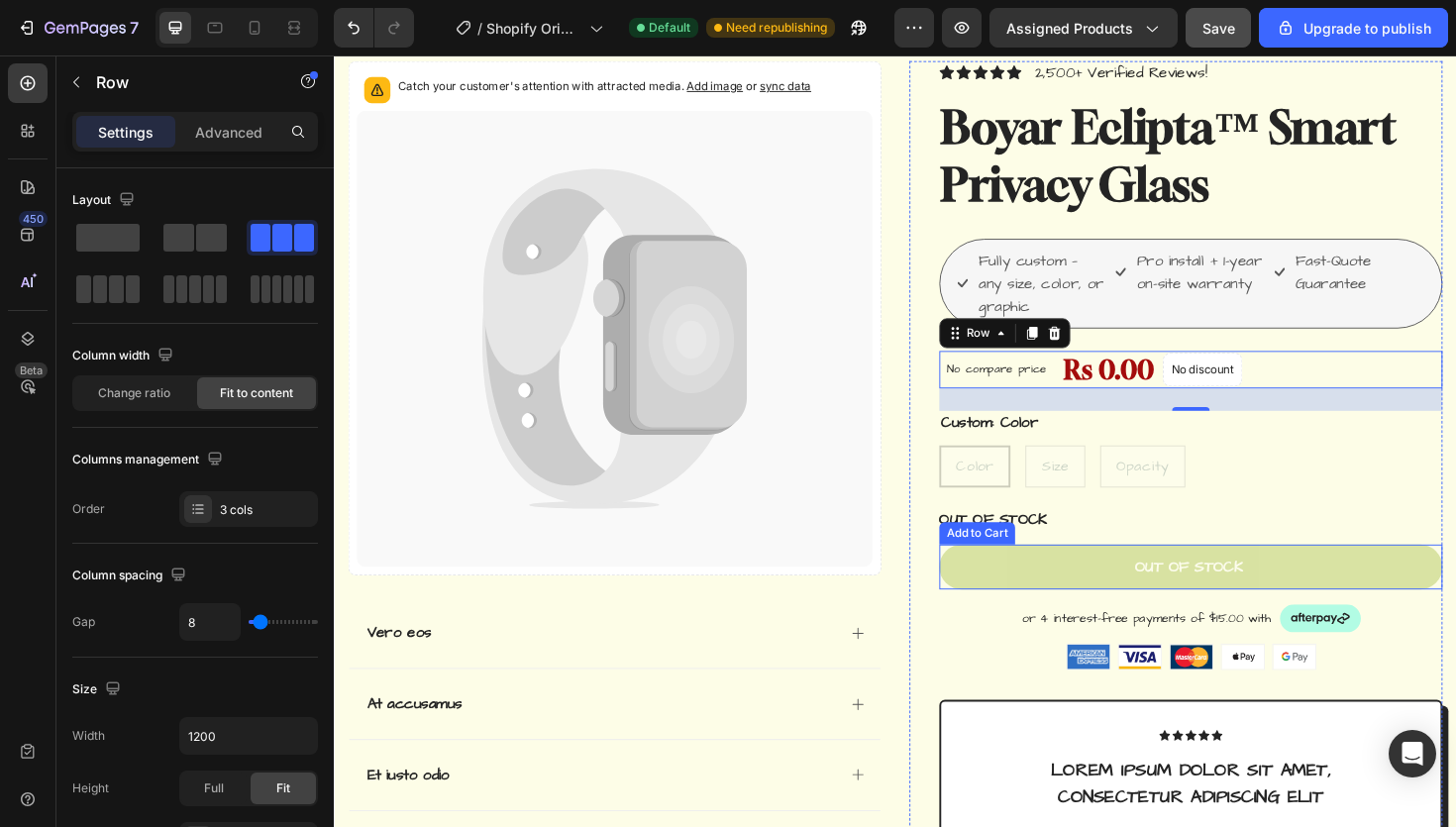 click on "OUT OF STOCK" at bounding box center (1032, 547) 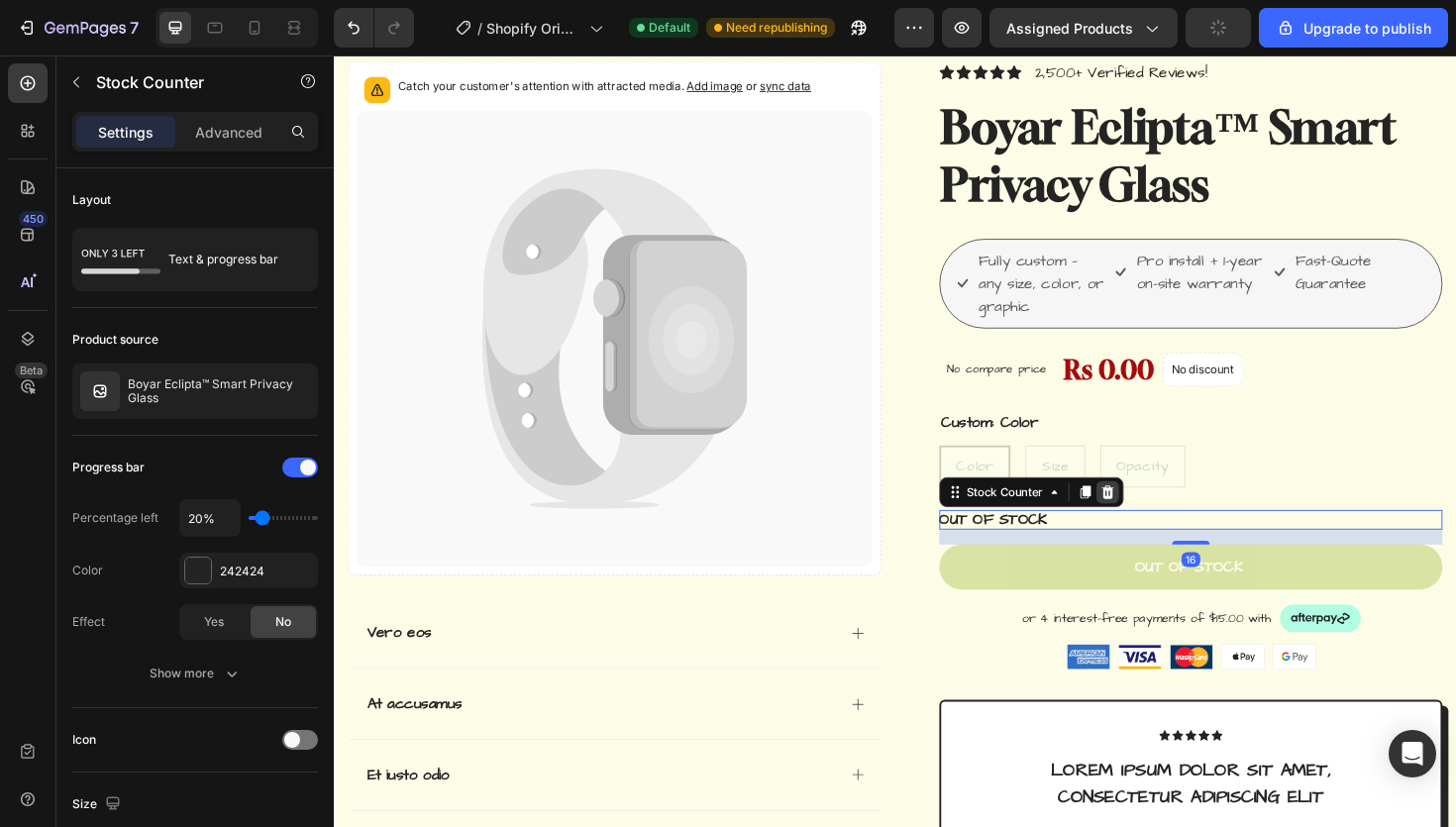click at bounding box center [1153, 518] 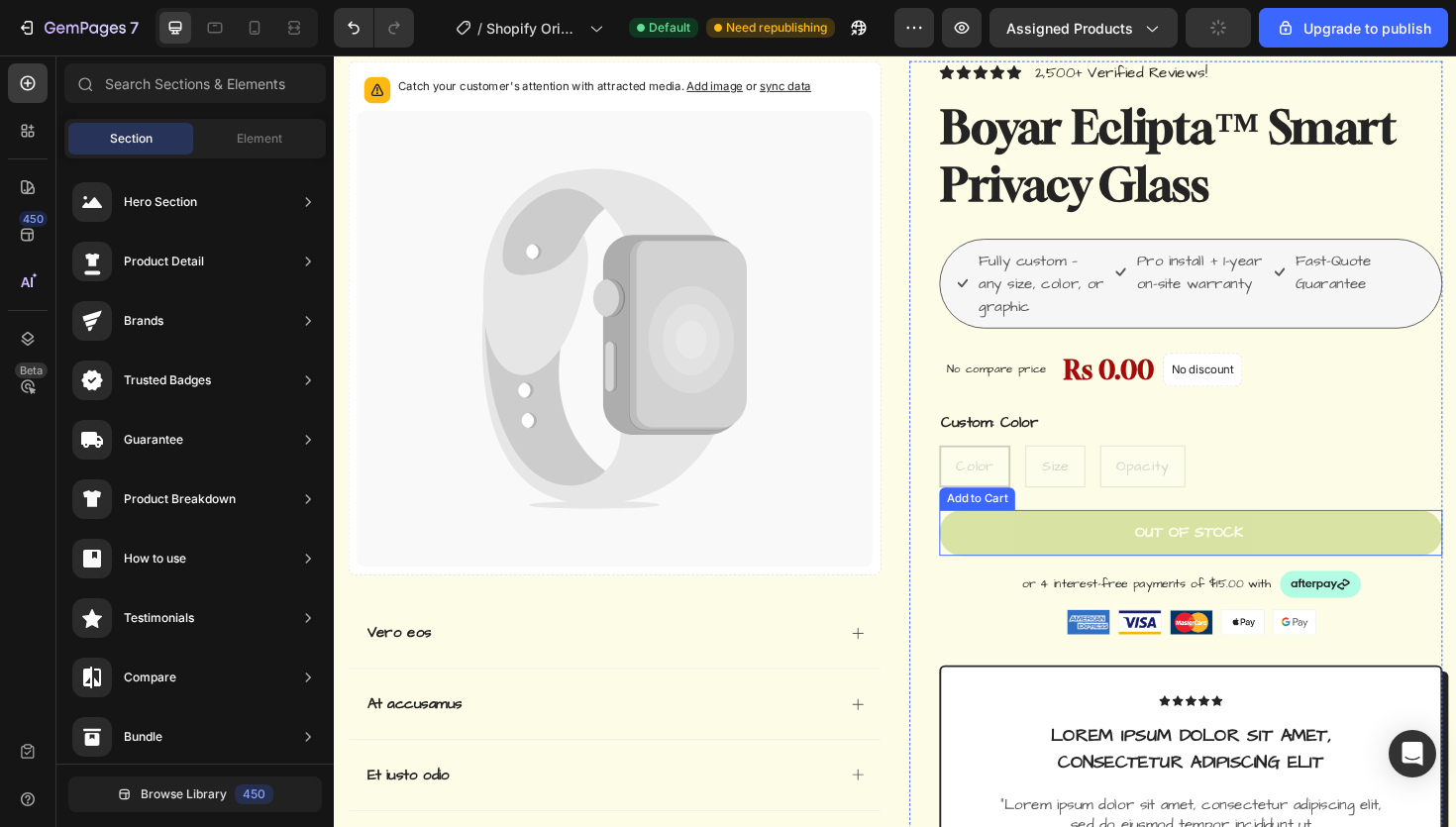 click on "Out of stock" at bounding box center [1241, 561] 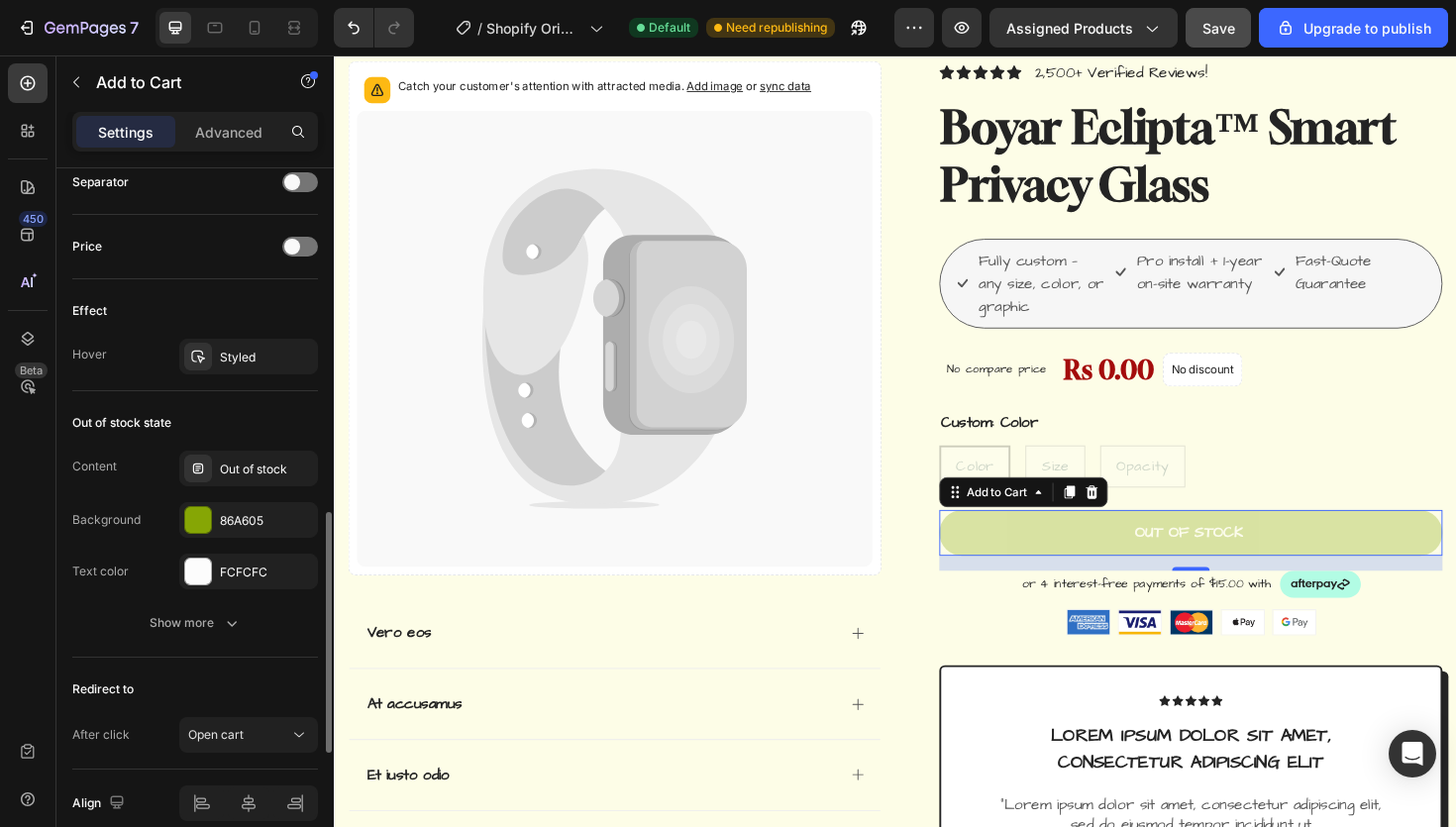 scroll, scrollTop: 1407, scrollLeft: 0, axis: vertical 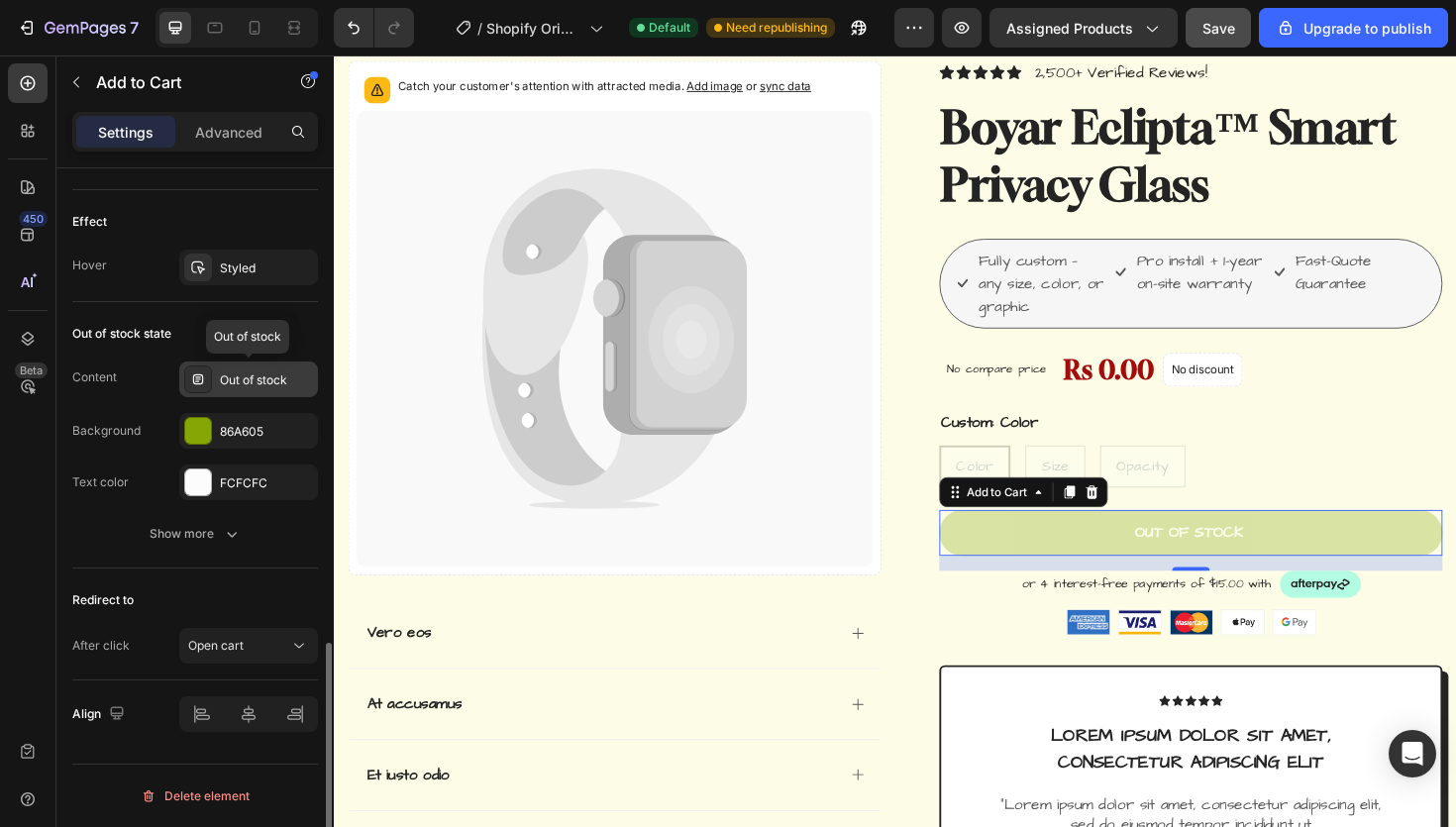 click on "Out of stock" at bounding box center (266, 380) 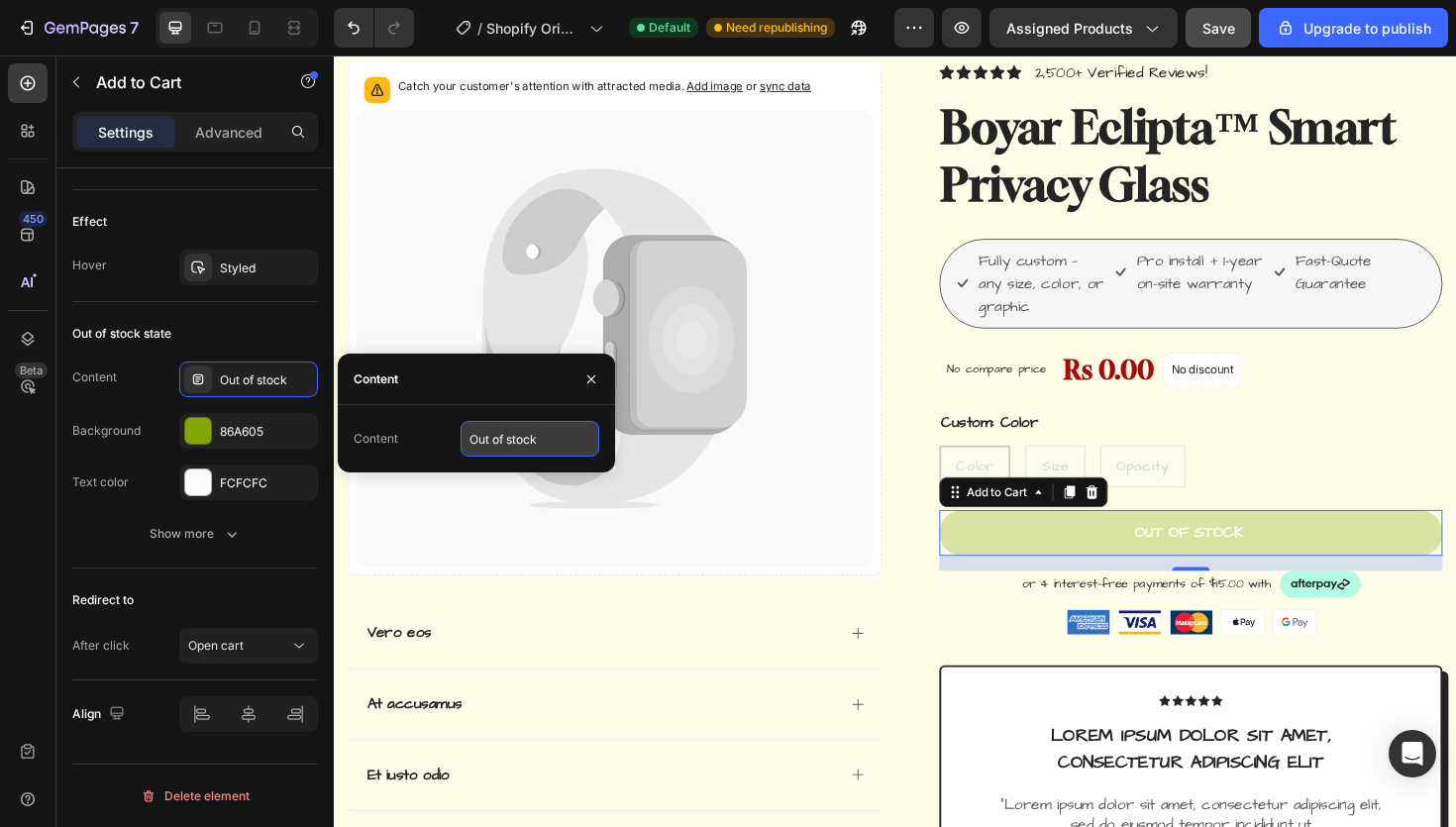 click on "Out of stock" at bounding box center (530, 439) 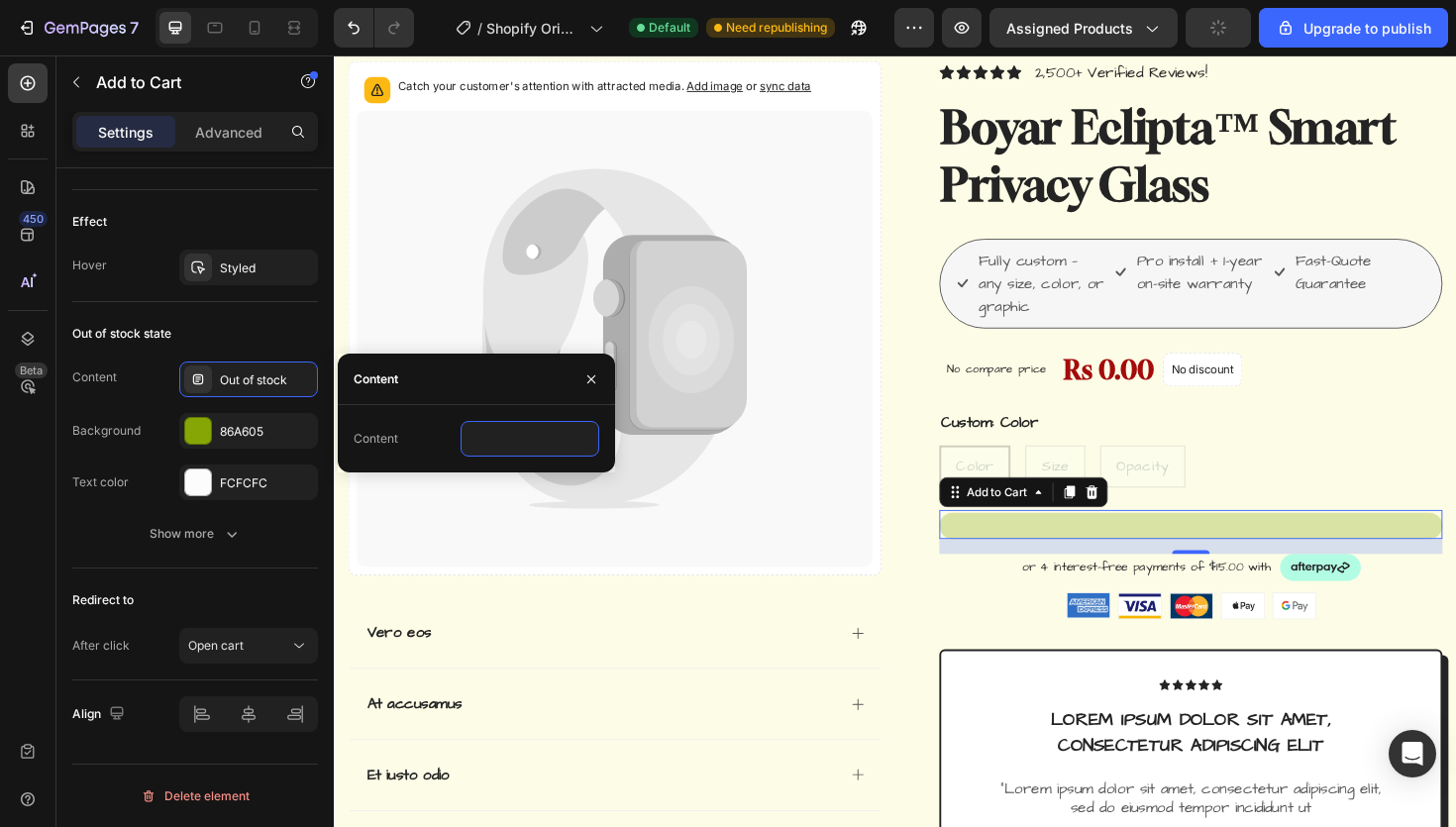 type on "Out of stock" 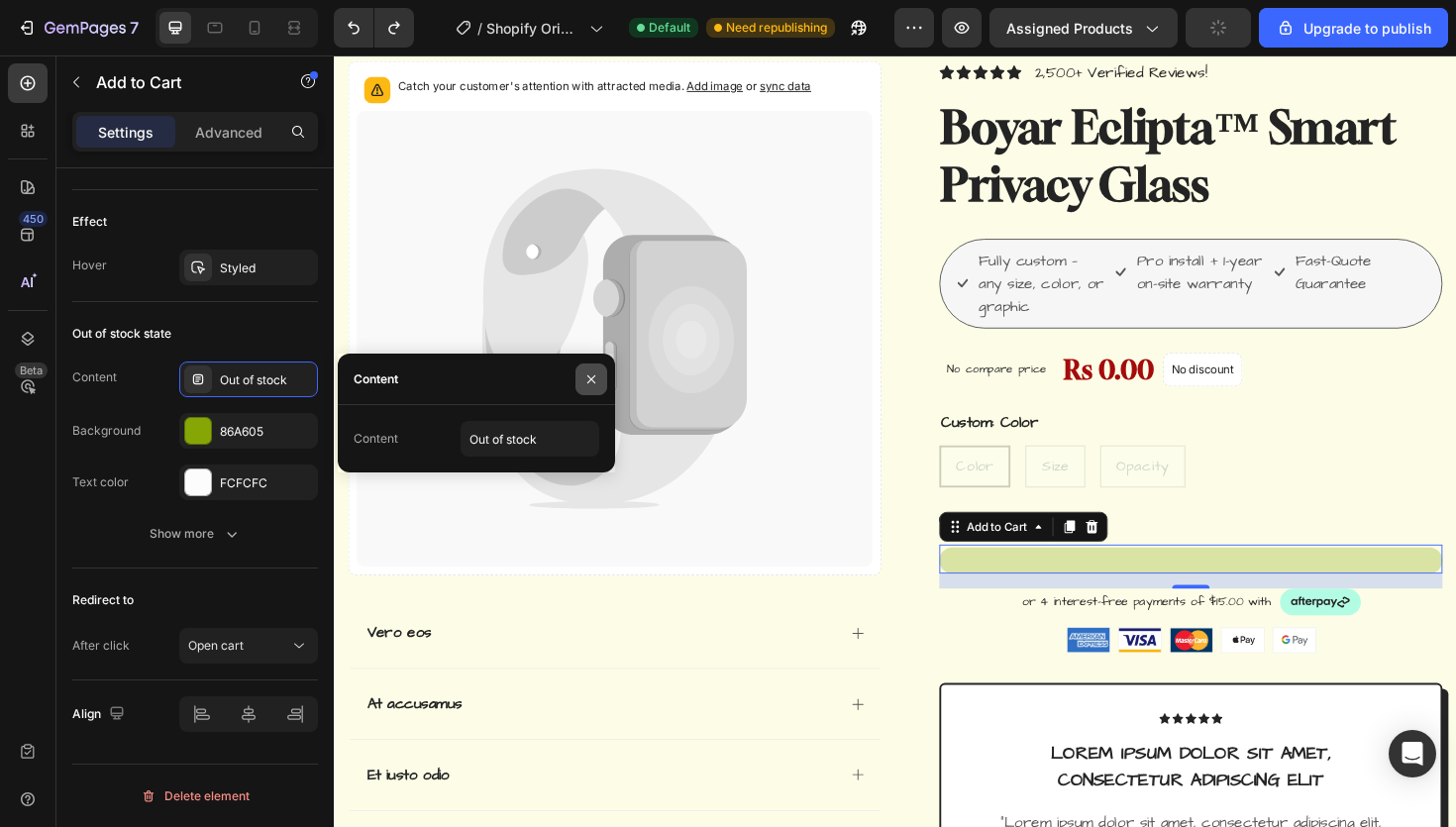 click 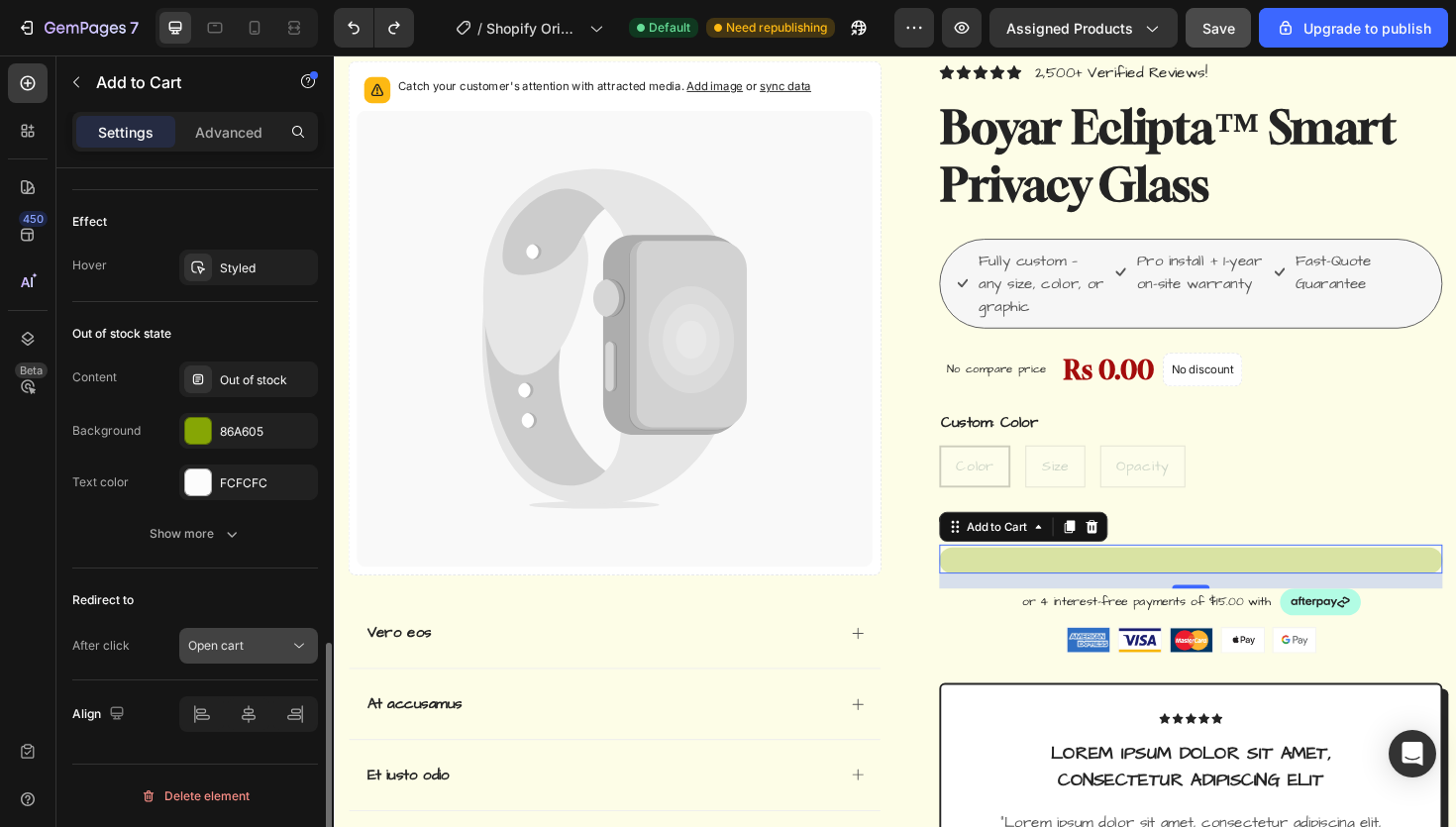 click on "Open cart" at bounding box center (239, 646) 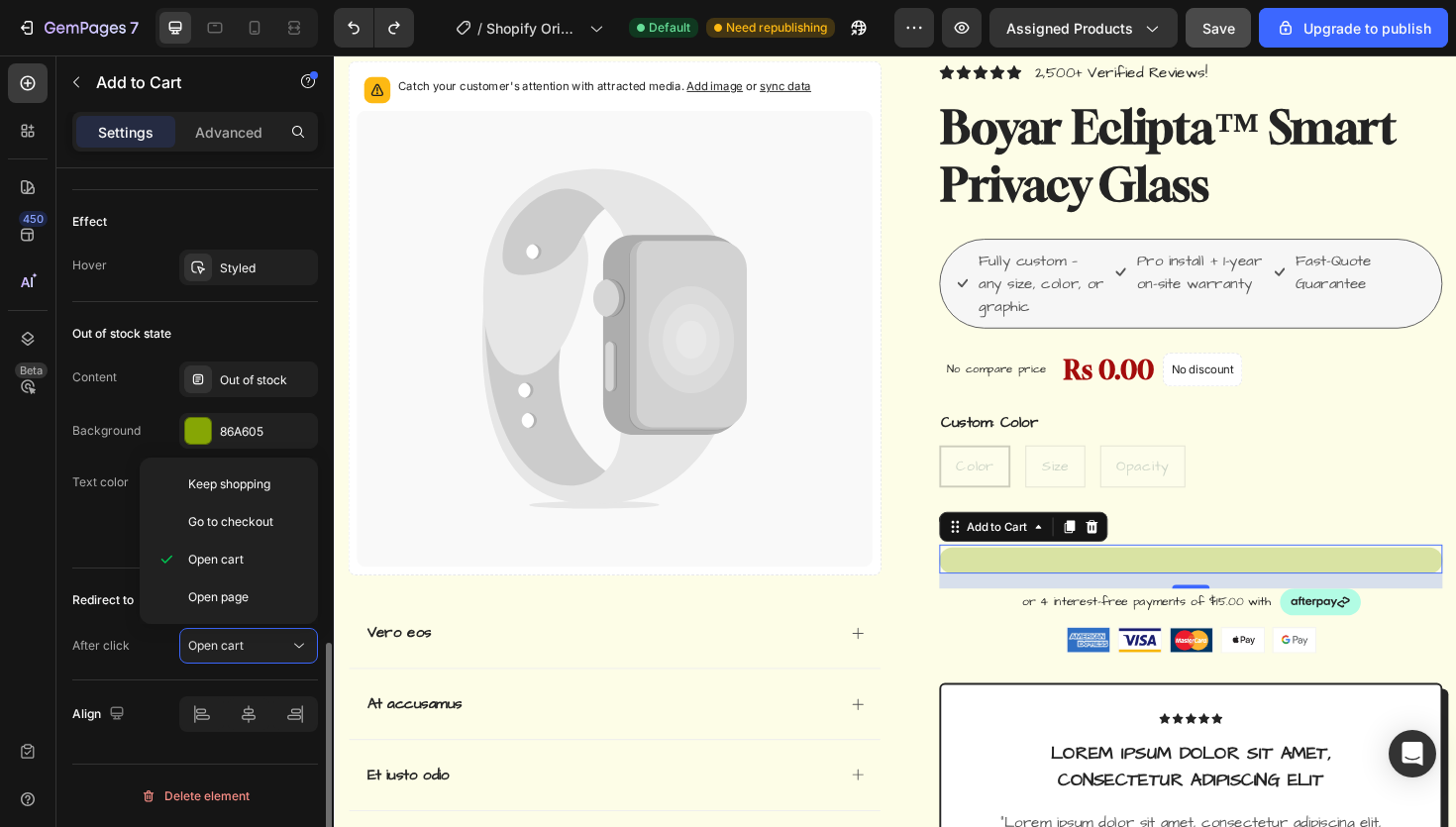 click on "Text color" at bounding box center (100, 482) 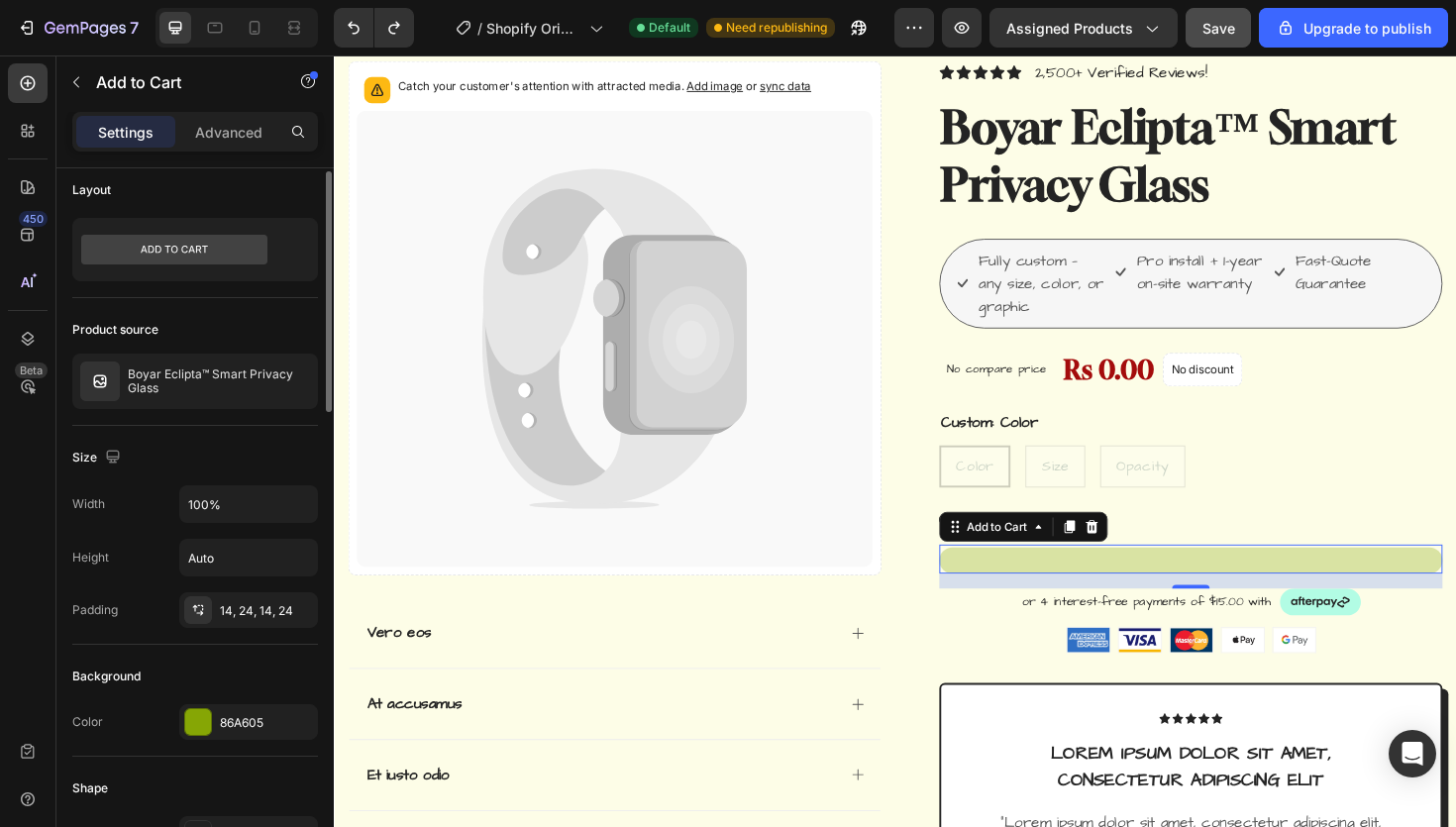 scroll, scrollTop: 0, scrollLeft: 0, axis: both 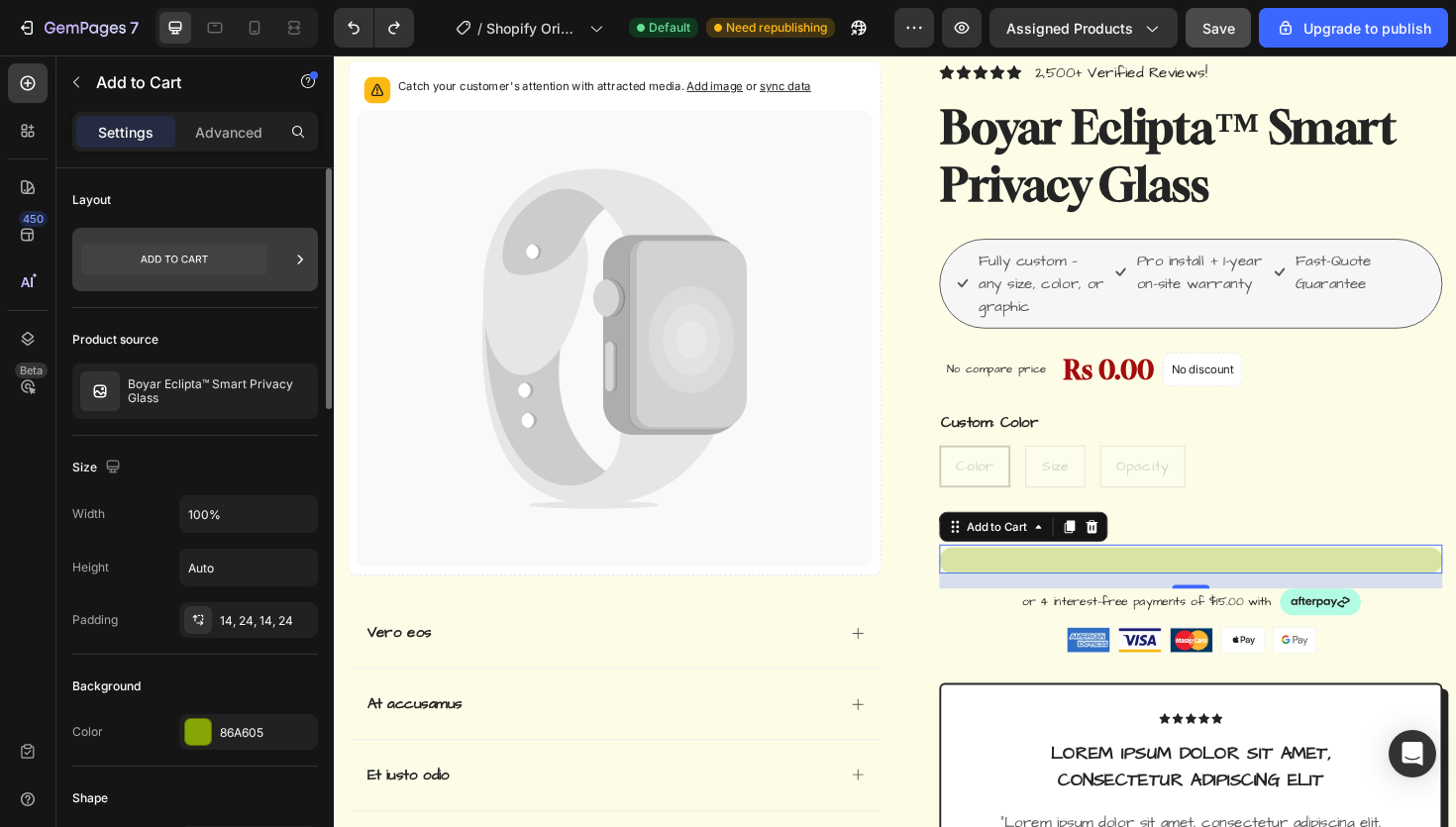 click 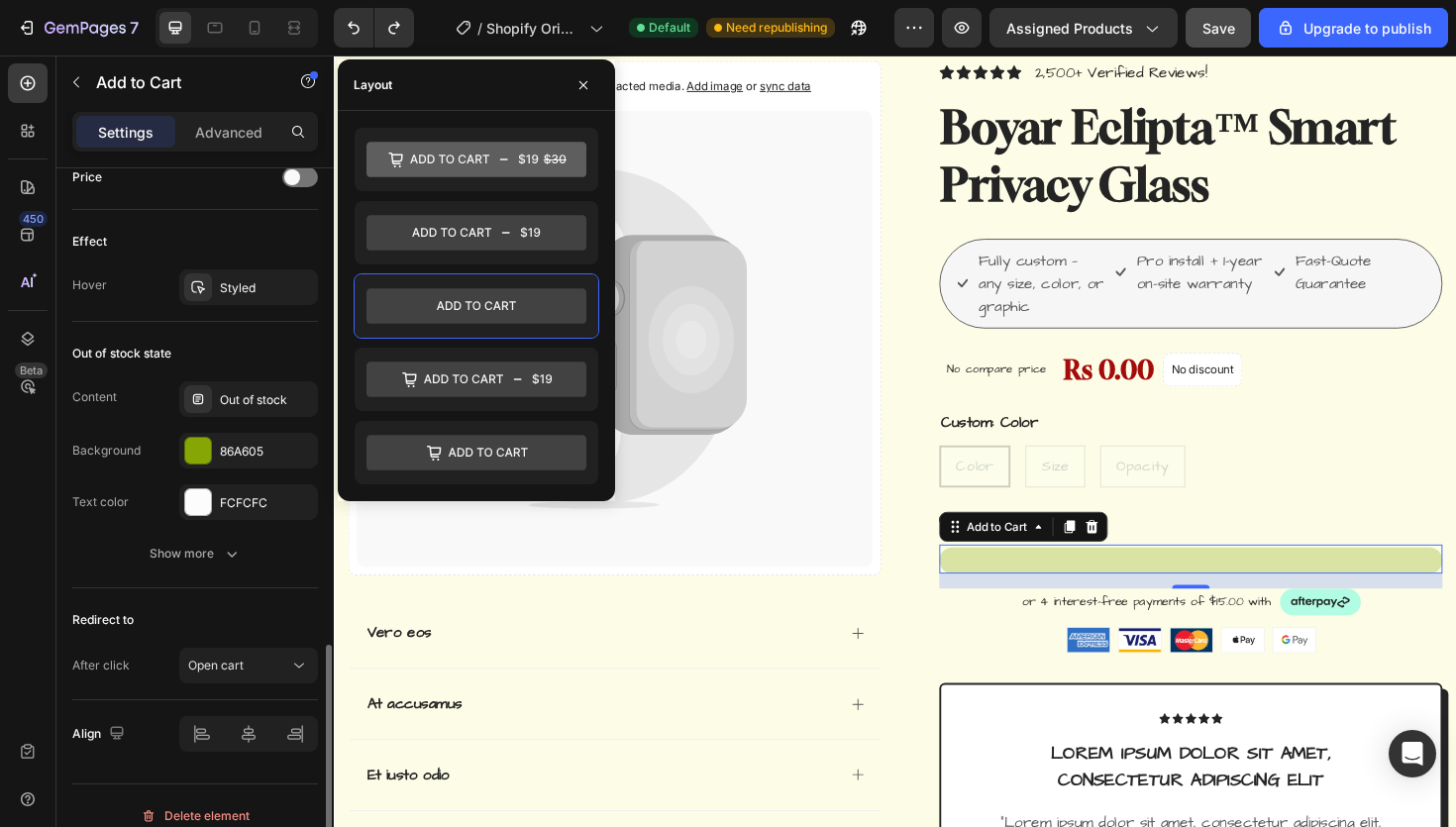 scroll, scrollTop: 1407, scrollLeft: 0, axis: vertical 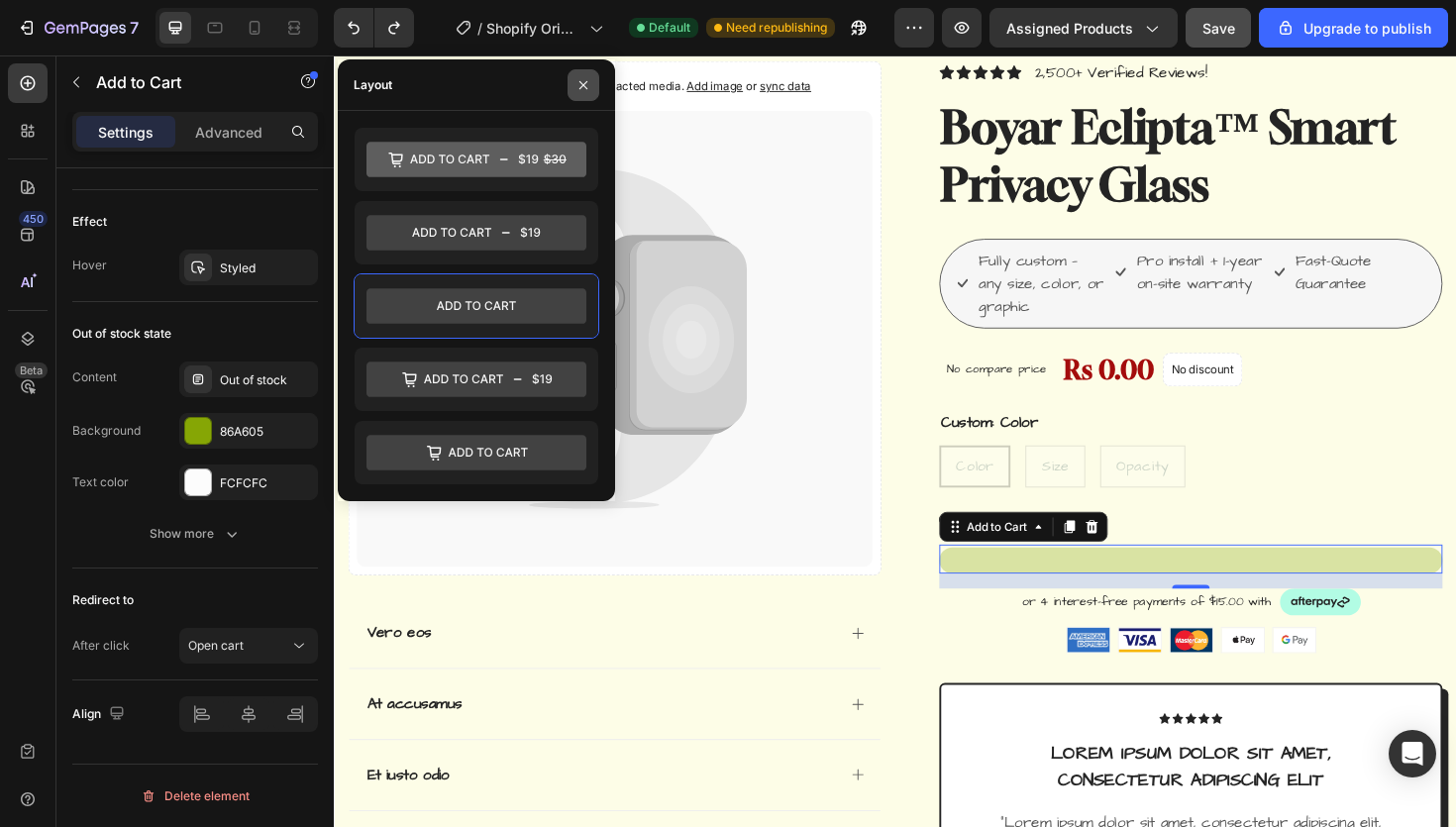 click at bounding box center (583, 85) 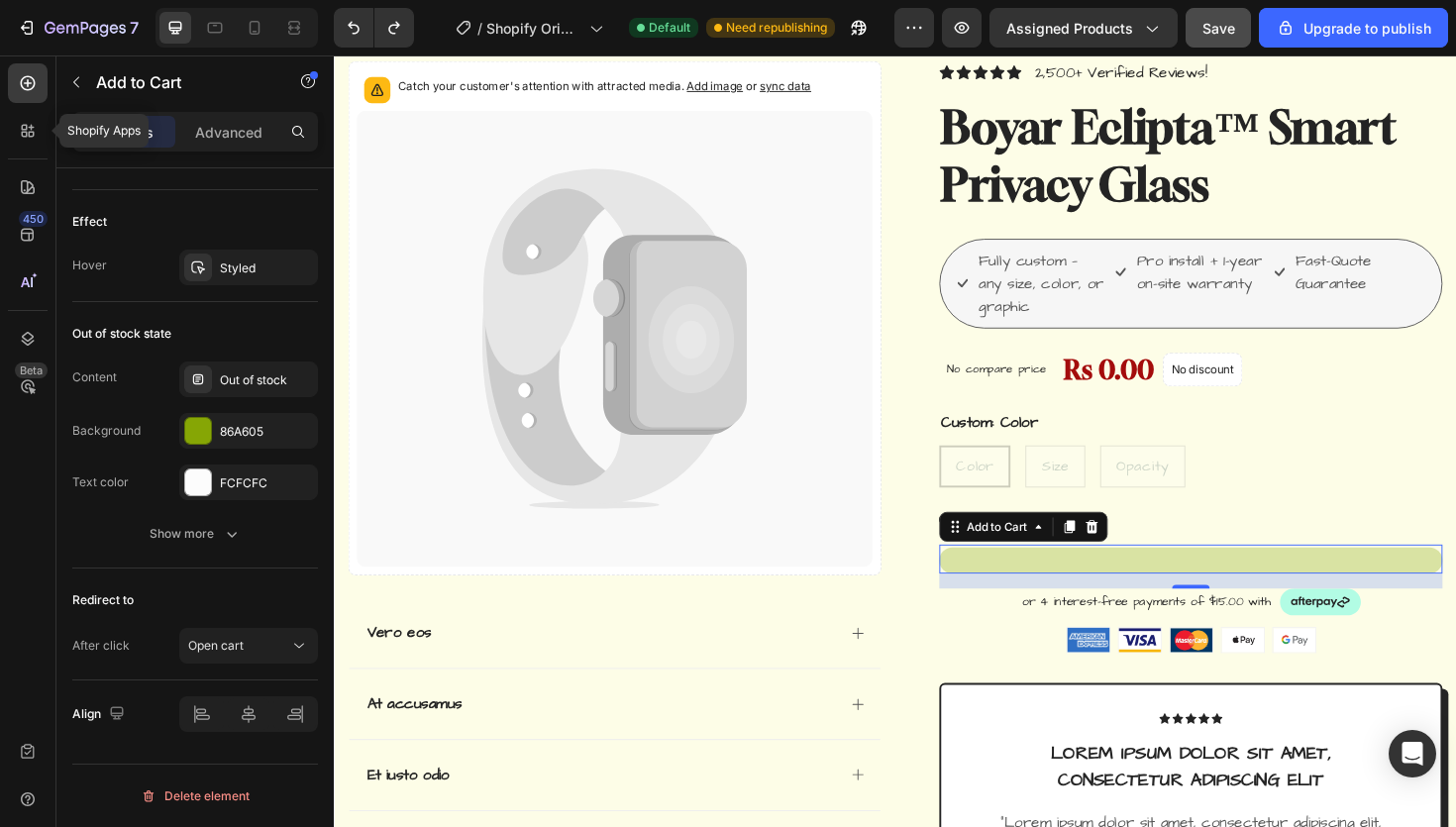 click 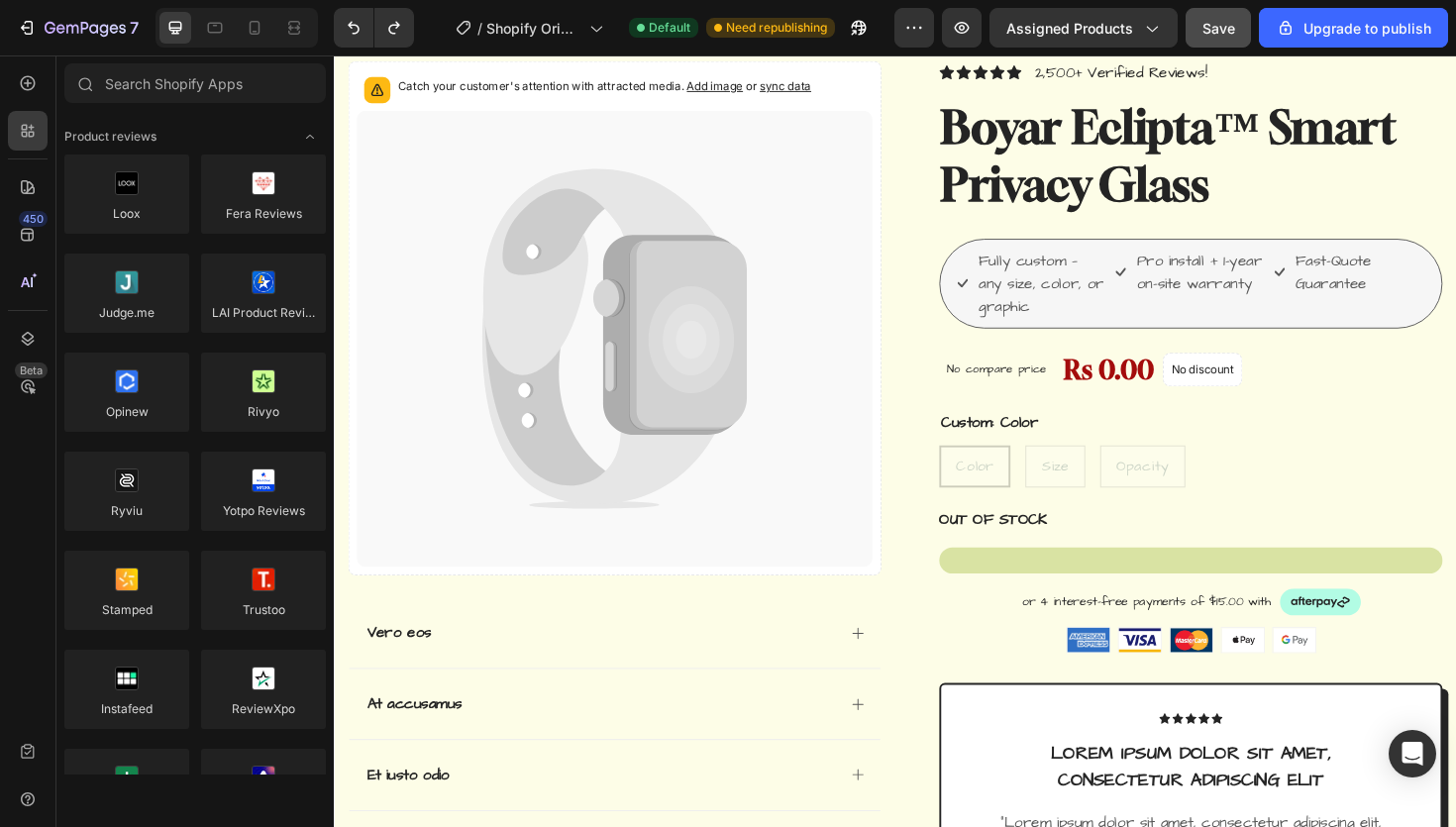 click on "450 Beta" at bounding box center (28, 441) 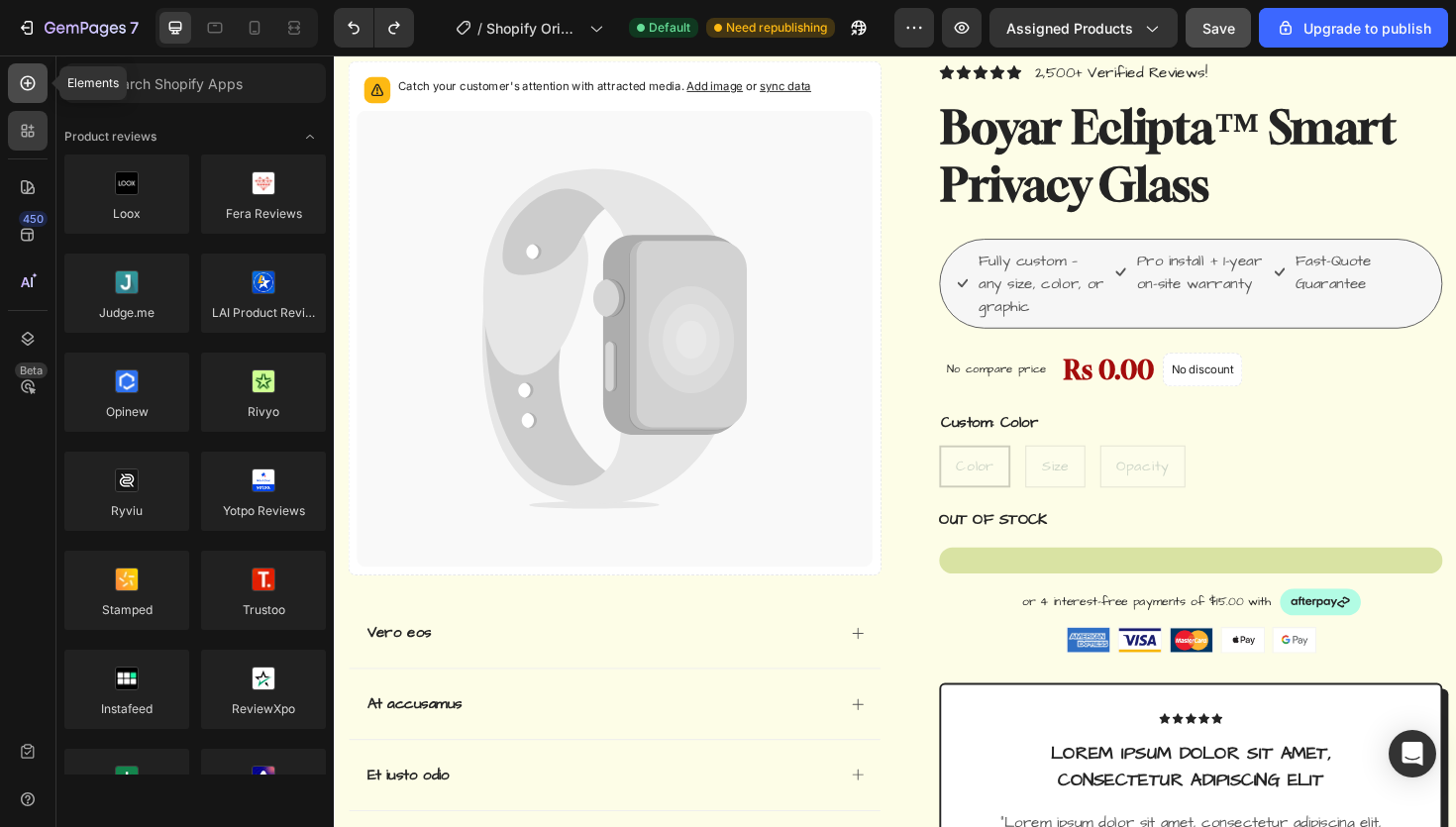 click 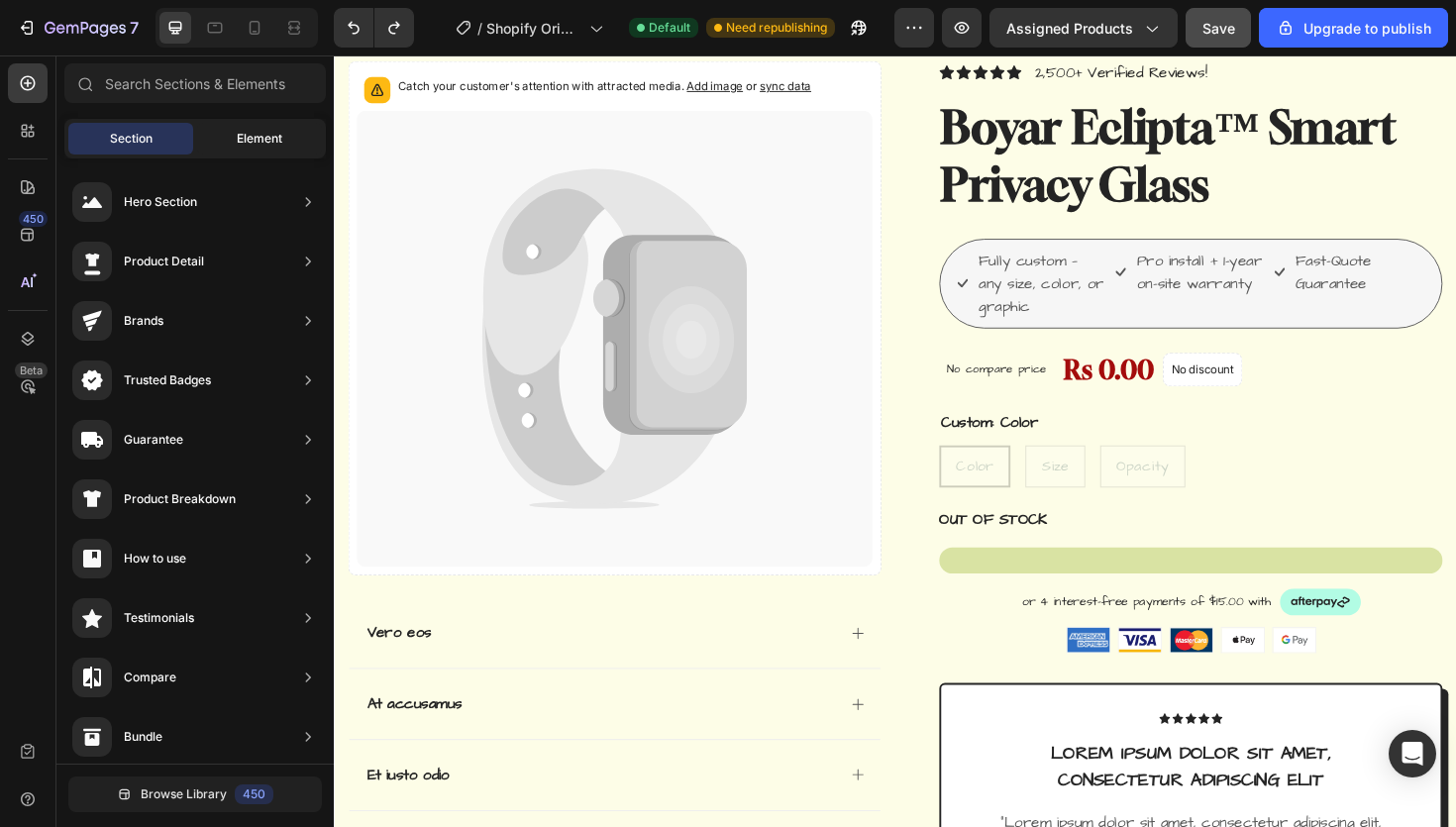 click on "Element" at bounding box center (260, 139) 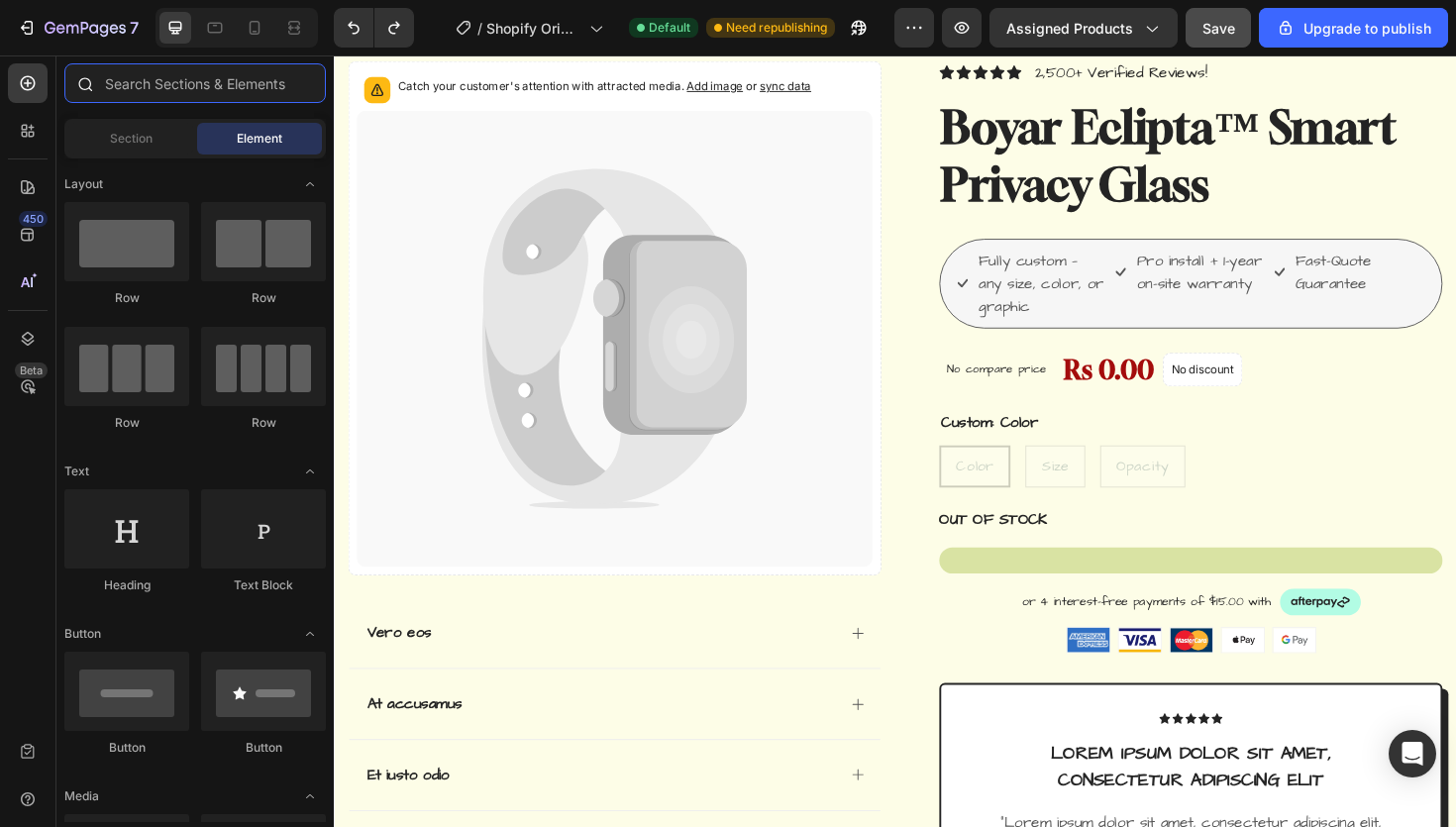 click at bounding box center [195, 83] 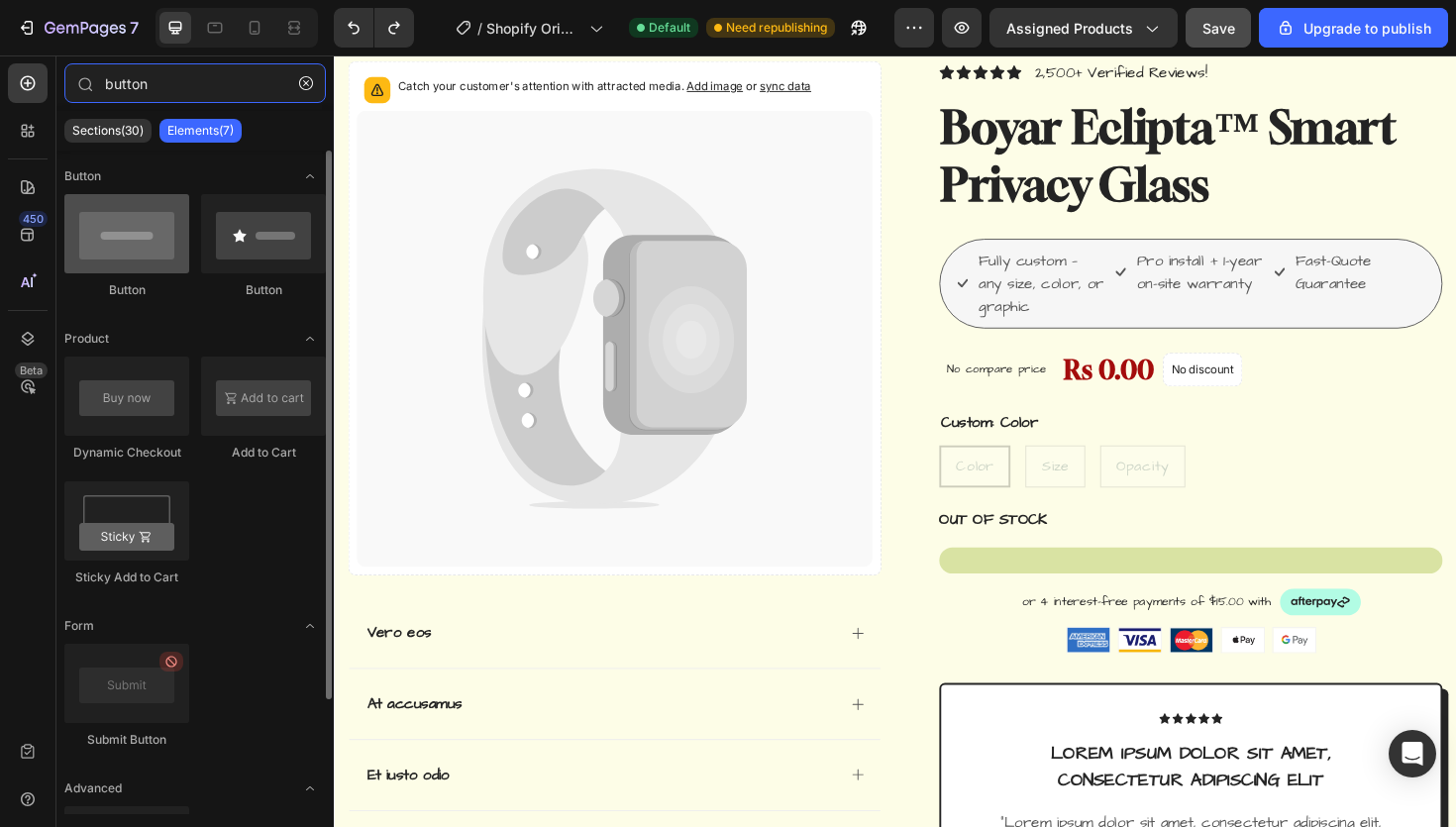 type on "button" 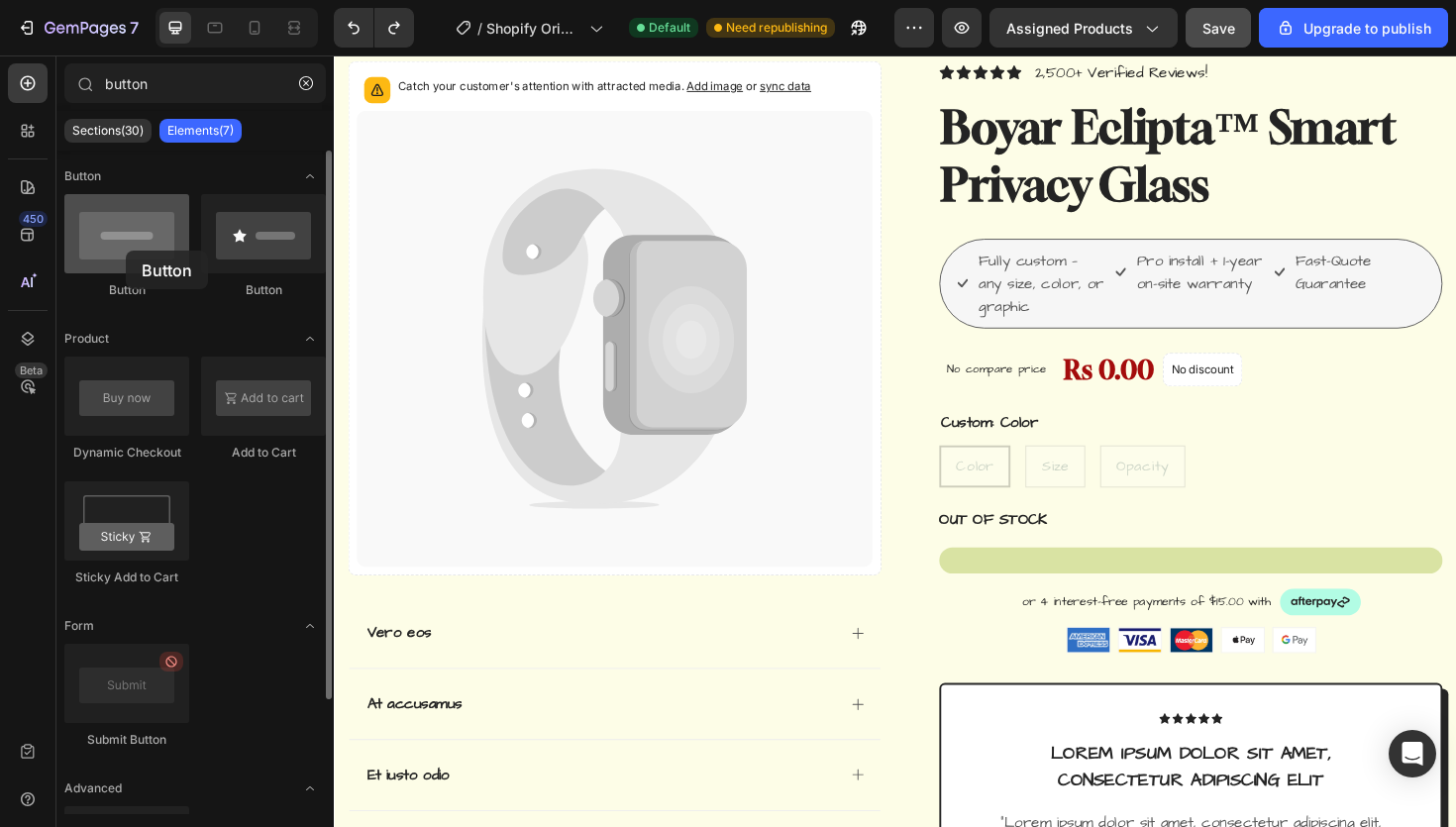 click at bounding box center (127, 234) 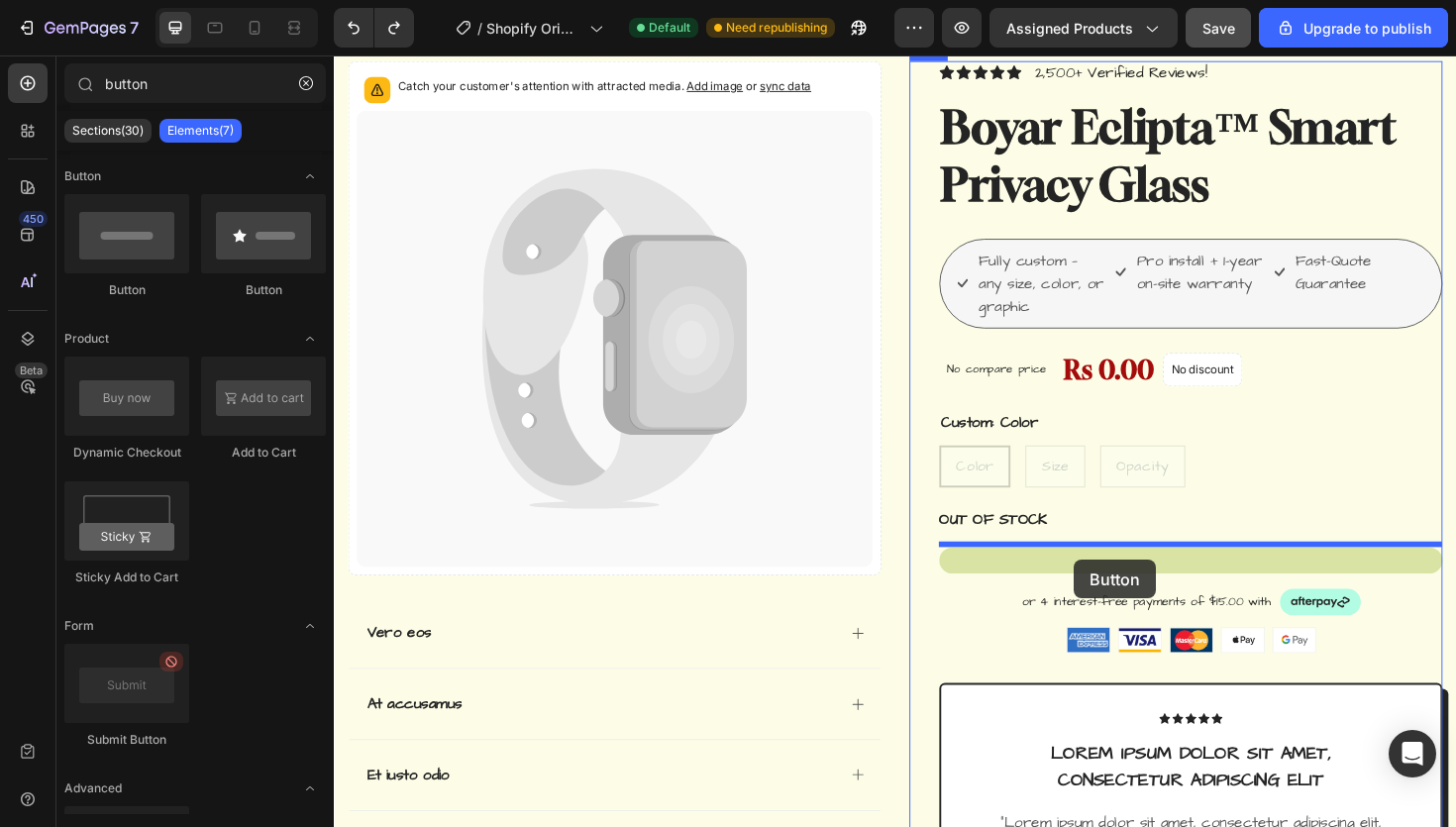 drag, startPoint x: 639, startPoint y: 285, endPoint x: 1074, endPoint y: 560, distance: 514.63579 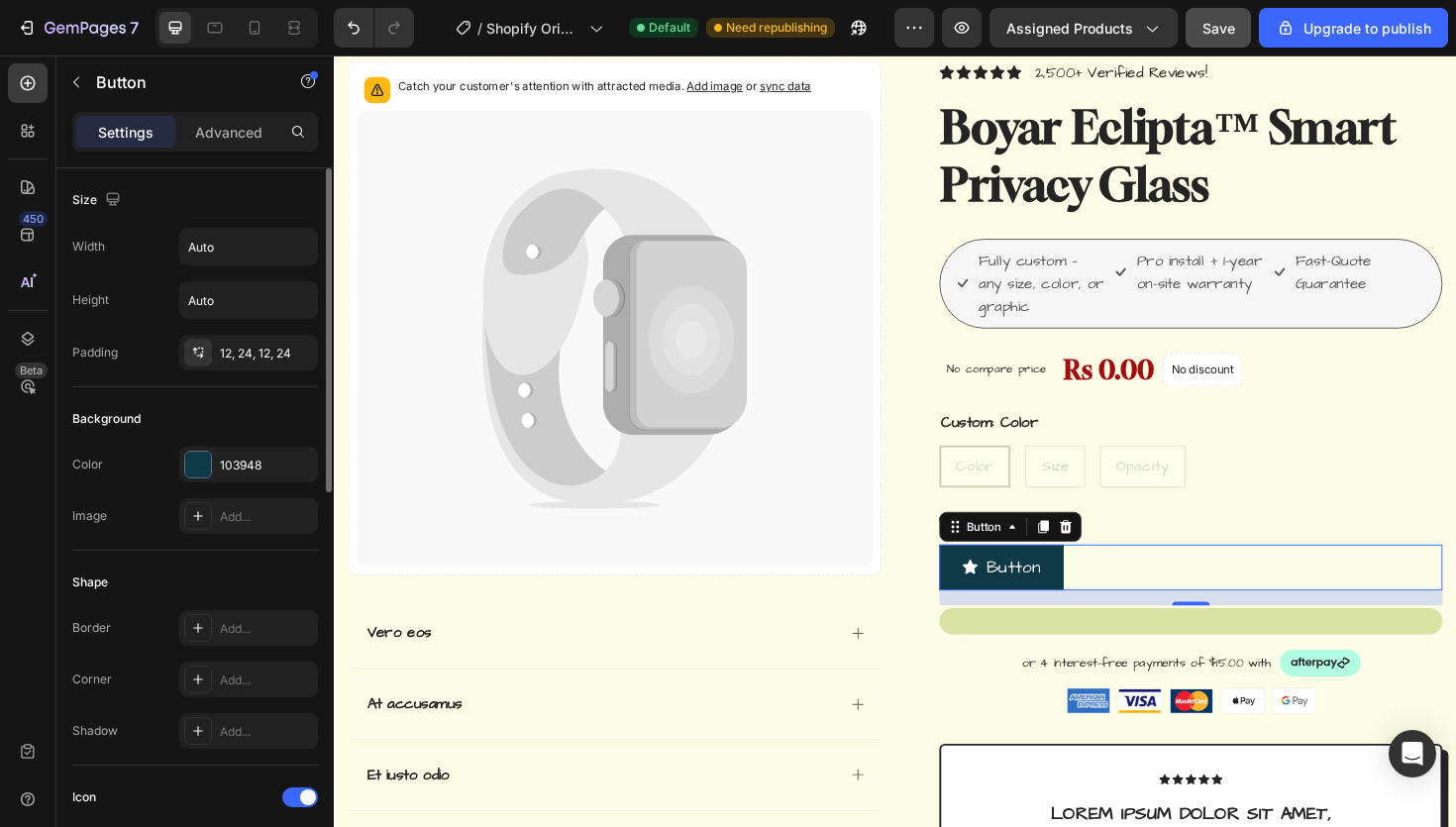 scroll, scrollTop: 862, scrollLeft: 0, axis: vertical 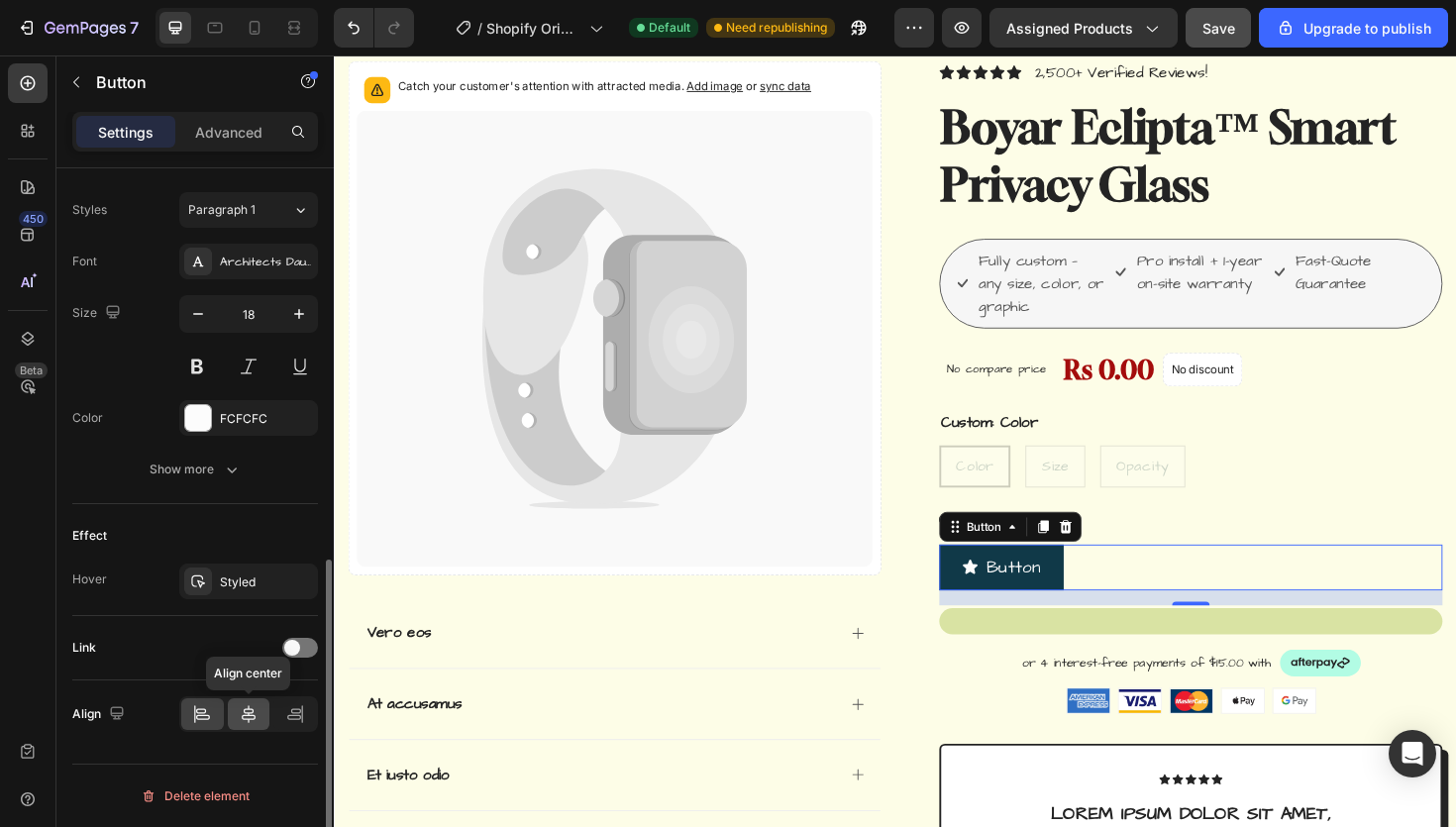 click 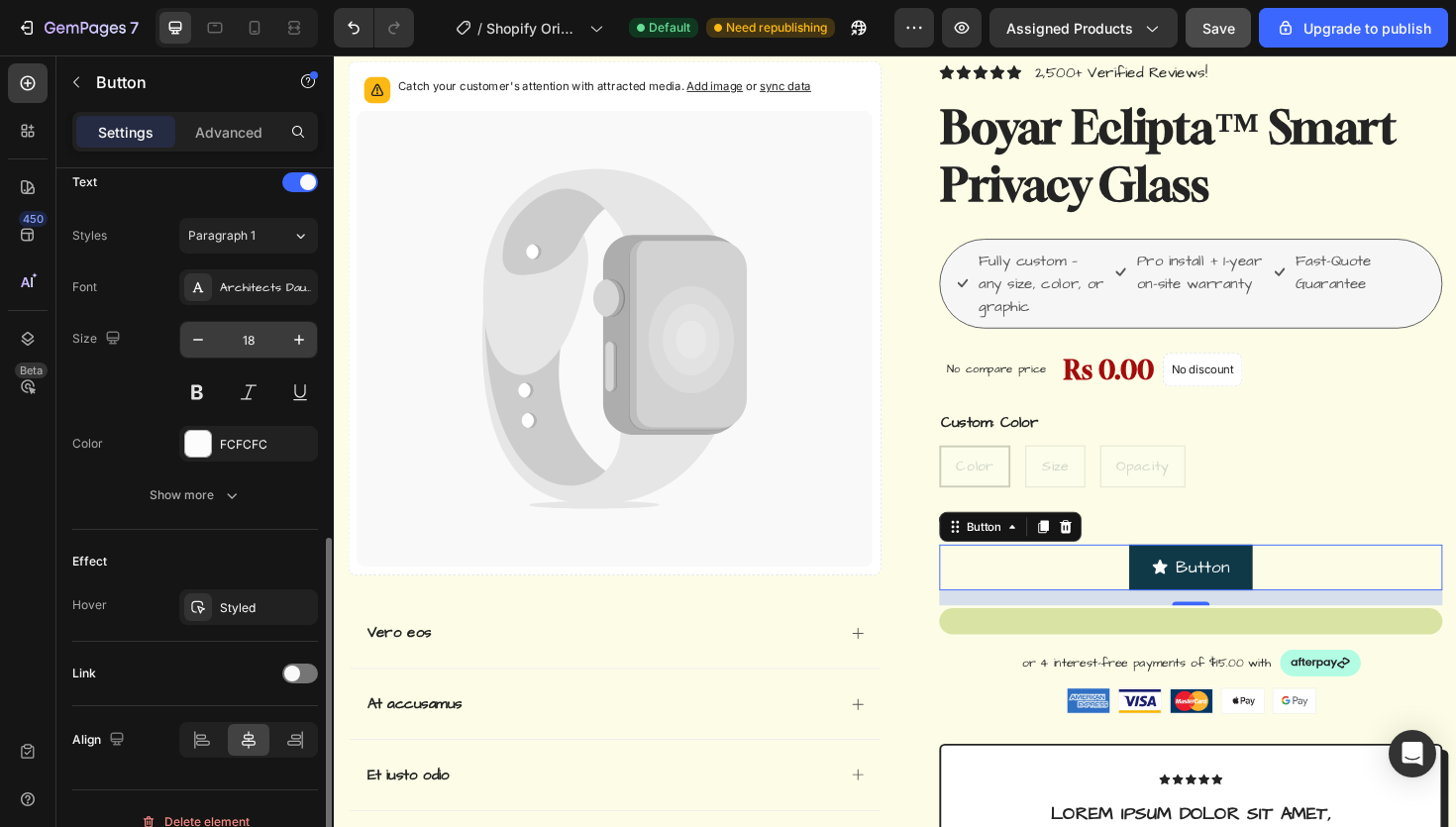 scroll, scrollTop: 829, scrollLeft: 0, axis: vertical 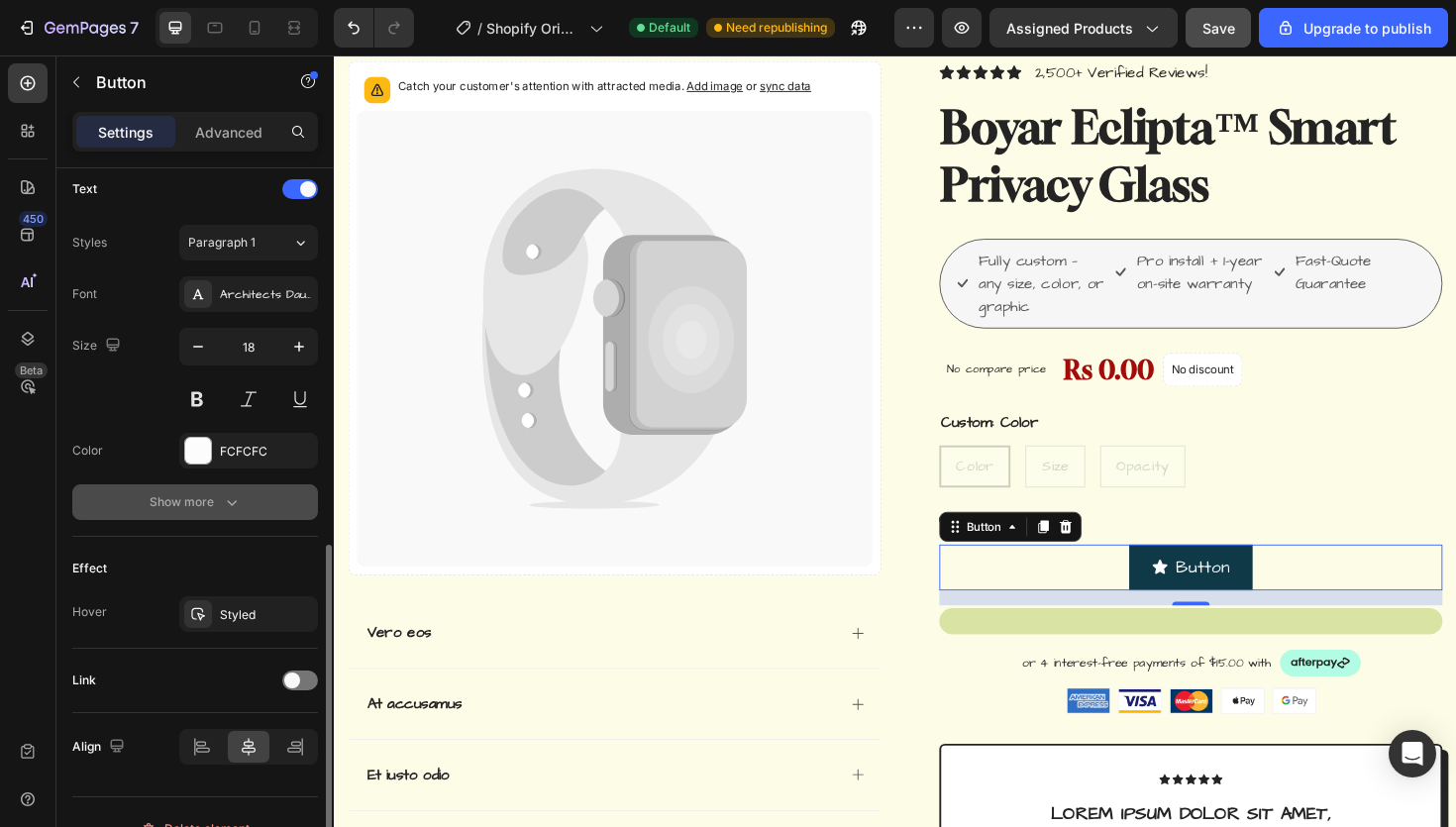 click on "Show more" at bounding box center (195, 502) 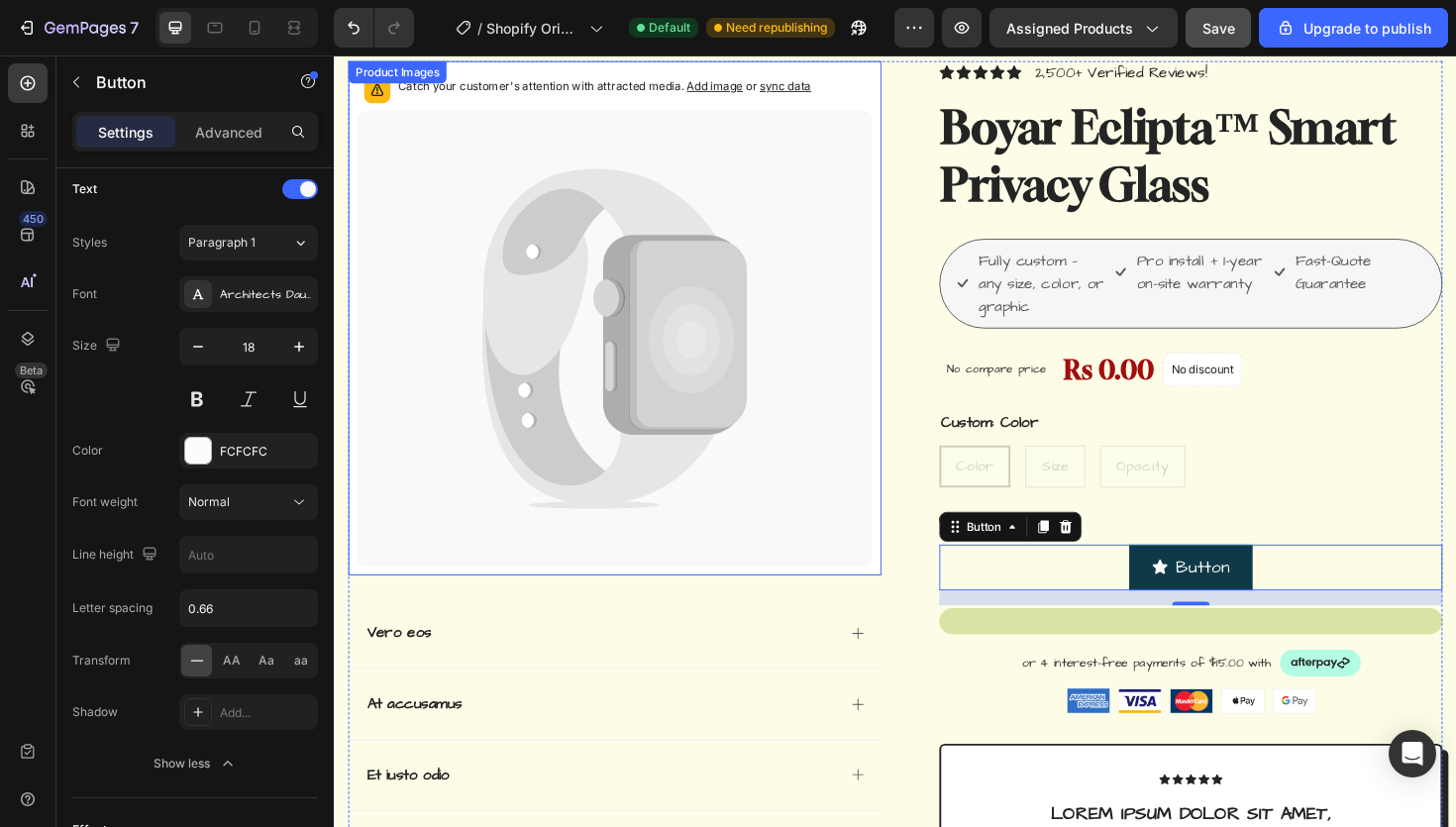 scroll, scrollTop: 339, scrollLeft: 0, axis: vertical 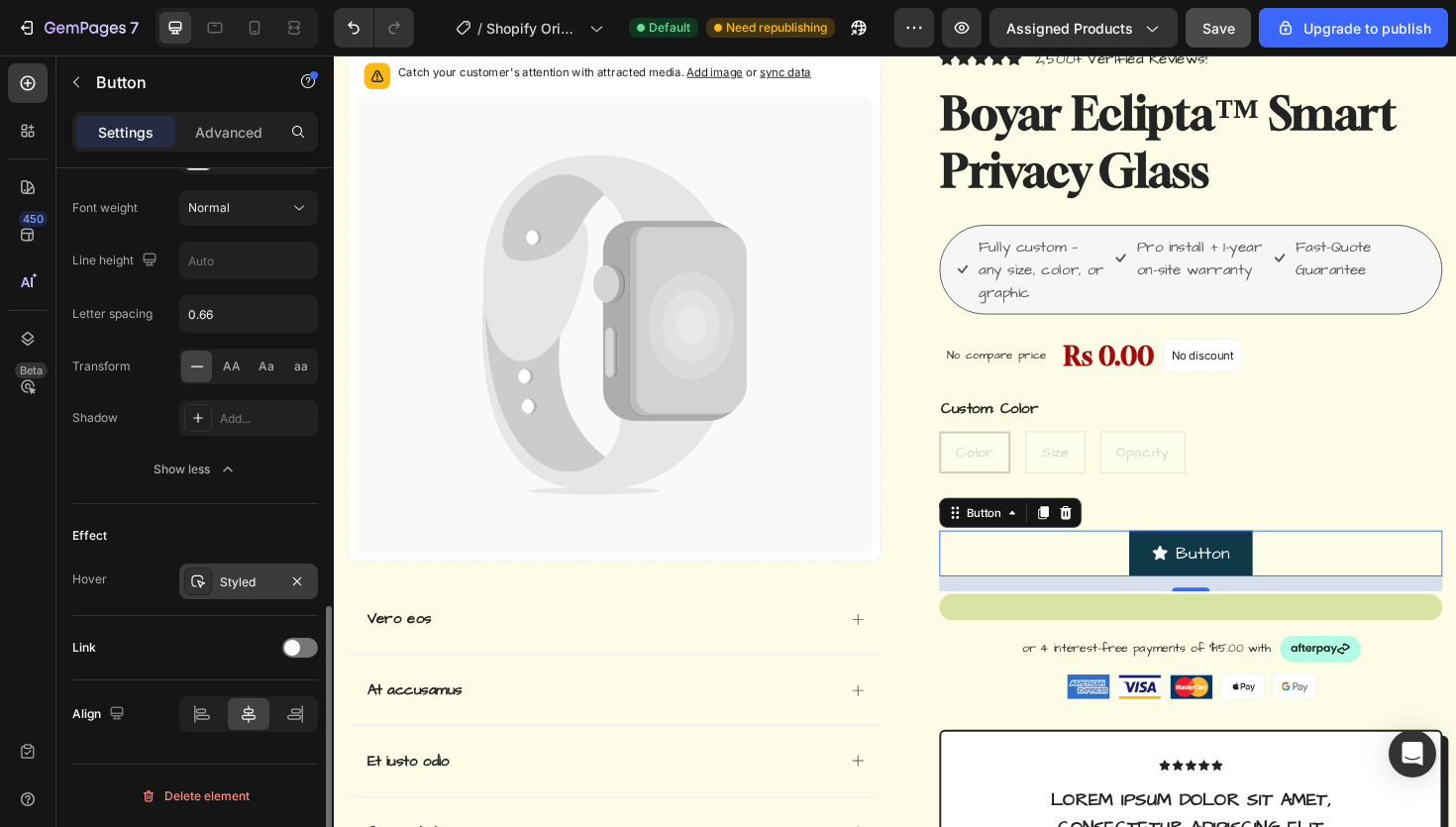 click on "Styled" at bounding box center (249, 581) 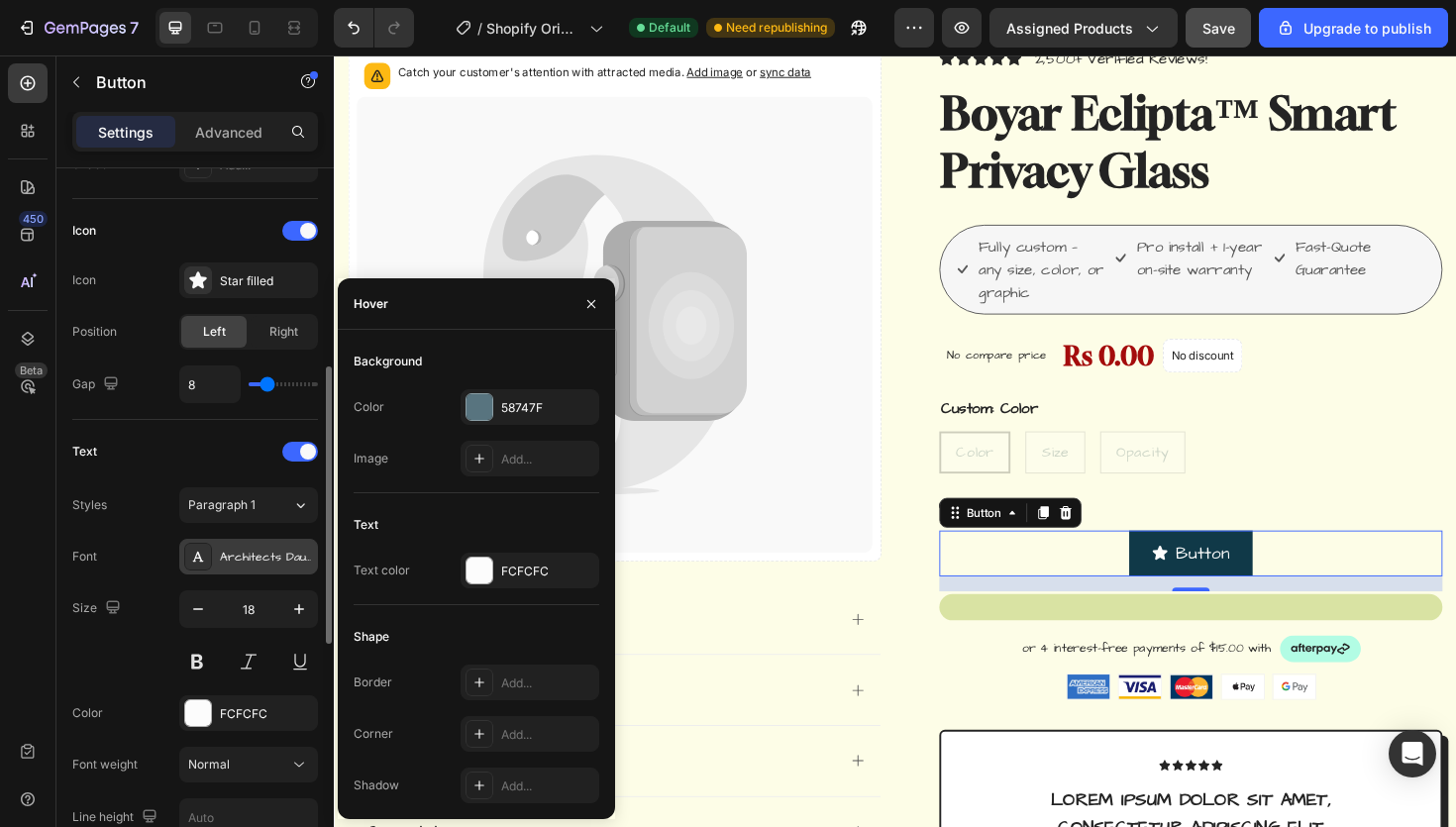 scroll, scrollTop: 551, scrollLeft: 0, axis: vertical 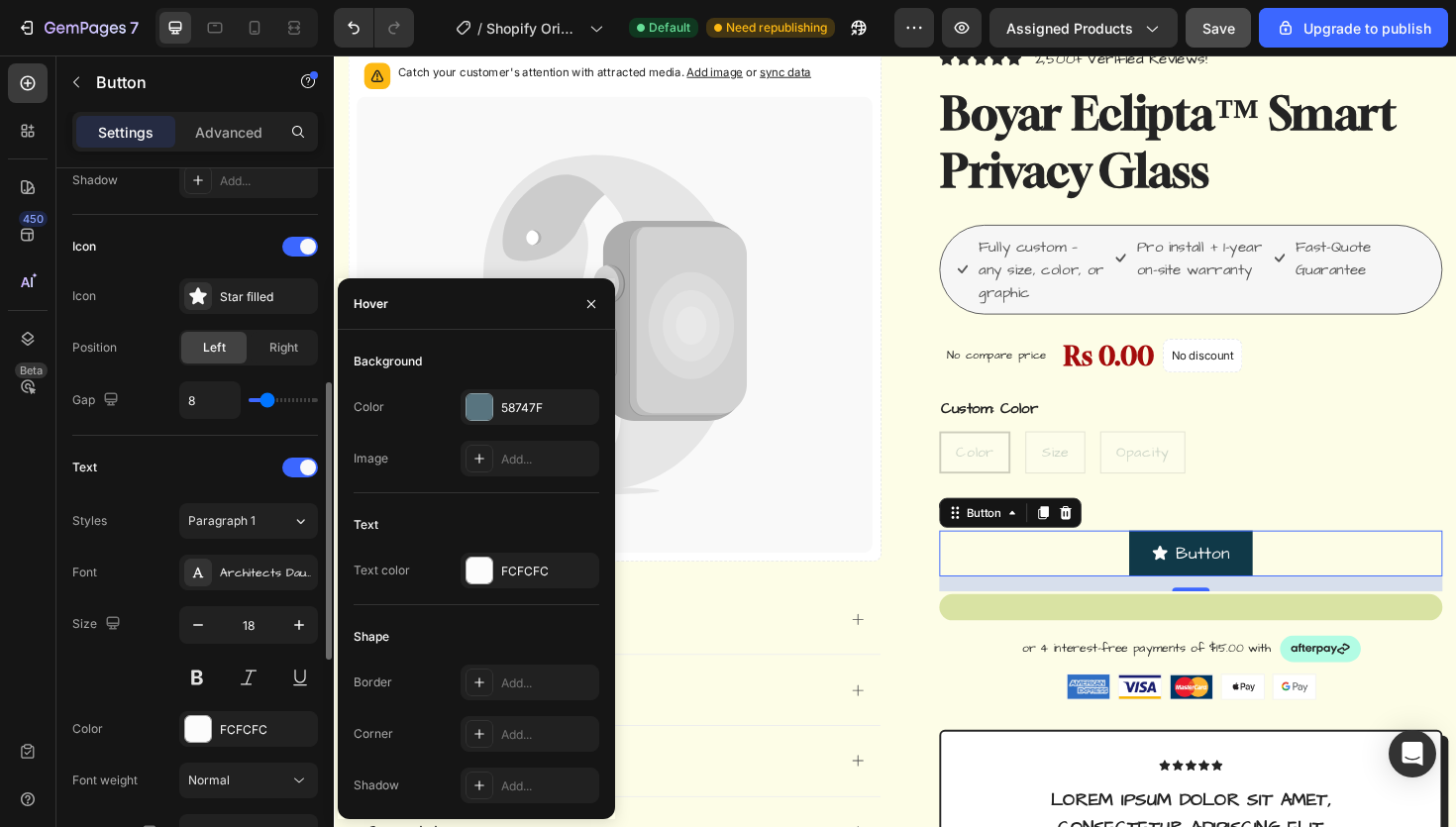 click on "Text" at bounding box center (195, 467) 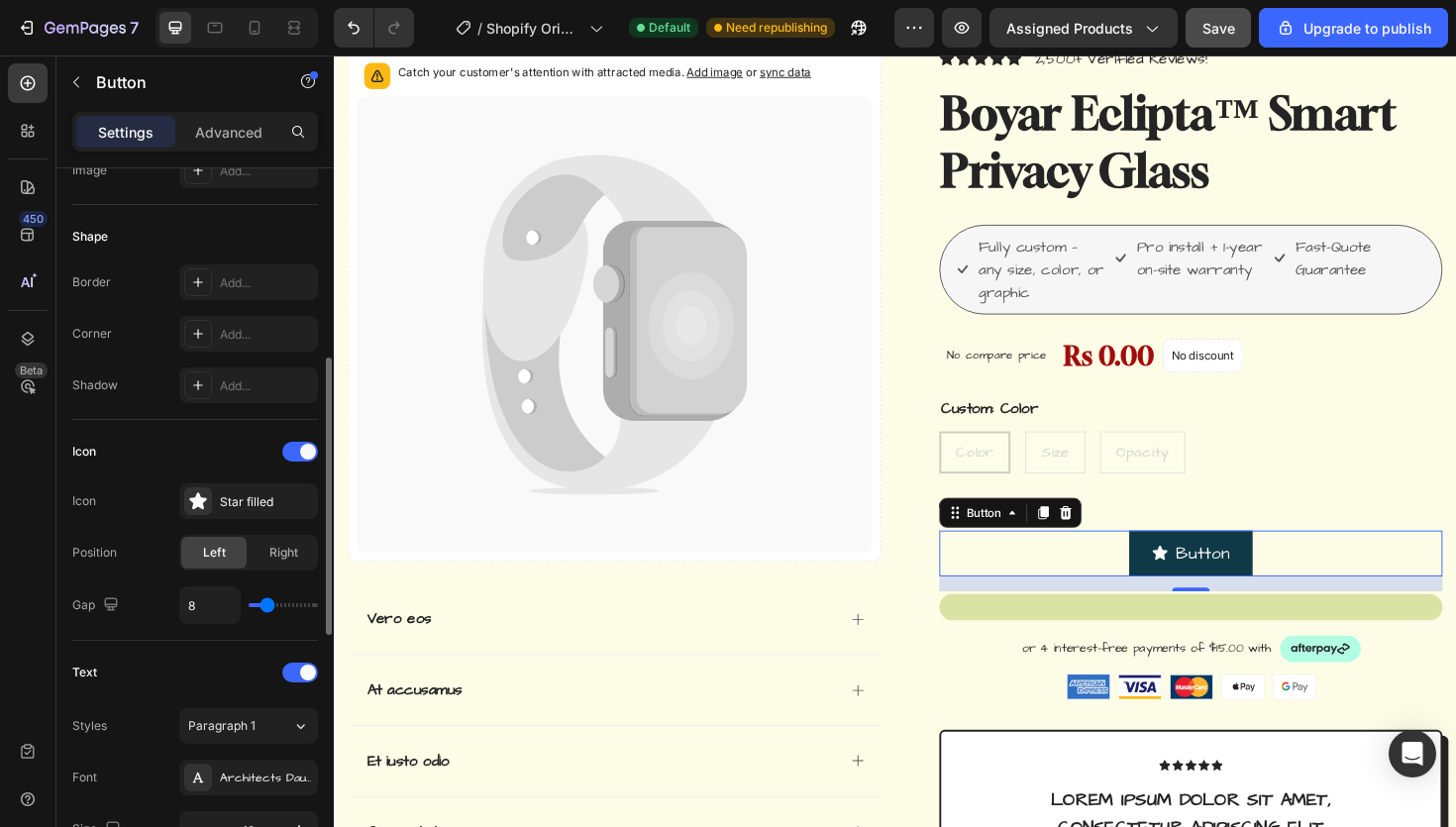 scroll, scrollTop: 298, scrollLeft: 0, axis: vertical 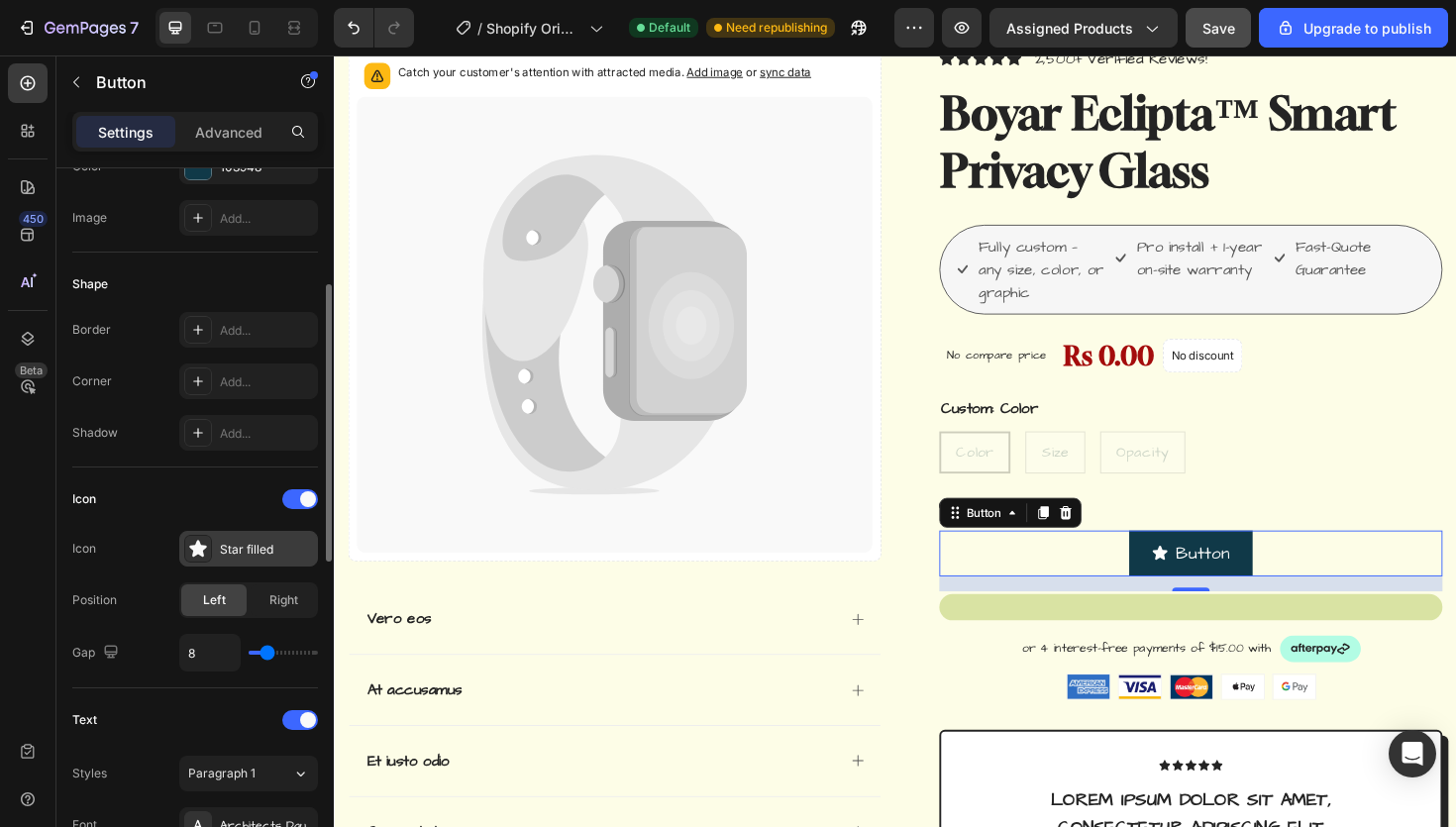 click 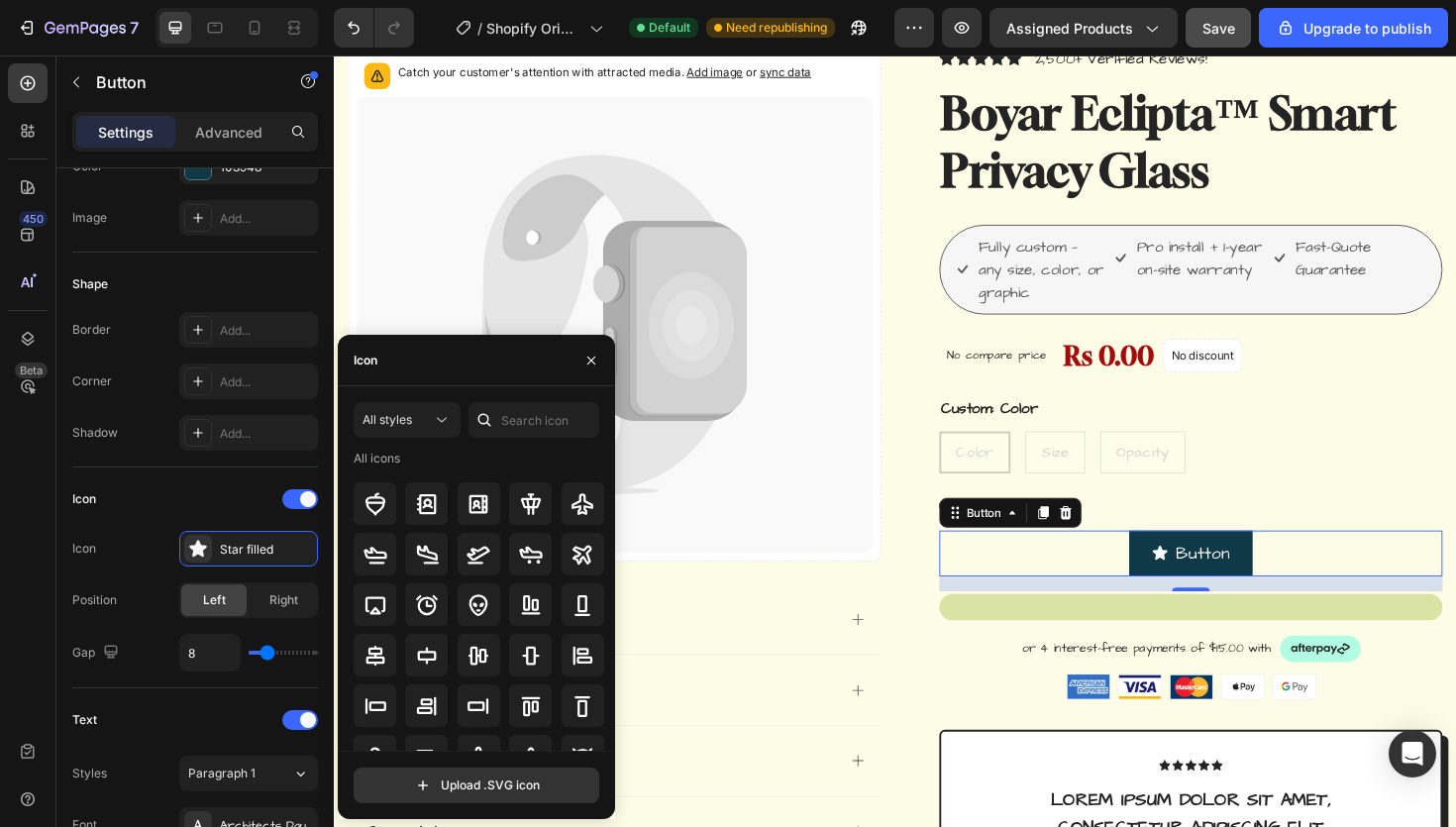 scroll, scrollTop: 0, scrollLeft: 0, axis: both 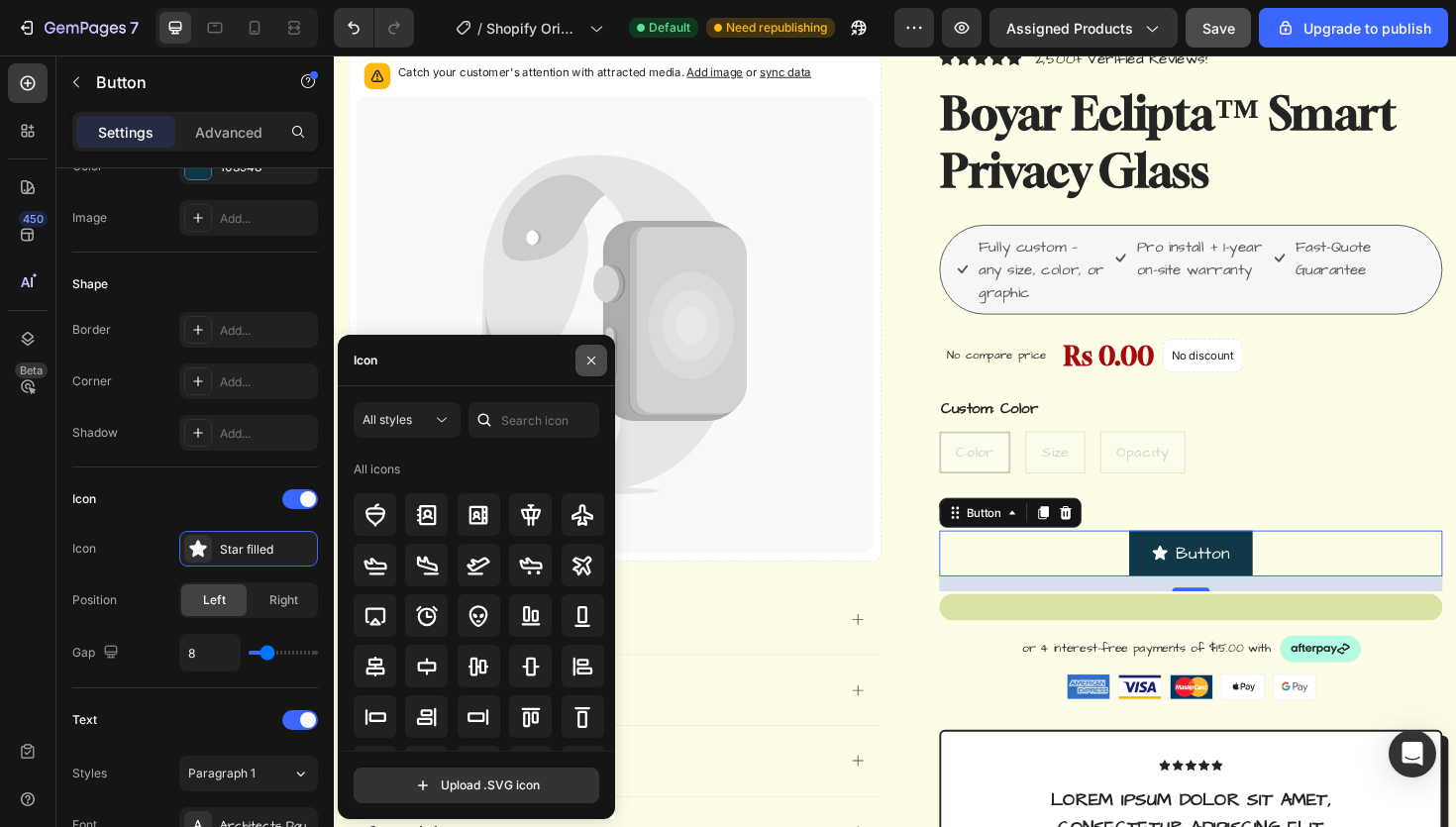 click 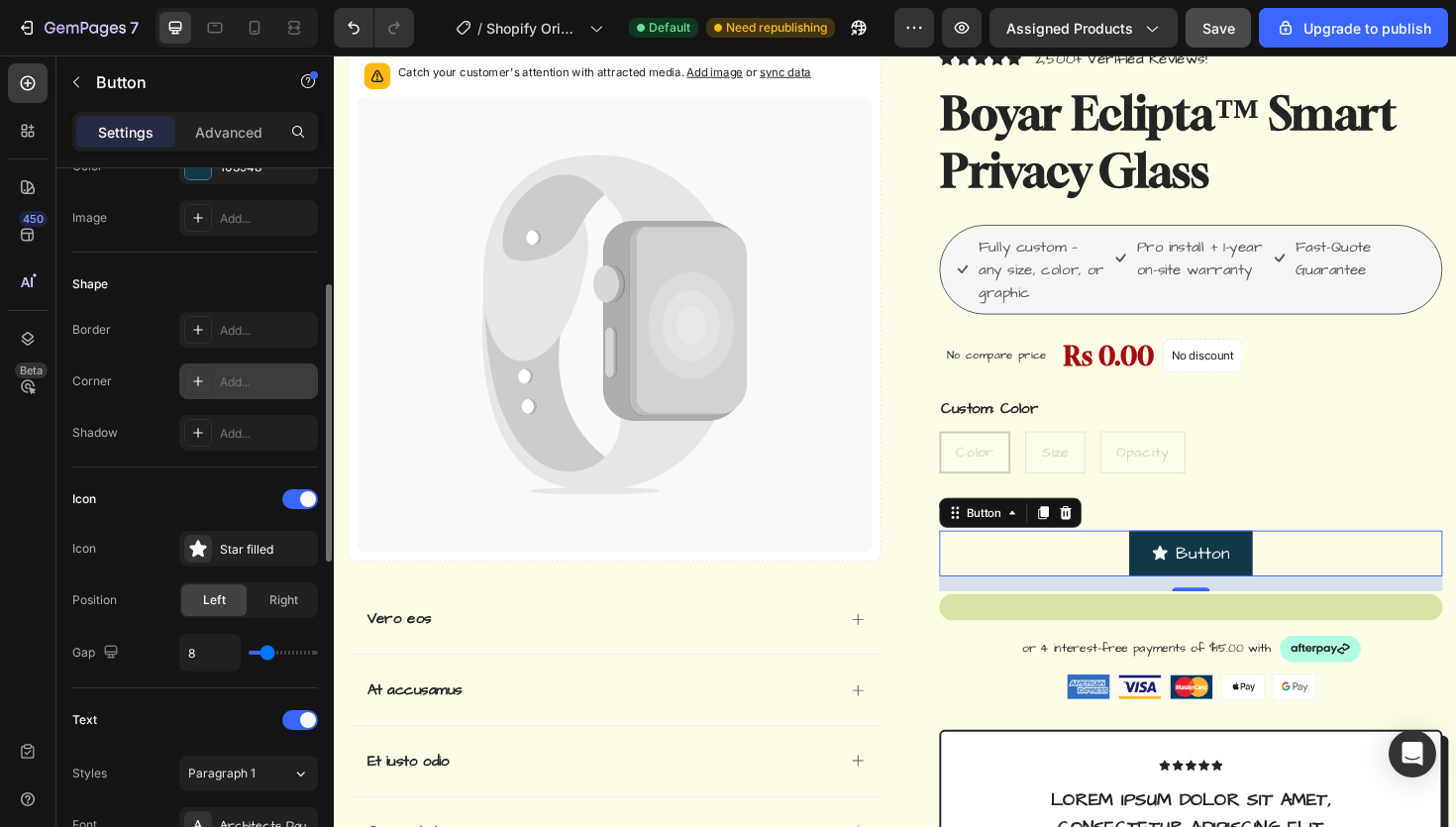 click 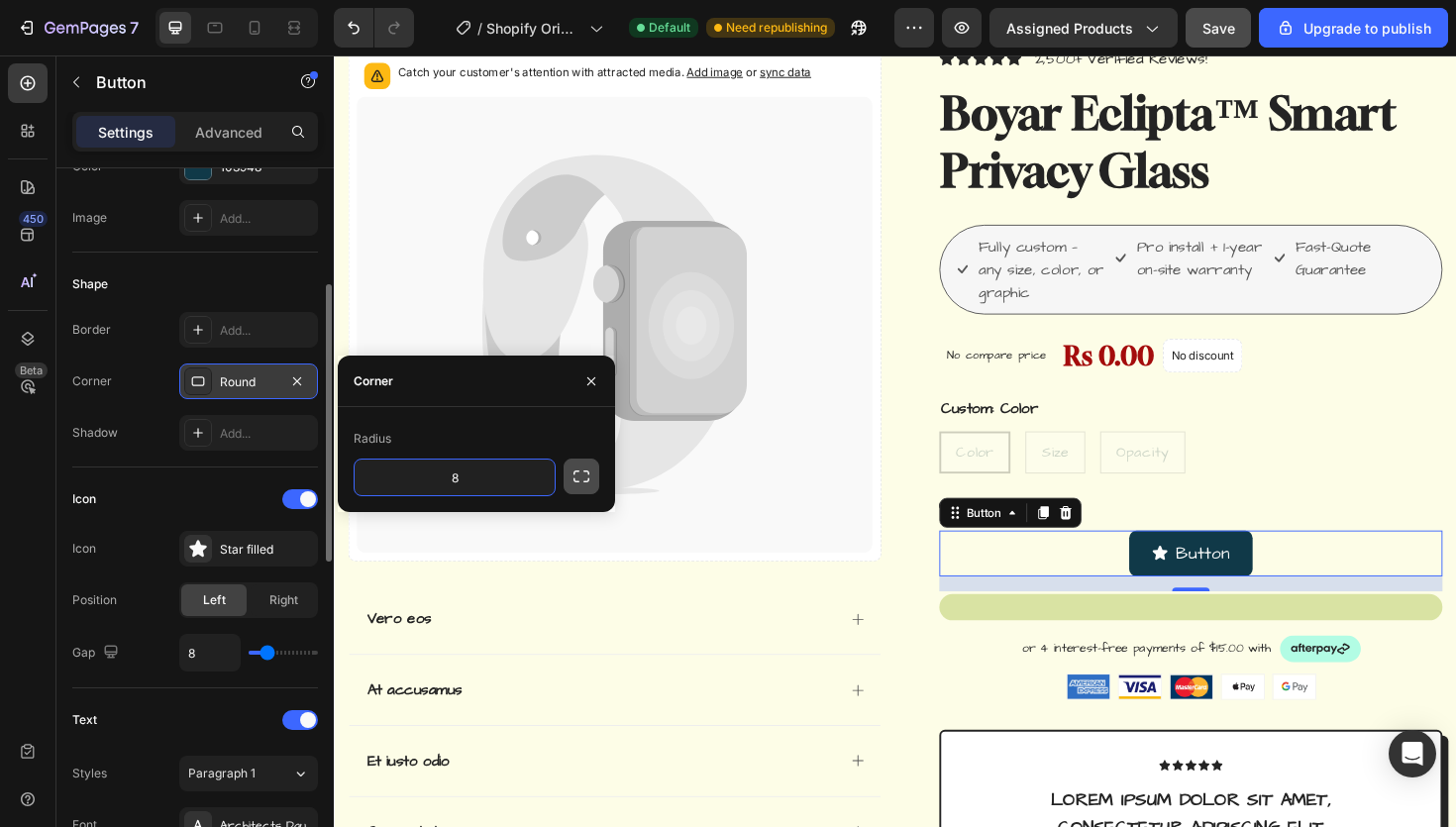 click 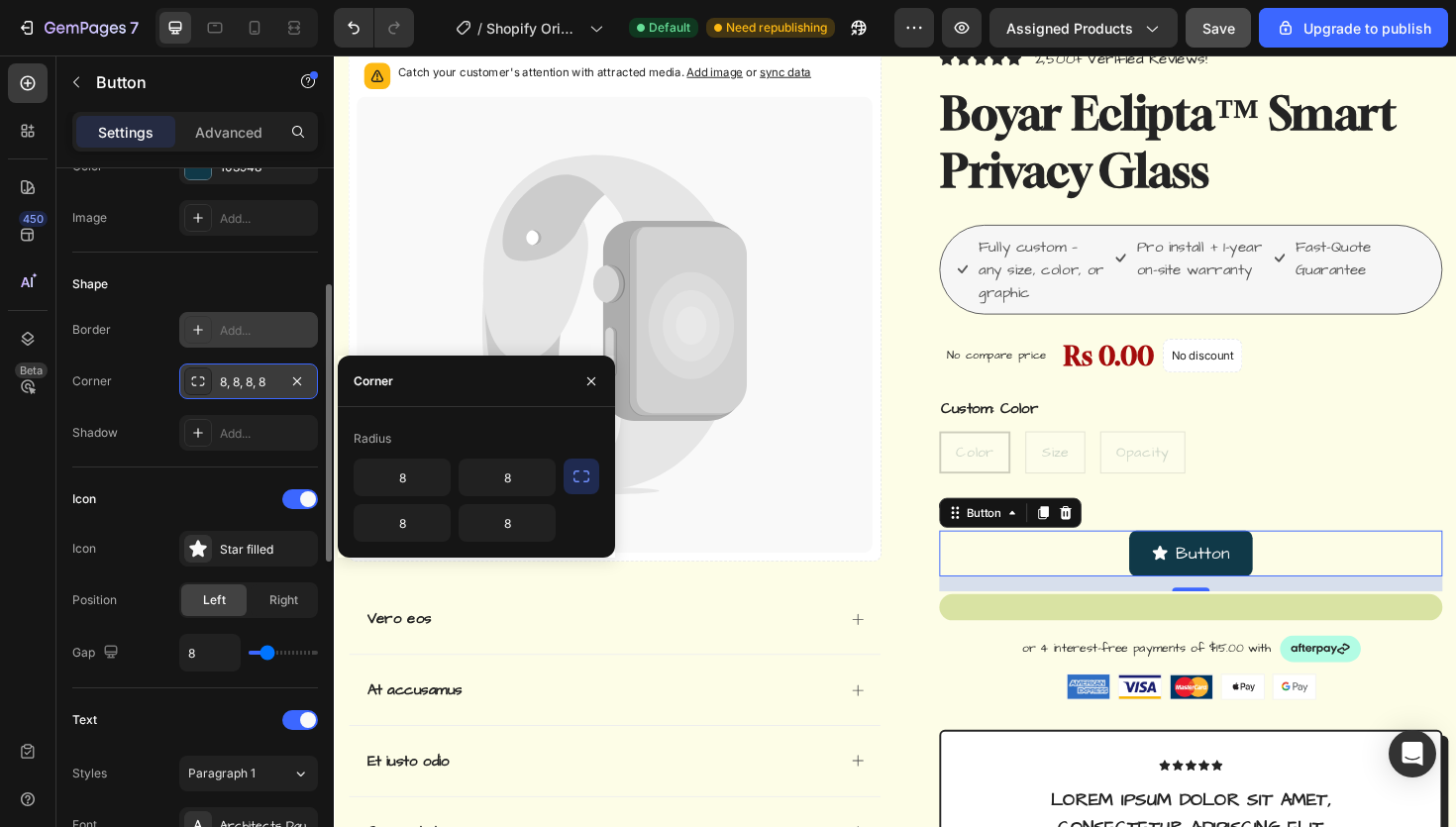 click 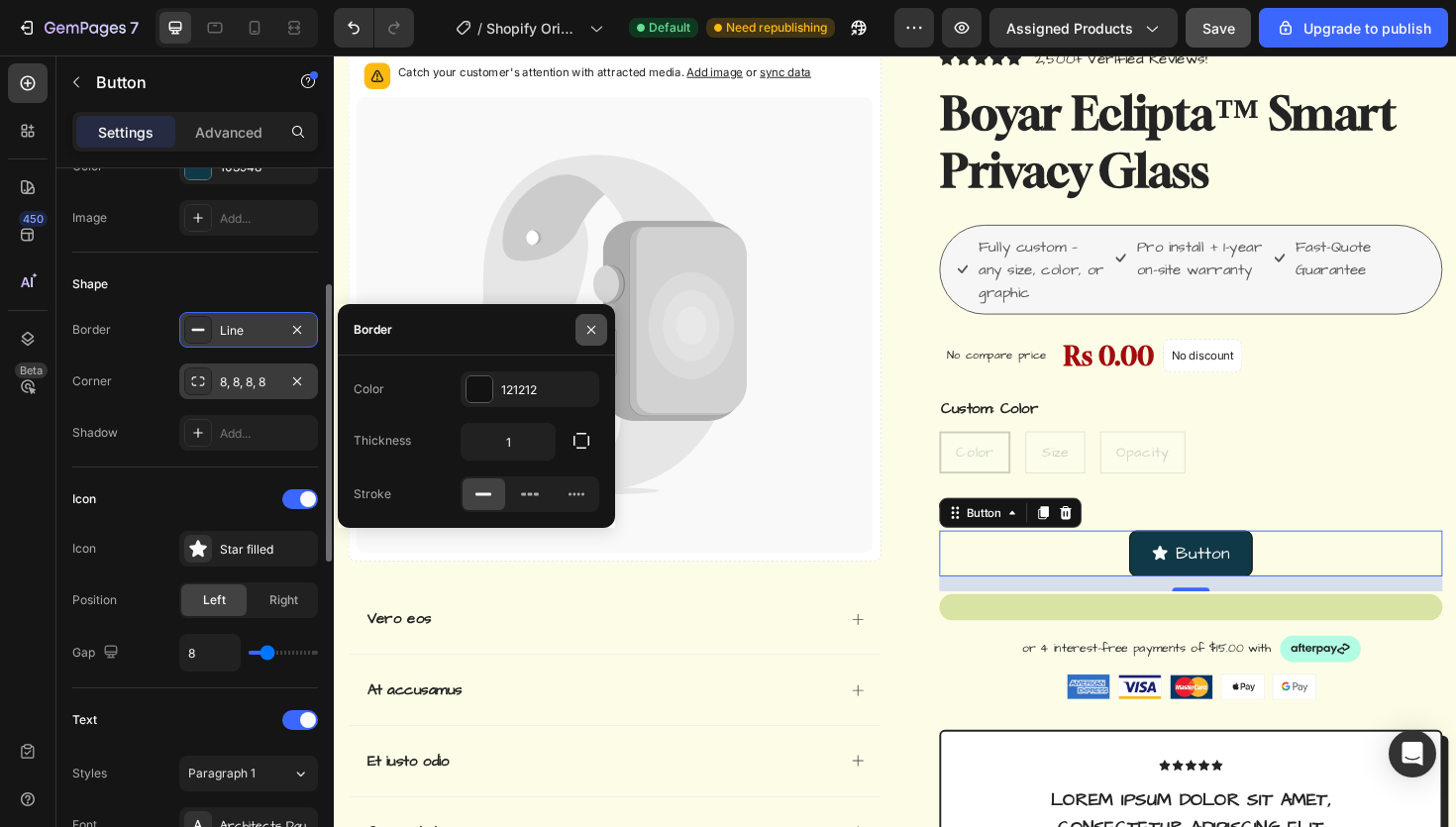click 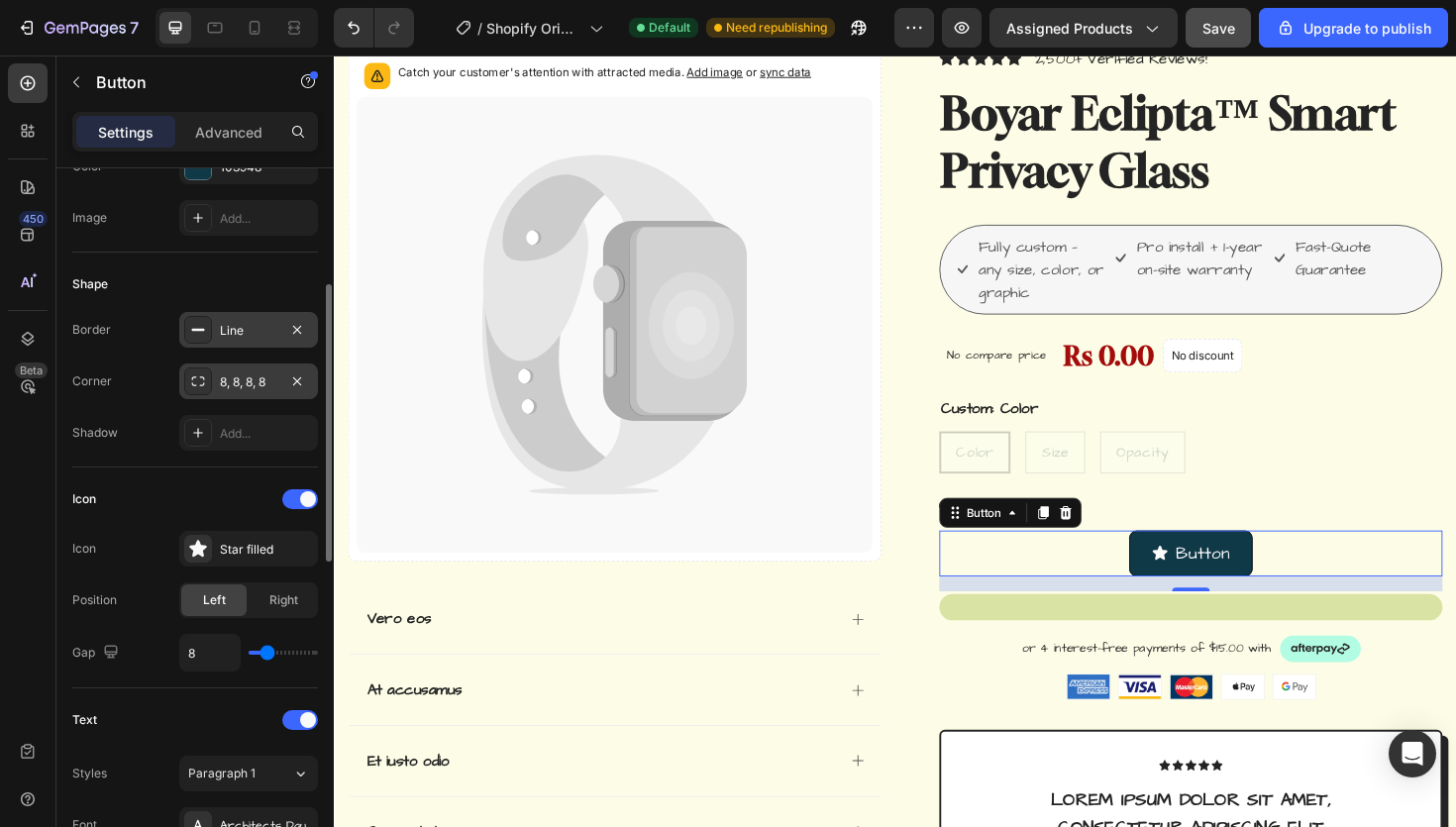 click on "8, 8, 8, 8" at bounding box center (249, 381) 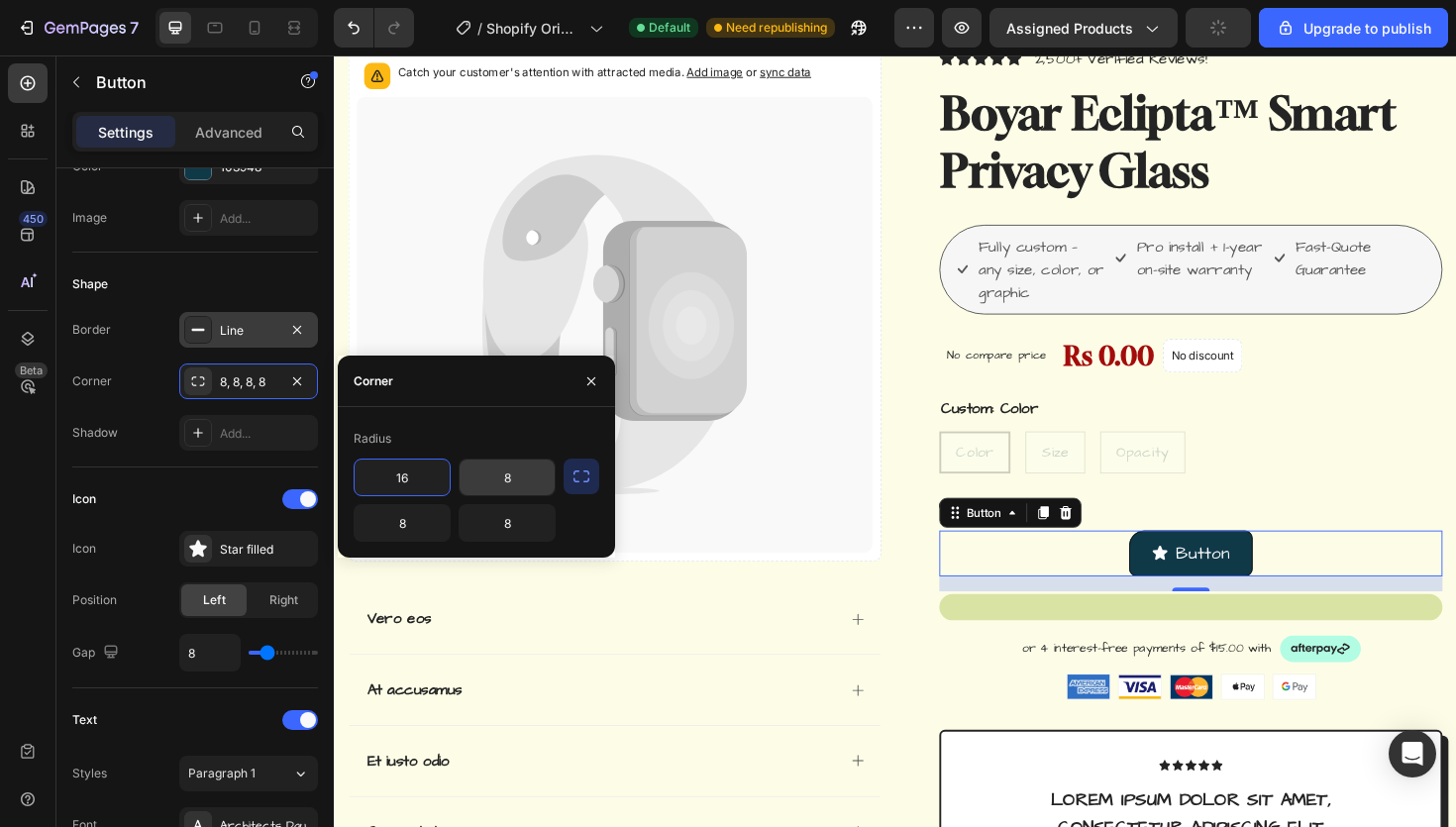 type on "16" 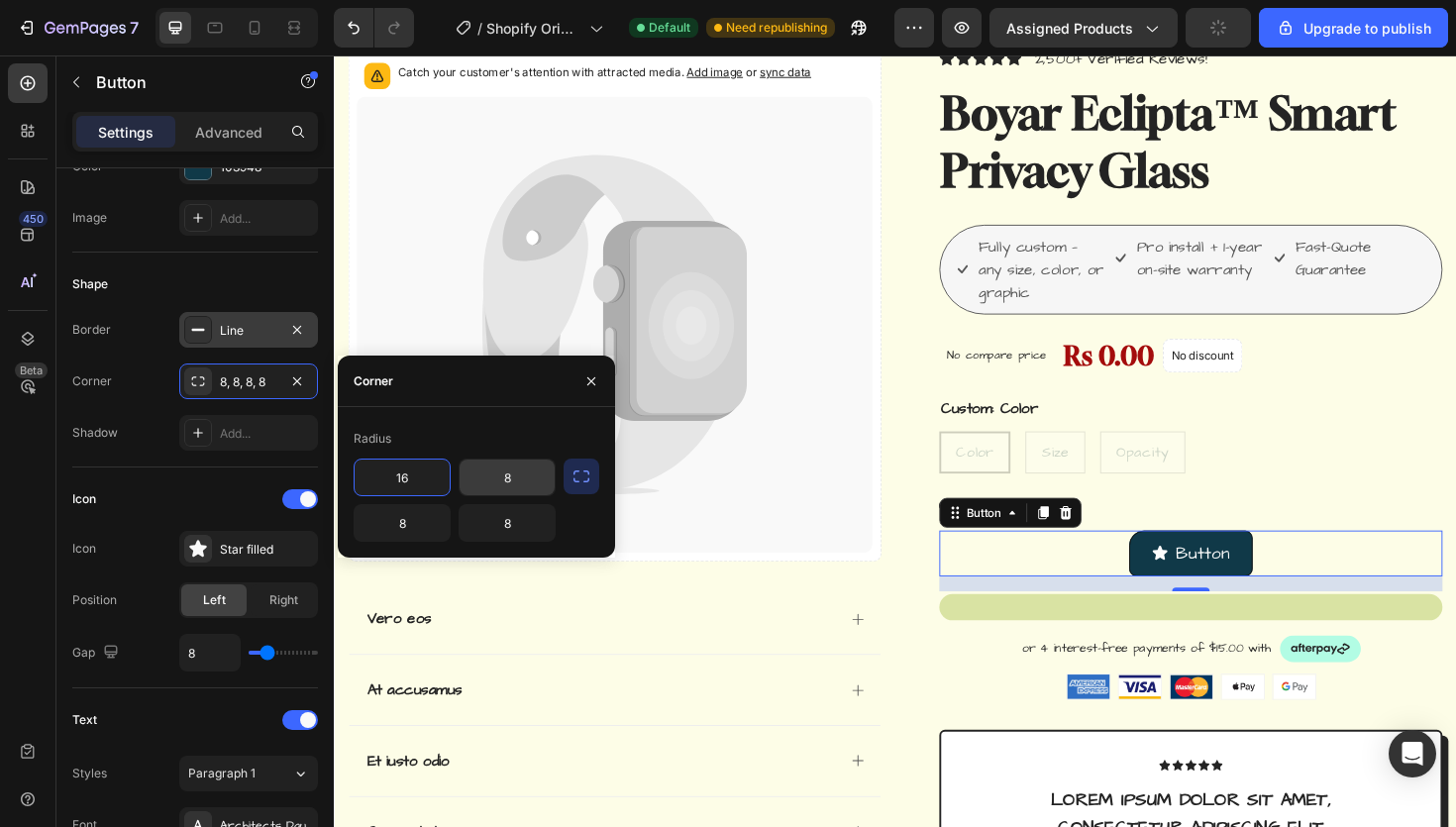 click on "8" at bounding box center (507, 477) 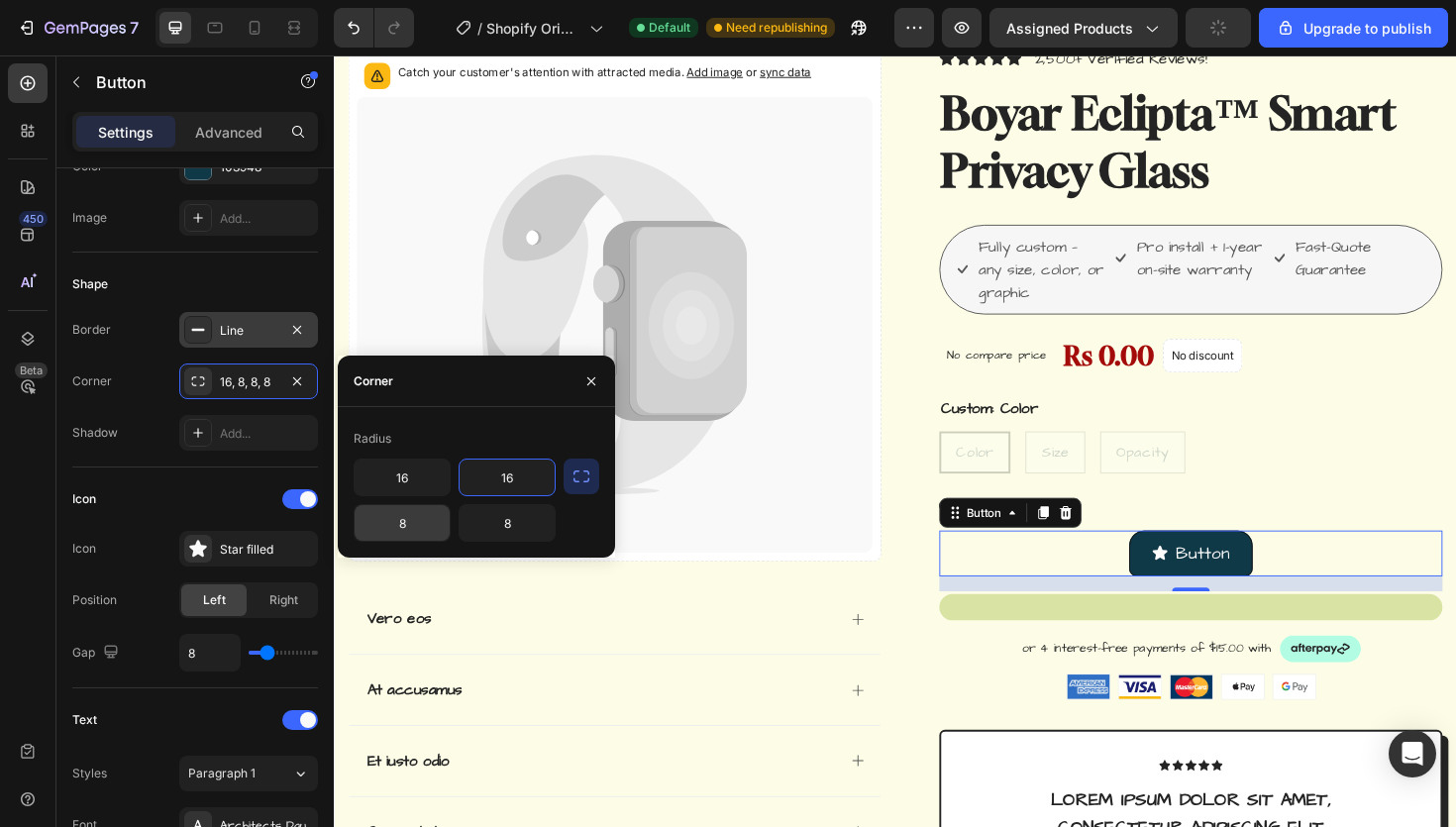 type on "16" 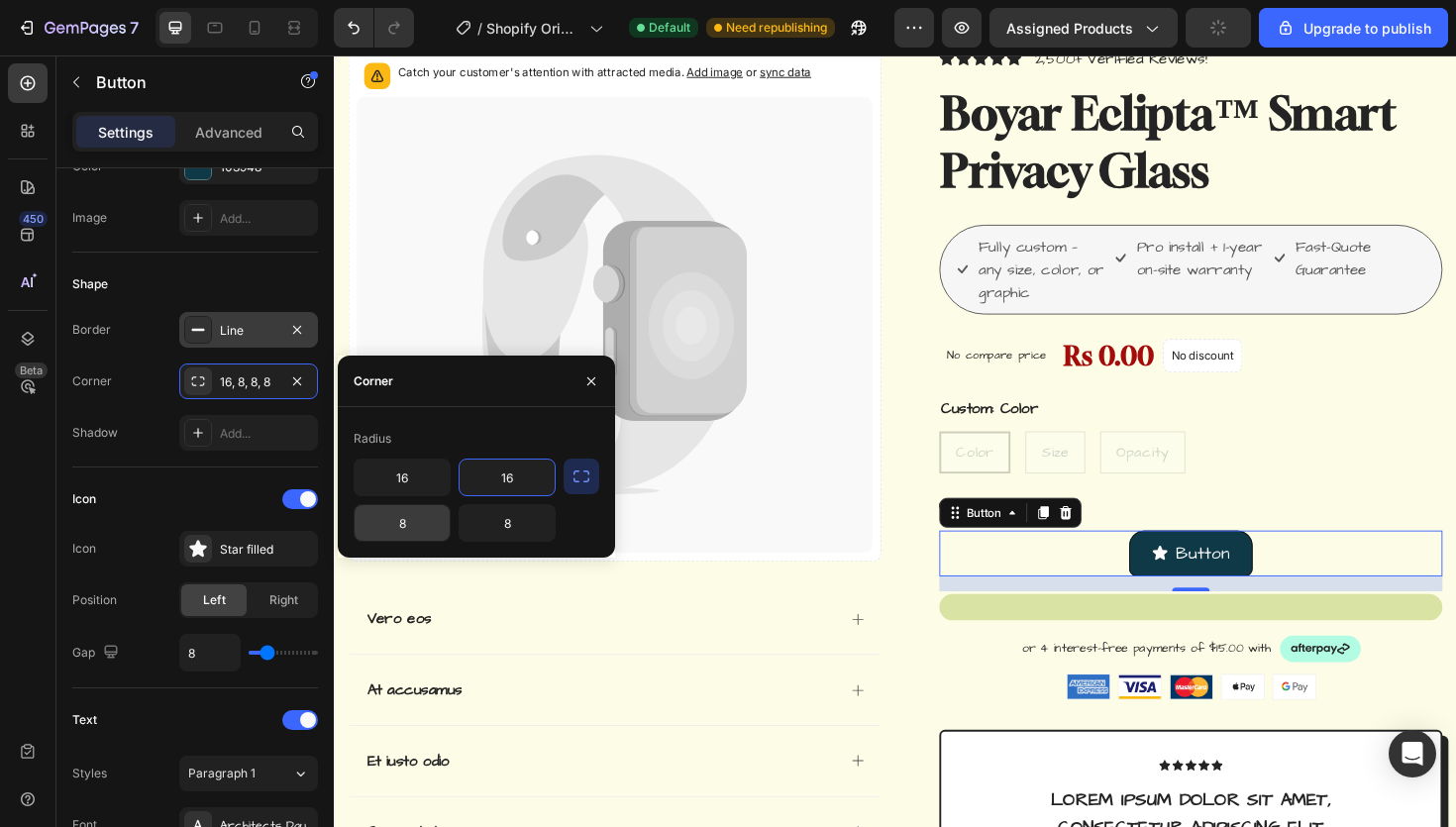 click on "8" at bounding box center (402, 523) 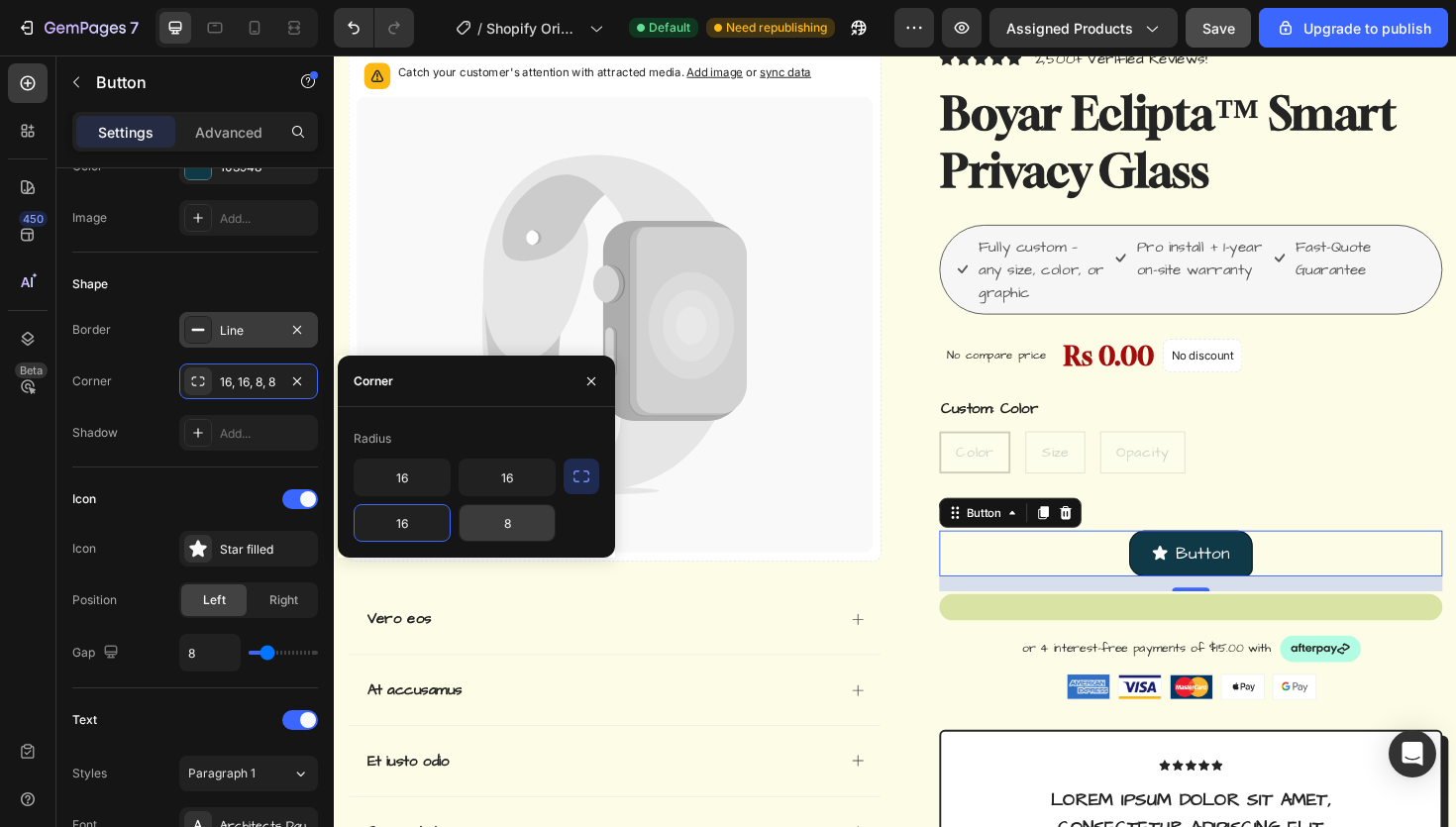 type on "16" 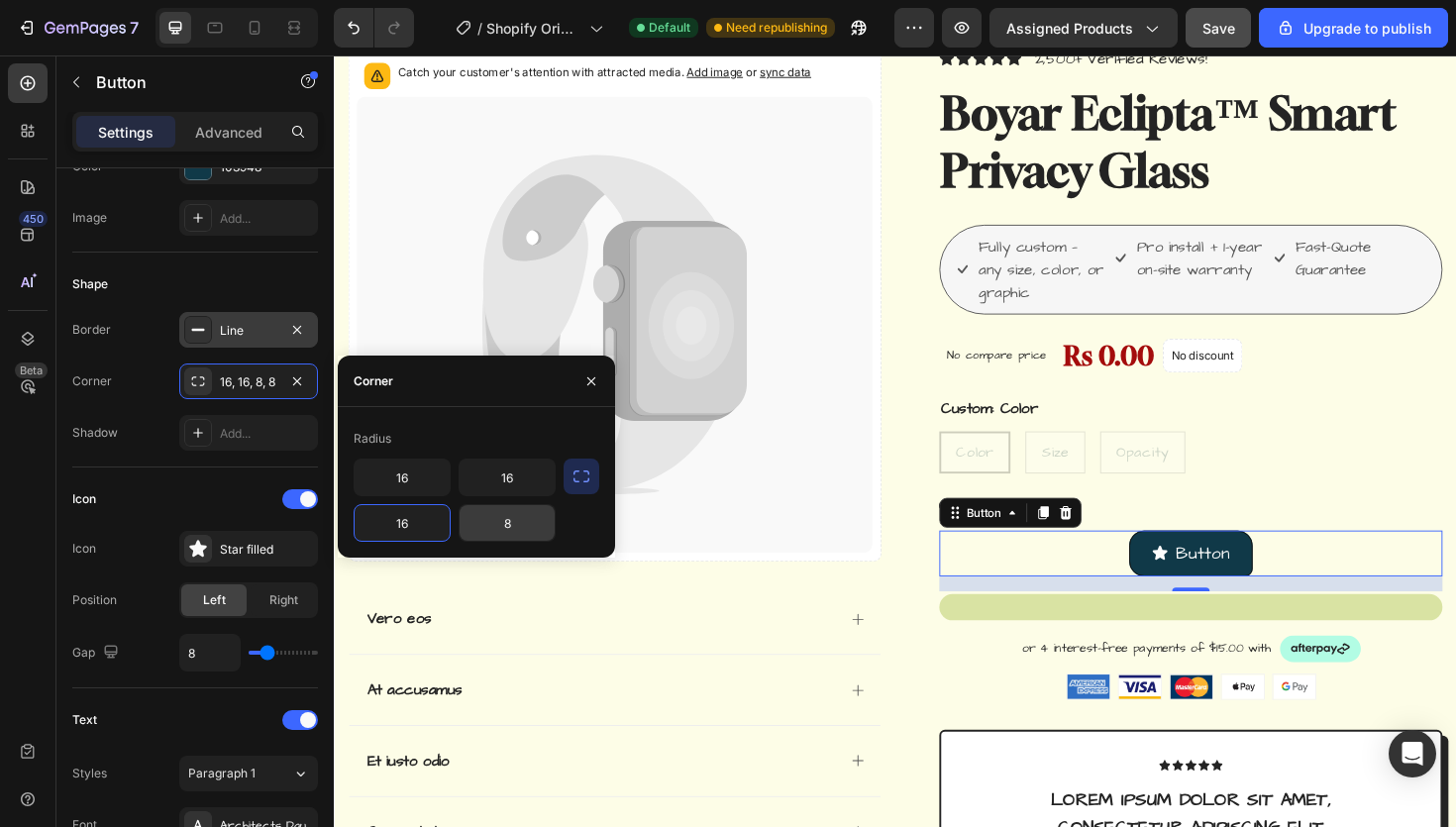click on "8" at bounding box center [507, 523] 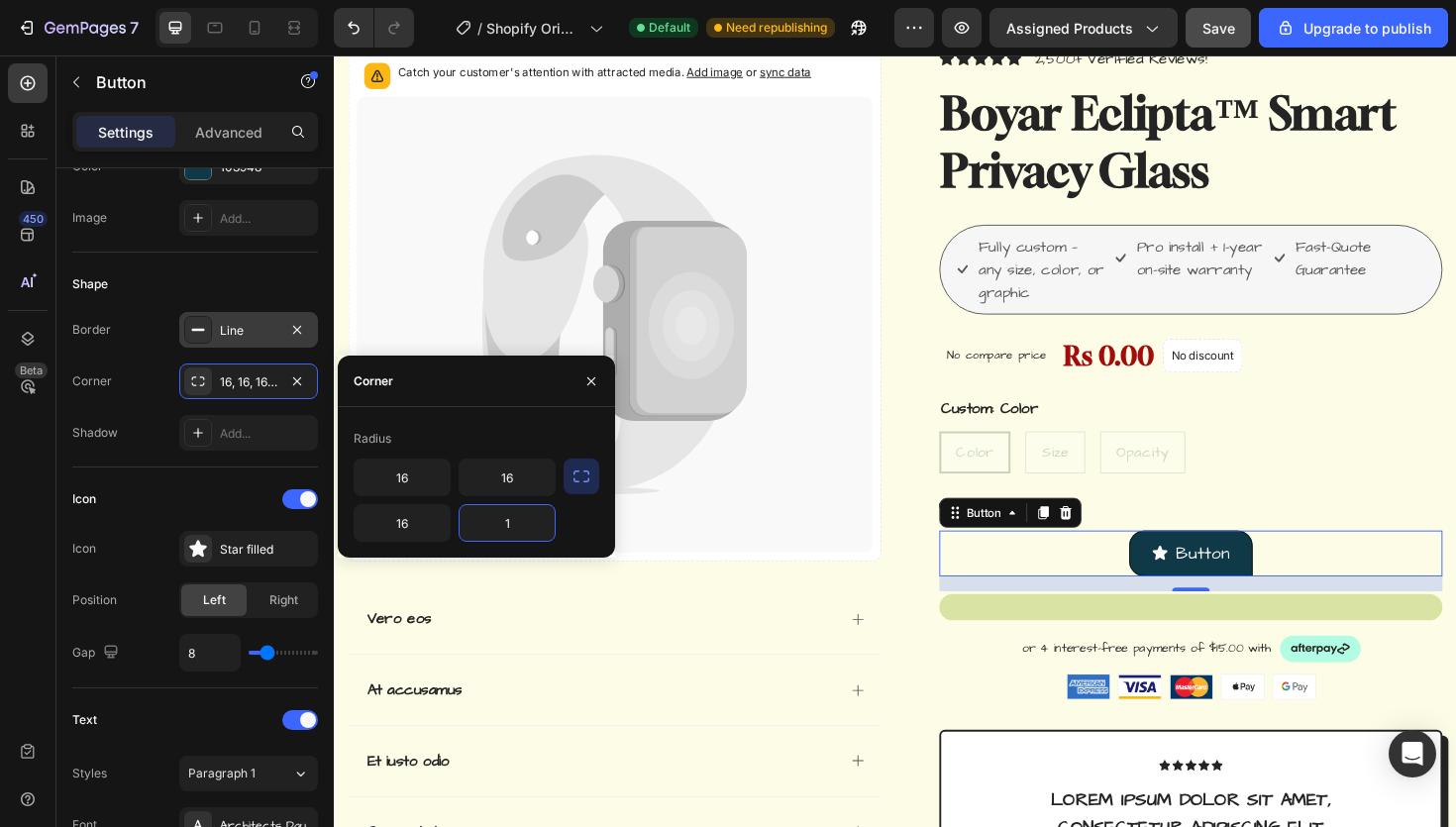 type on "16" 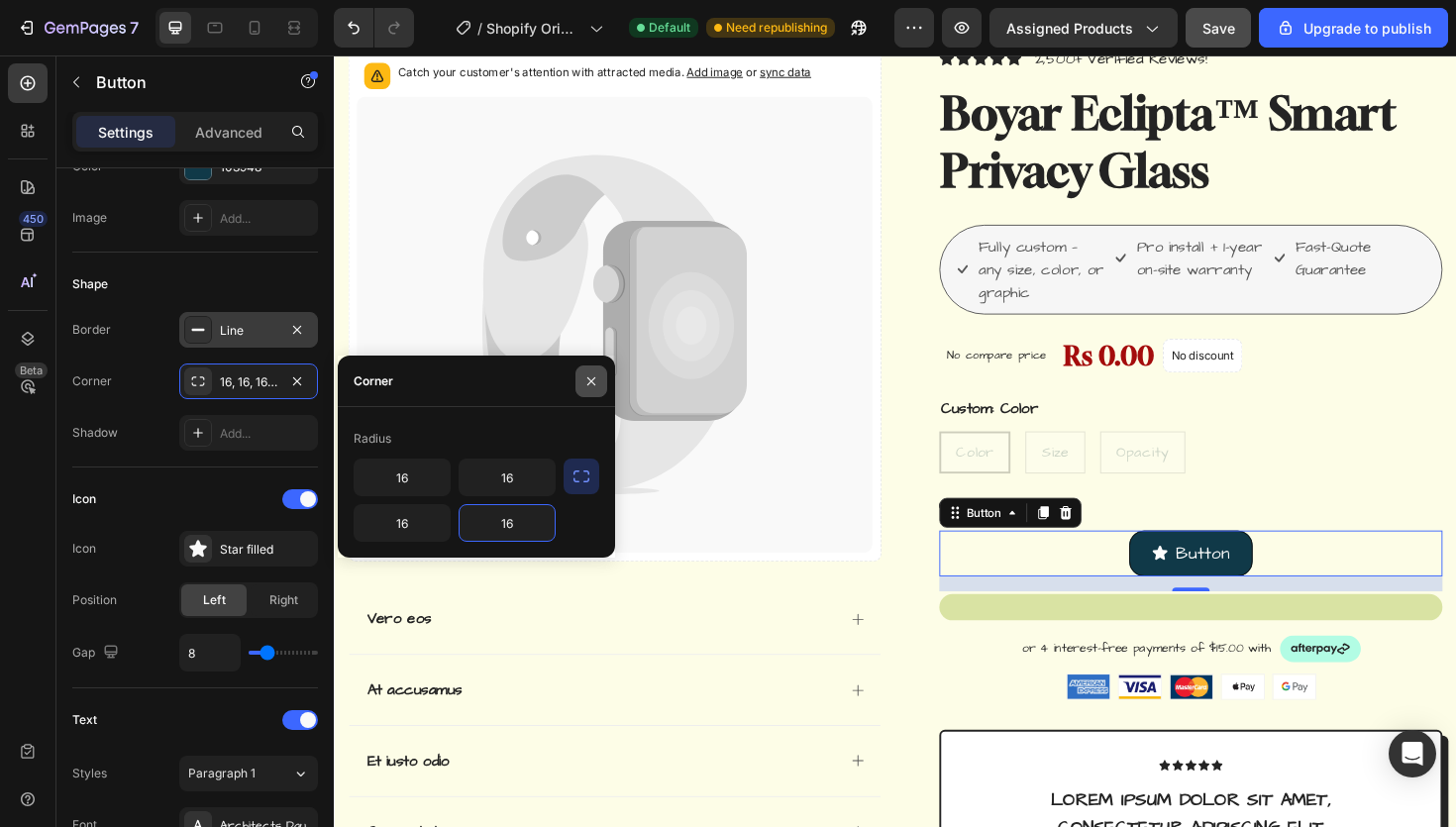 click 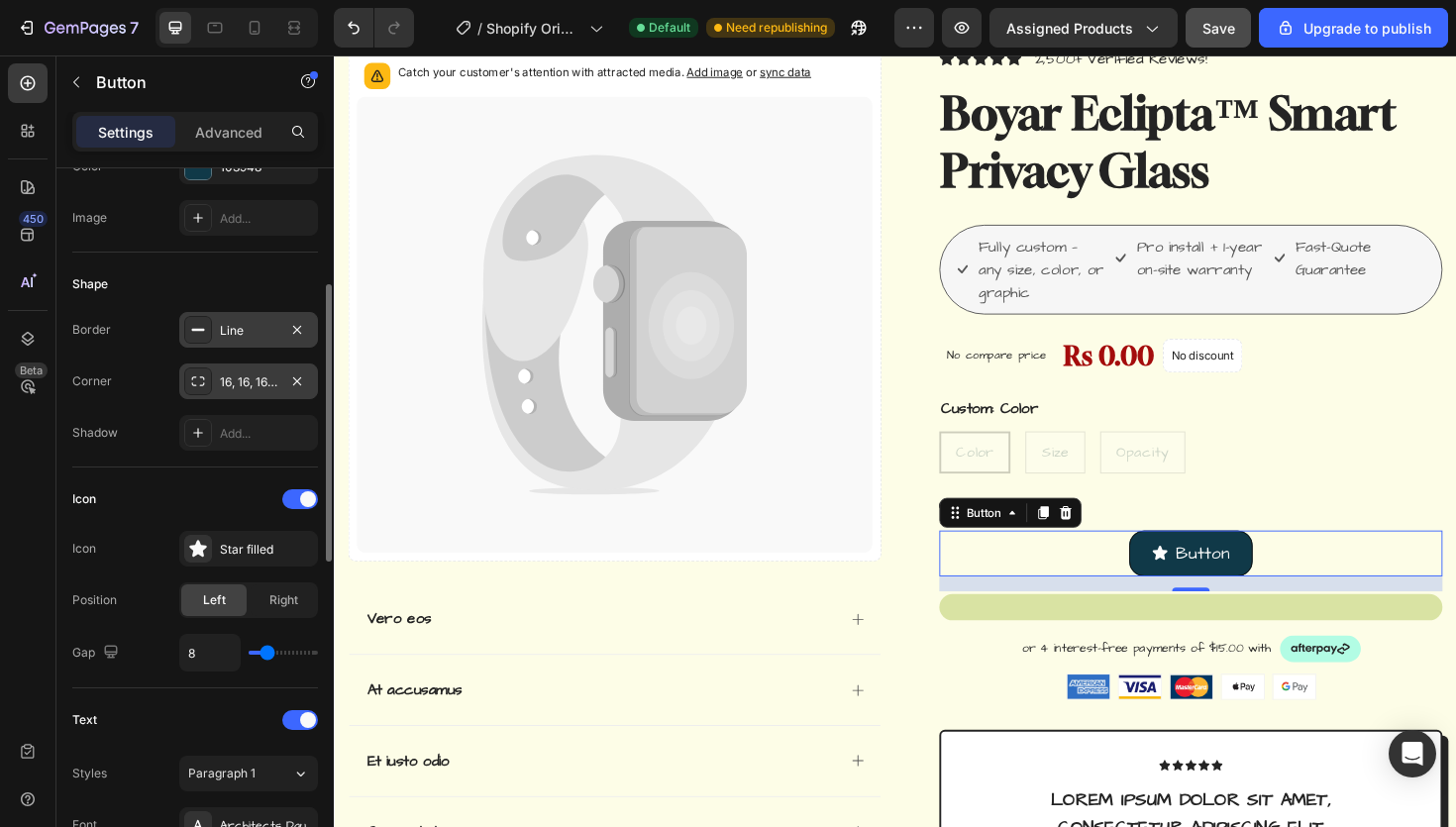 click on "16, 16, 16, 16" at bounding box center [249, 381] 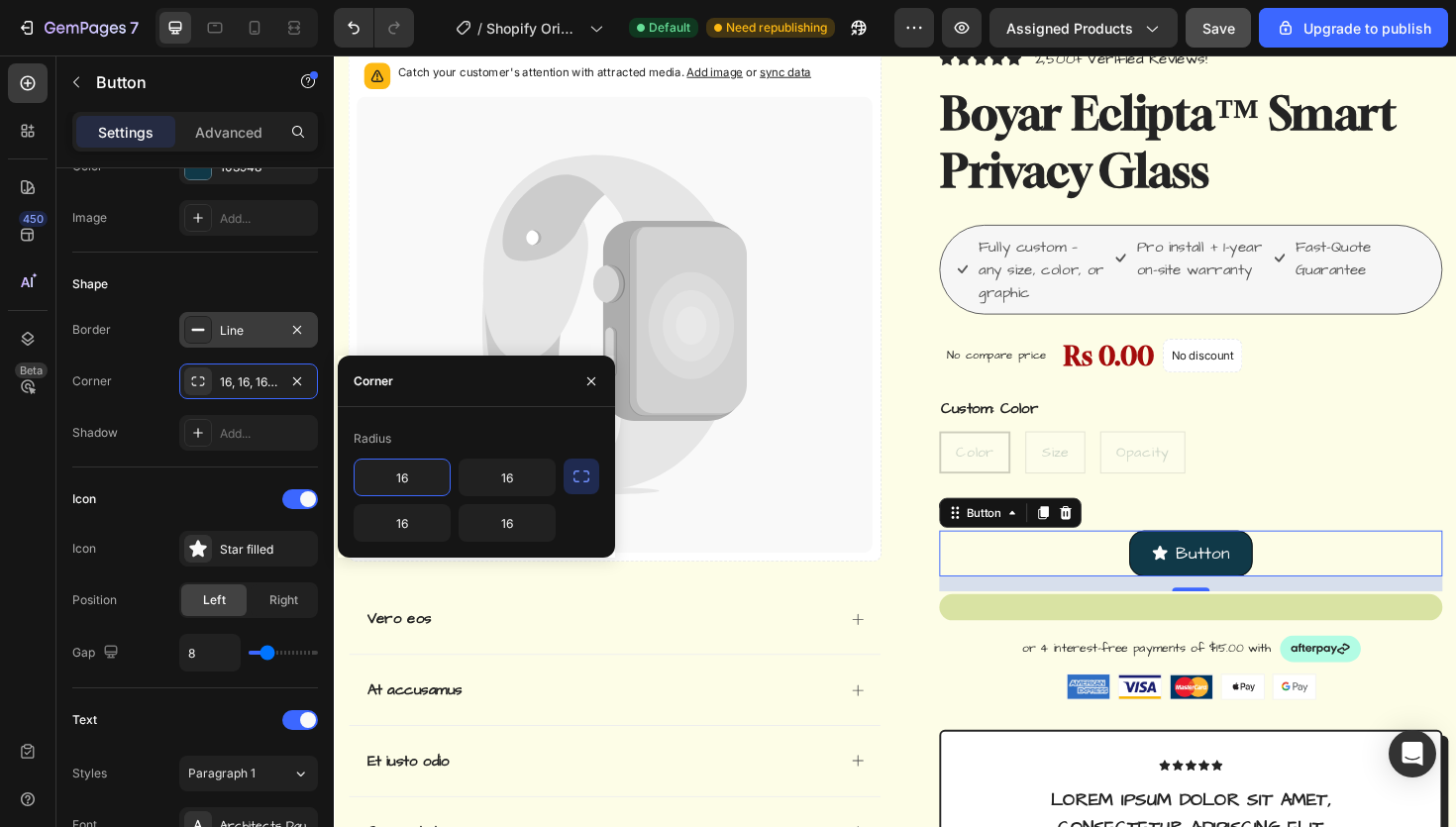 click 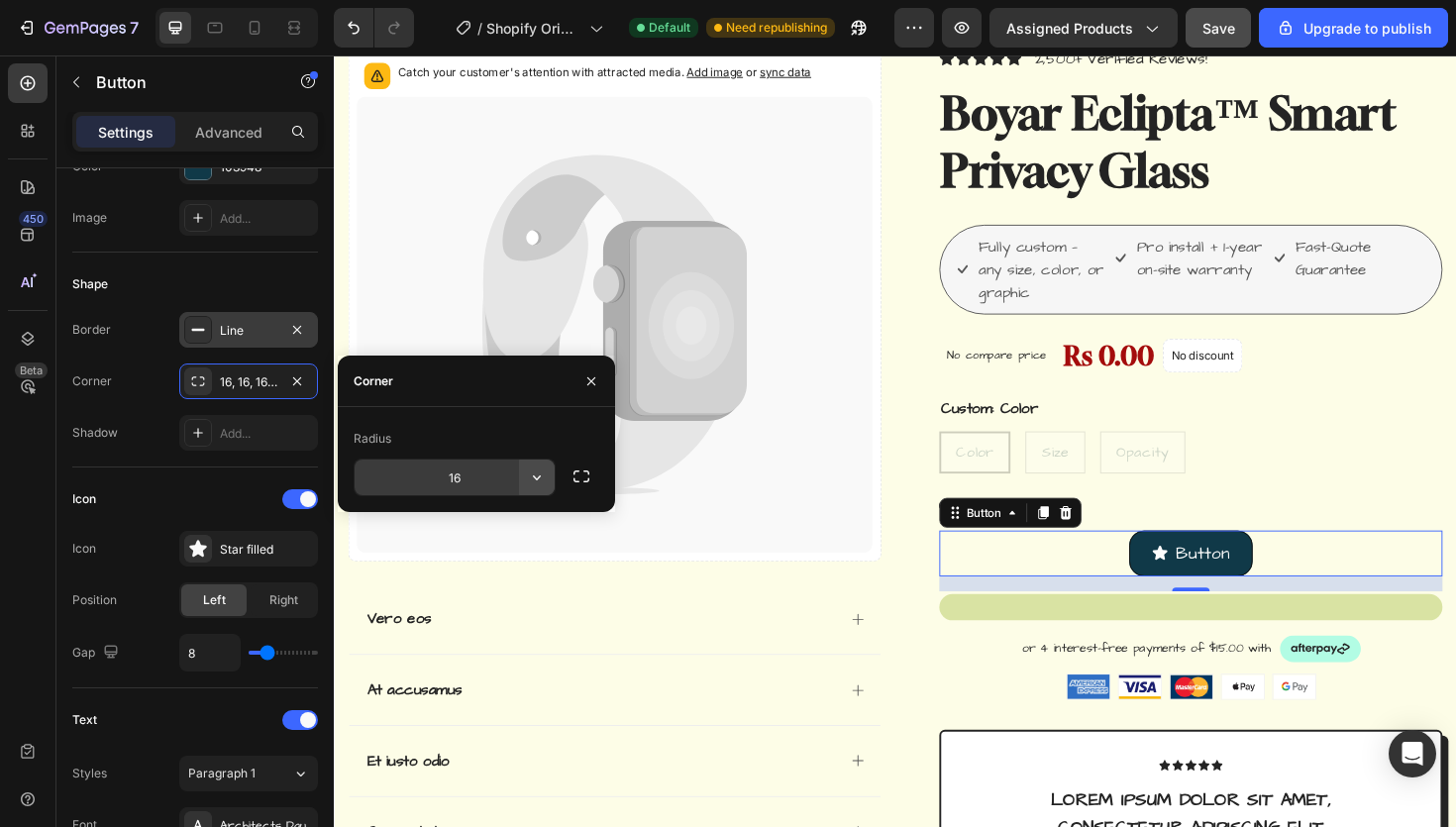 click 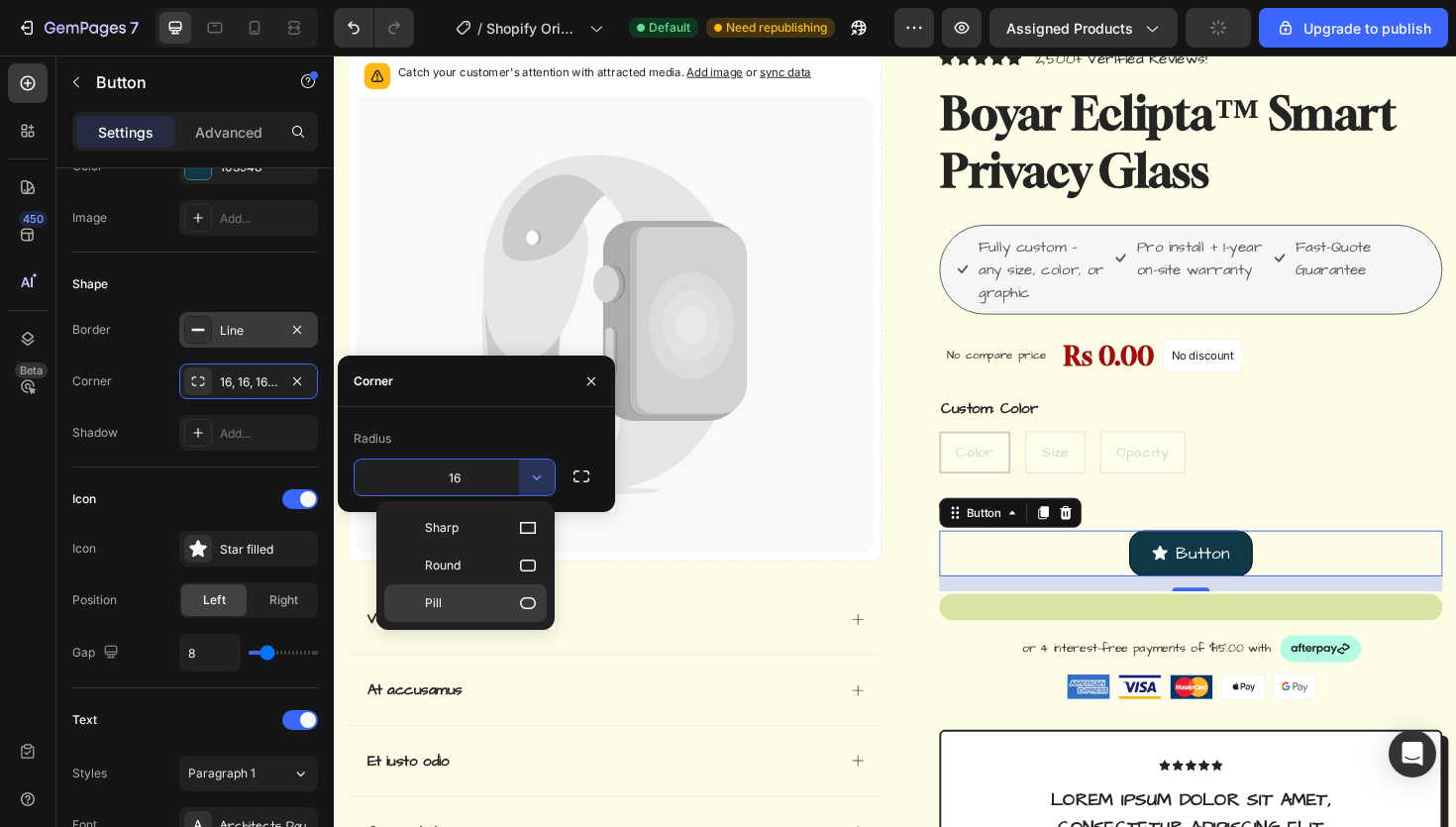 click 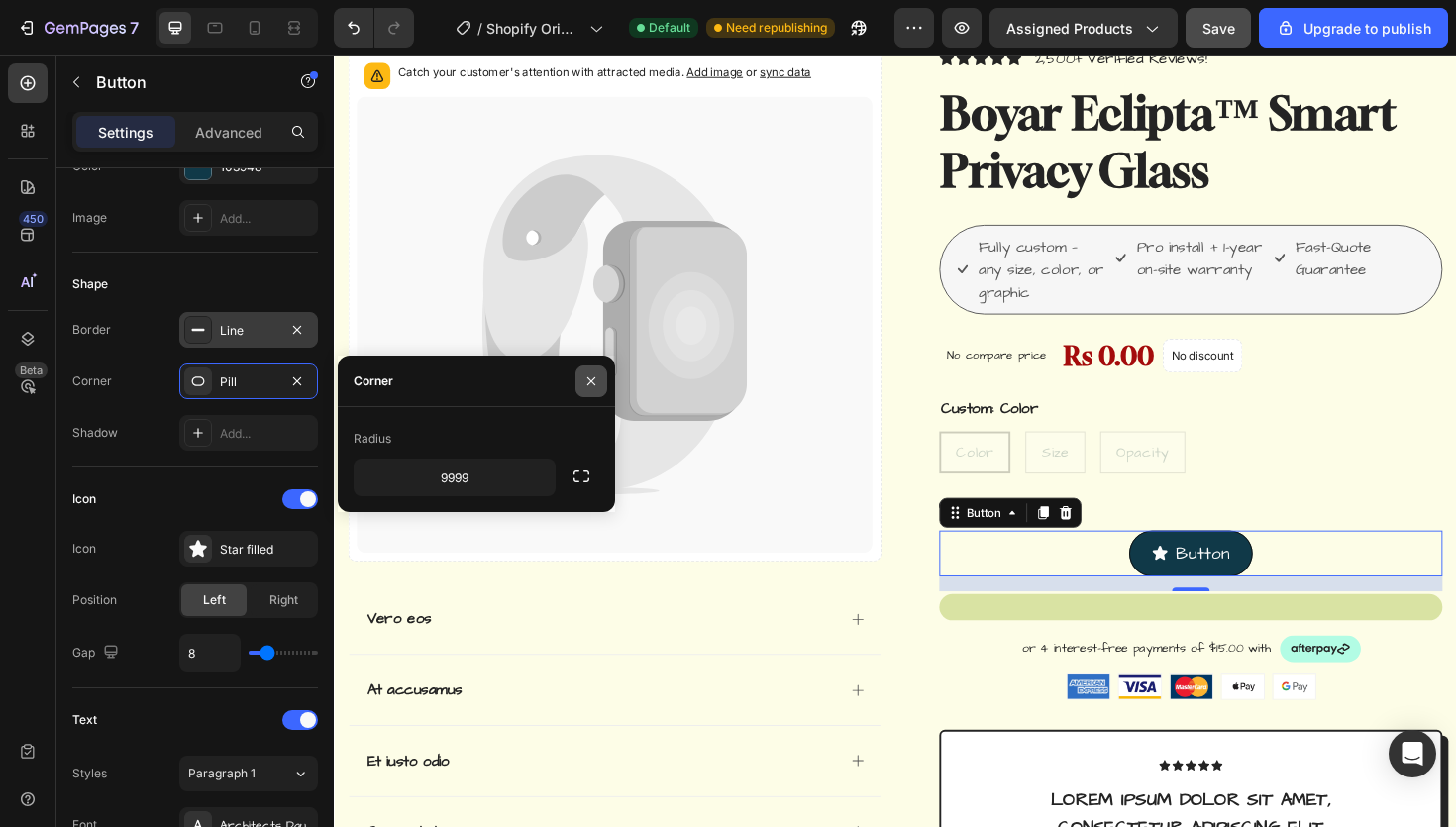 click at bounding box center [591, 381] 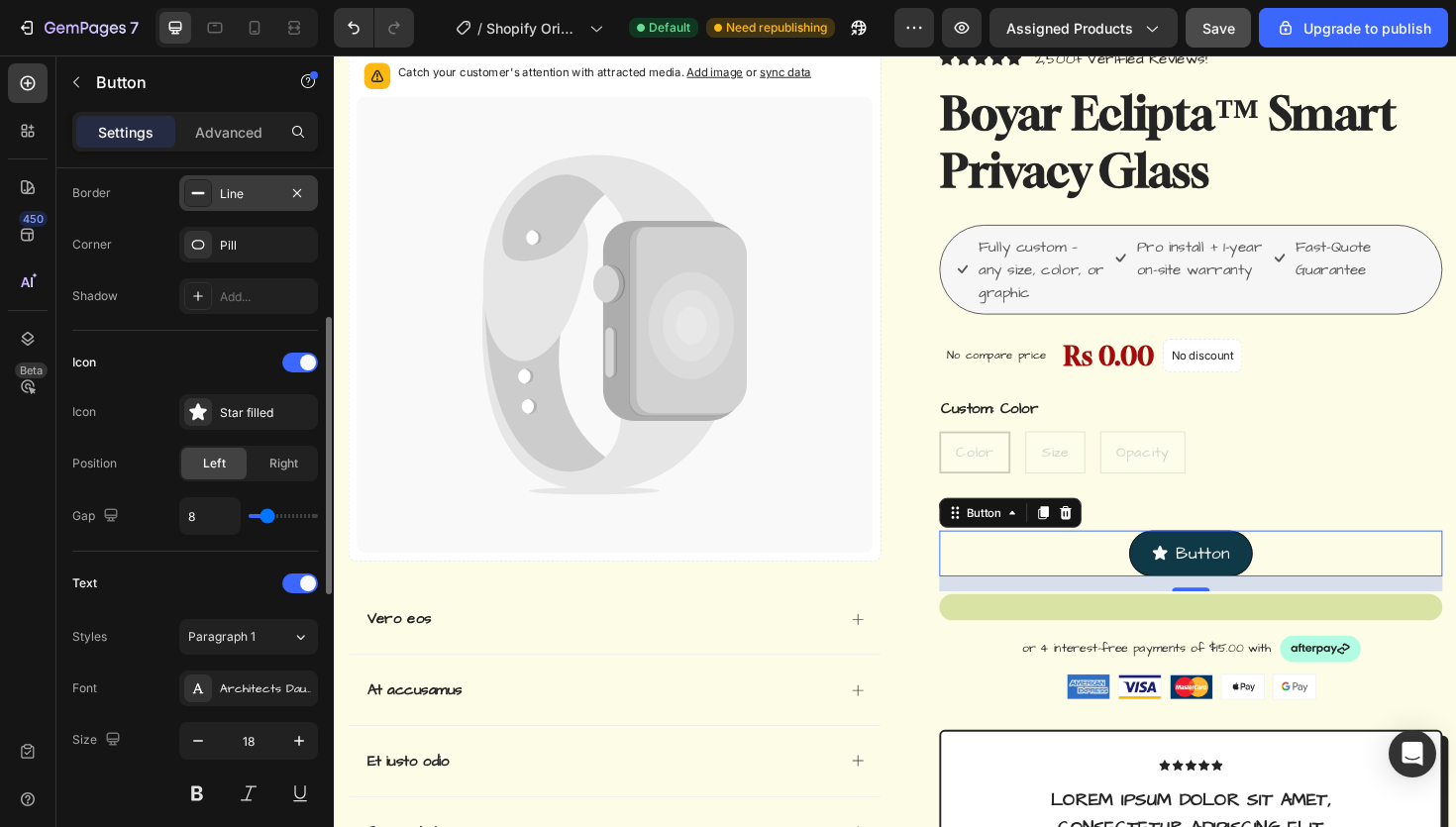 scroll, scrollTop: 443, scrollLeft: 0, axis: vertical 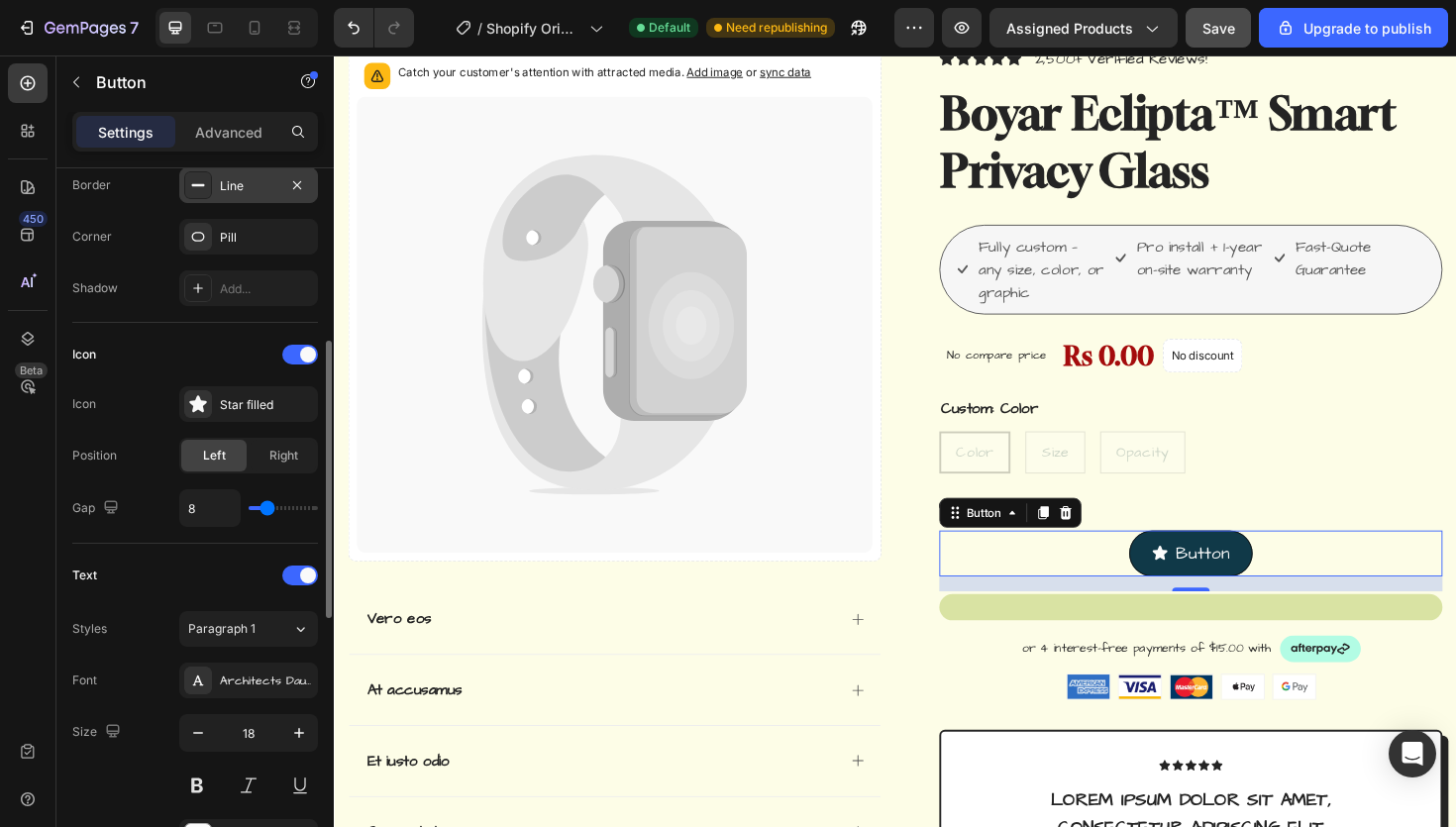 type on "7" 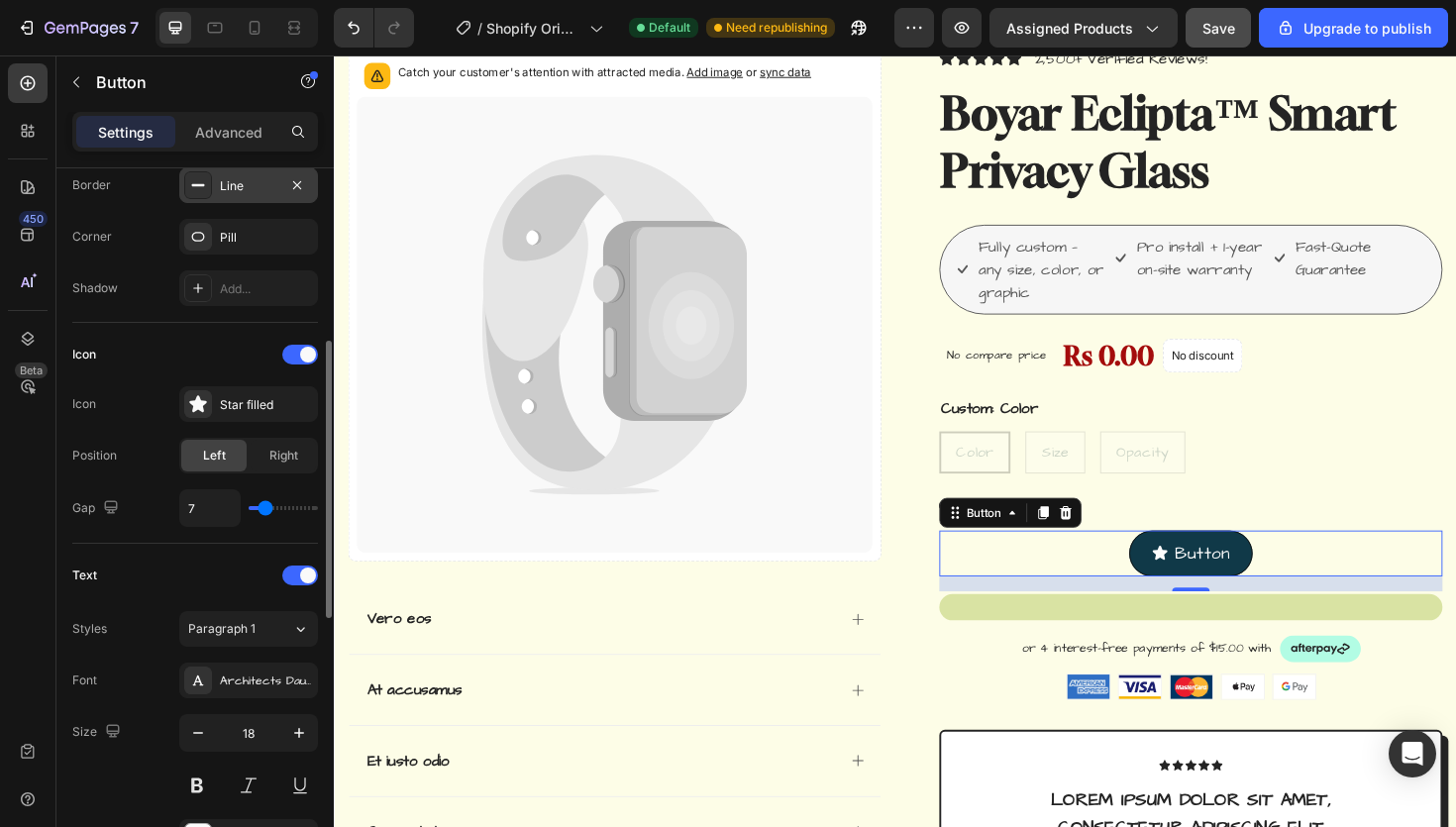 type on "12" 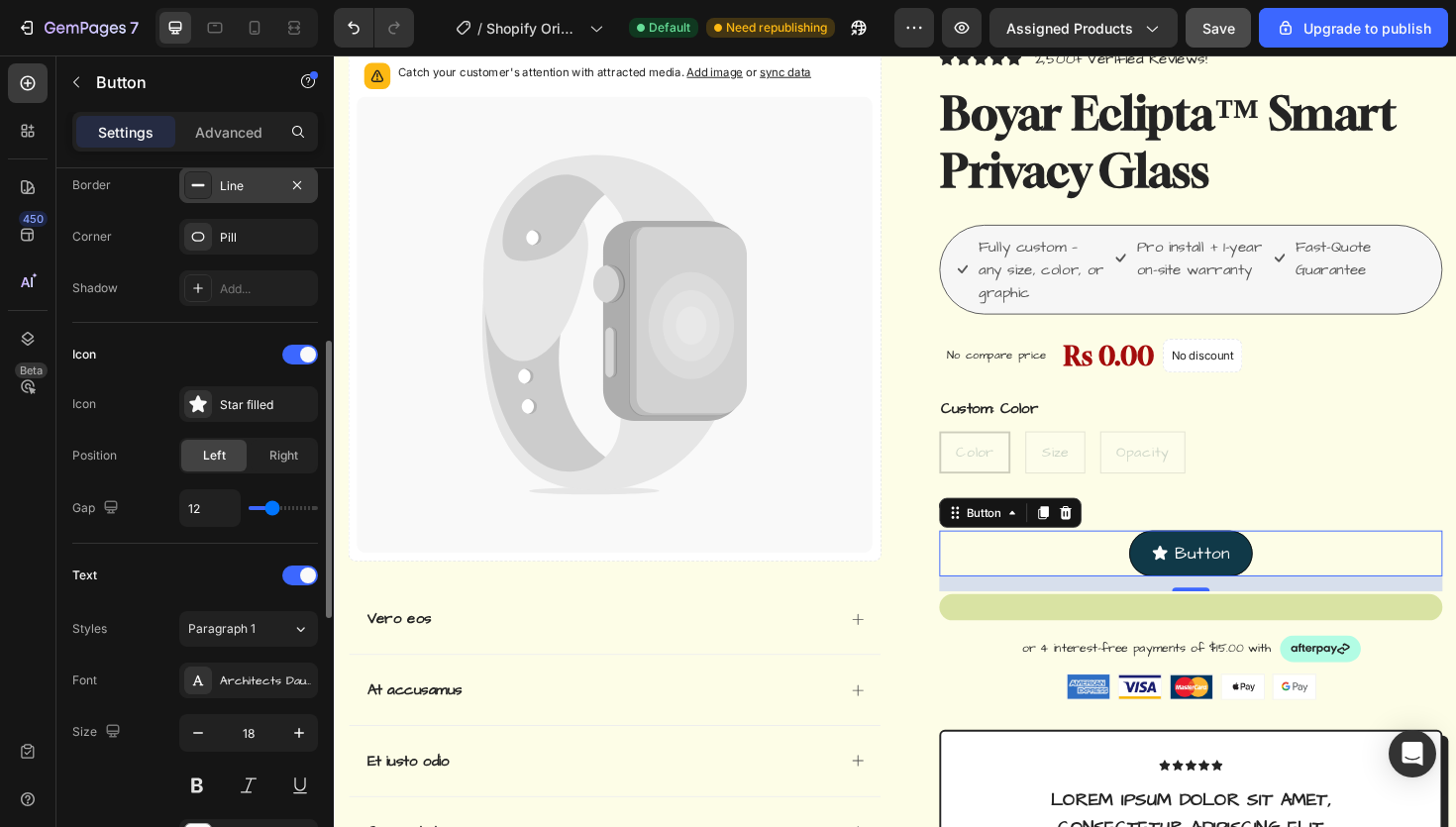 type on "22" 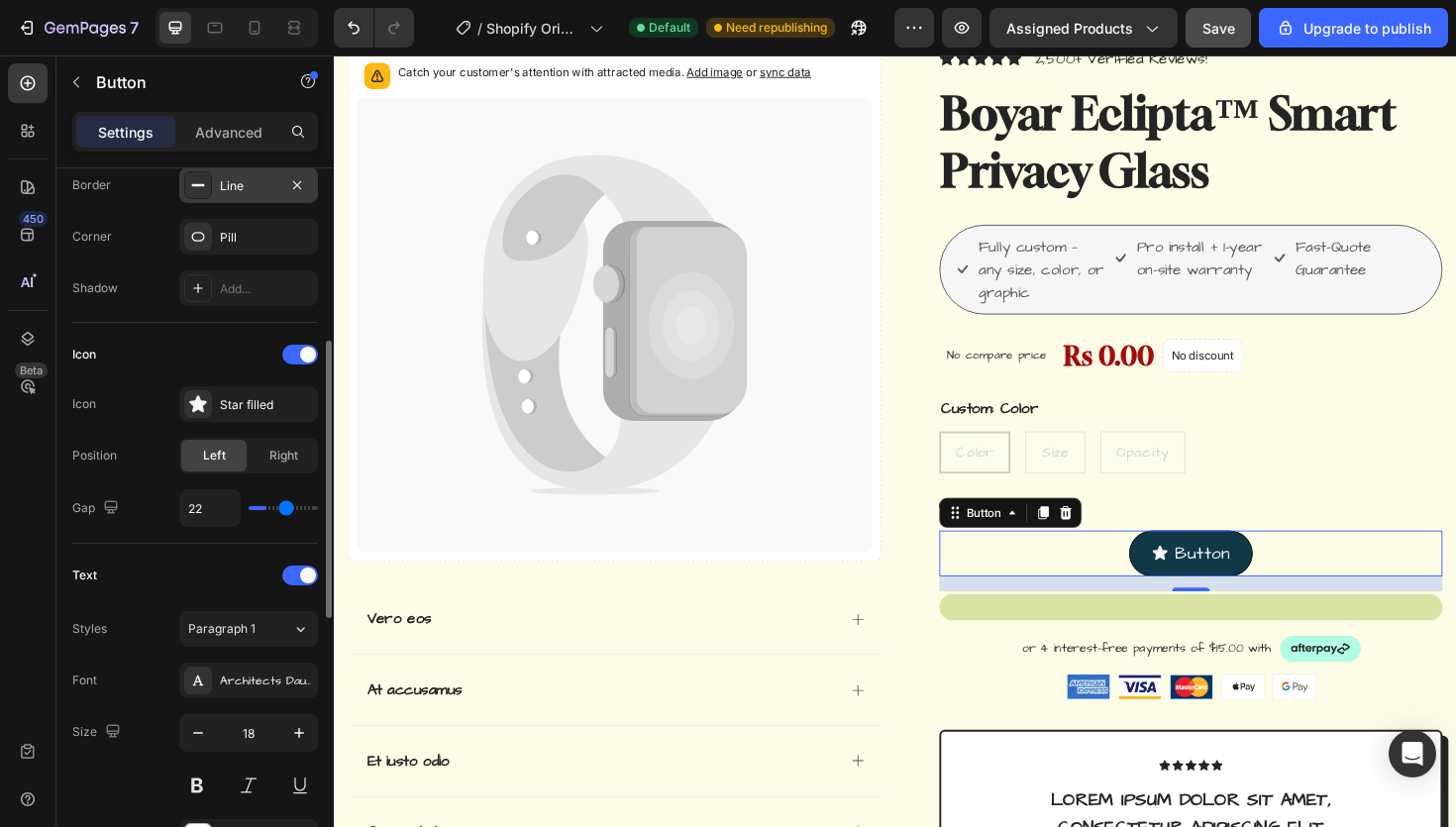 type on "38" 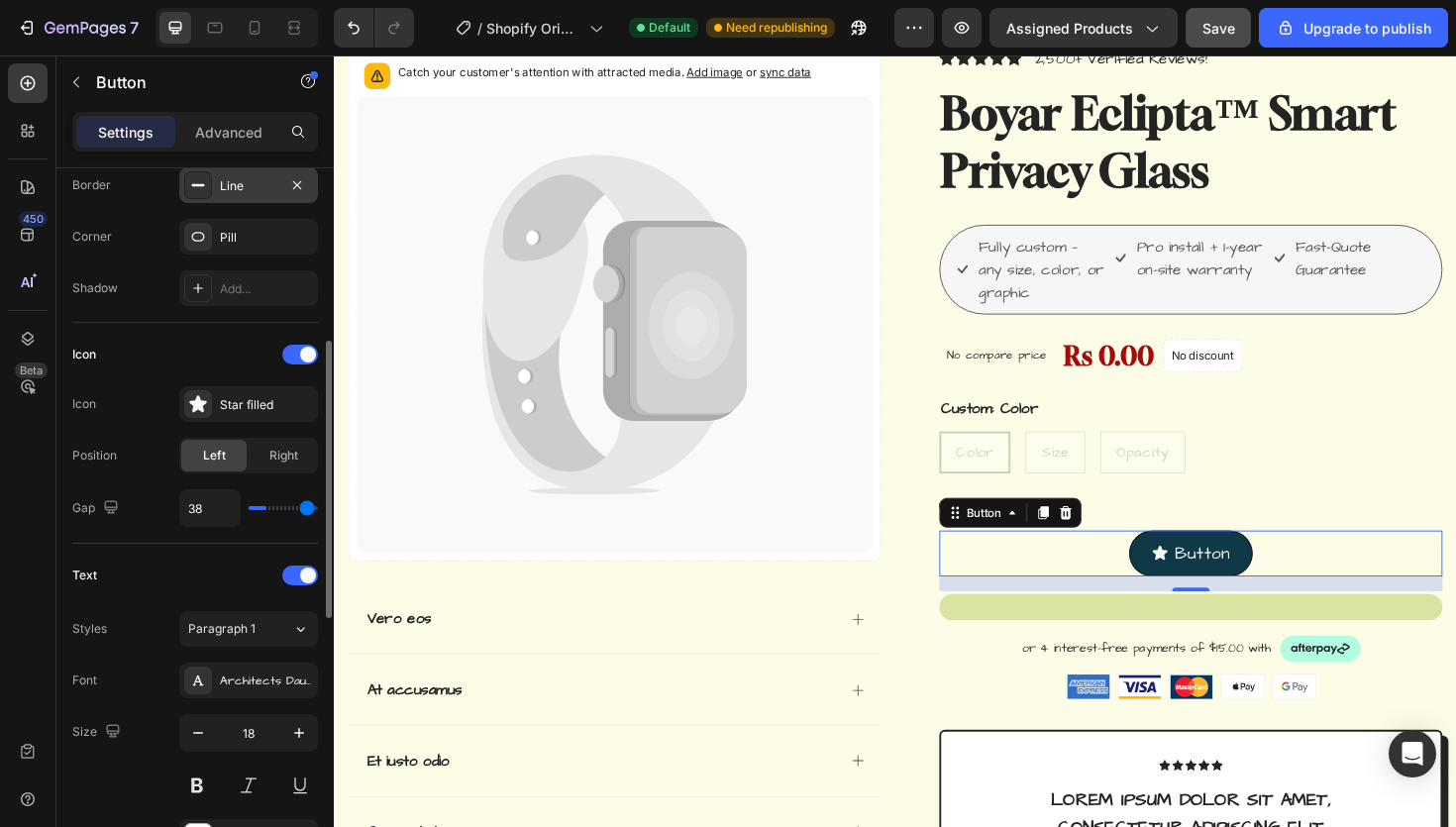 type on "40" 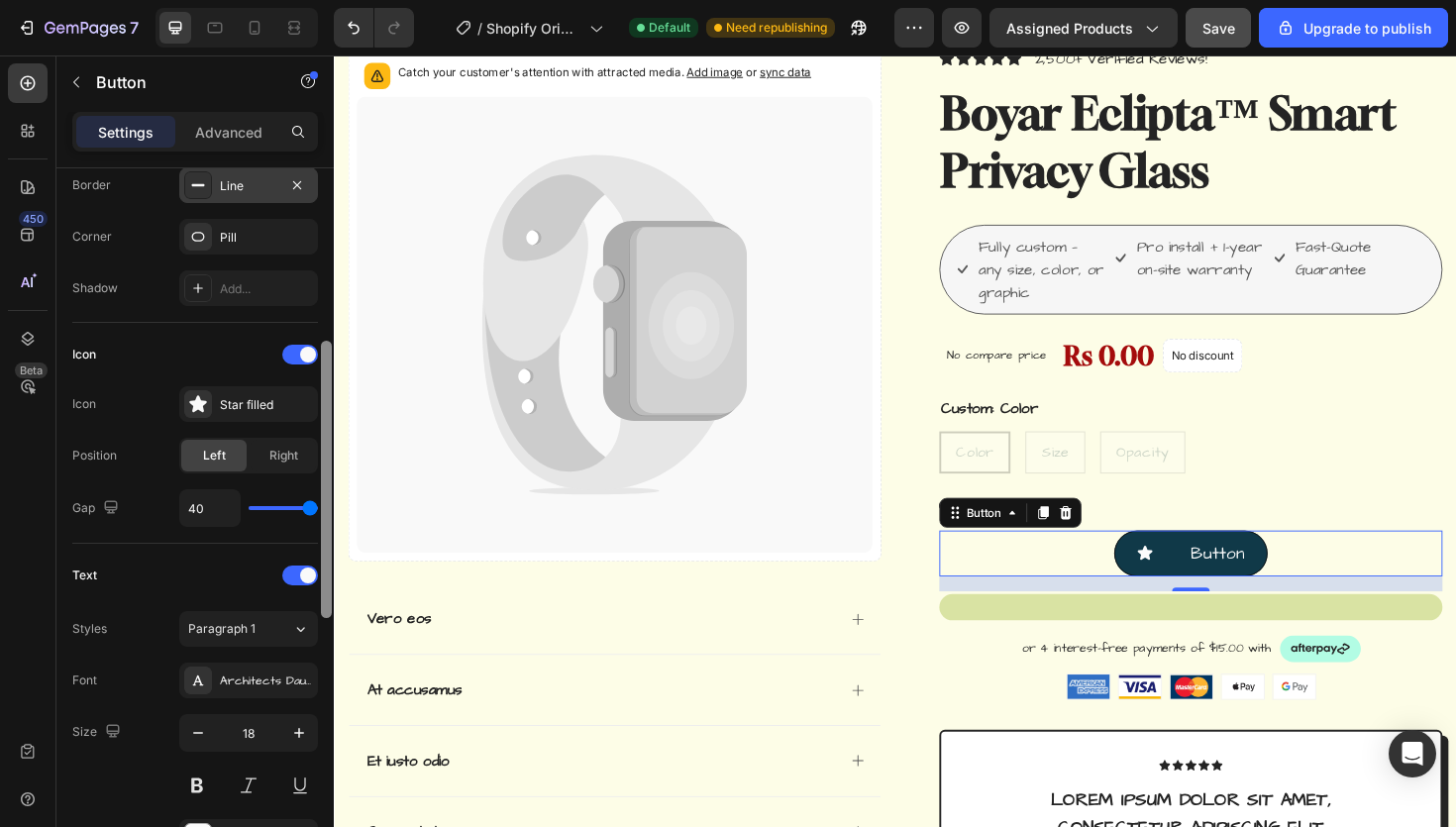 drag, startPoint x: 267, startPoint y: 511, endPoint x: 331, endPoint y: 511, distance: 64 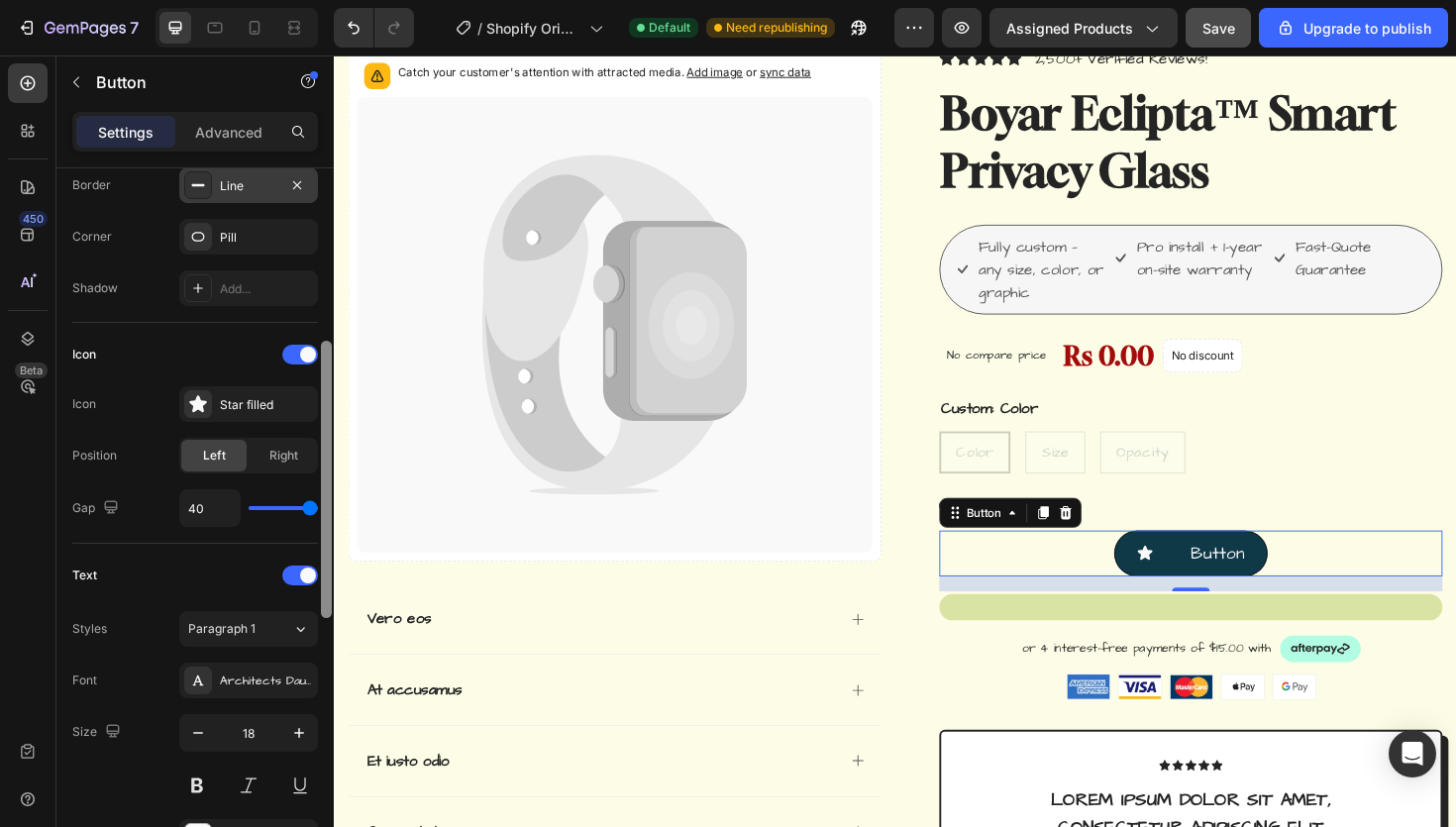 type on "40" 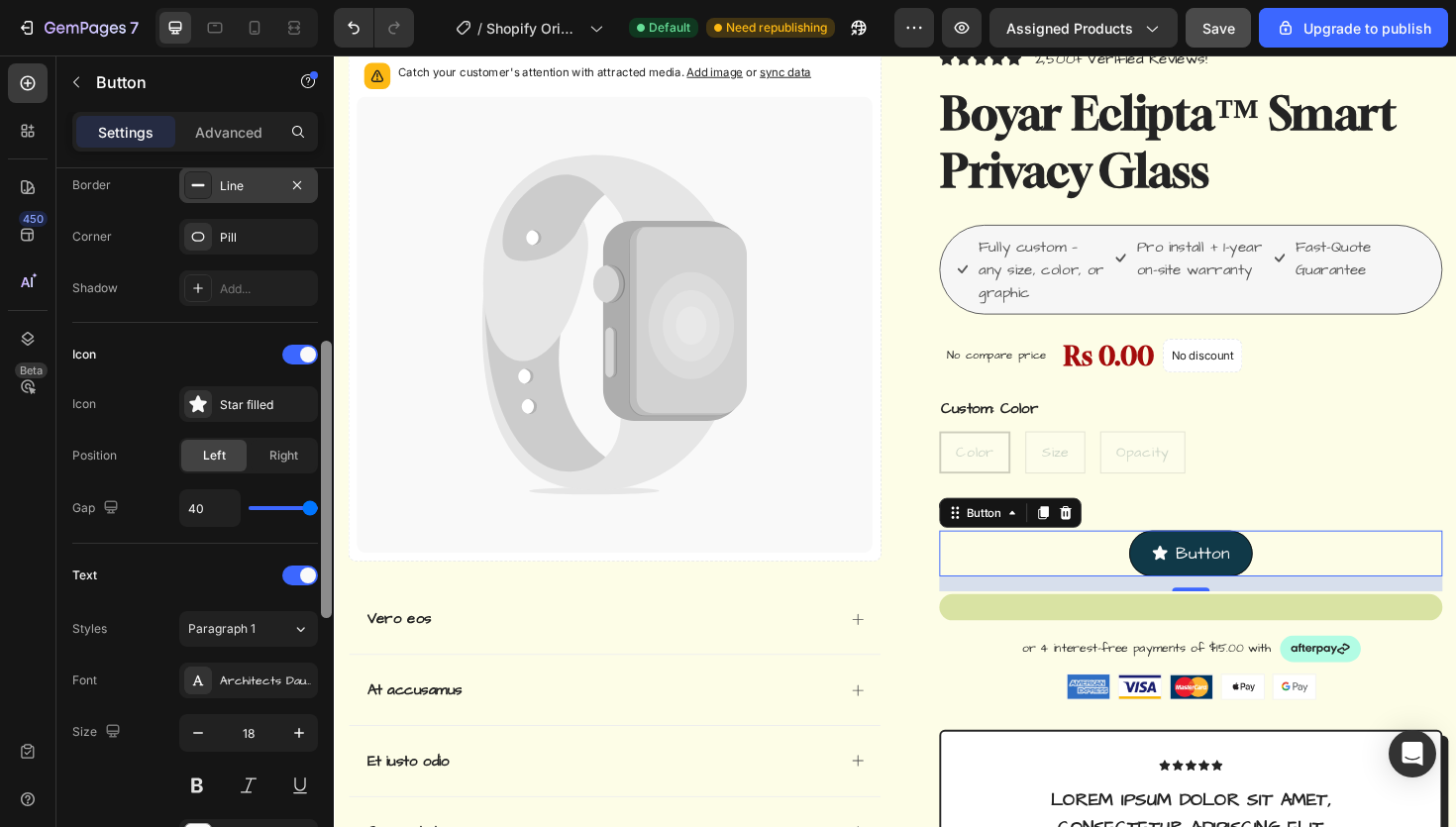 type on "8" 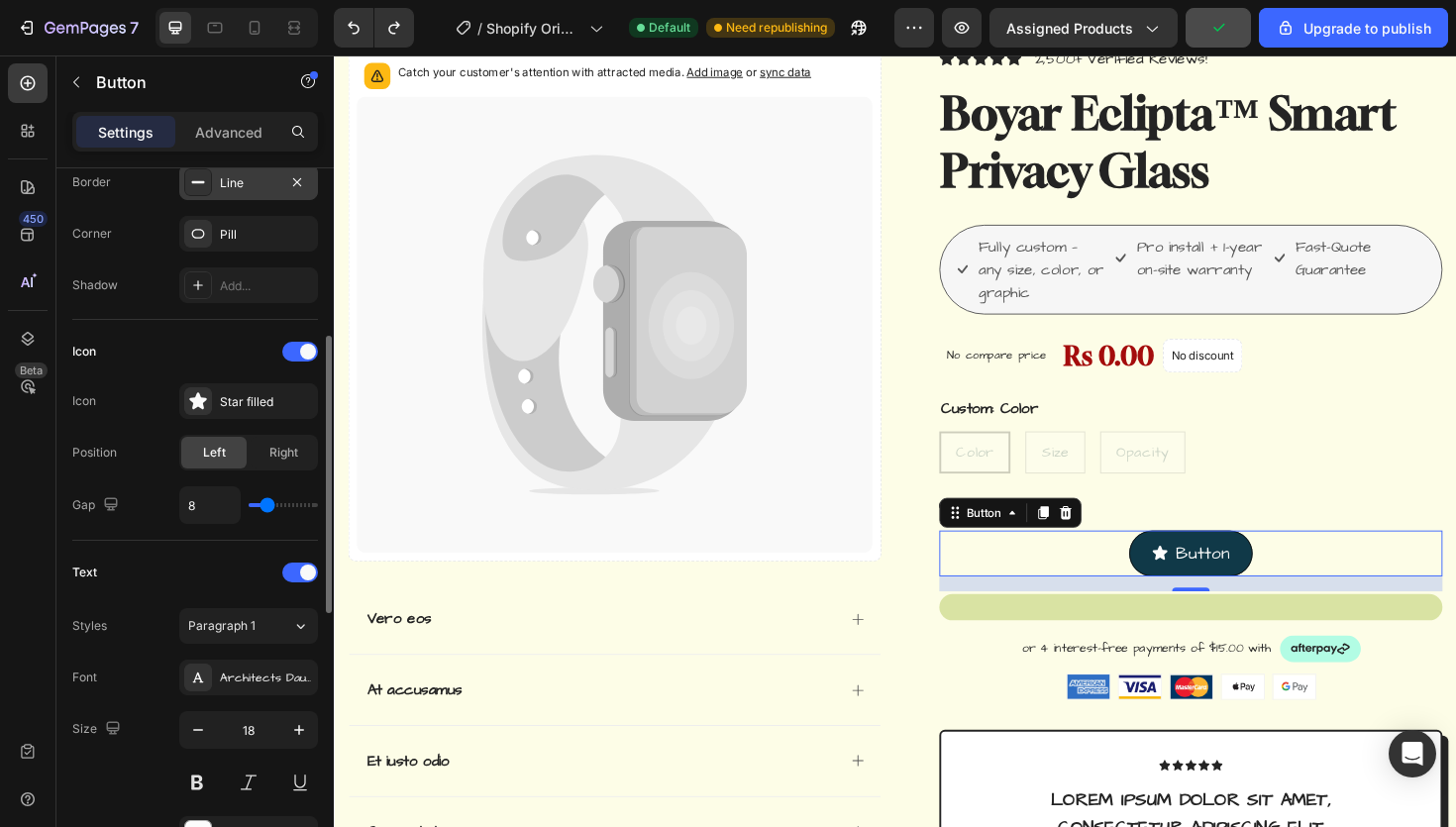 scroll, scrollTop: 442, scrollLeft: 0, axis: vertical 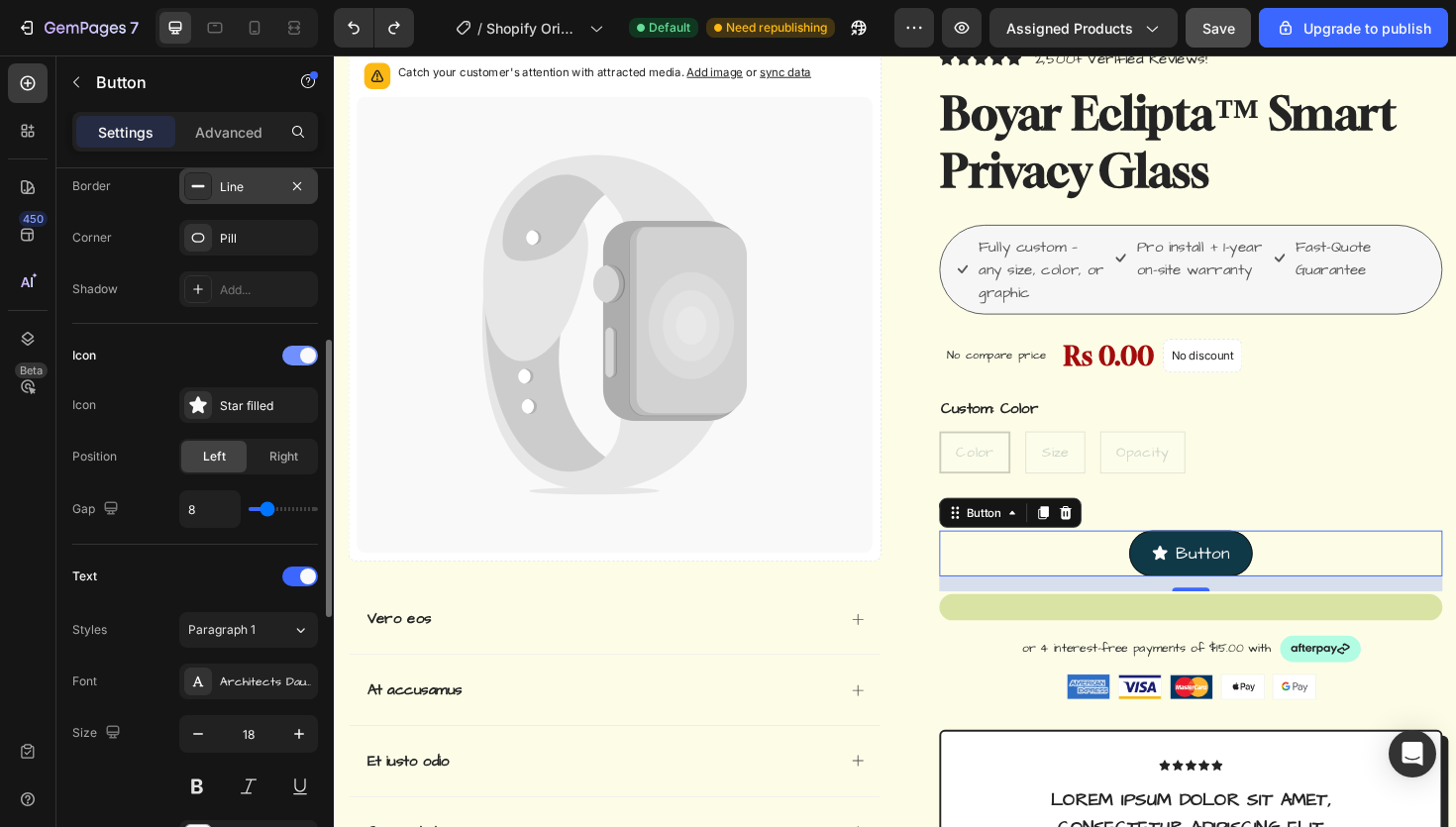 click at bounding box center (308, 356) 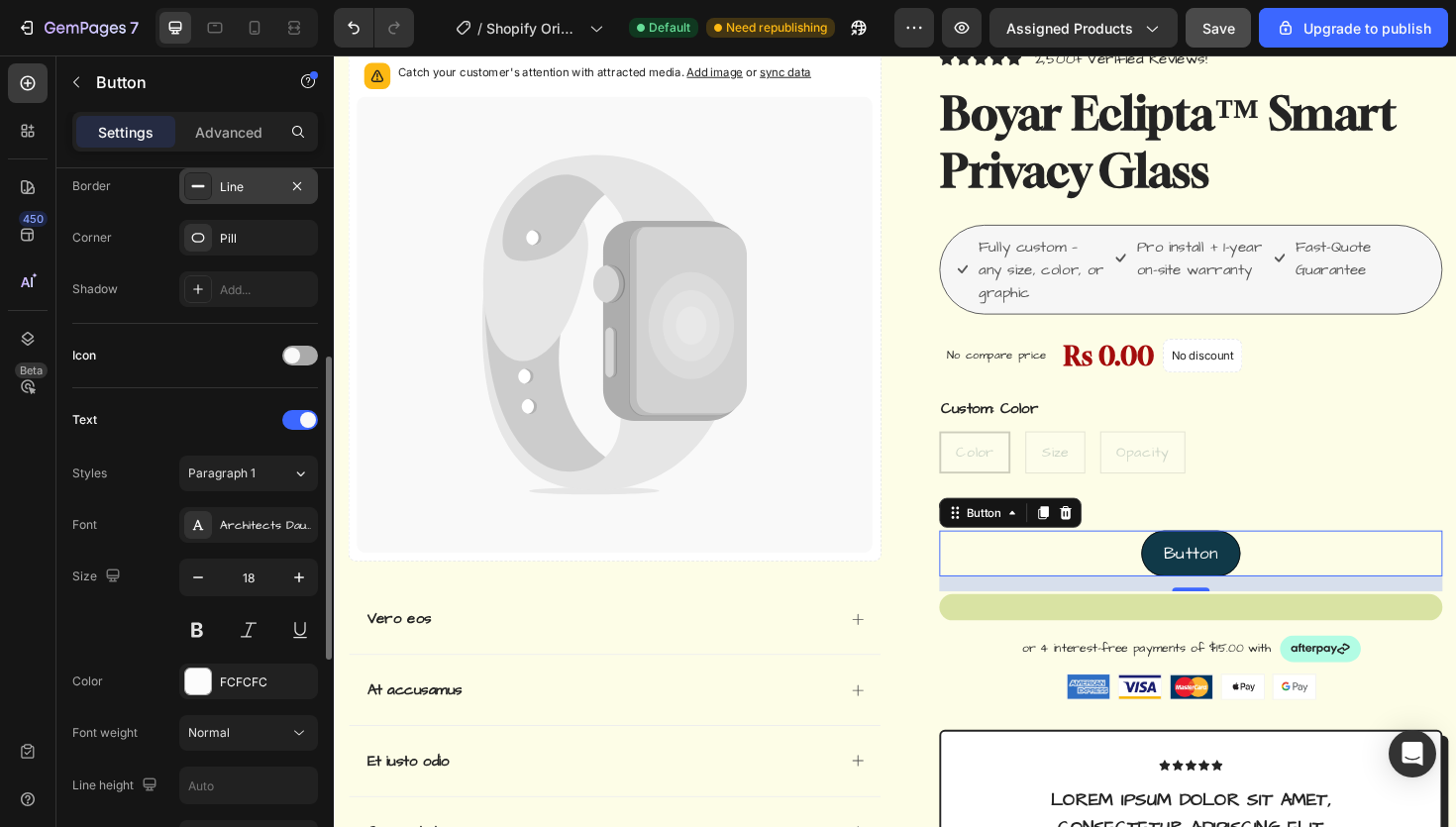 click at bounding box center [300, 356] 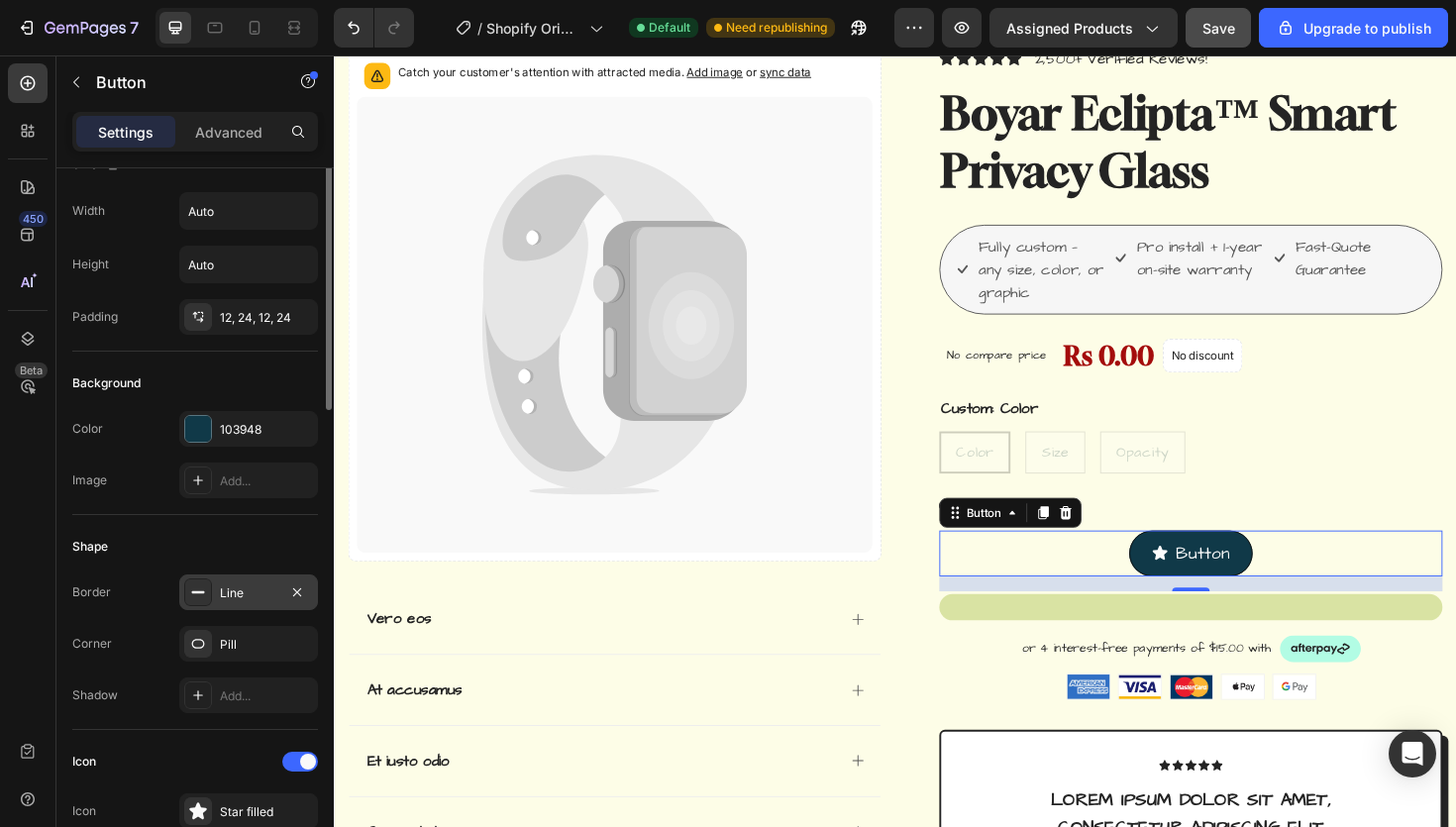 scroll, scrollTop: 0, scrollLeft: 0, axis: both 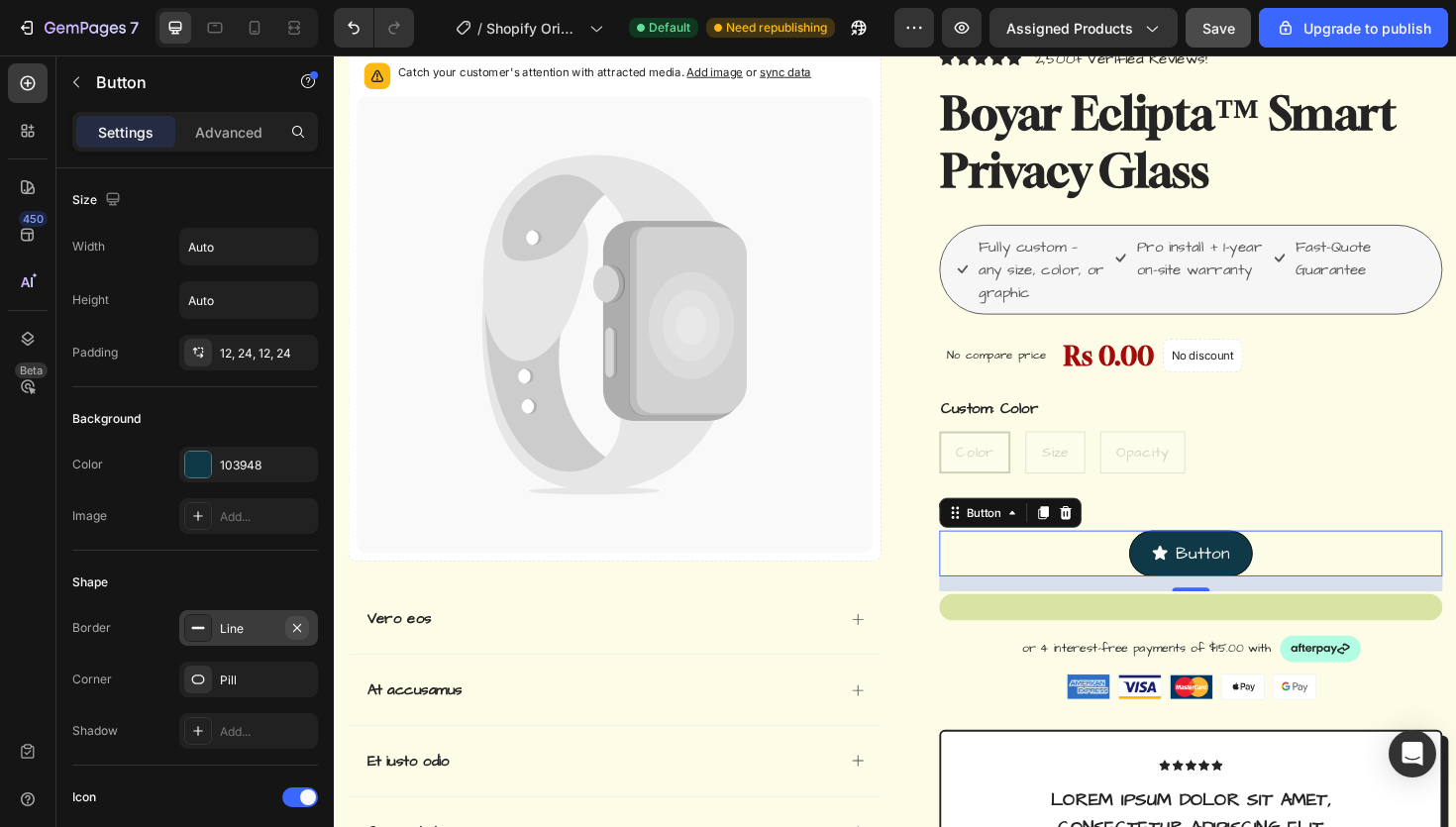 click 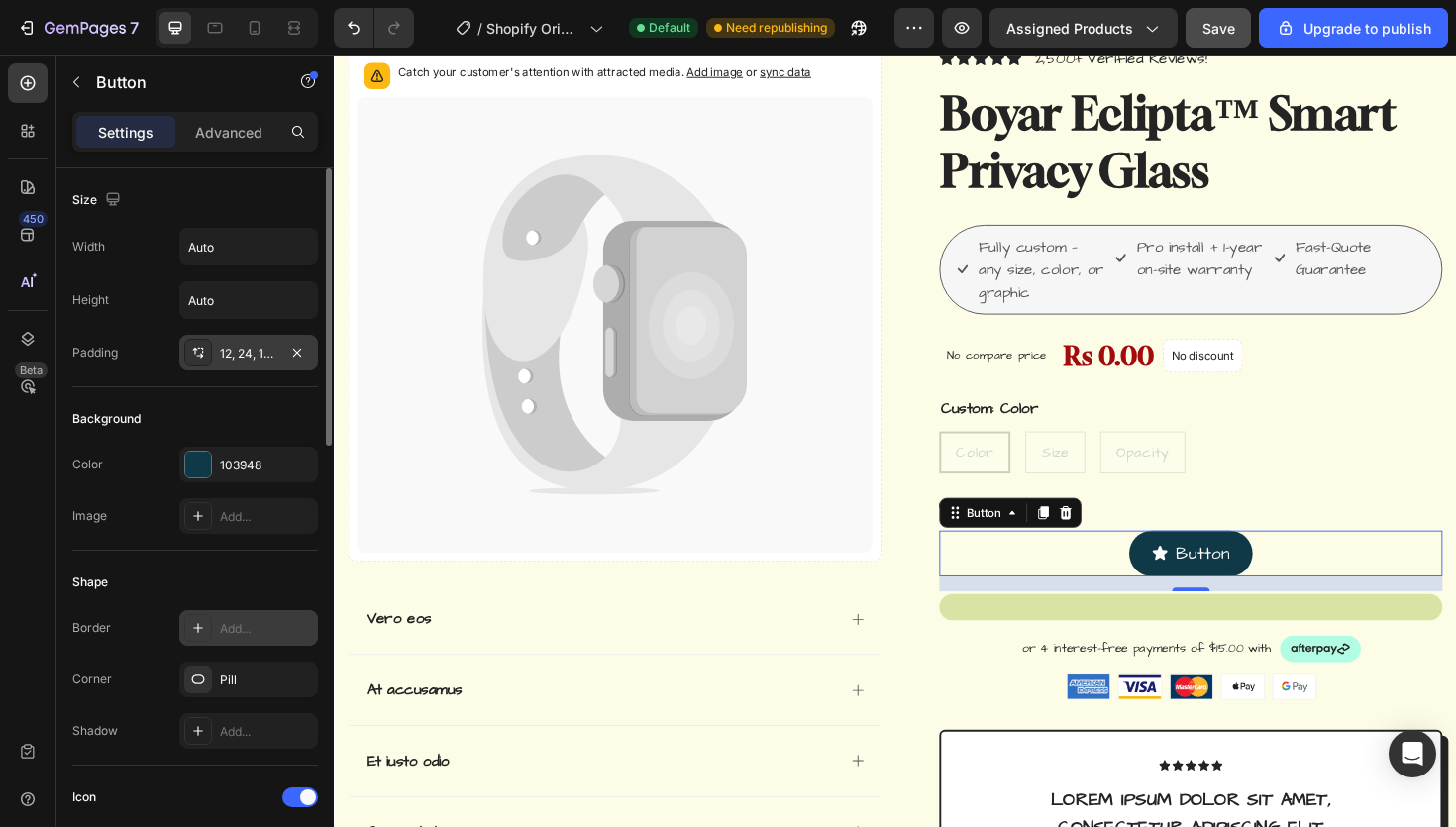 click 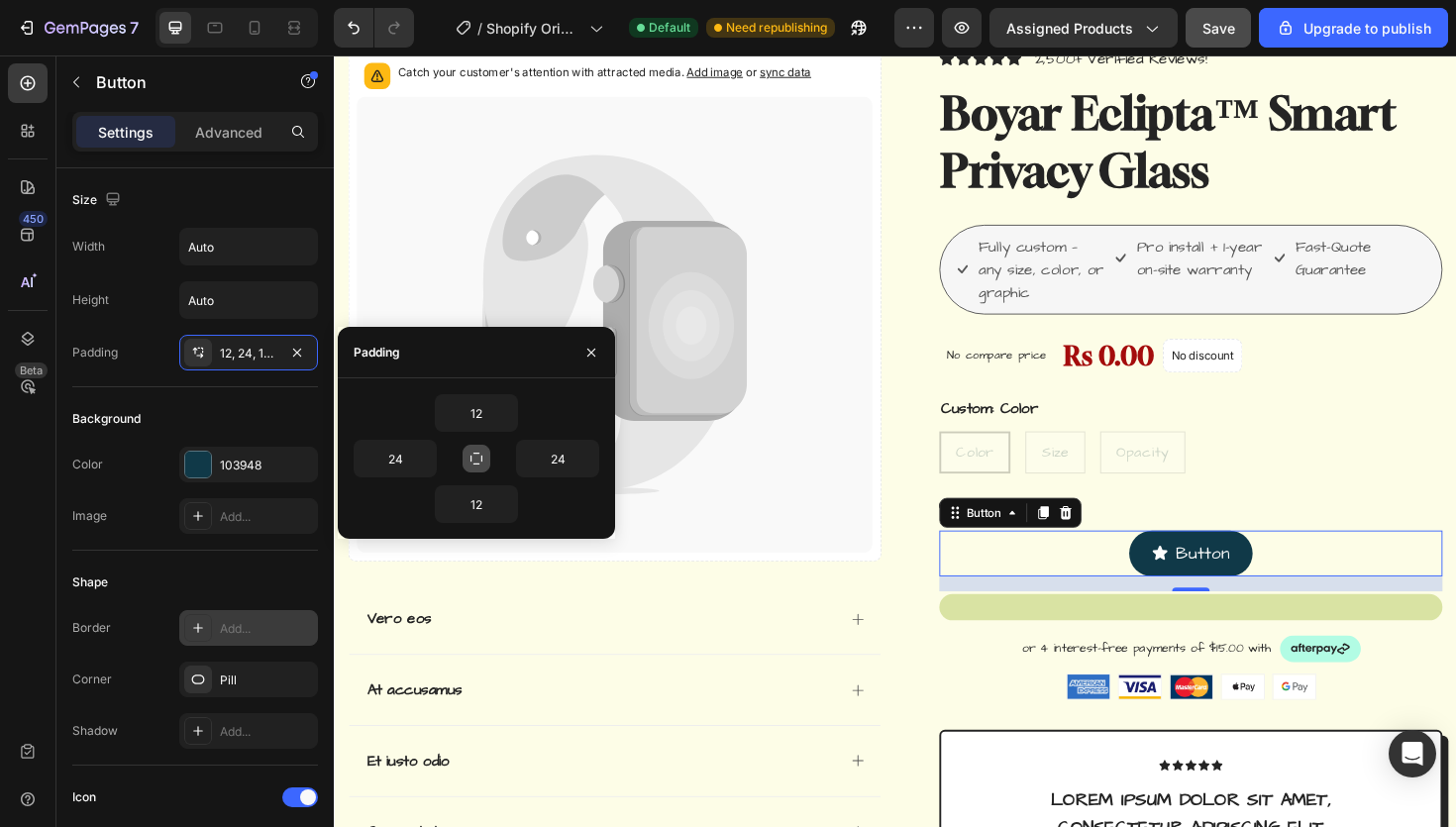 click 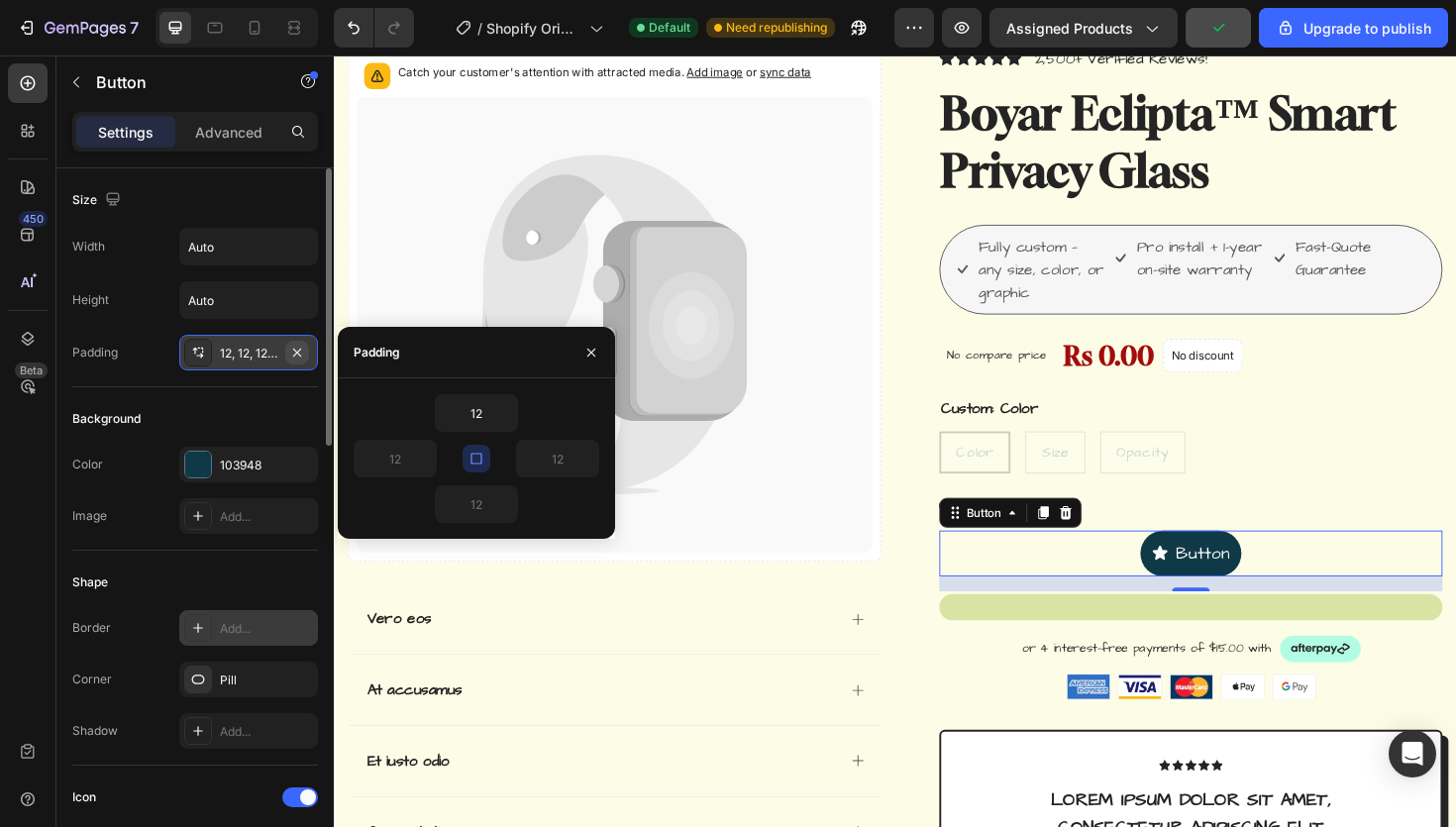 click 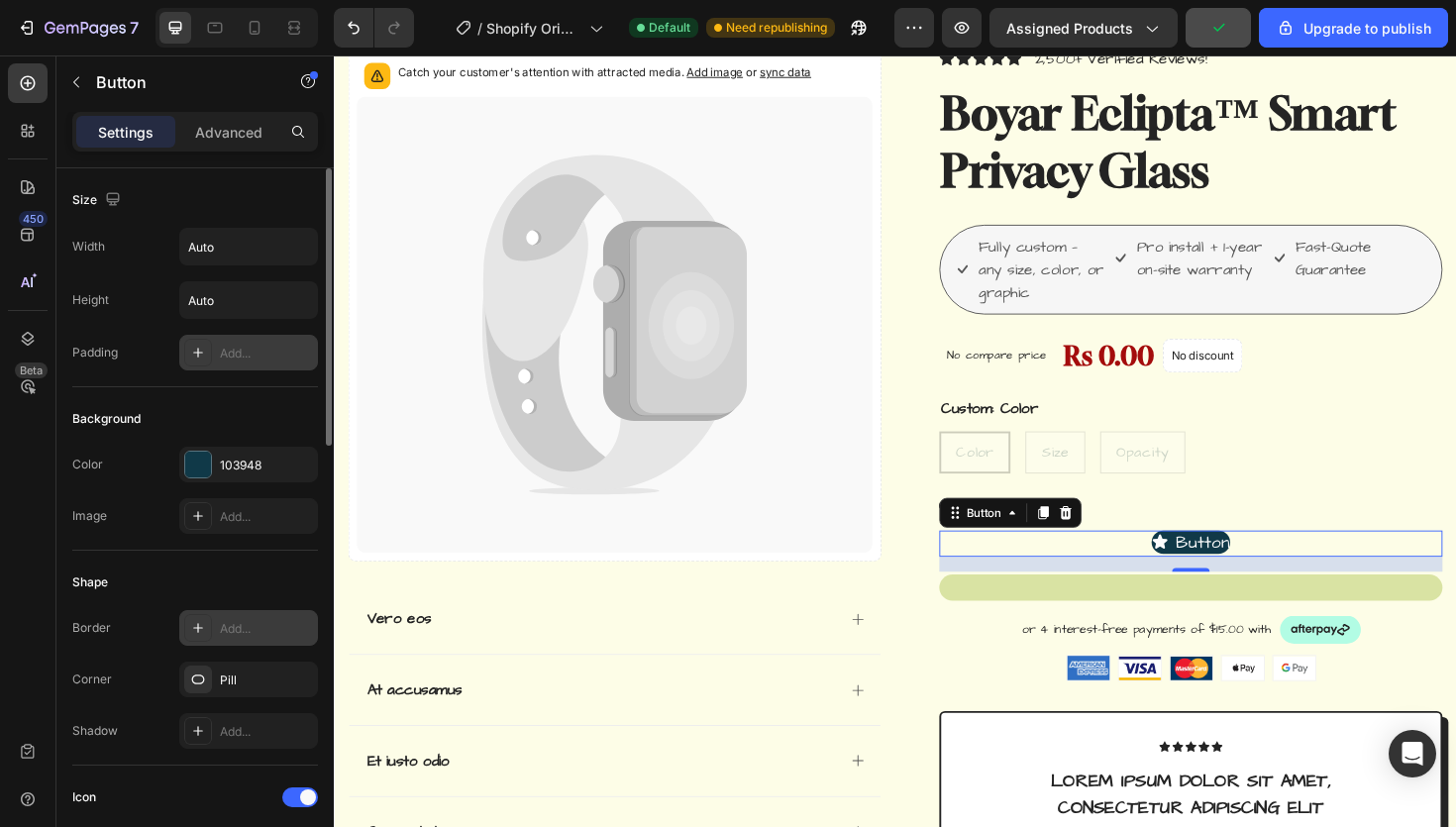 click on "Add..." at bounding box center (266, 354) 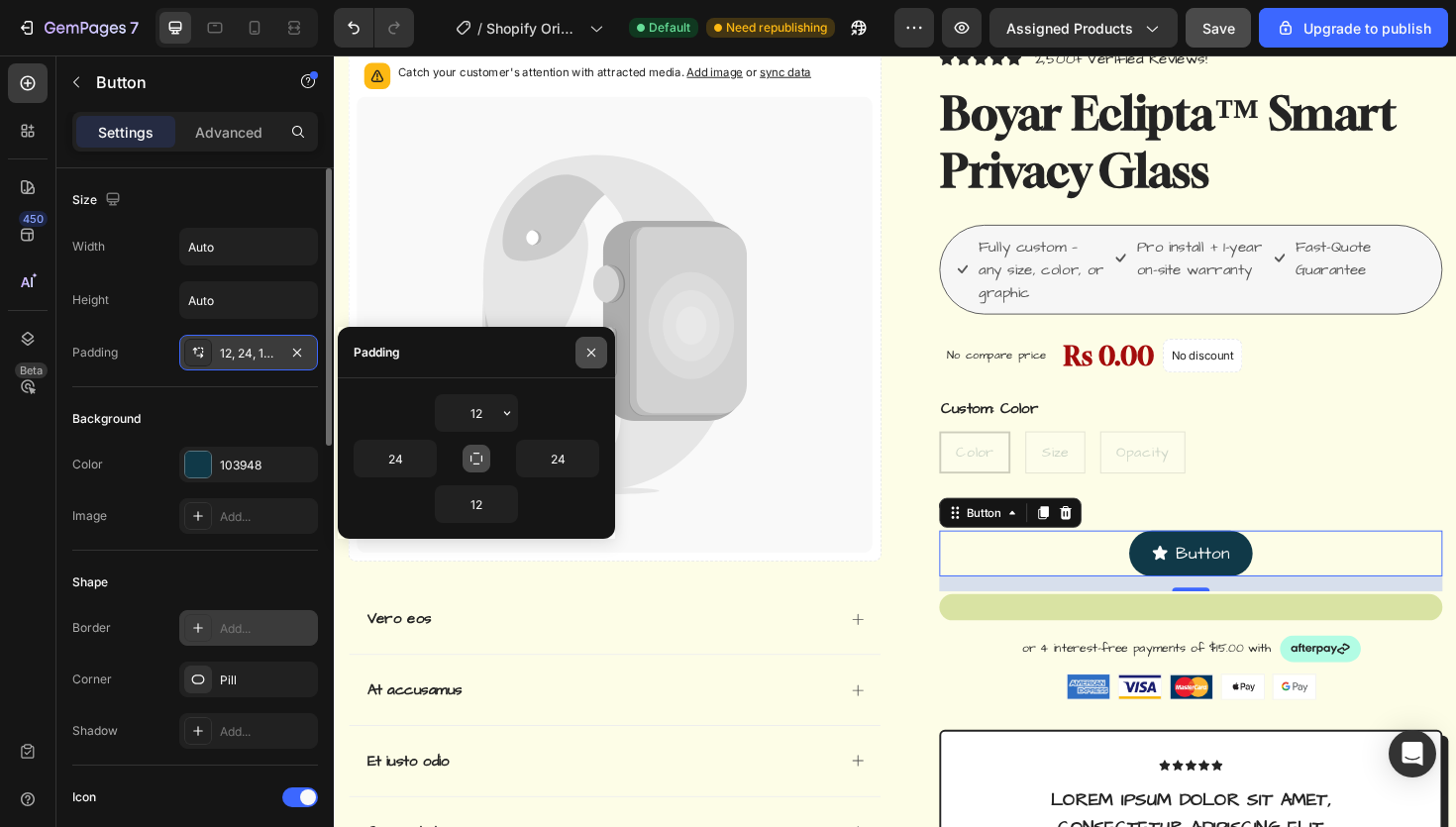 click 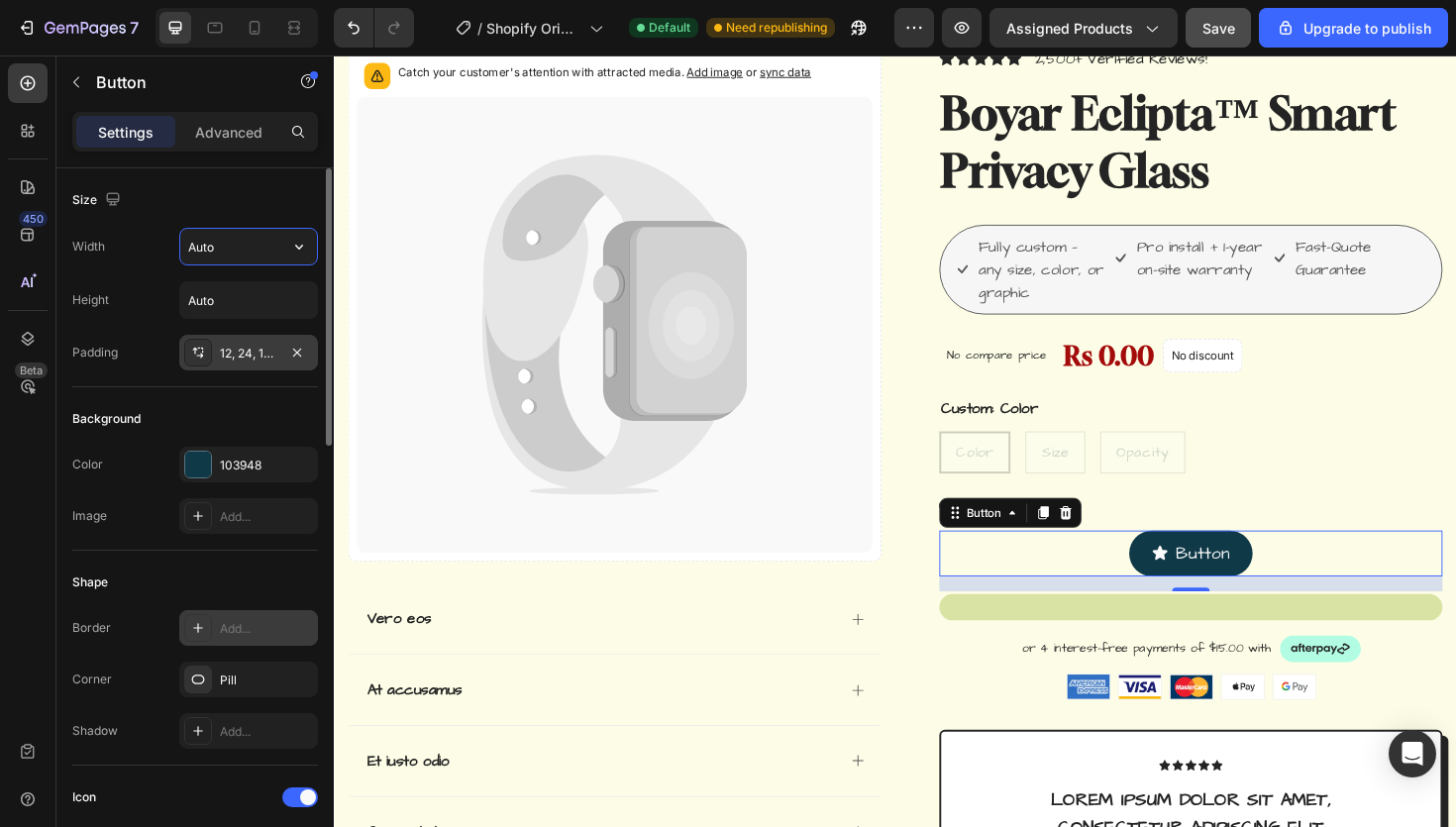 click on "Auto" at bounding box center (249, 247) 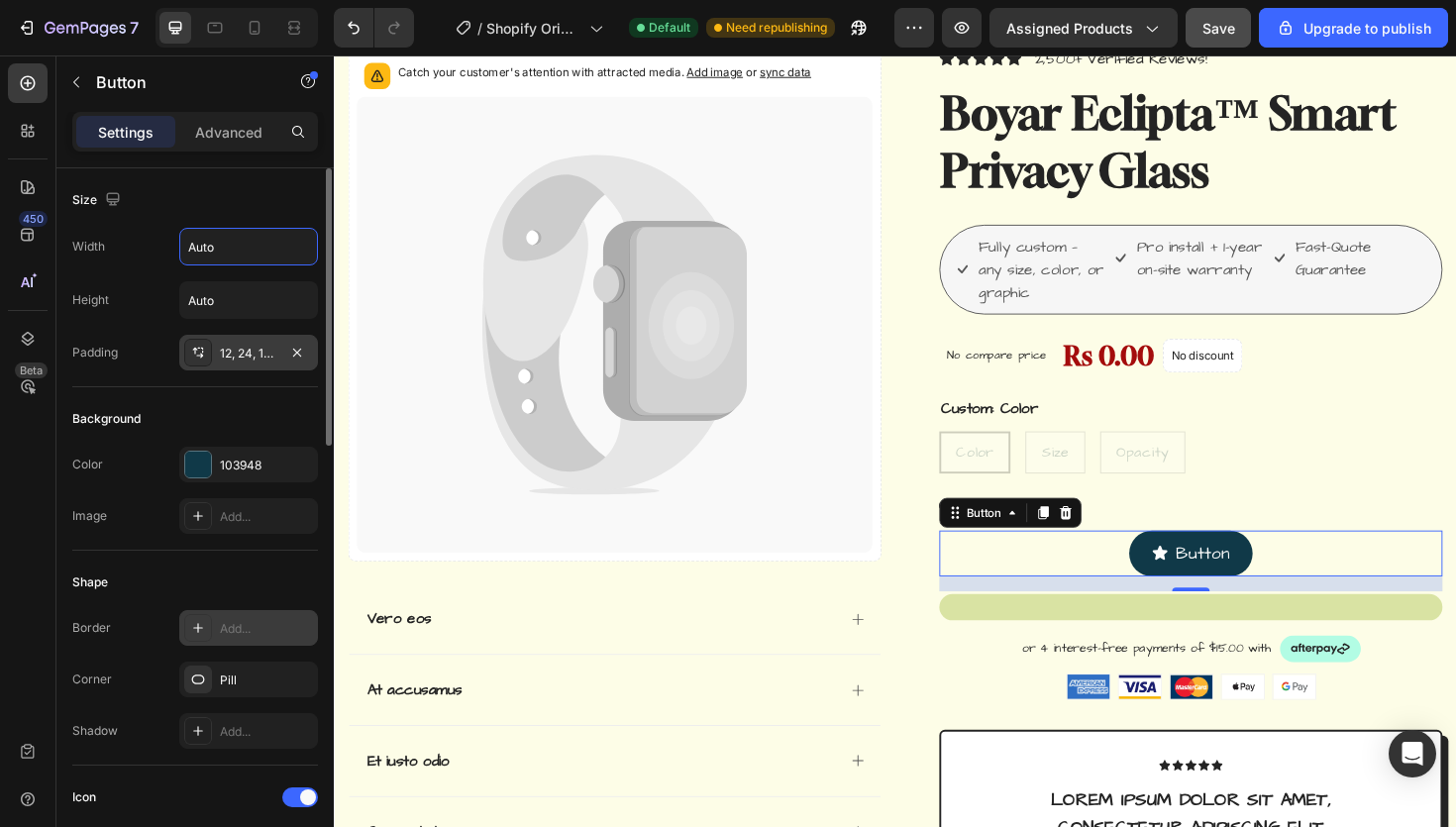 click on "Height" at bounding box center (90, 300) 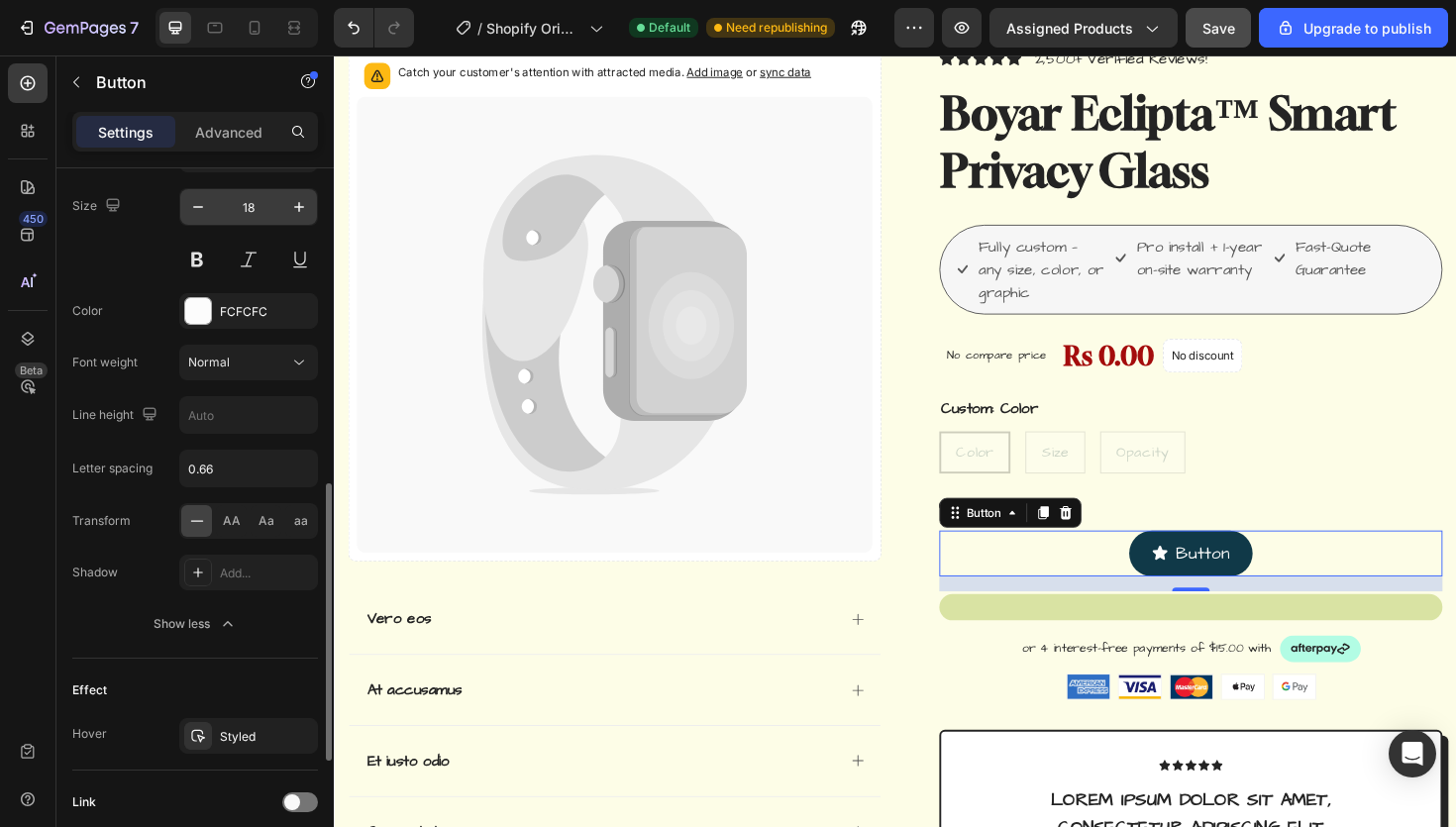 scroll, scrollTop: 1024, scrollLeft: 0, axis: vertical 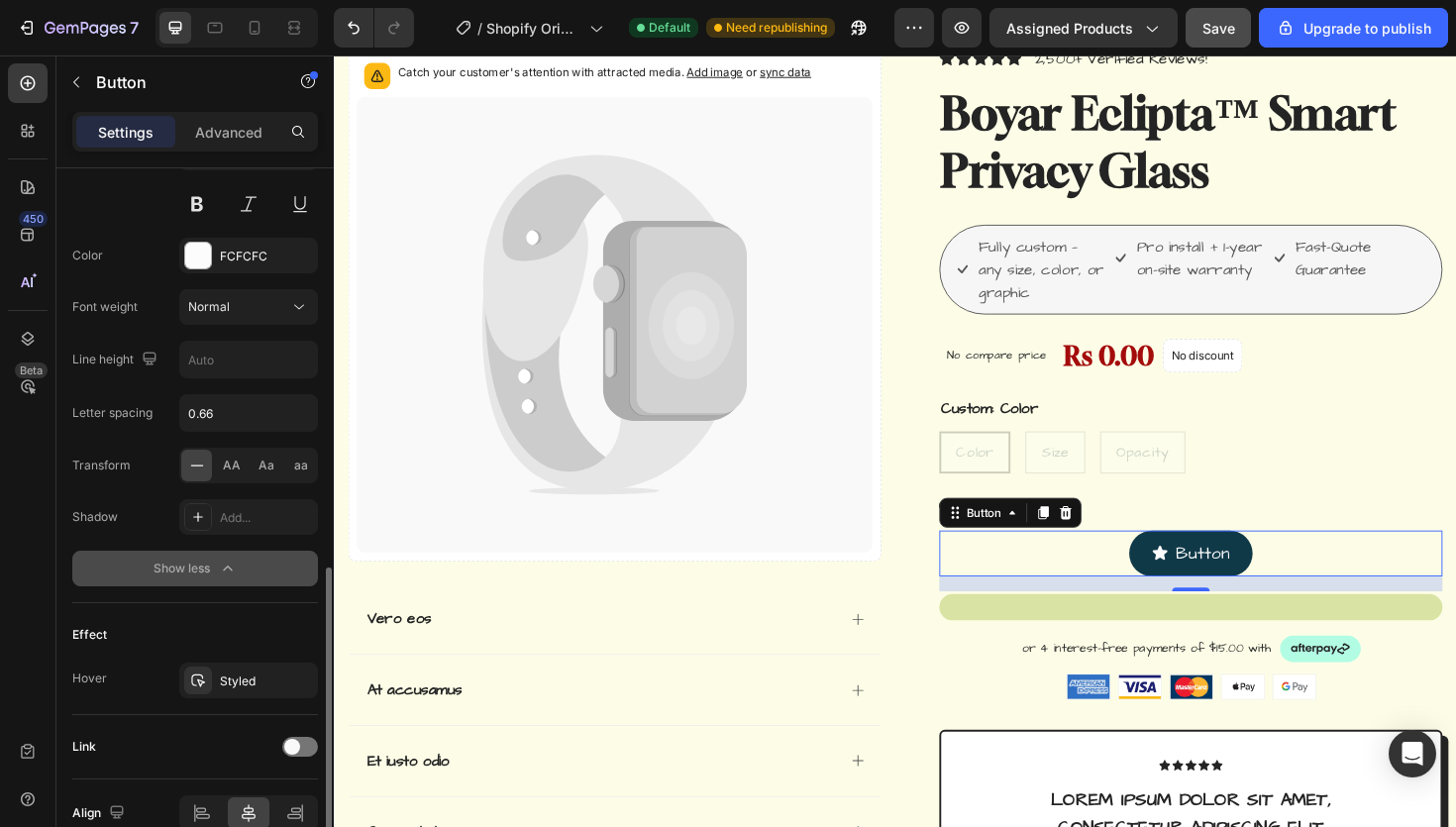 click on "Show less" 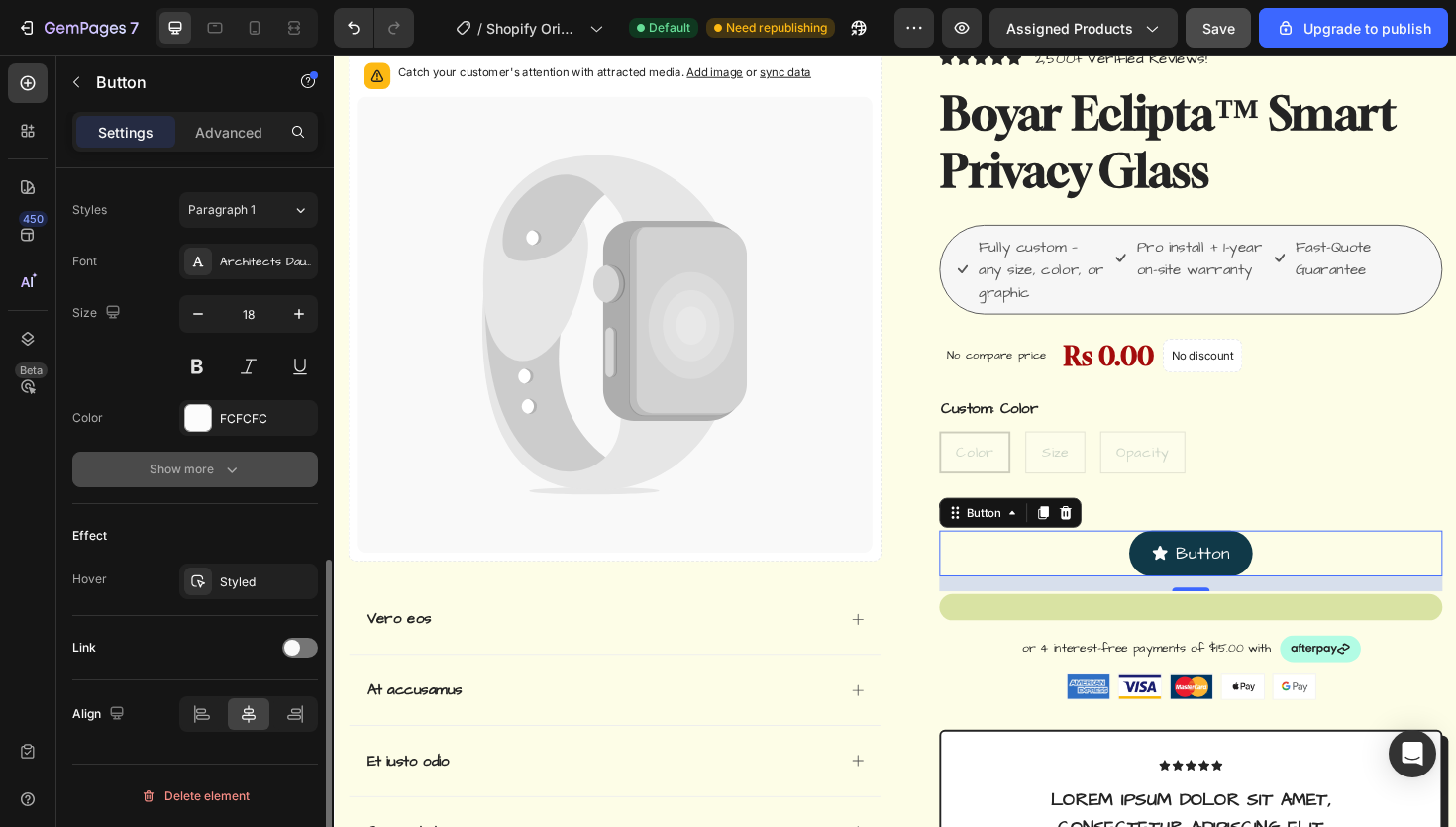 click on "Show more" at bounding box center (195, 469) 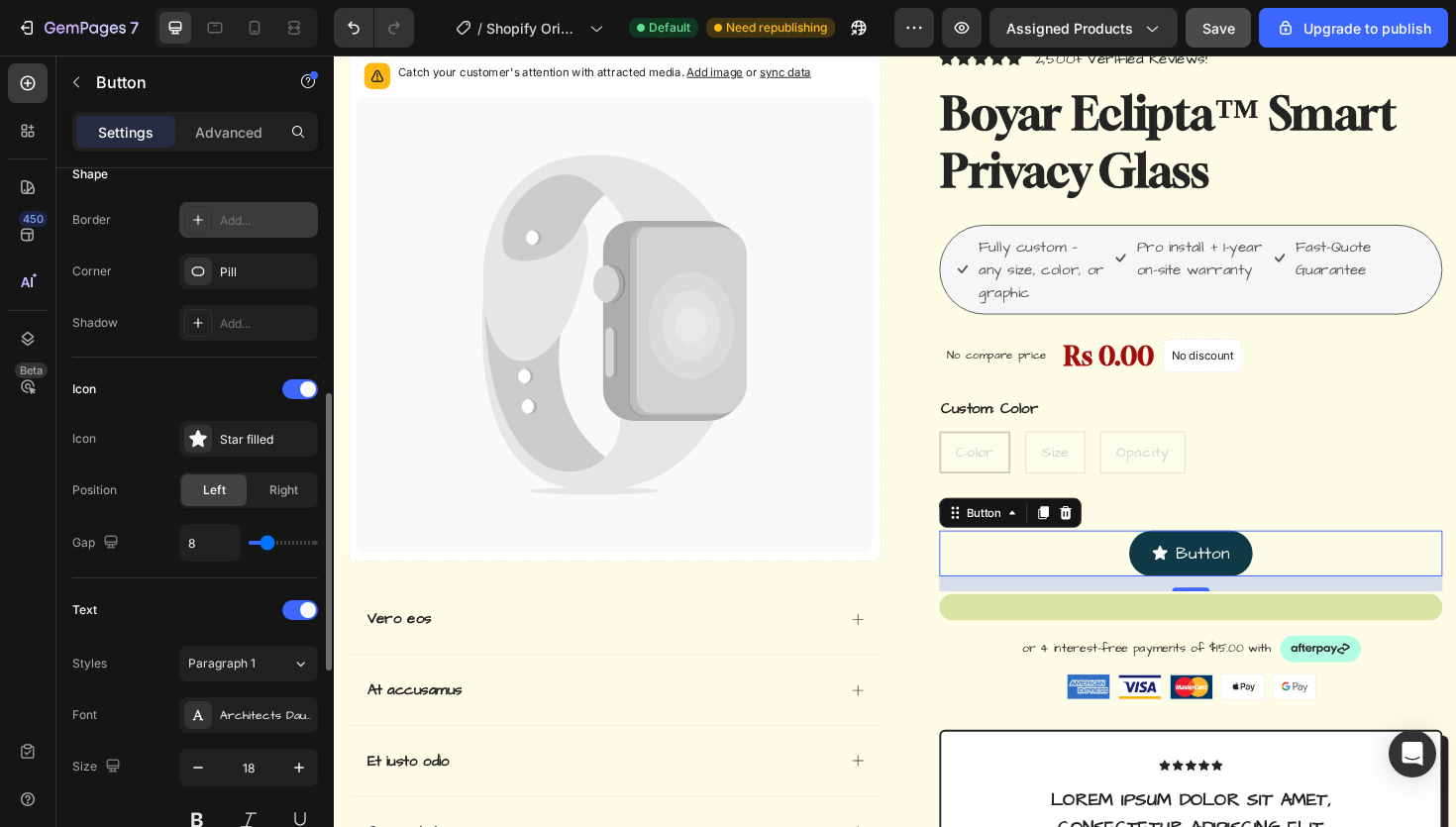 scroll, scrollTop: 505, scrollLeft: 0, axis: vertical 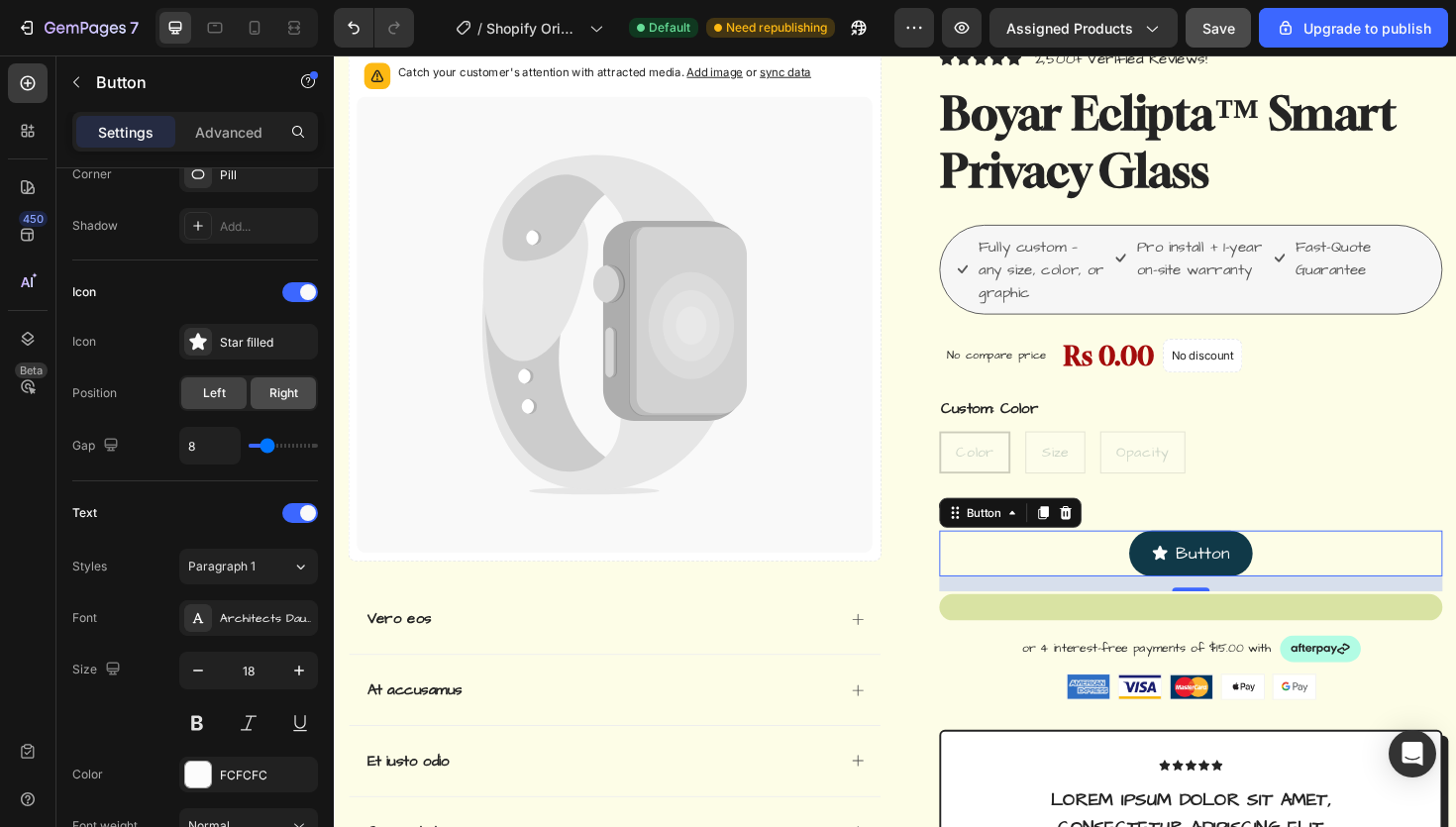 click on "Right" 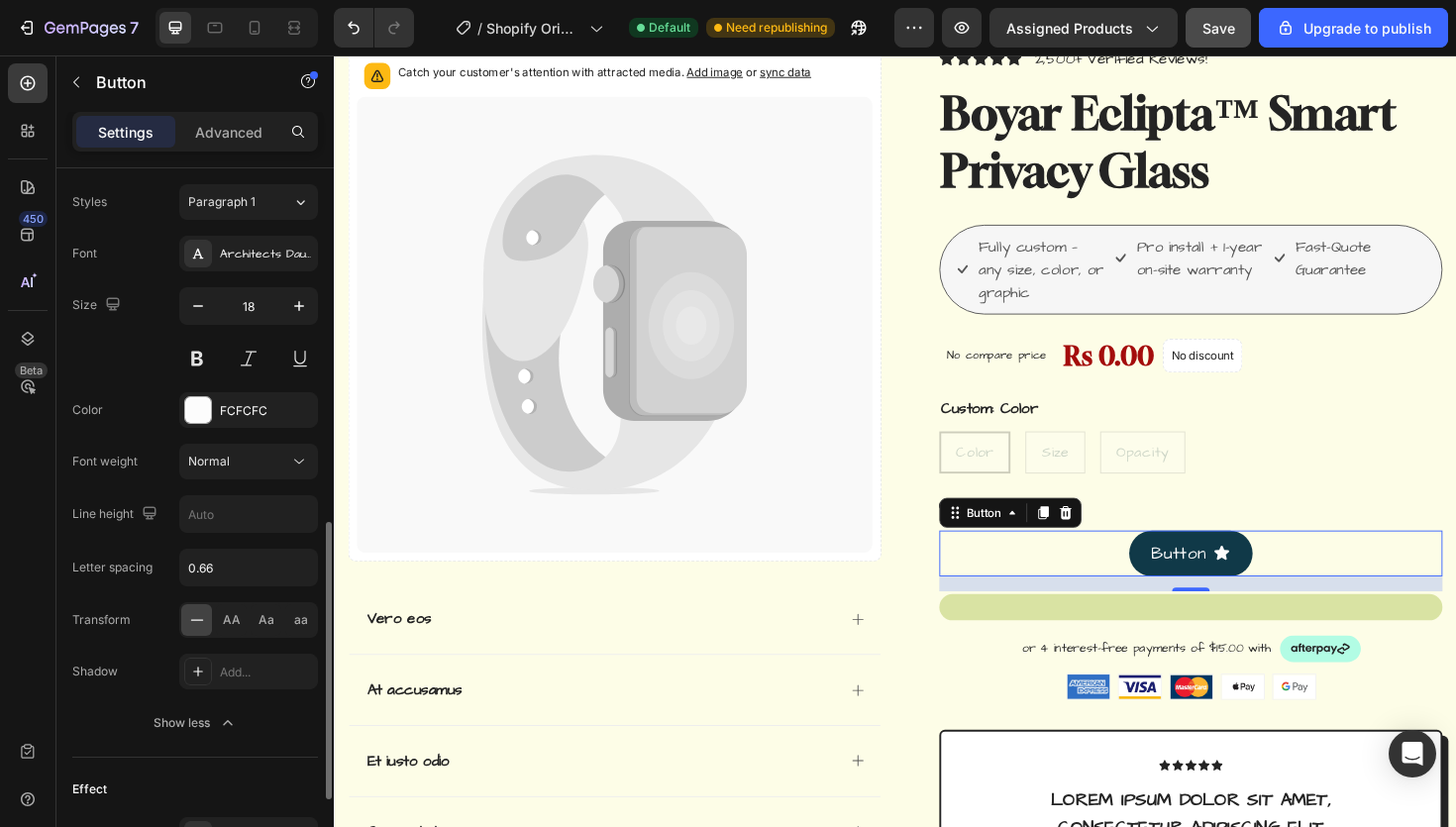 scroll, scrollTop: 880, scrollLeft: 0, axis: vertical 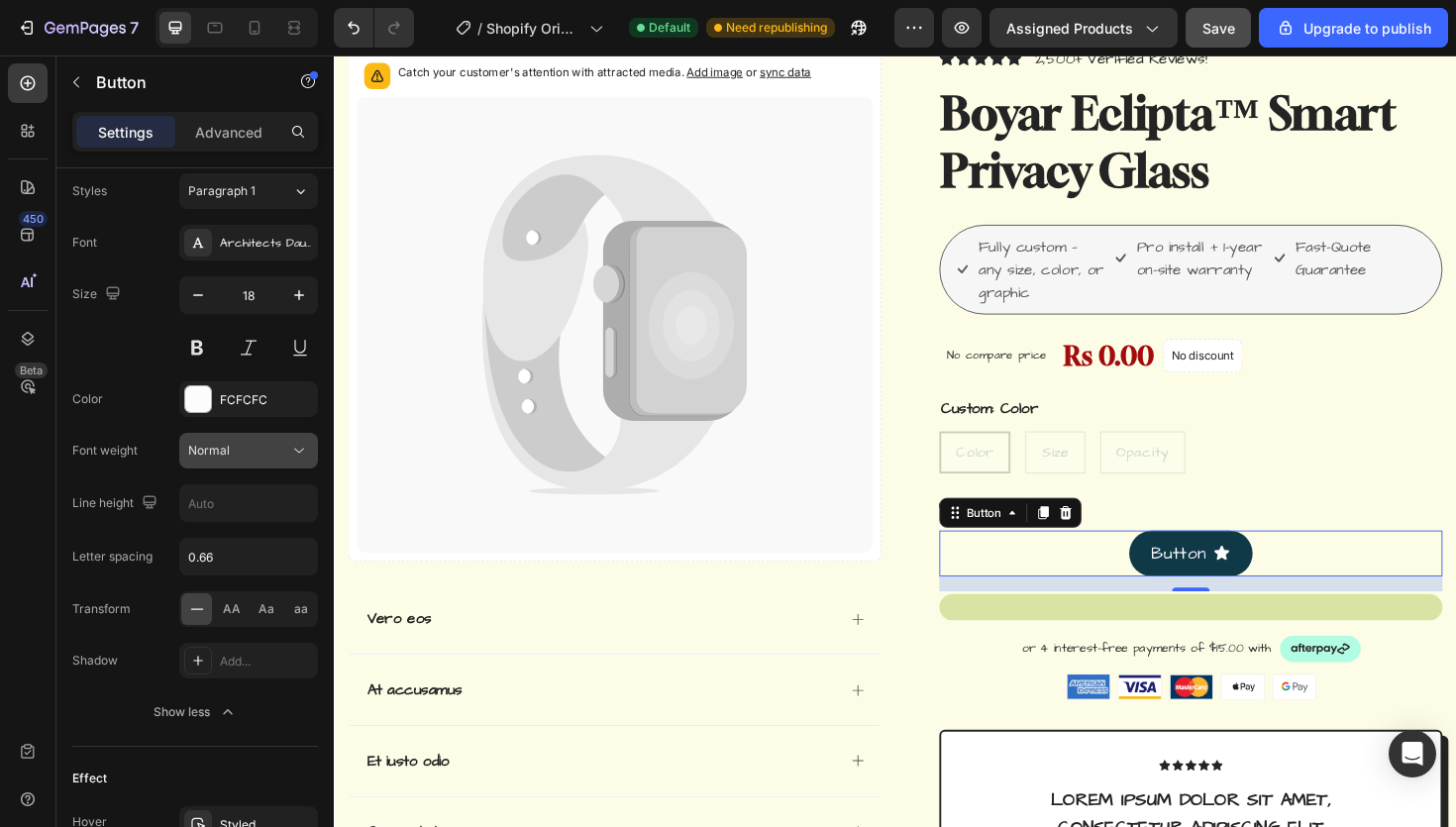 click on "Normal" at bounding box center (239, 451) 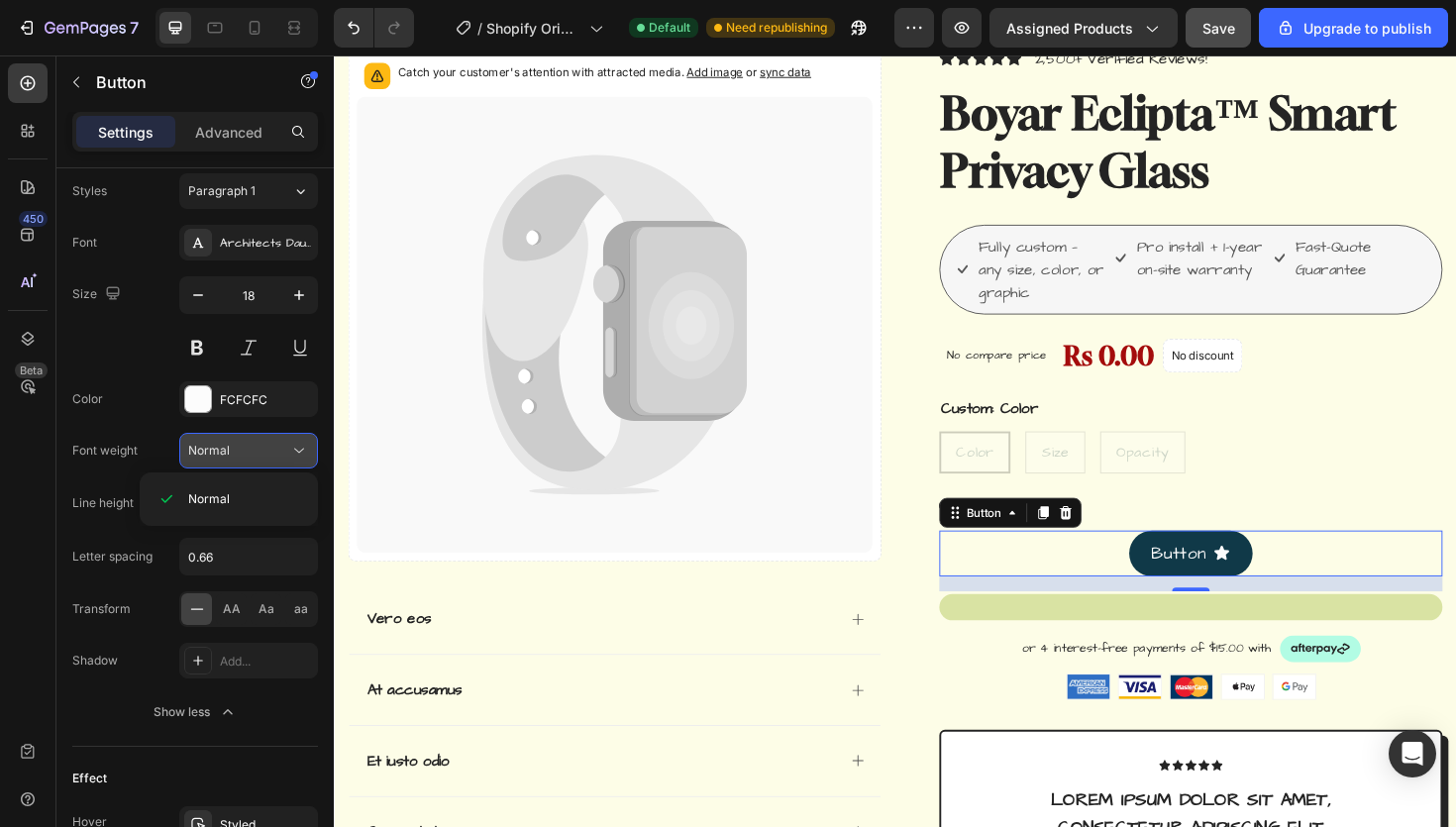 click on "Normal" at bounding box center (239, 451) 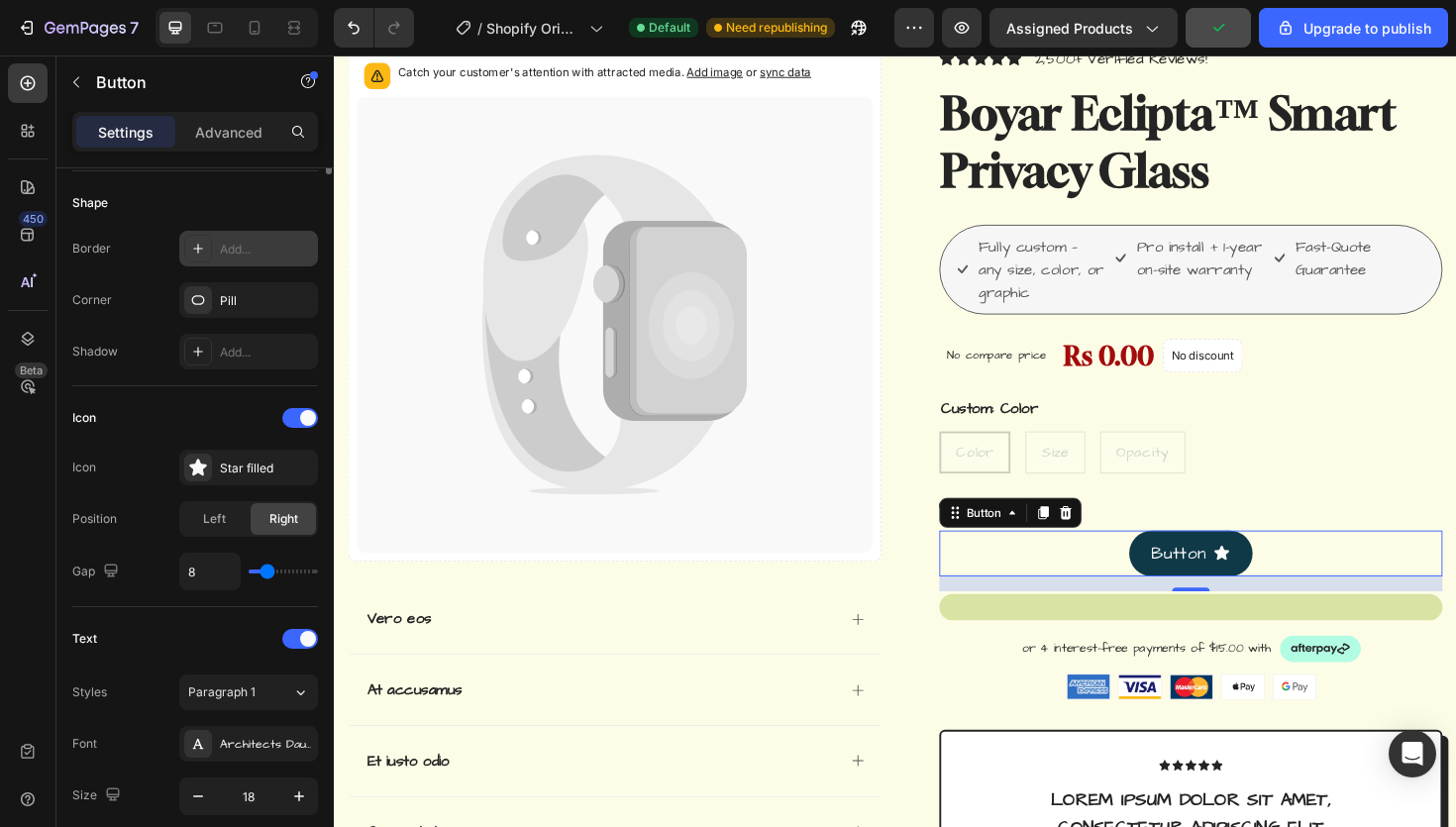 scroll, scrollTop: 0, scrollLeft: 0, axis: both 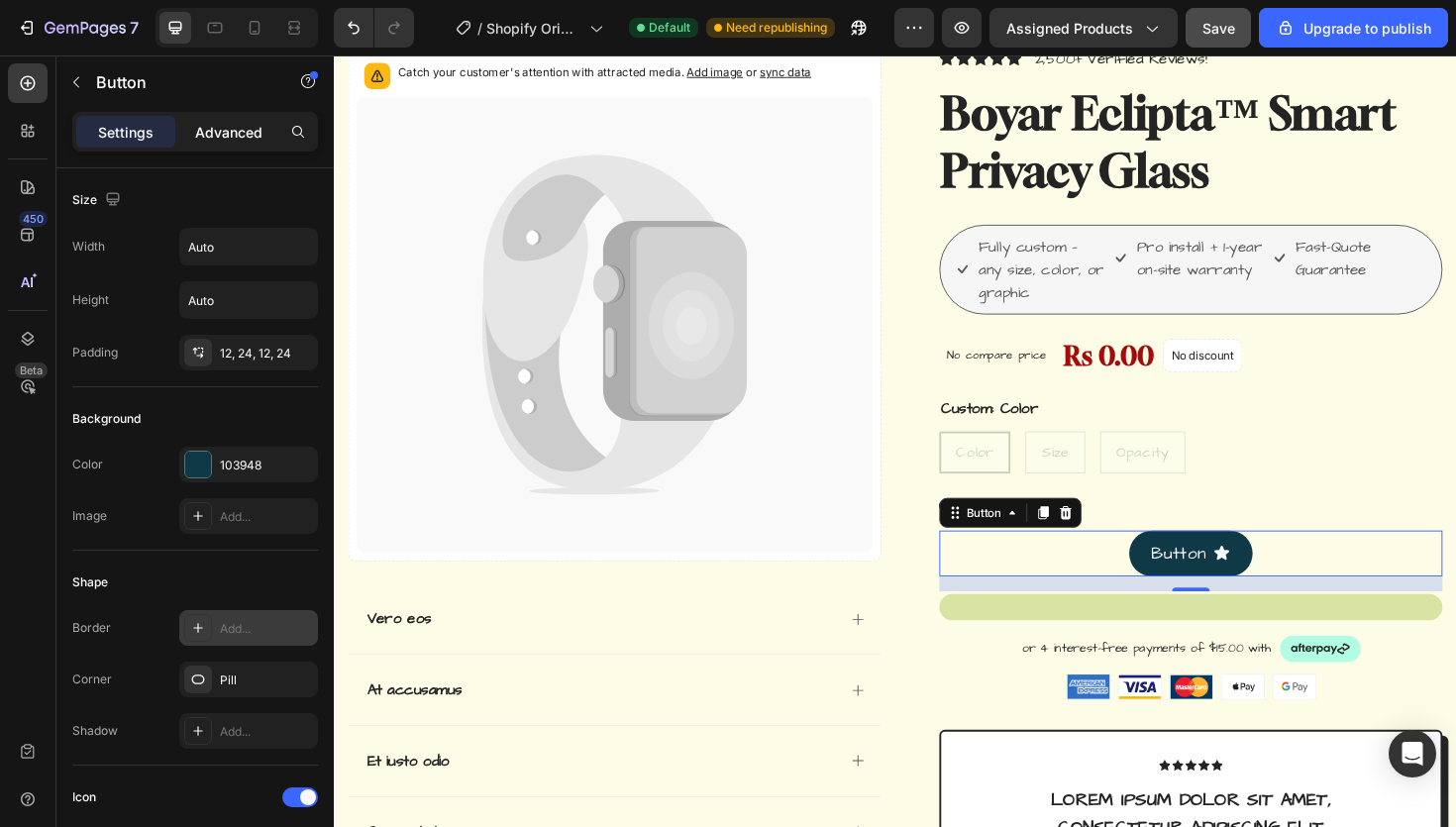click on "Advanced" 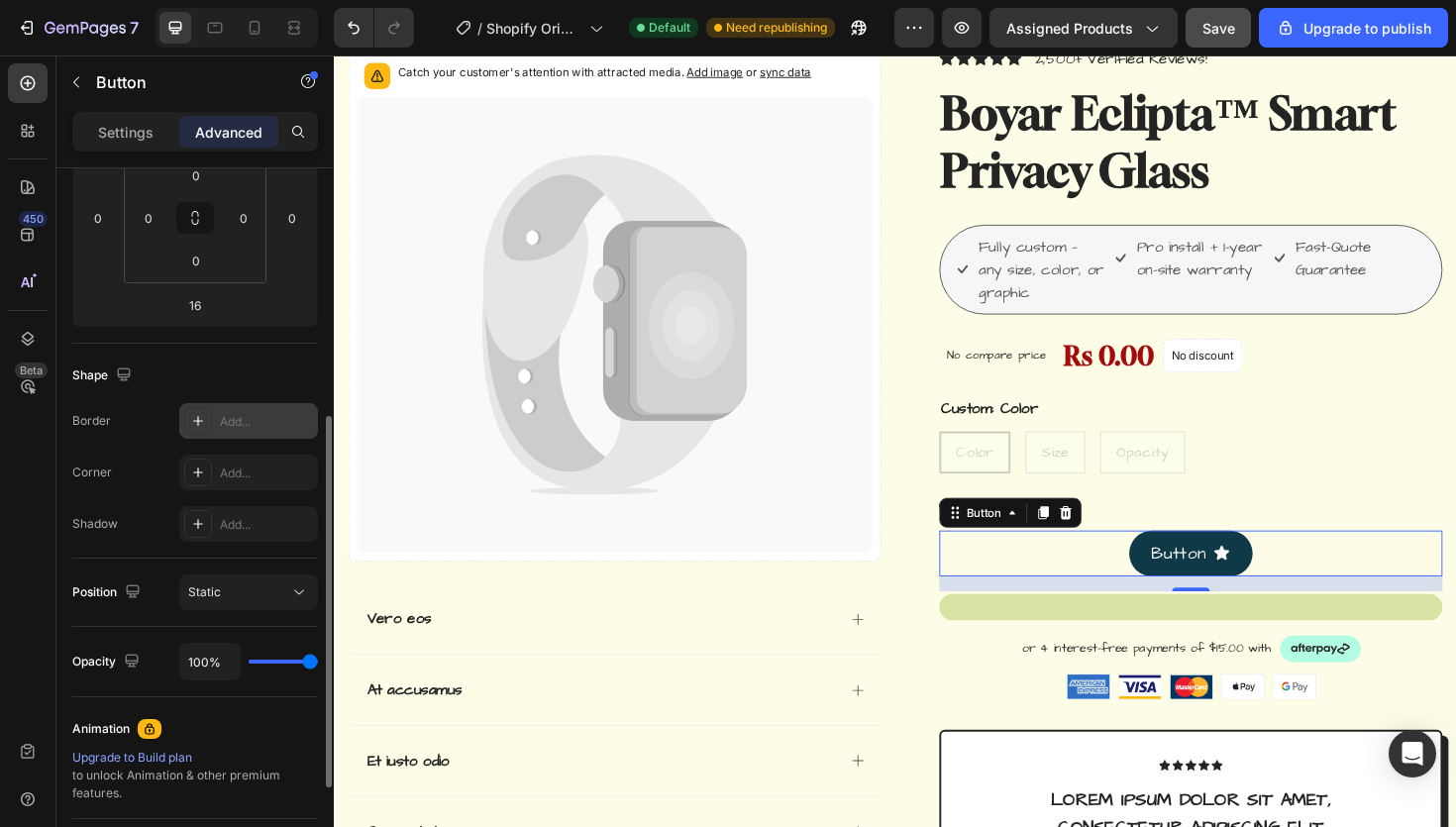 scroll, scrollTop: 382, scrollLeft: 0, axis: vertical 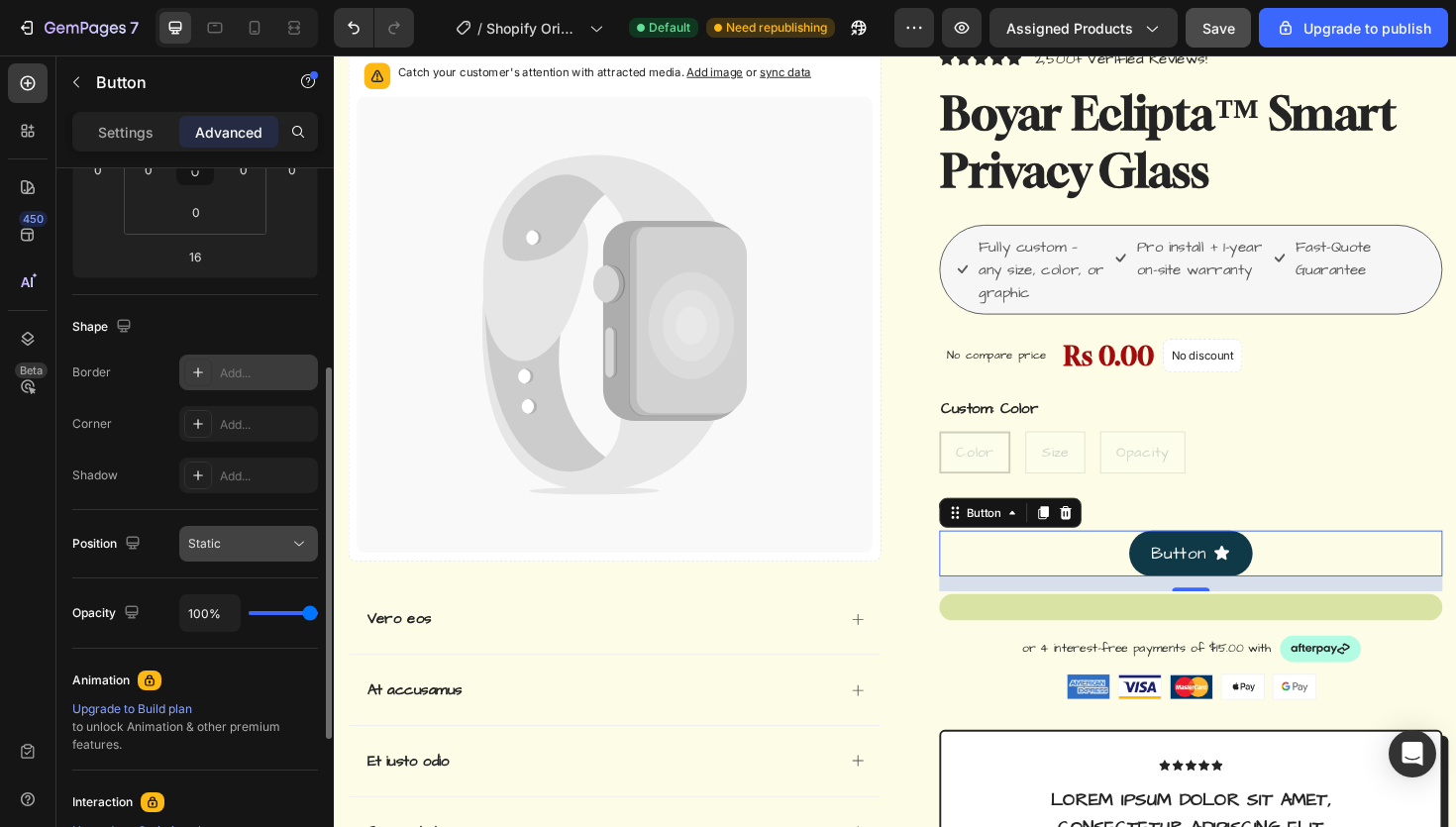 click on "Static" at bounding box center [239, 544] 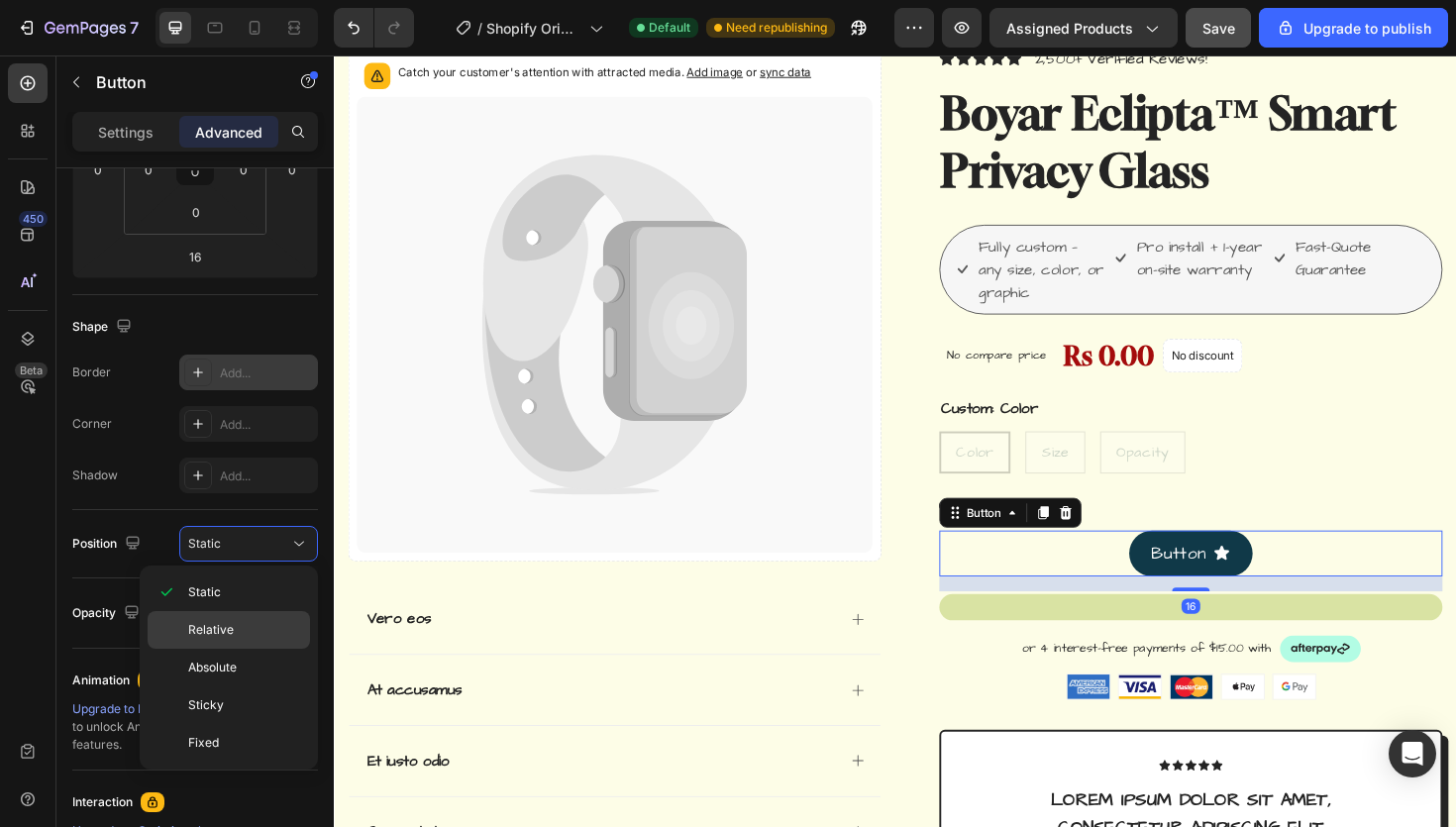 click on "Relative" at bounding box center [245, 630] 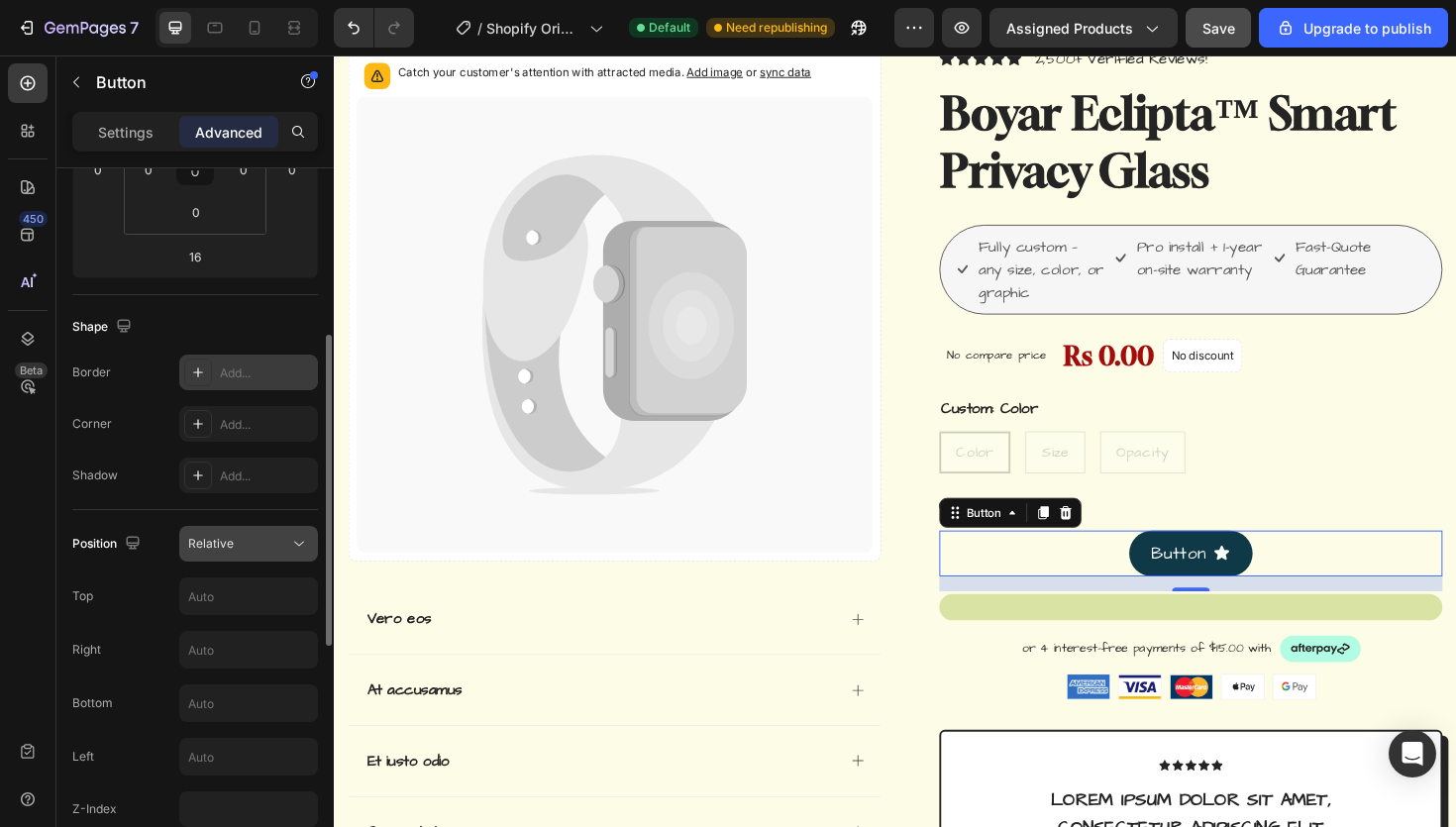 click on "Relative" at bounding box center (239, 544) 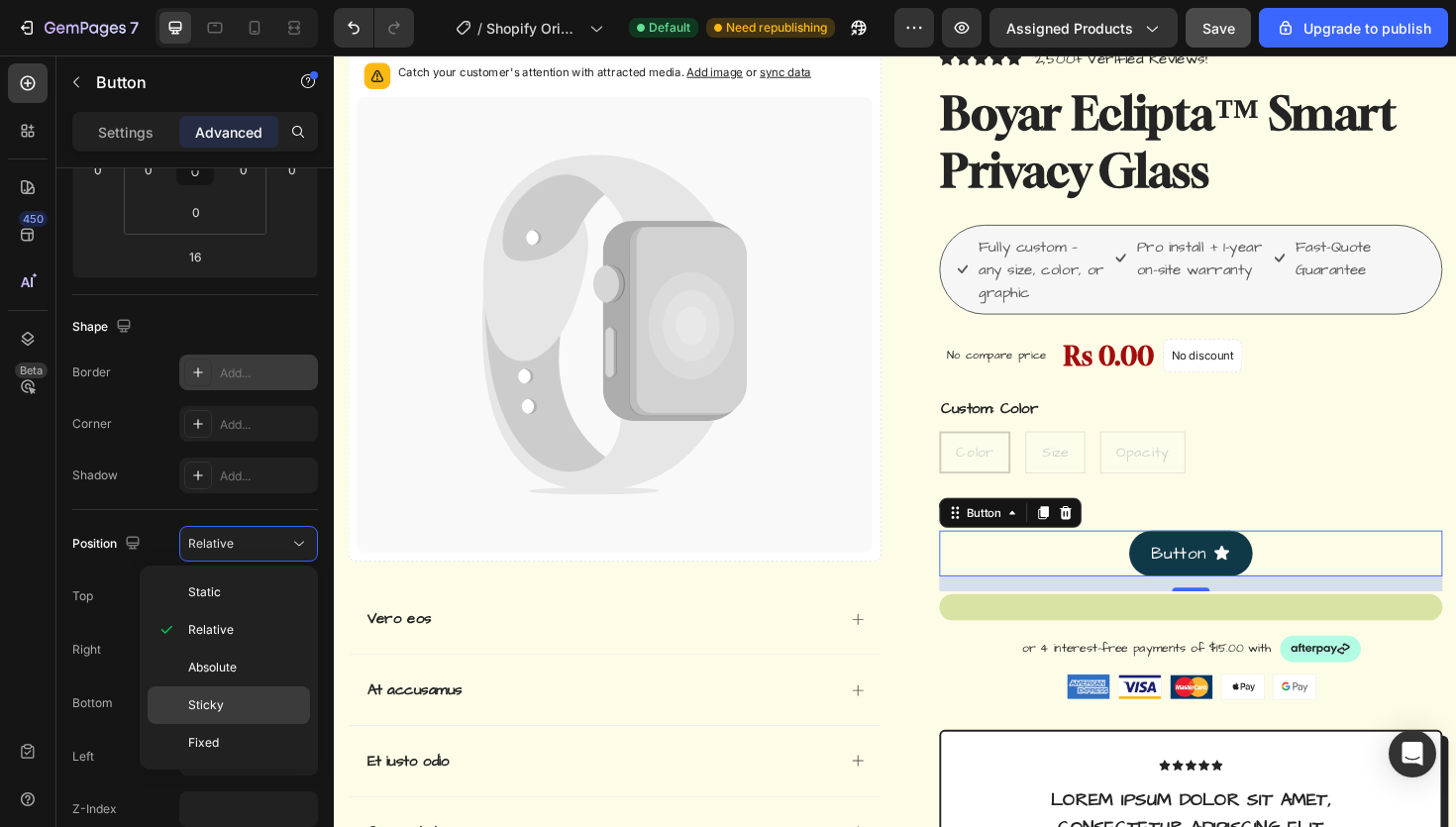 click on "Sticky" at bounding box center (245, 705) 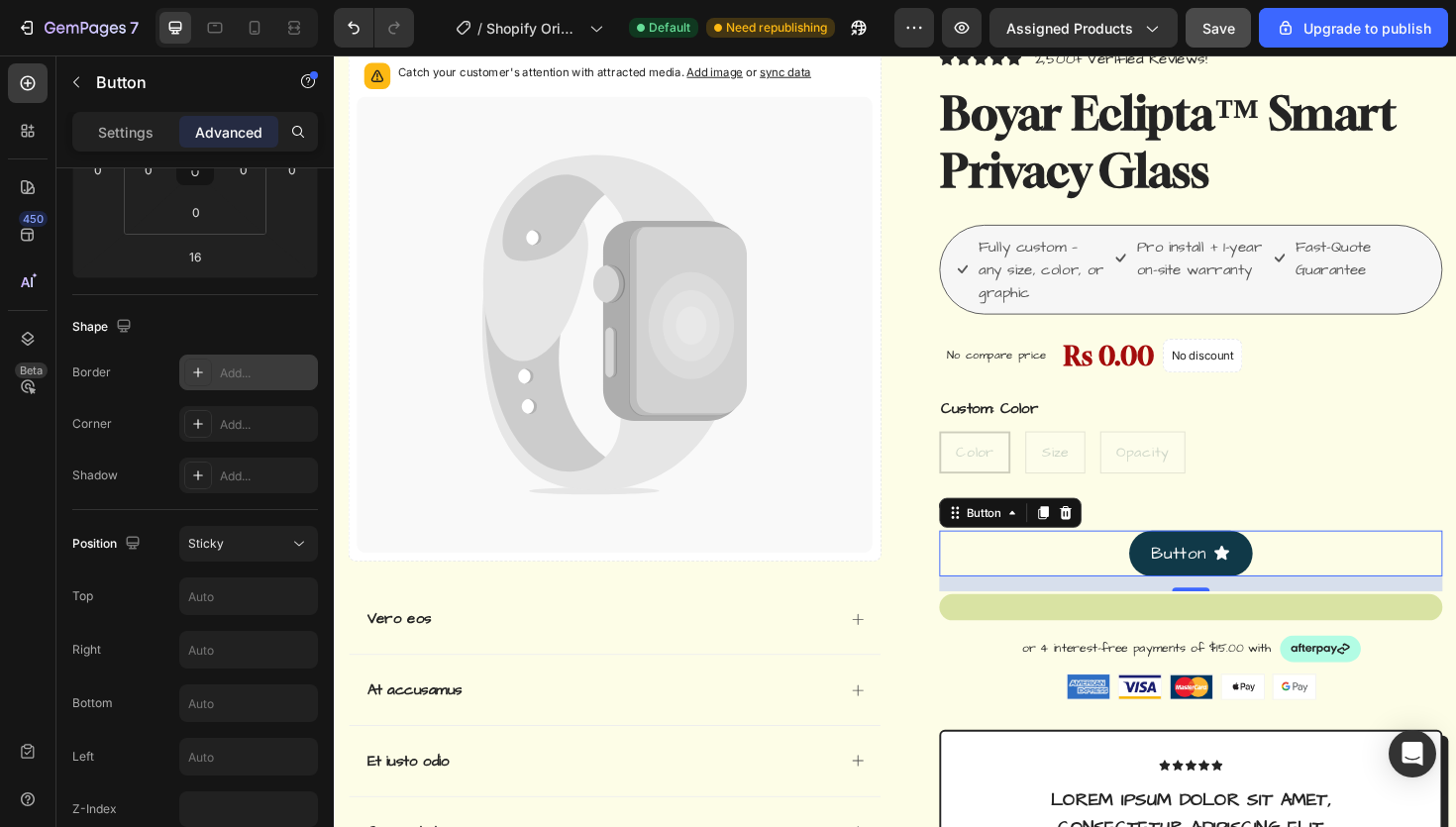 type on "0" 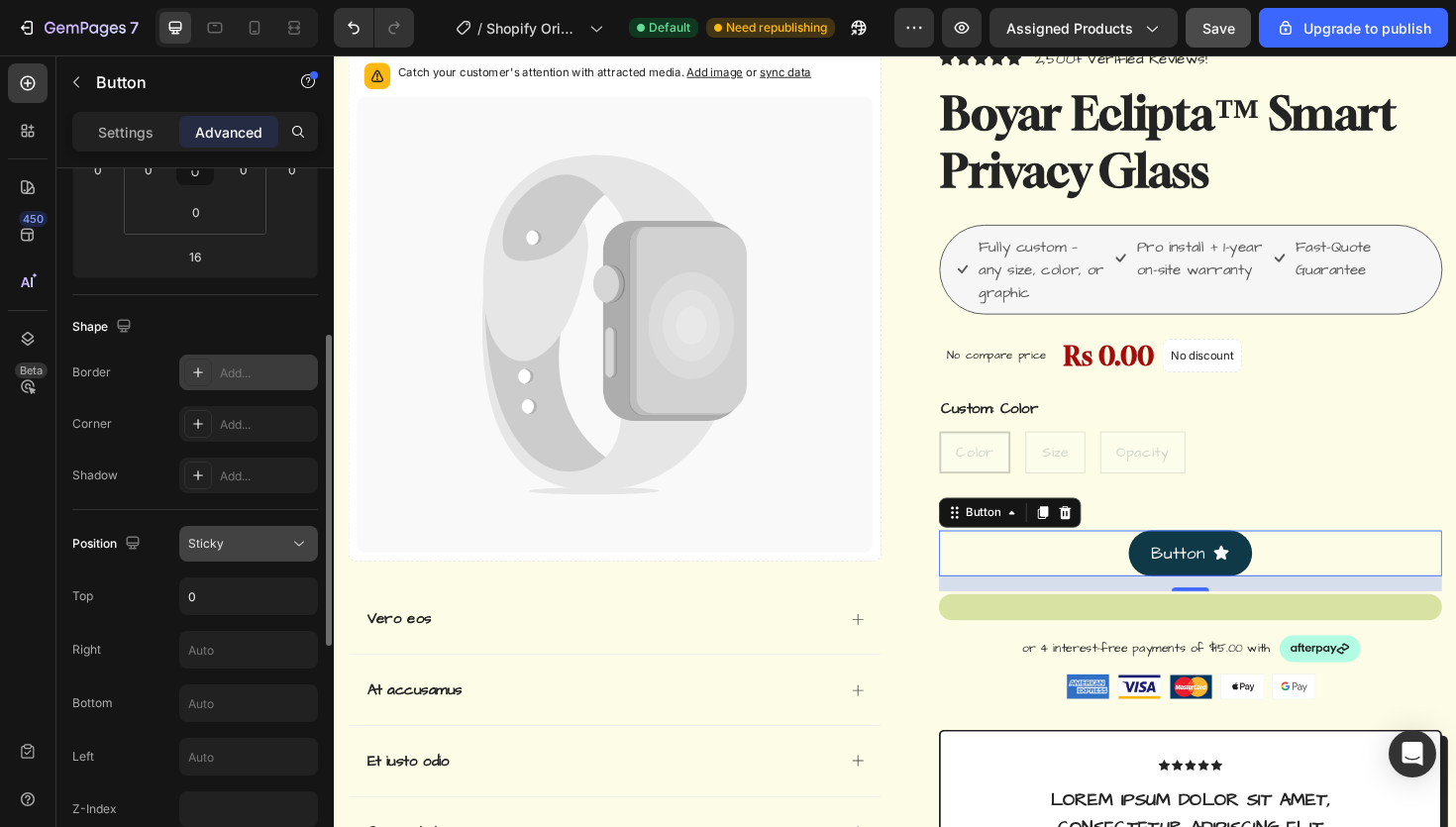click on "Sticky" at bounding box center (239, 544) 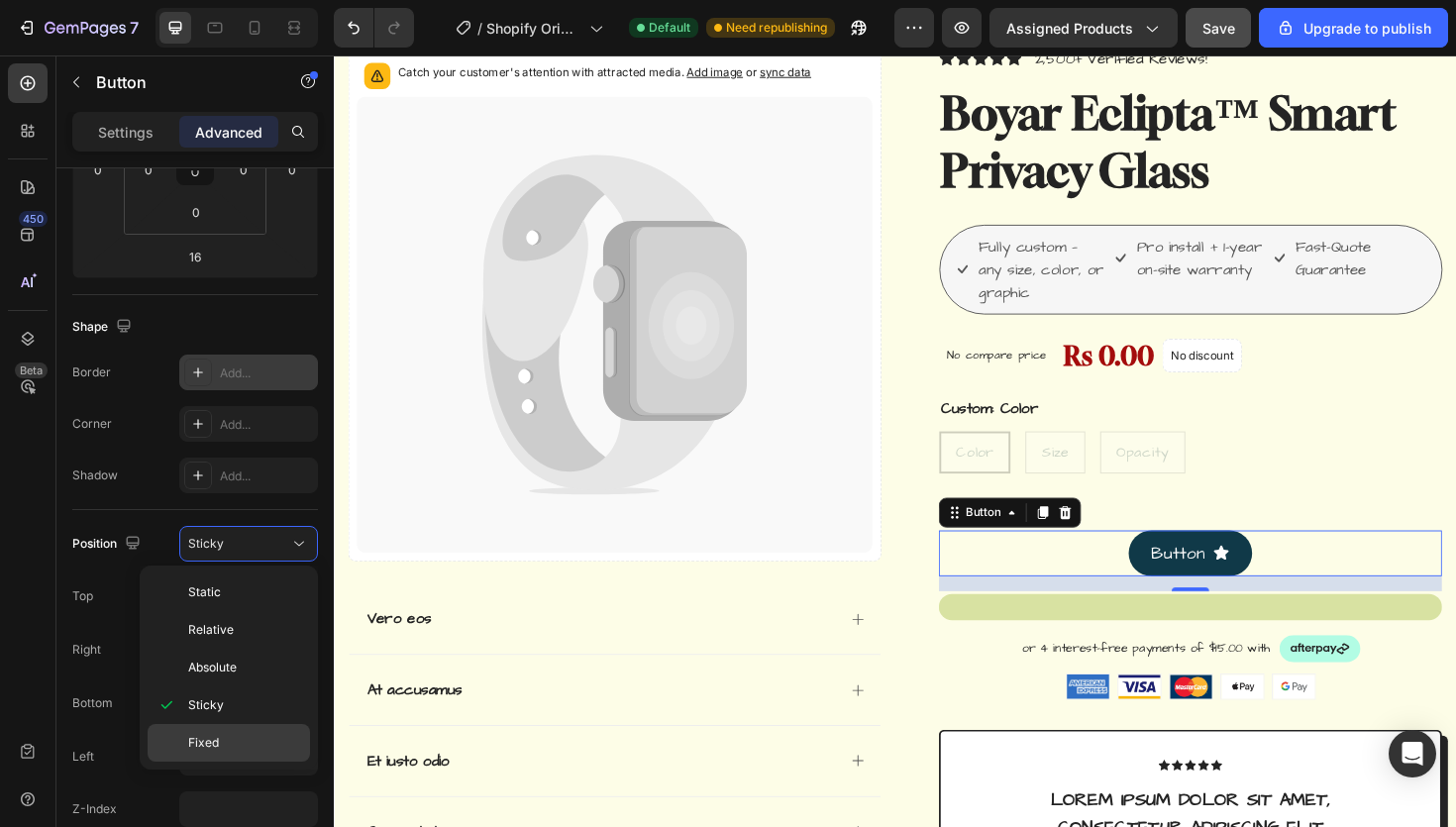 click on "Fixed" at bounding box center [245, 743] 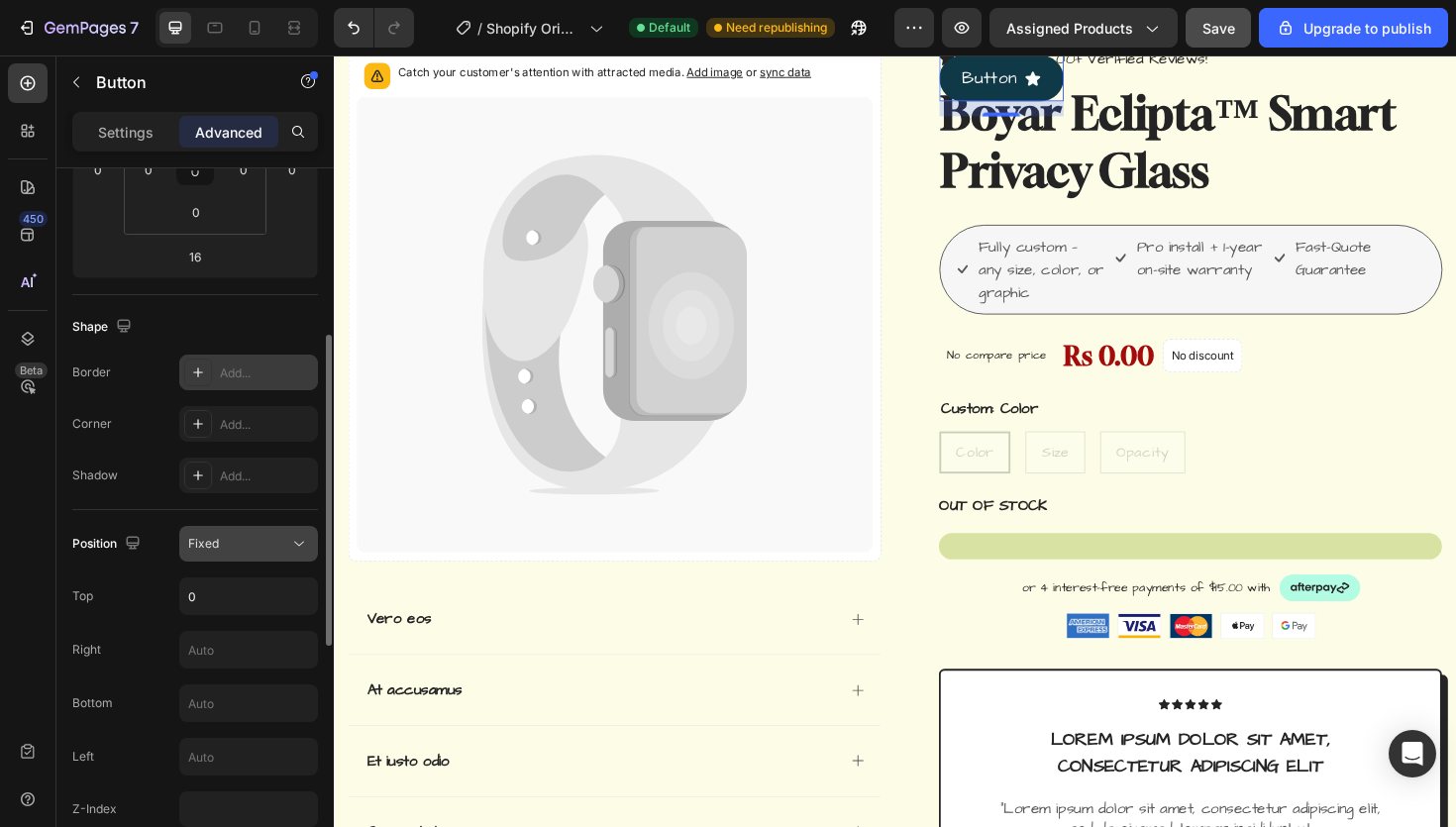 click on "Fixed" at bounding box center (239, 544) 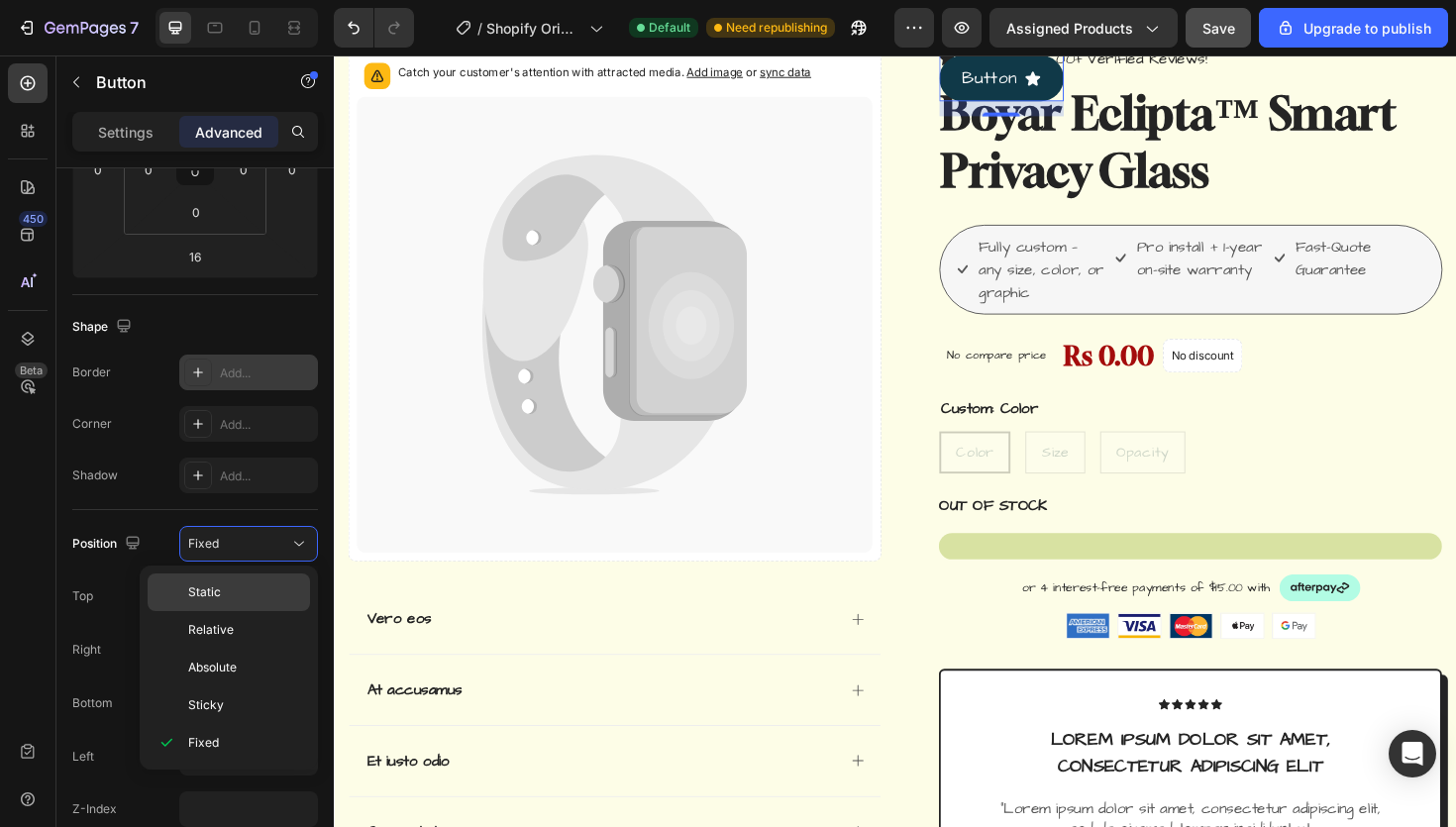 click on "Static" at bounding box center (245, 592) 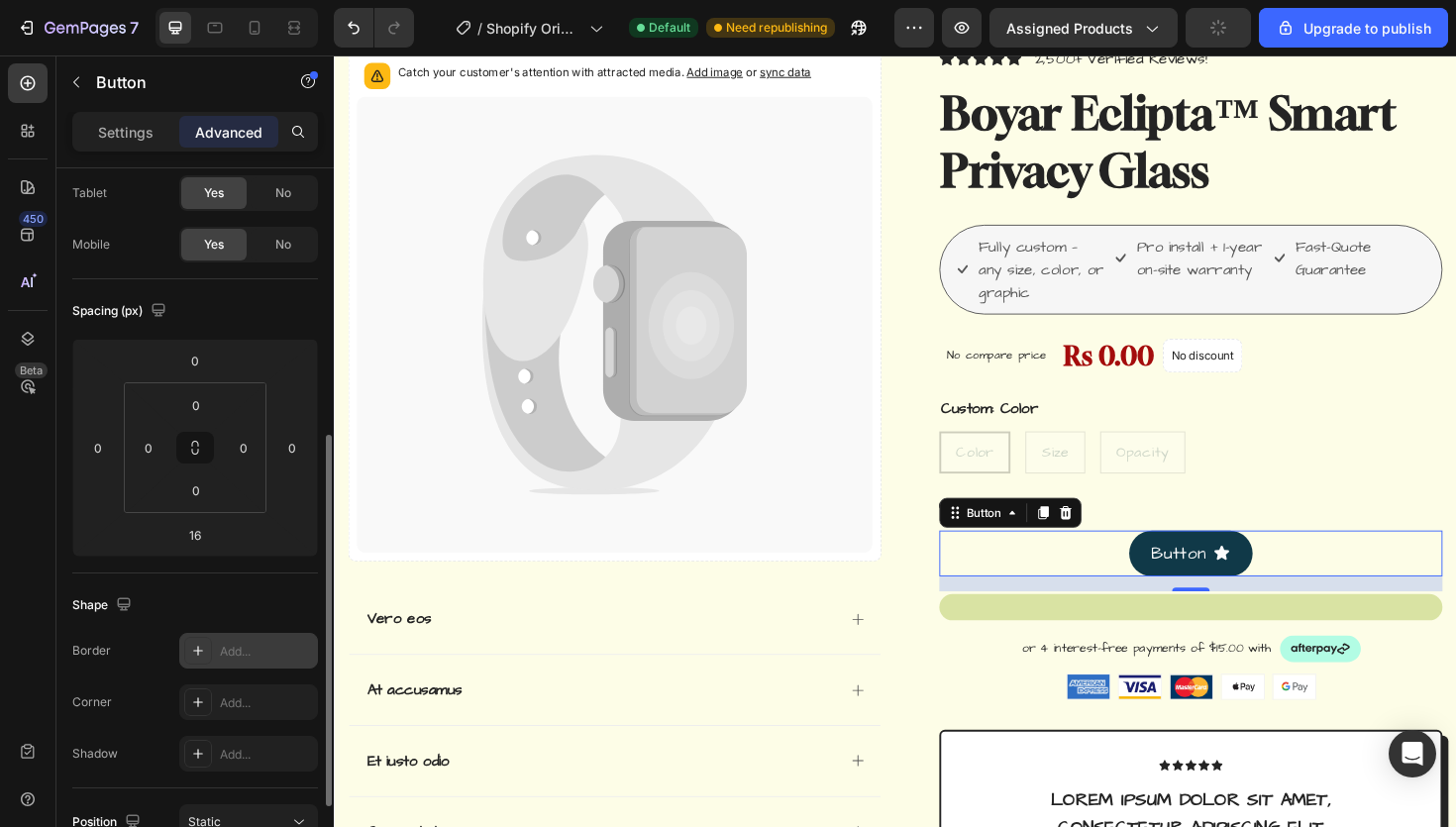 scroll, scrollTop: 0, scrollLeft: 0, axis: both 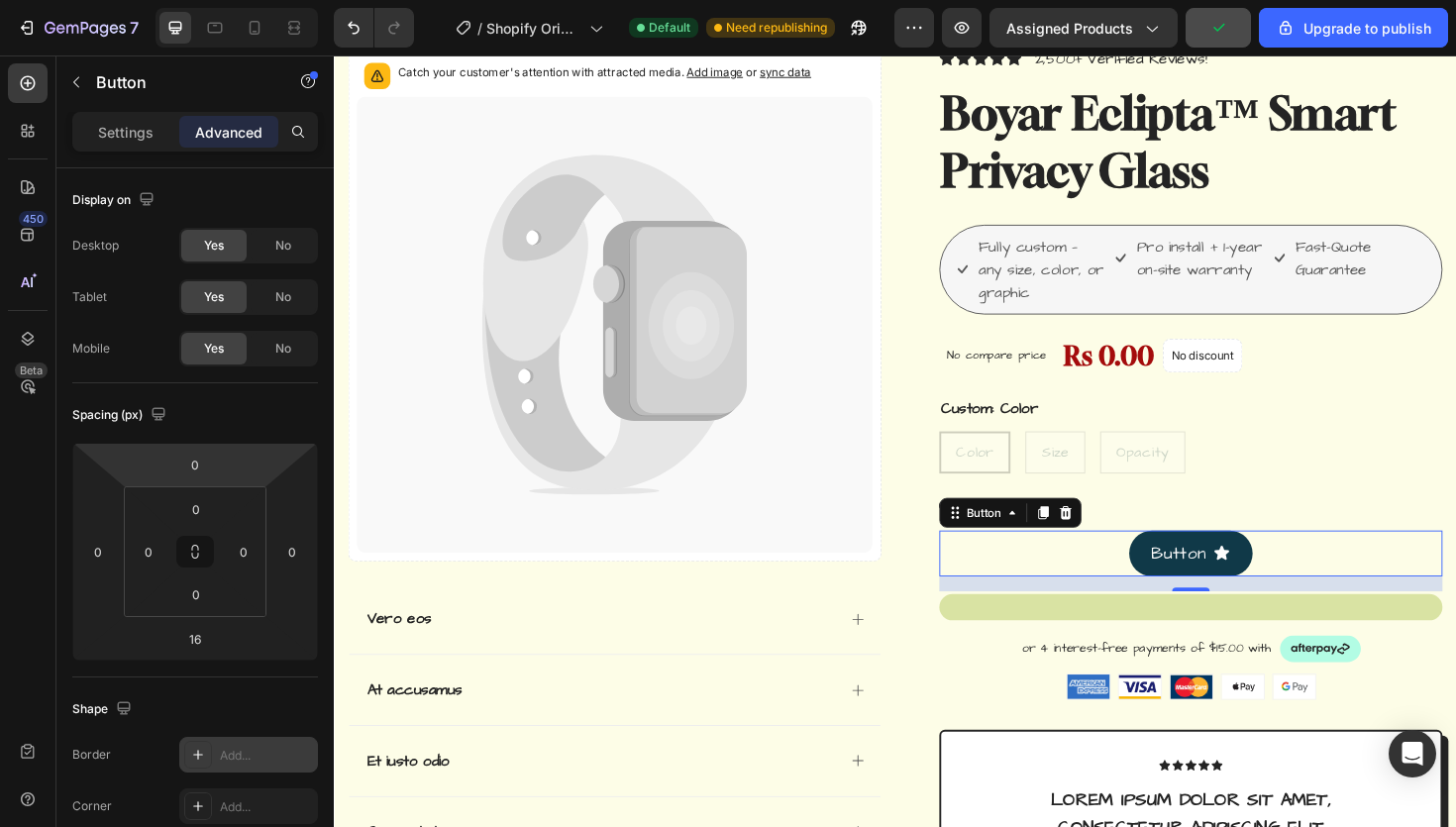 click on "Settings Advanced" at bounding box center (195, 132) 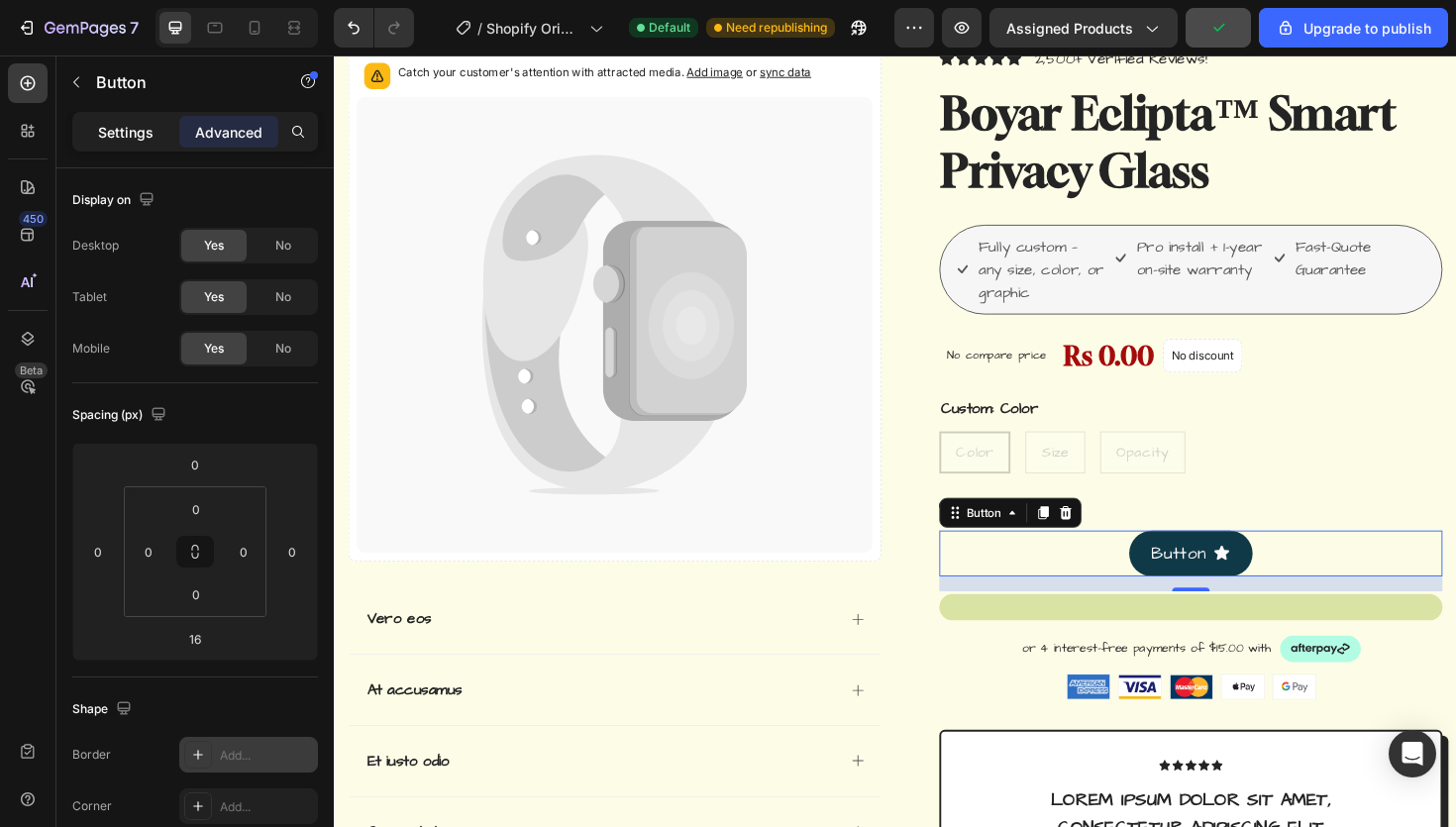 click on "Settings" 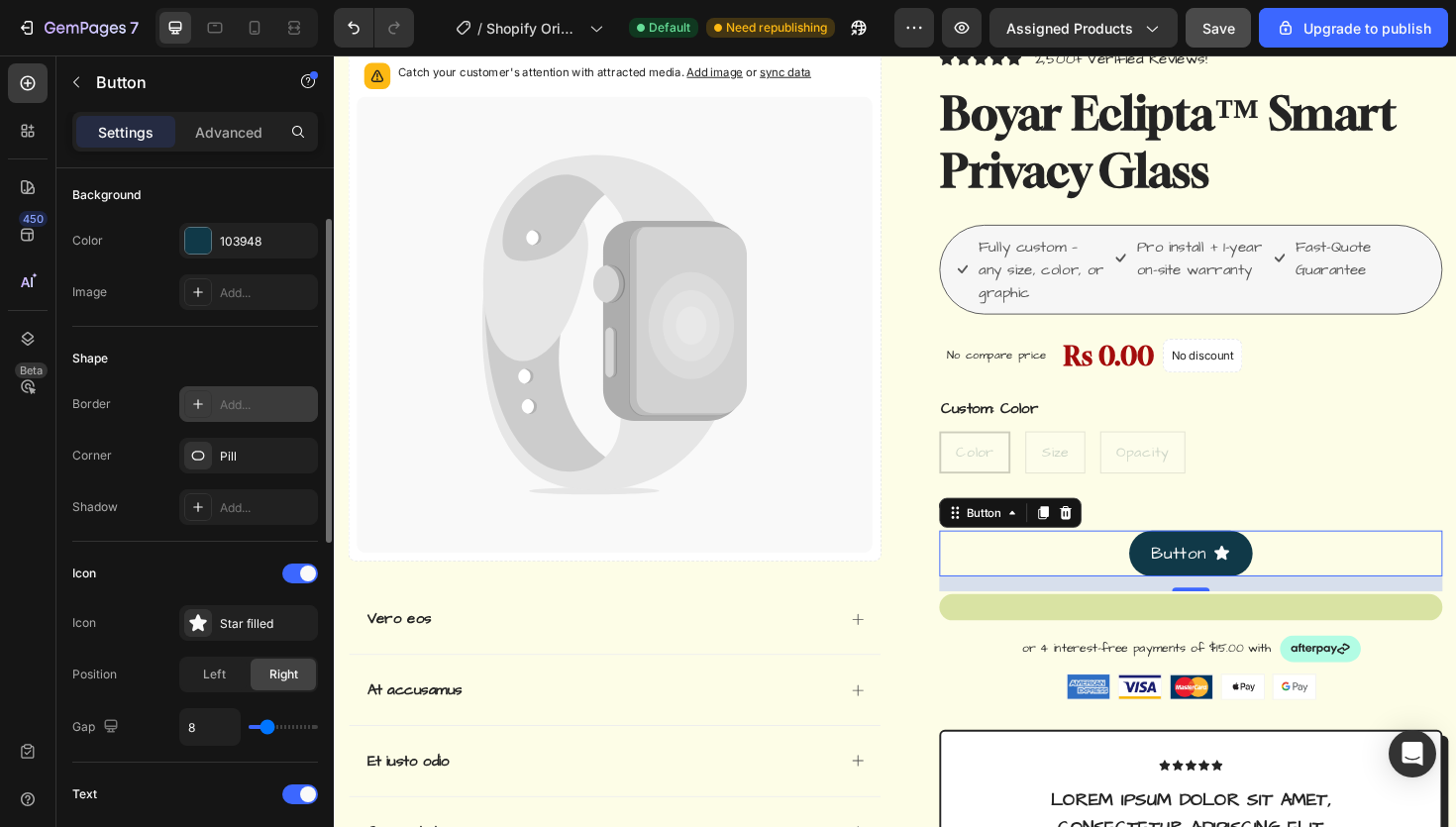 scroll, scrollTop: 240, scrollLeft: 0, axis: vertical 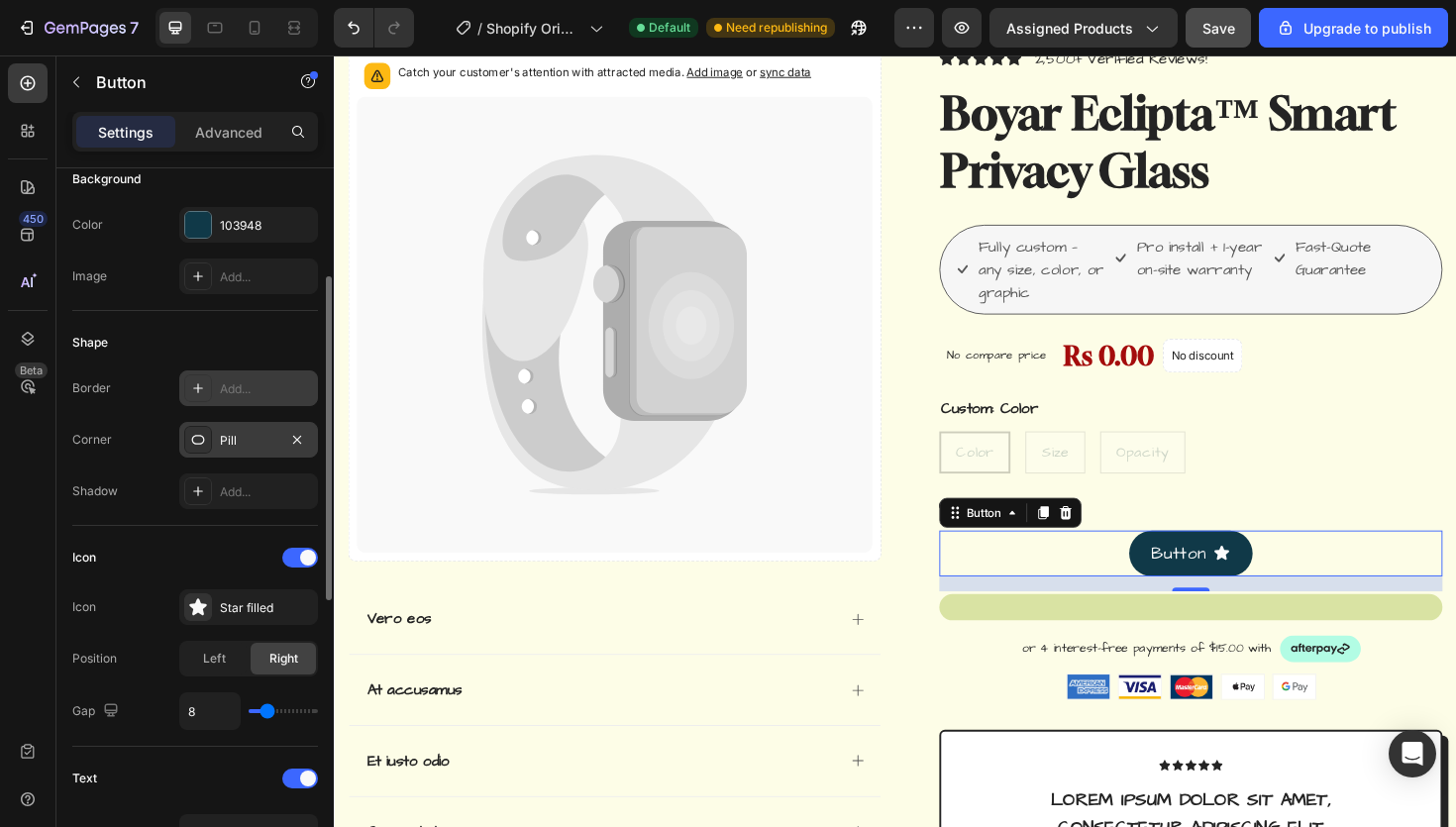 click on "Pill" at bounding box center (249, 440) 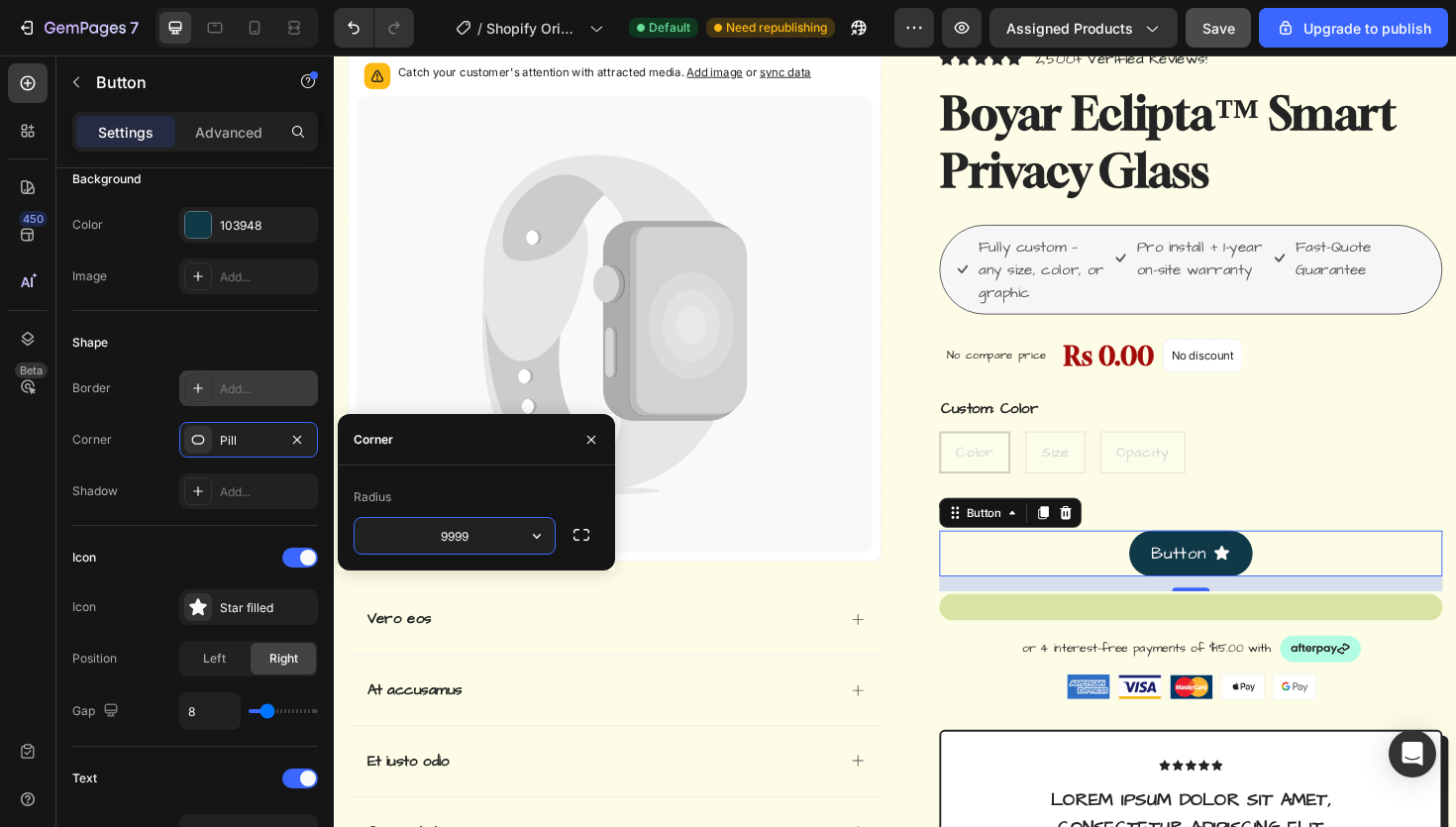click on "9999" at bounding box center [455, 536] 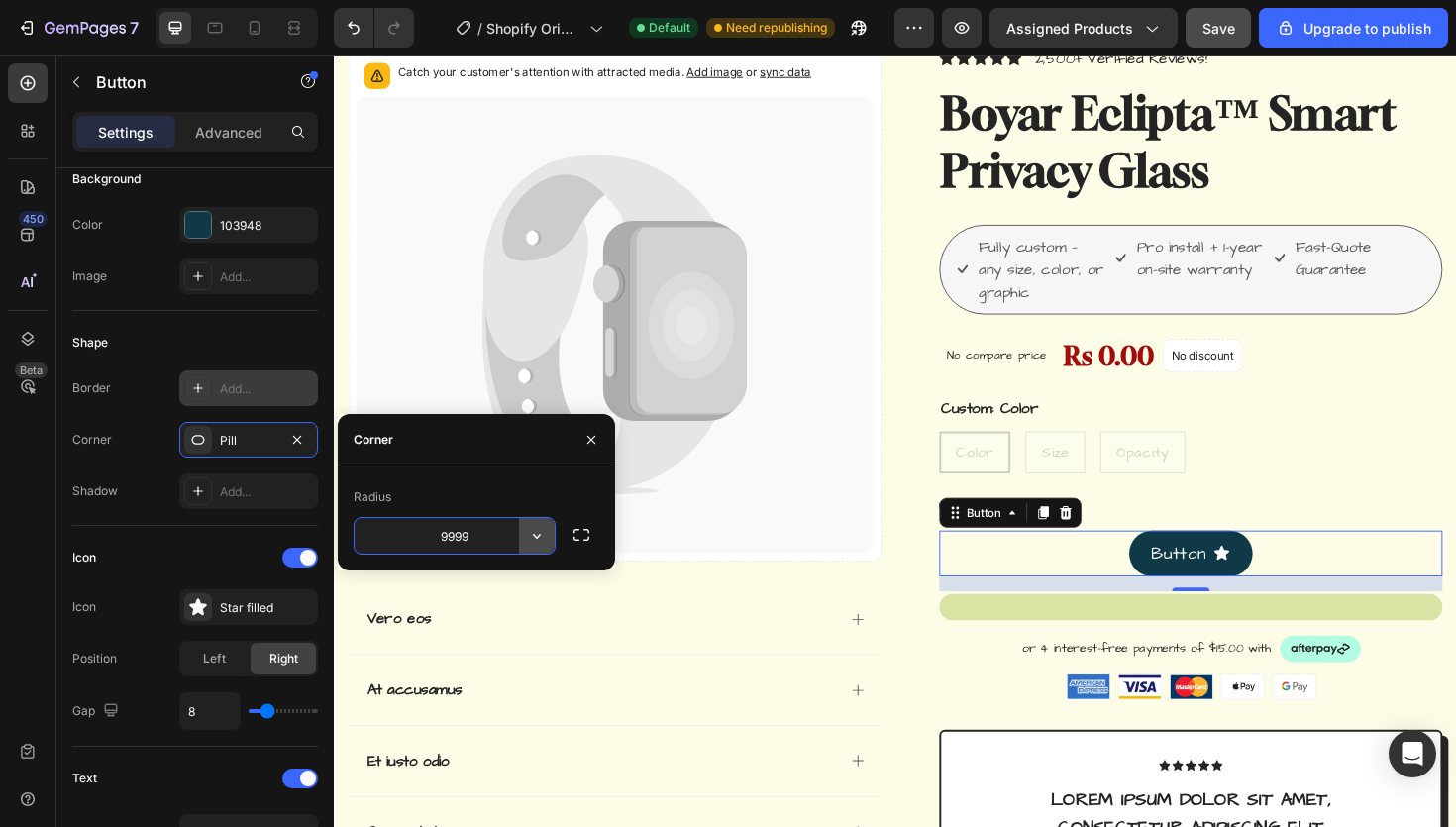 click 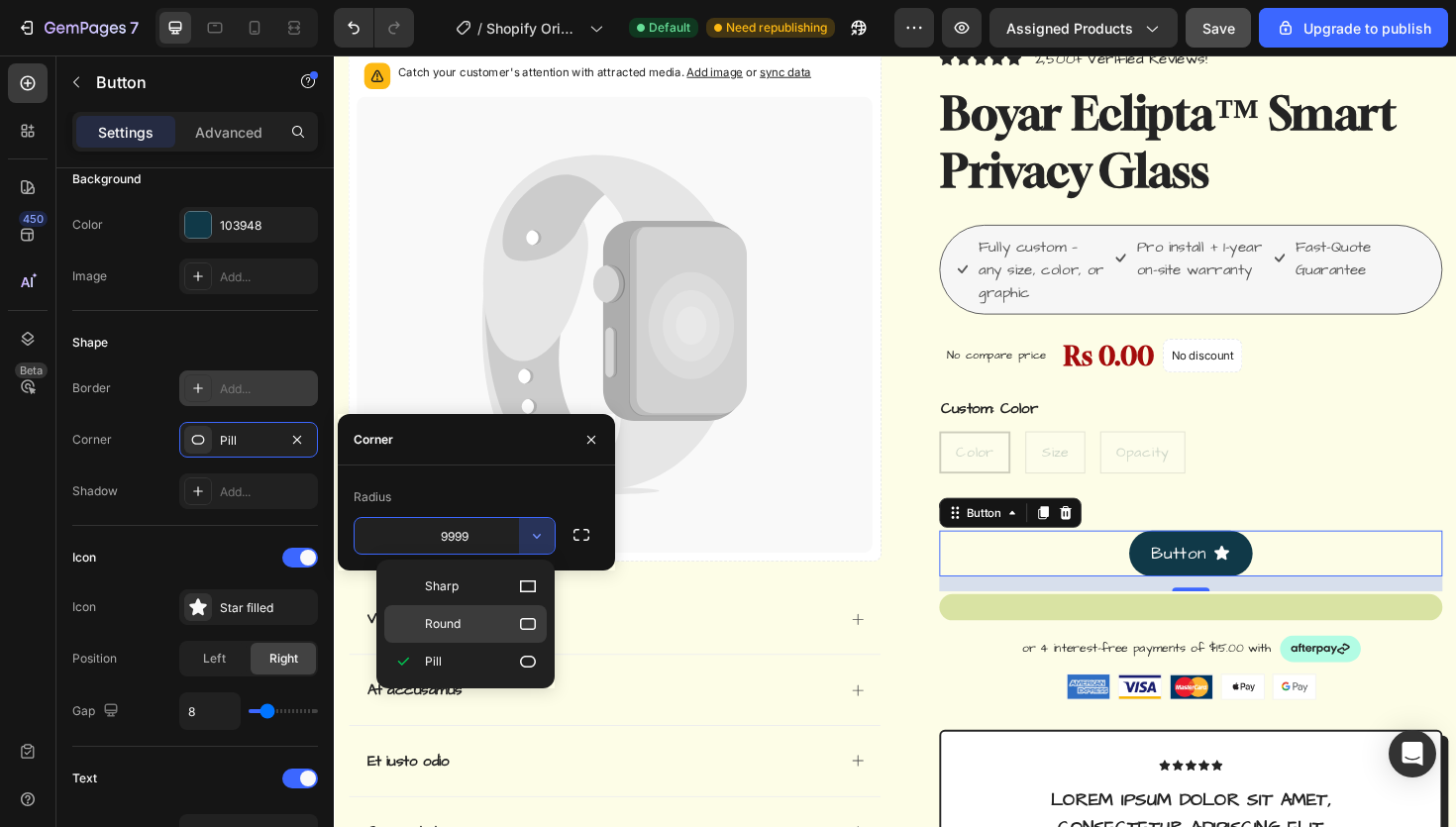 click on "Round" 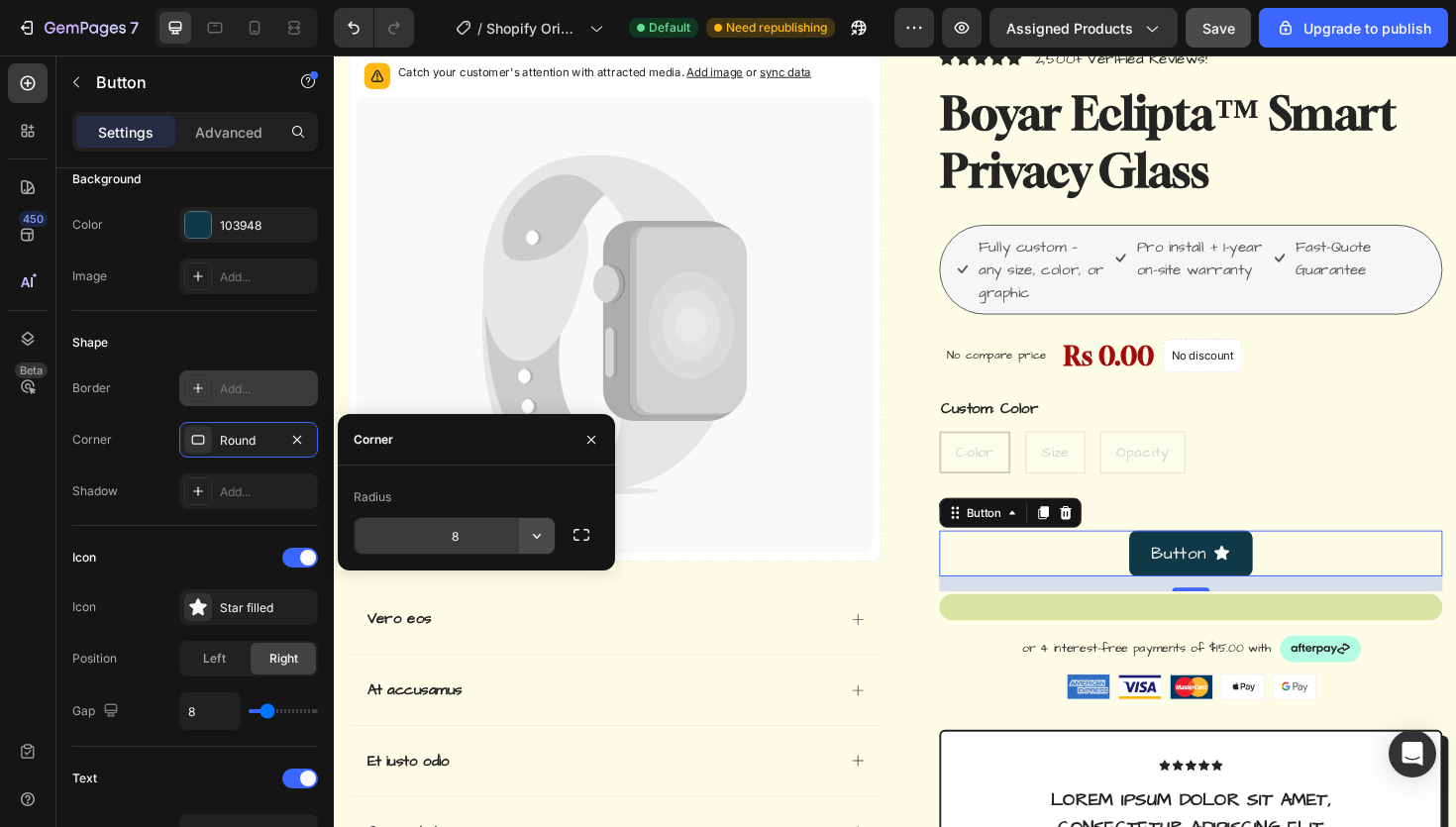 click 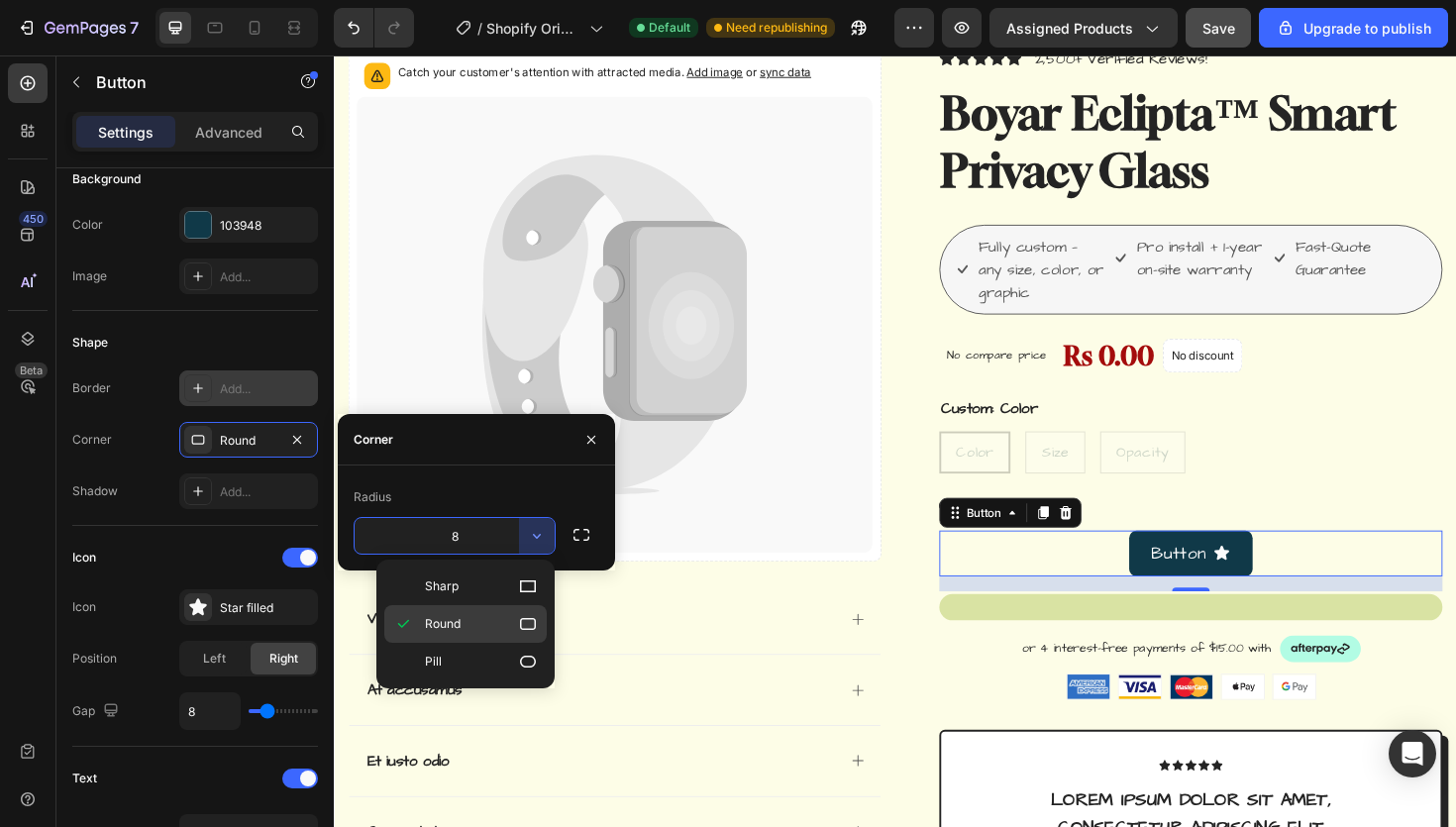 click on "Round" 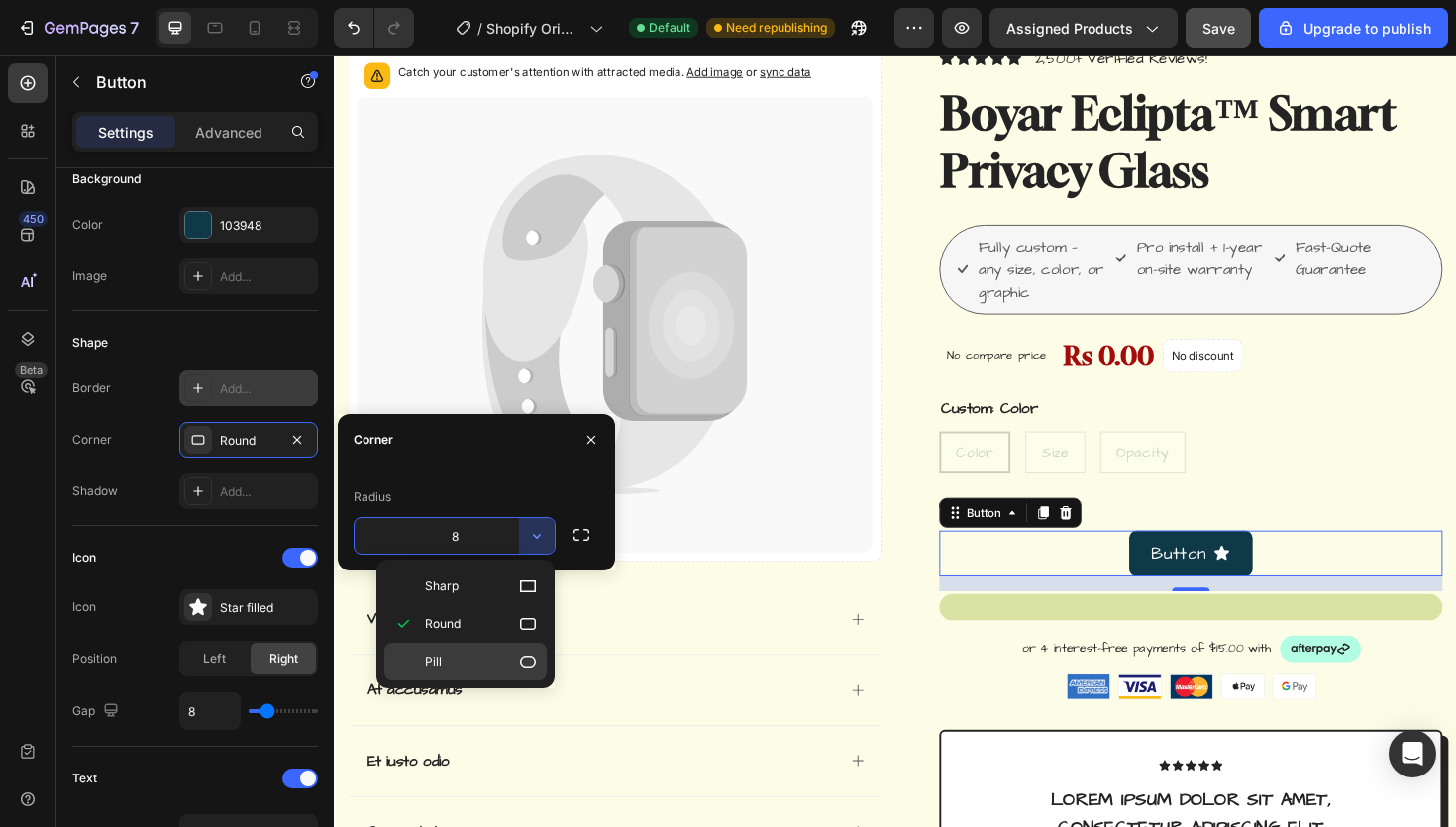 click 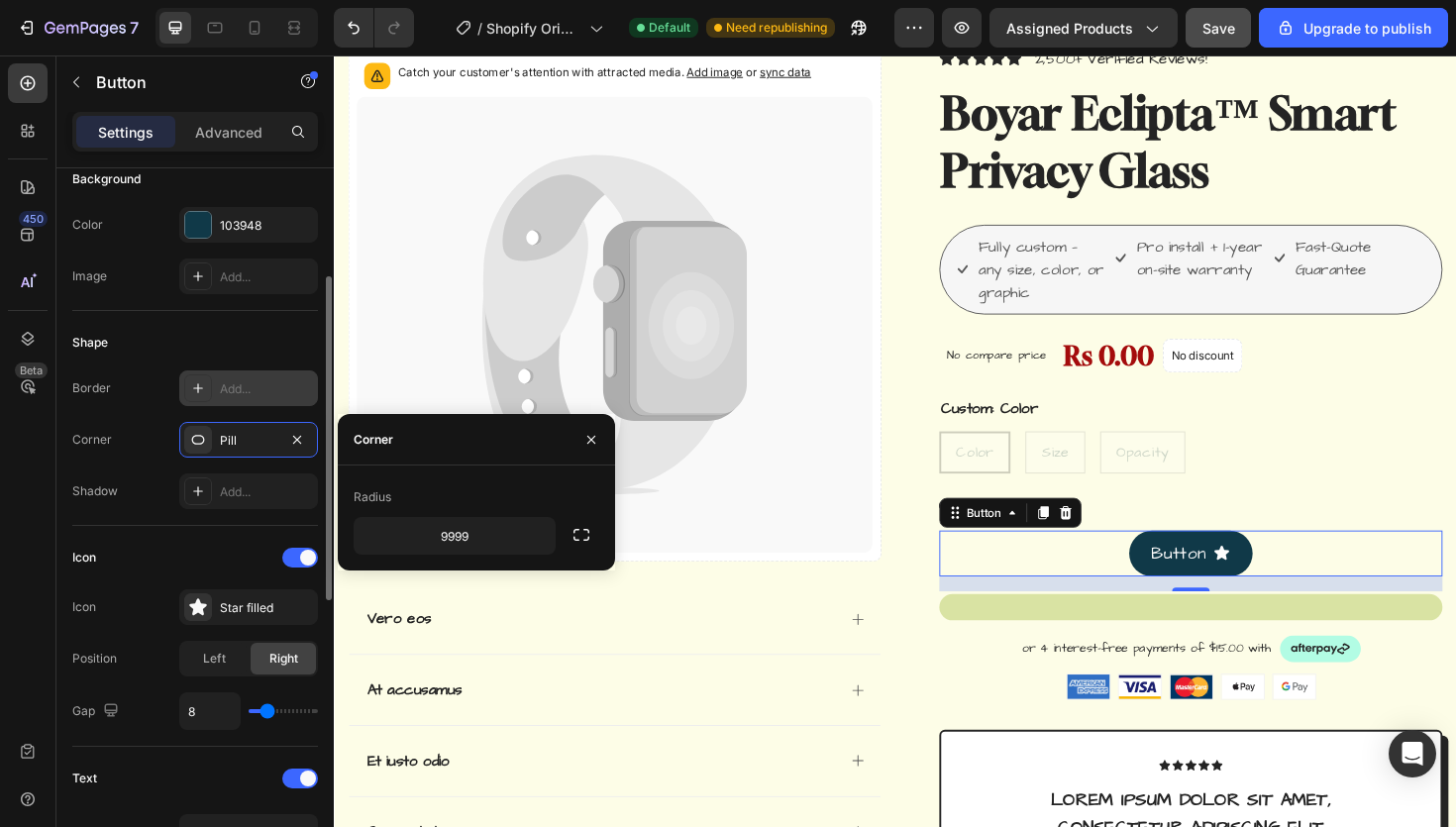 click on "Icon Icon Star filled Position Left Right Gap 8" at bounding box center [195, 636] 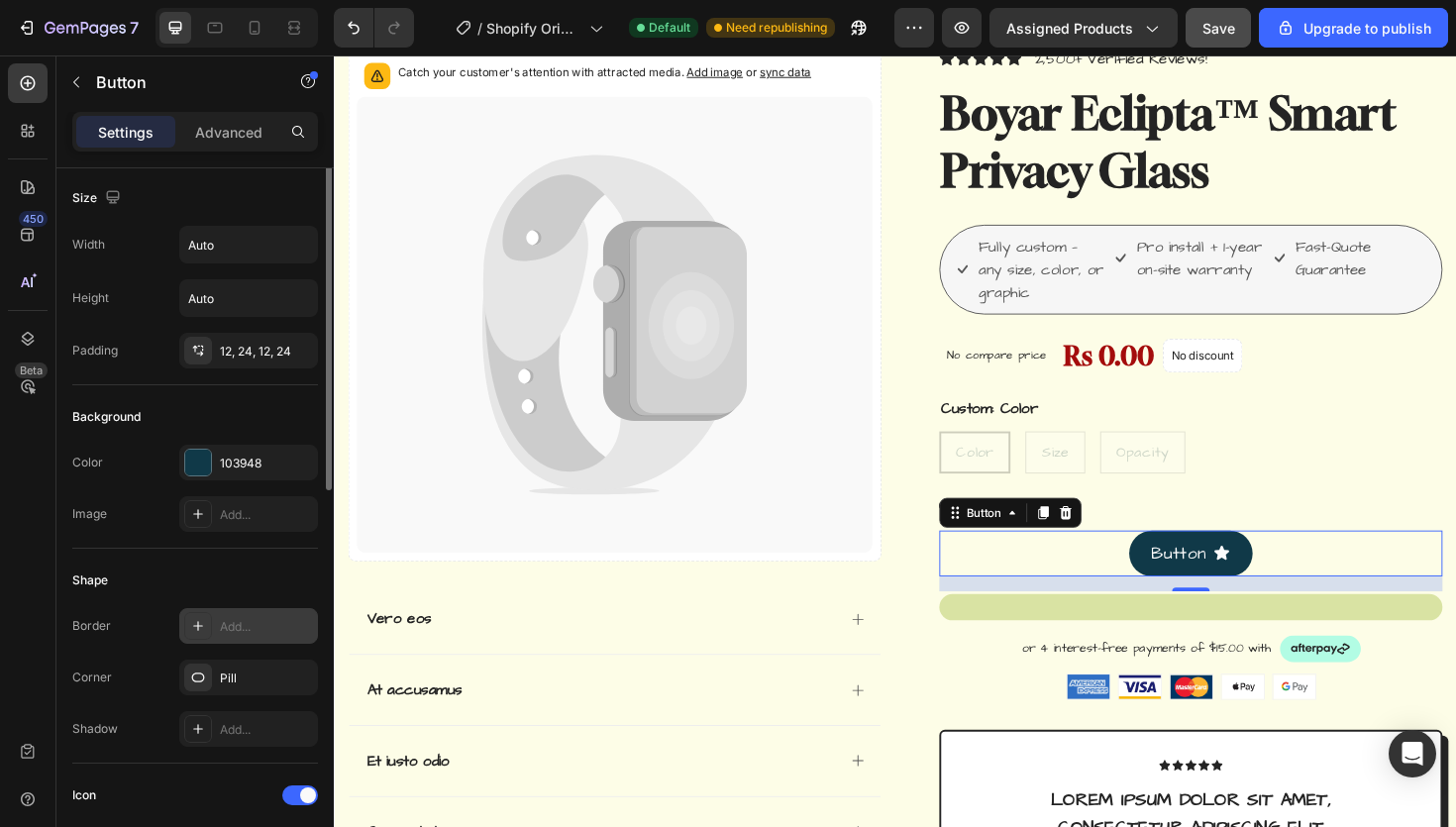 scroll, scrollTop: 0, scrollLeft: 0, axis: both 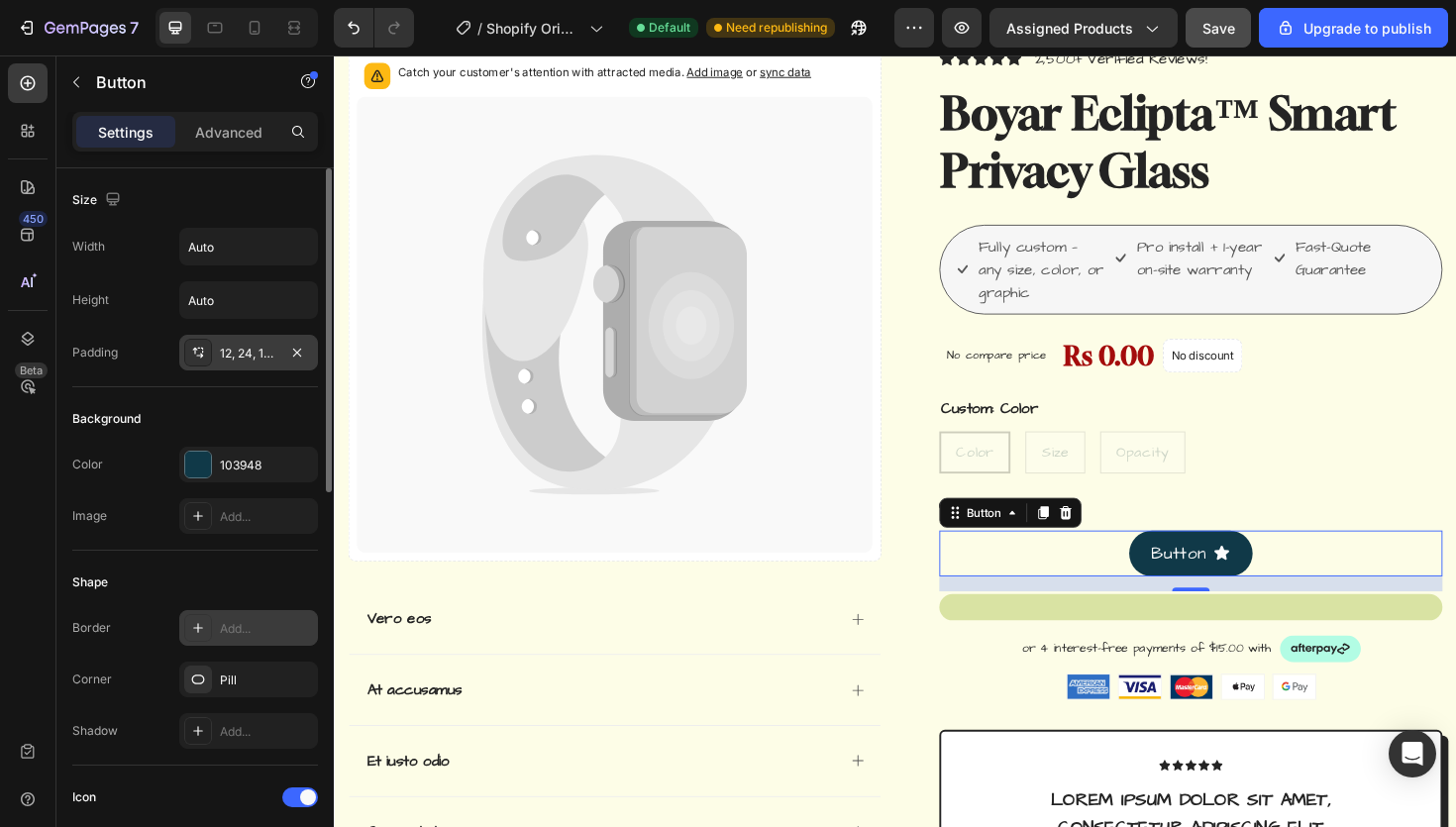 click on "12, 24, 12, 24" at bounding box center [249, 354] 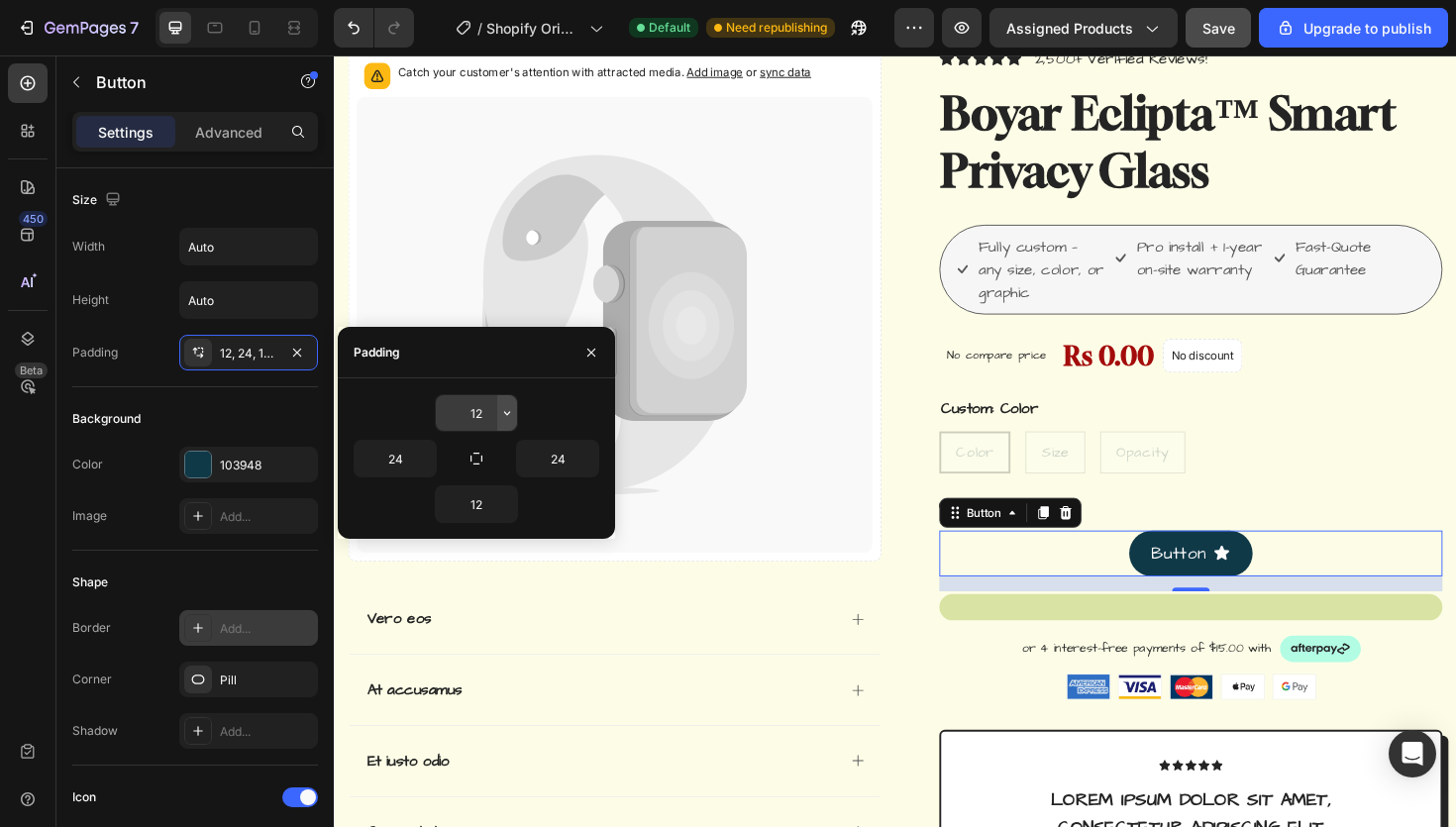 click 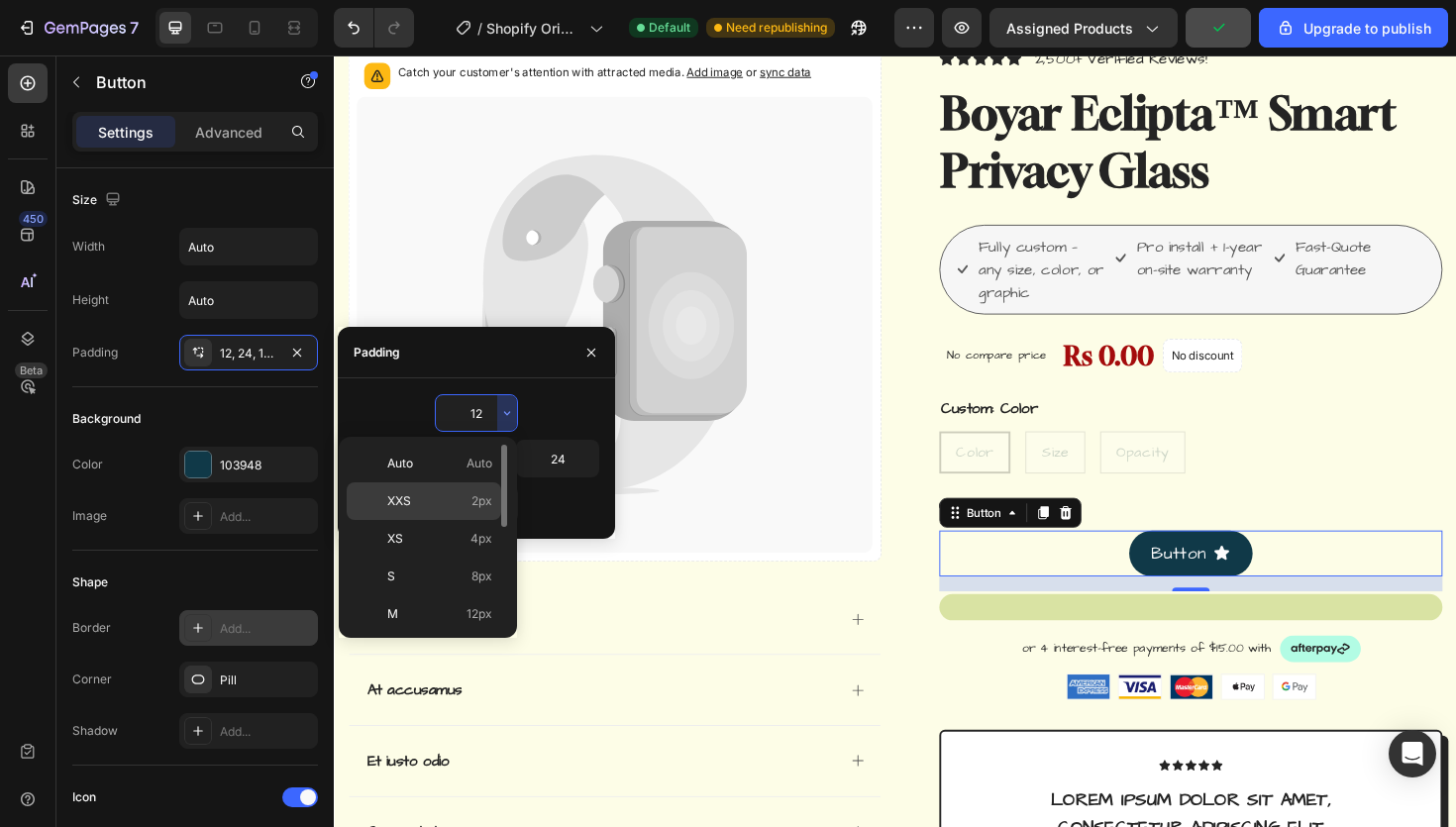 click on "XXS 2px" 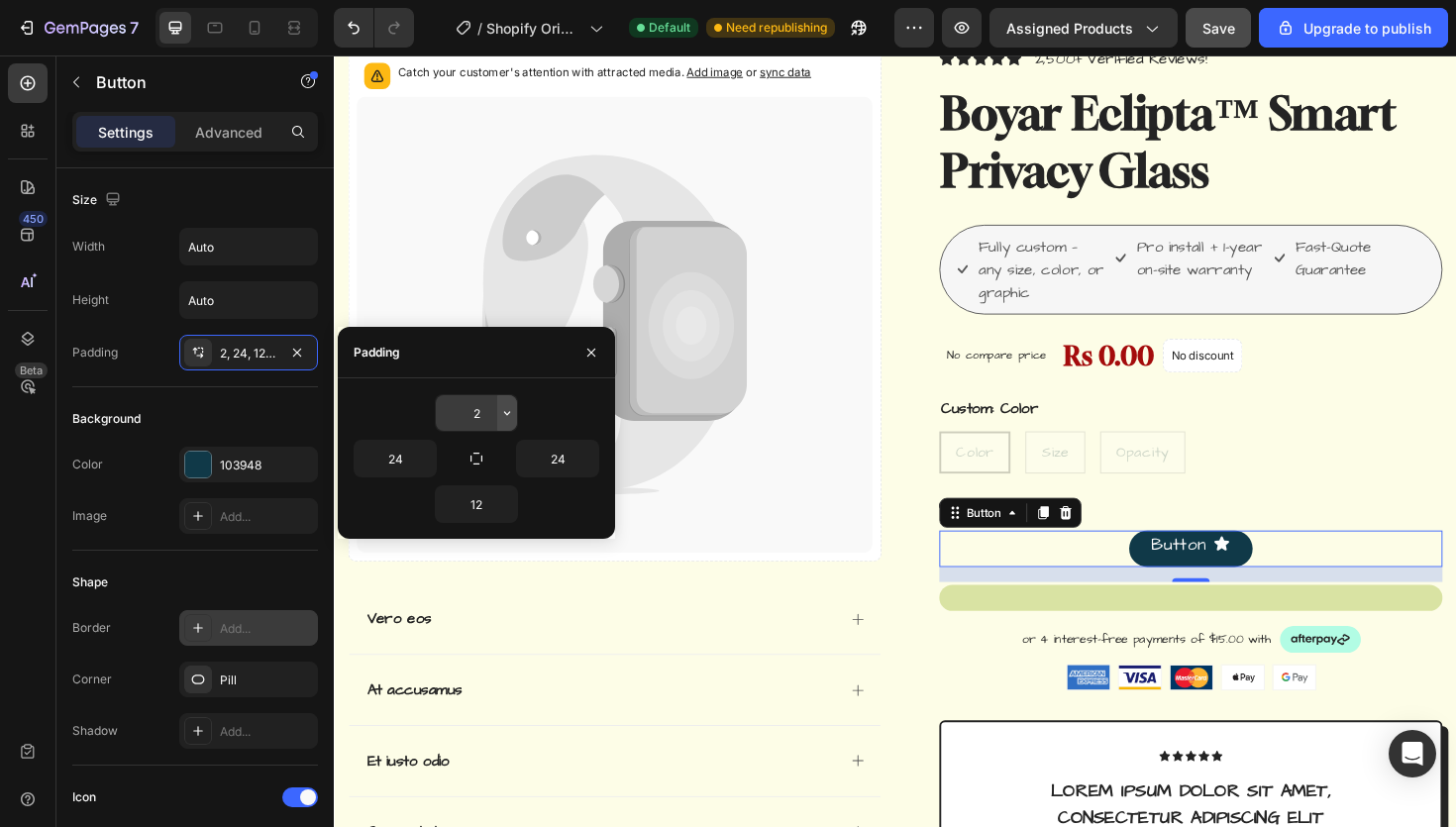 click 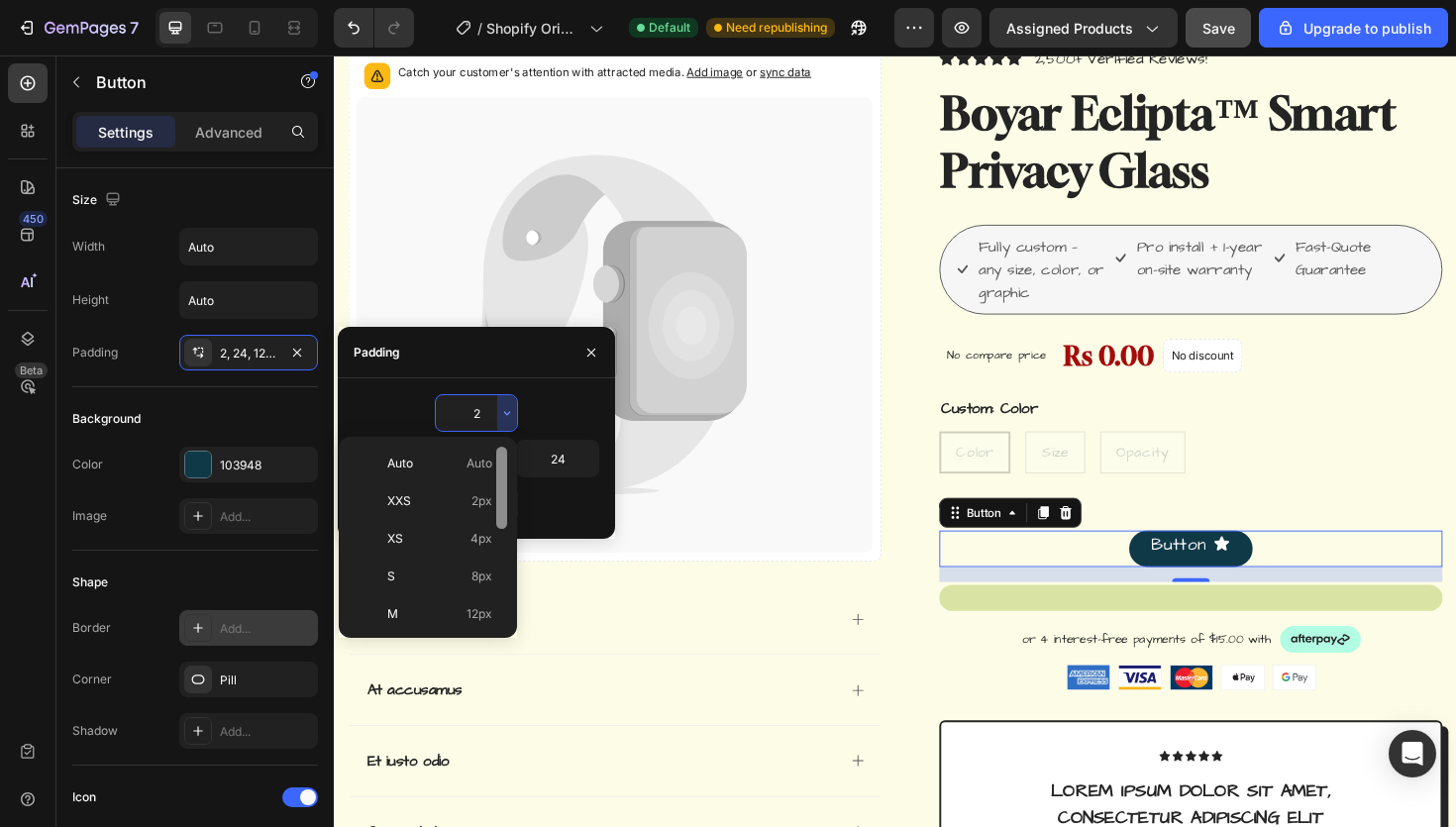scroll, scrollTop: 229, scrollLeft: 0, axis: vertical 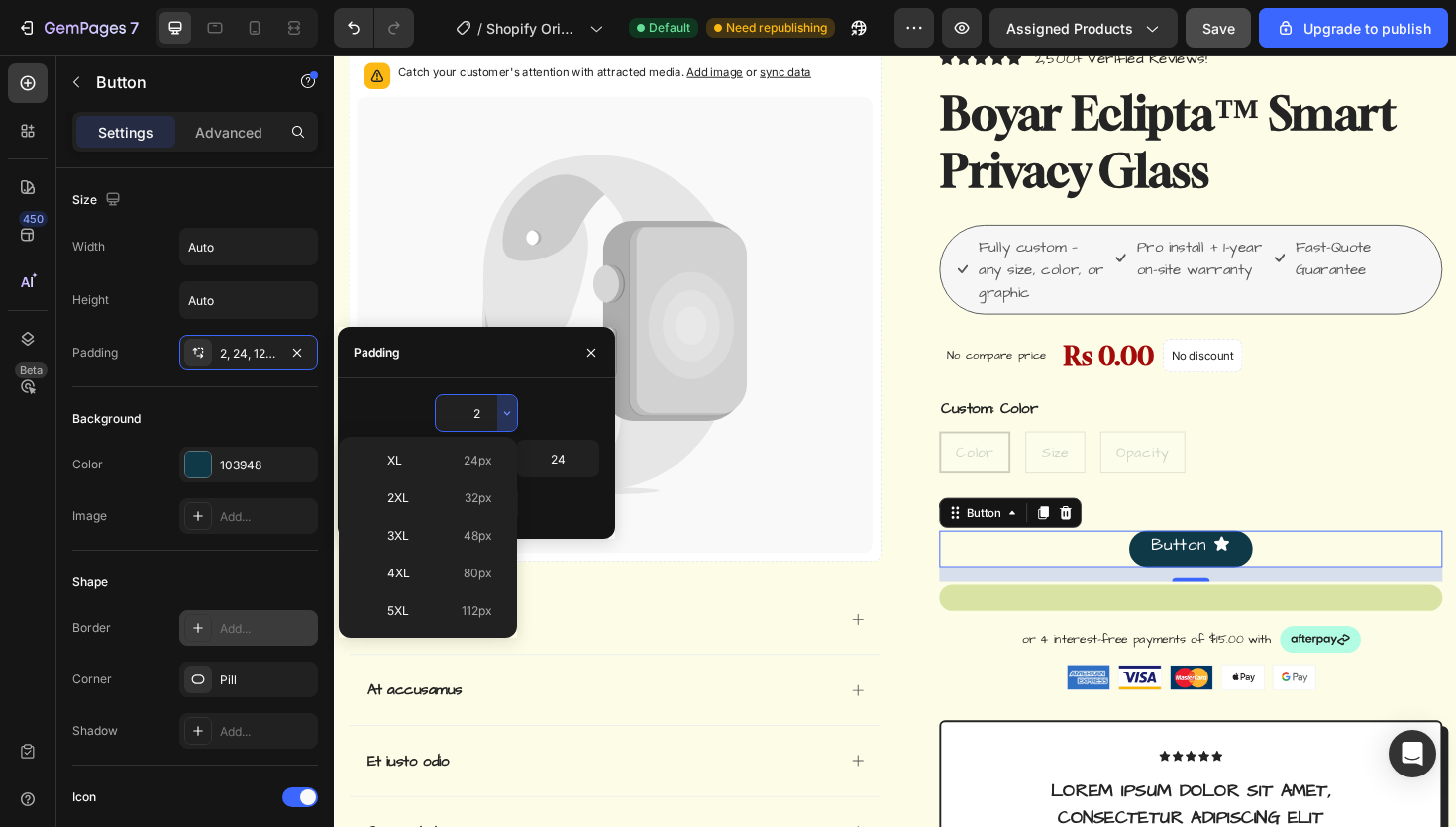 drag, startPoint x: 505, startPoint y: 484, endPoint x: 496, endPoint y: 616, distance: 132.30646 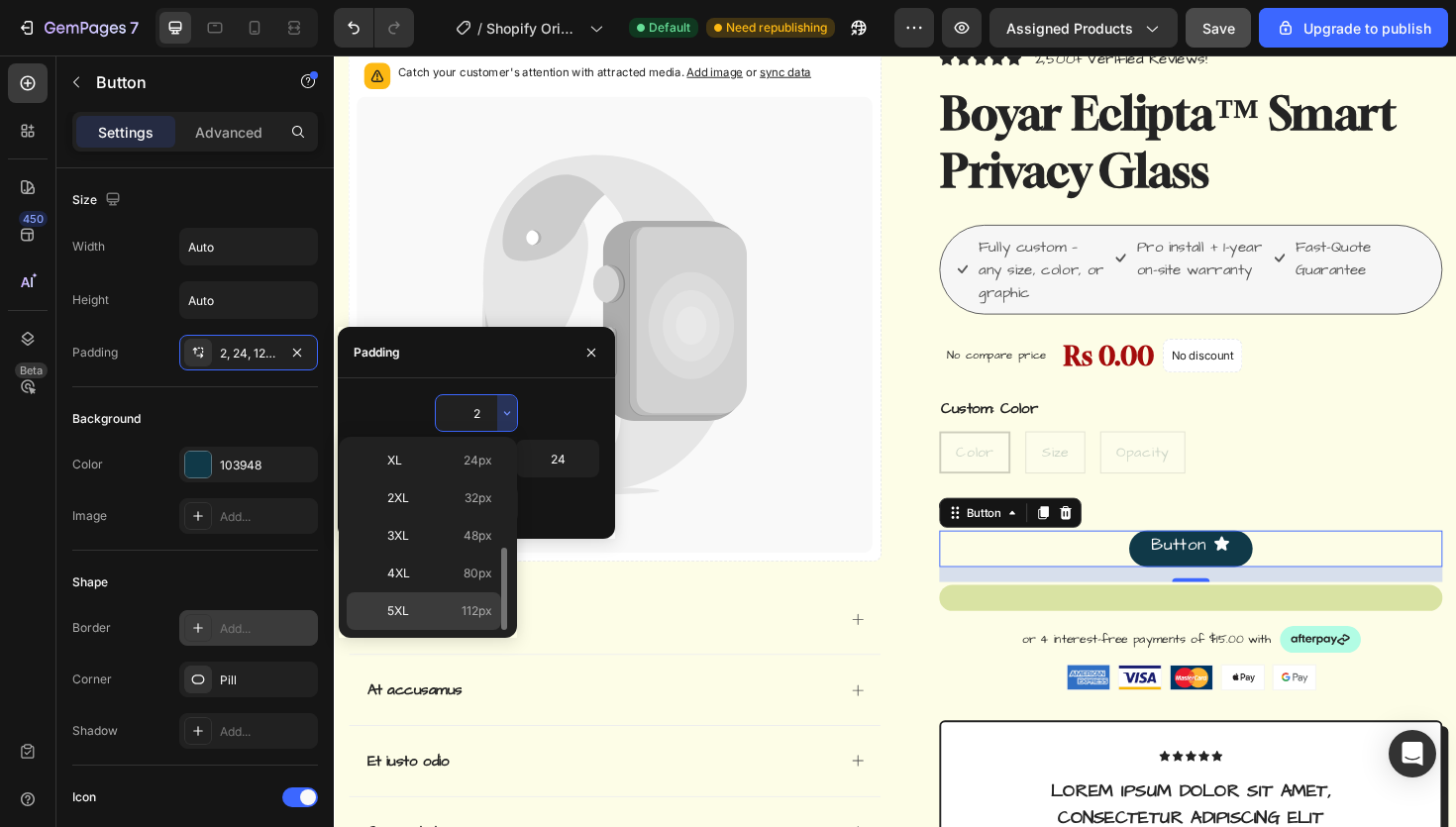 click on "112px" at bounding box center [476, 611] 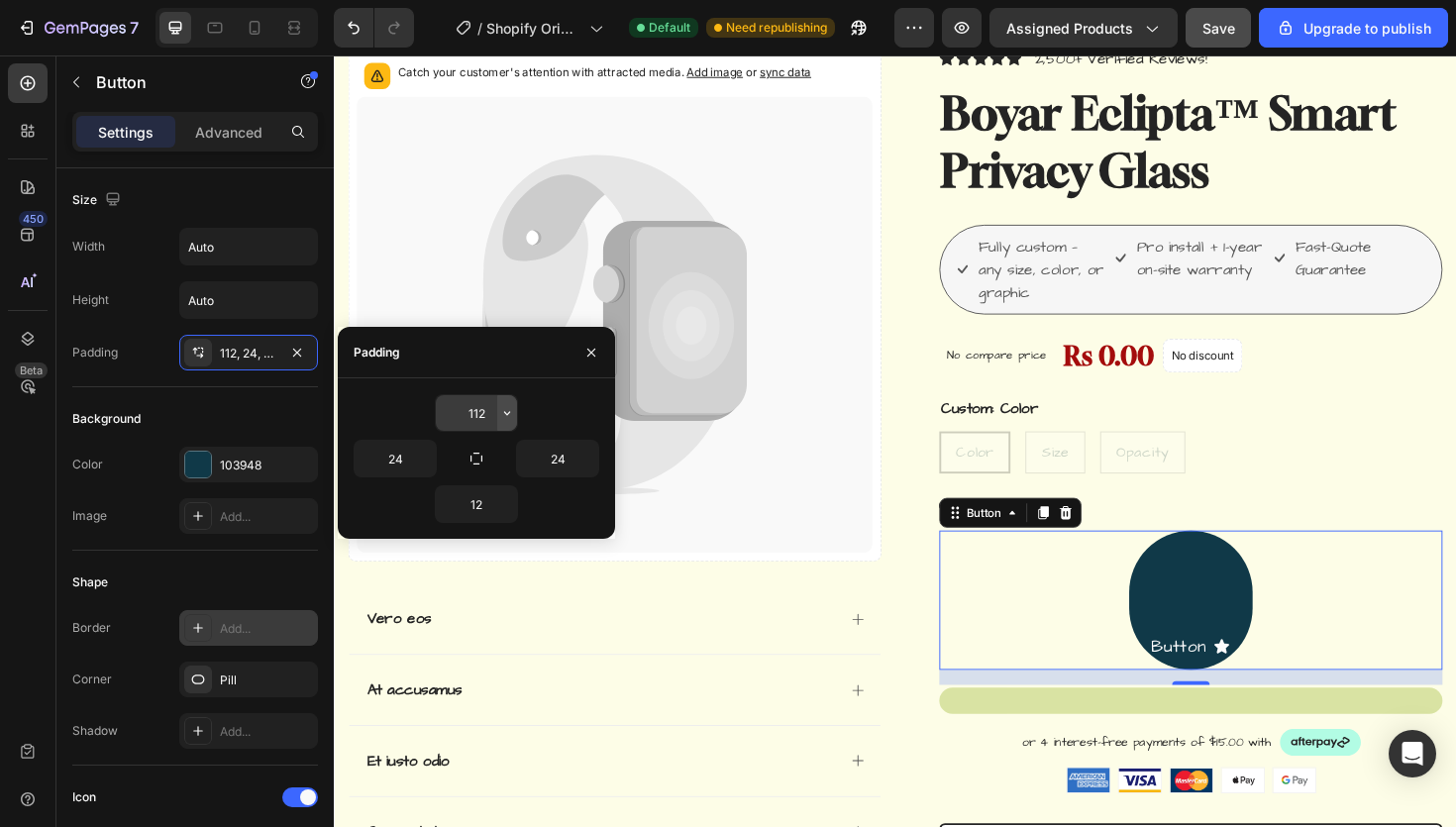 click 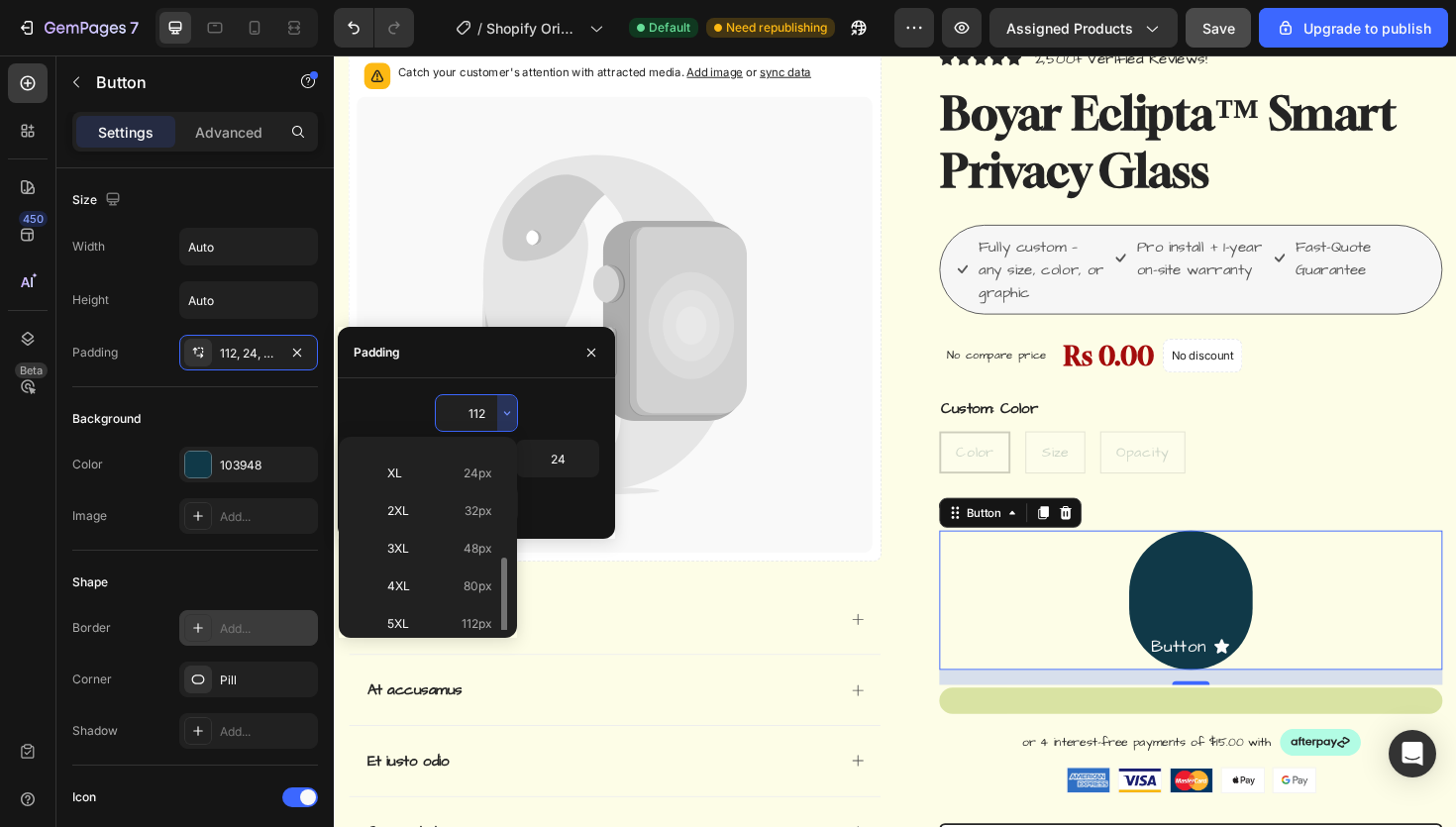 scroll, scrollTop: 229, scrollLeft: 0, axis: vertical 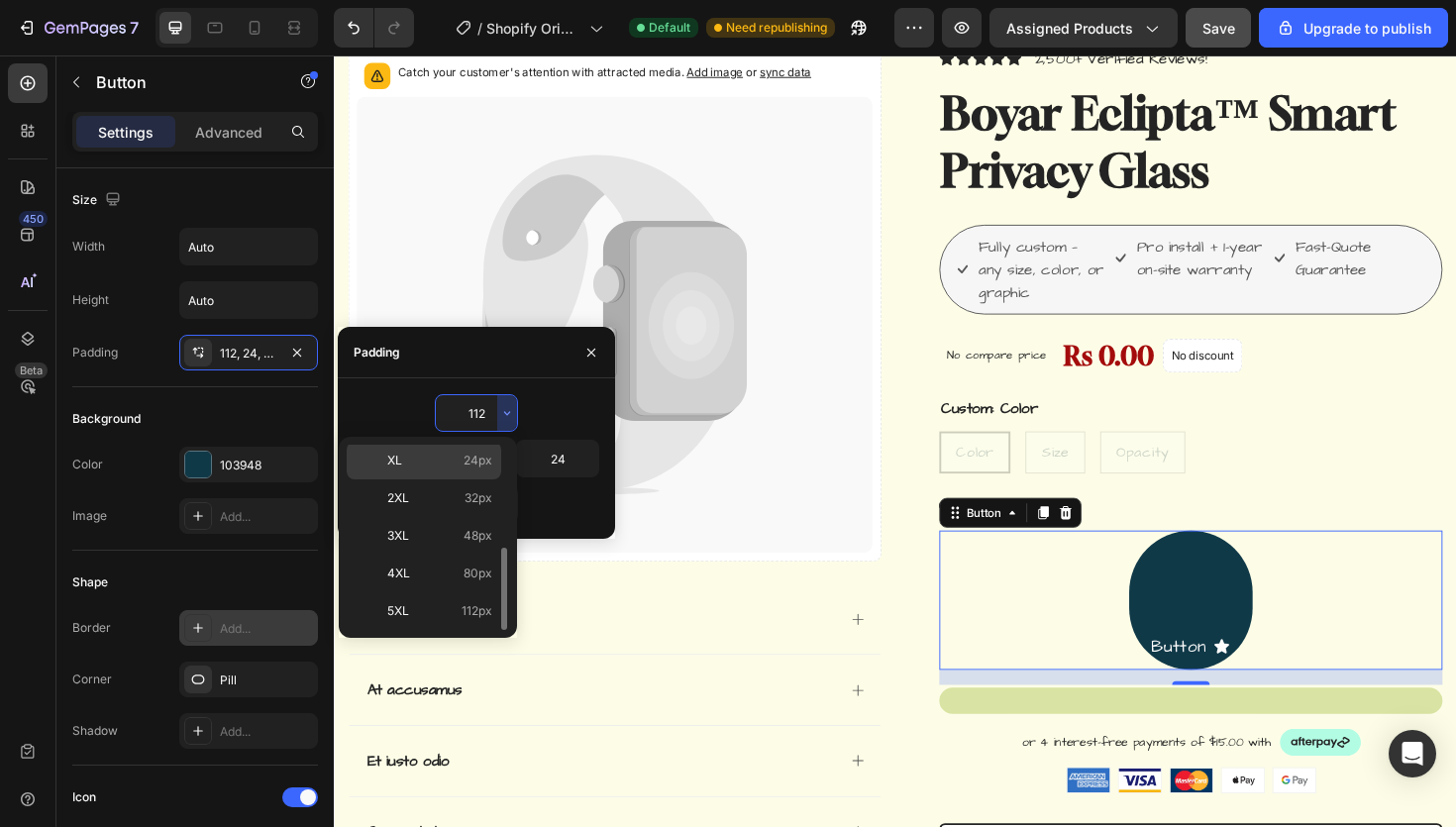 click on "XL 24px" at bounding box center [440, 461] 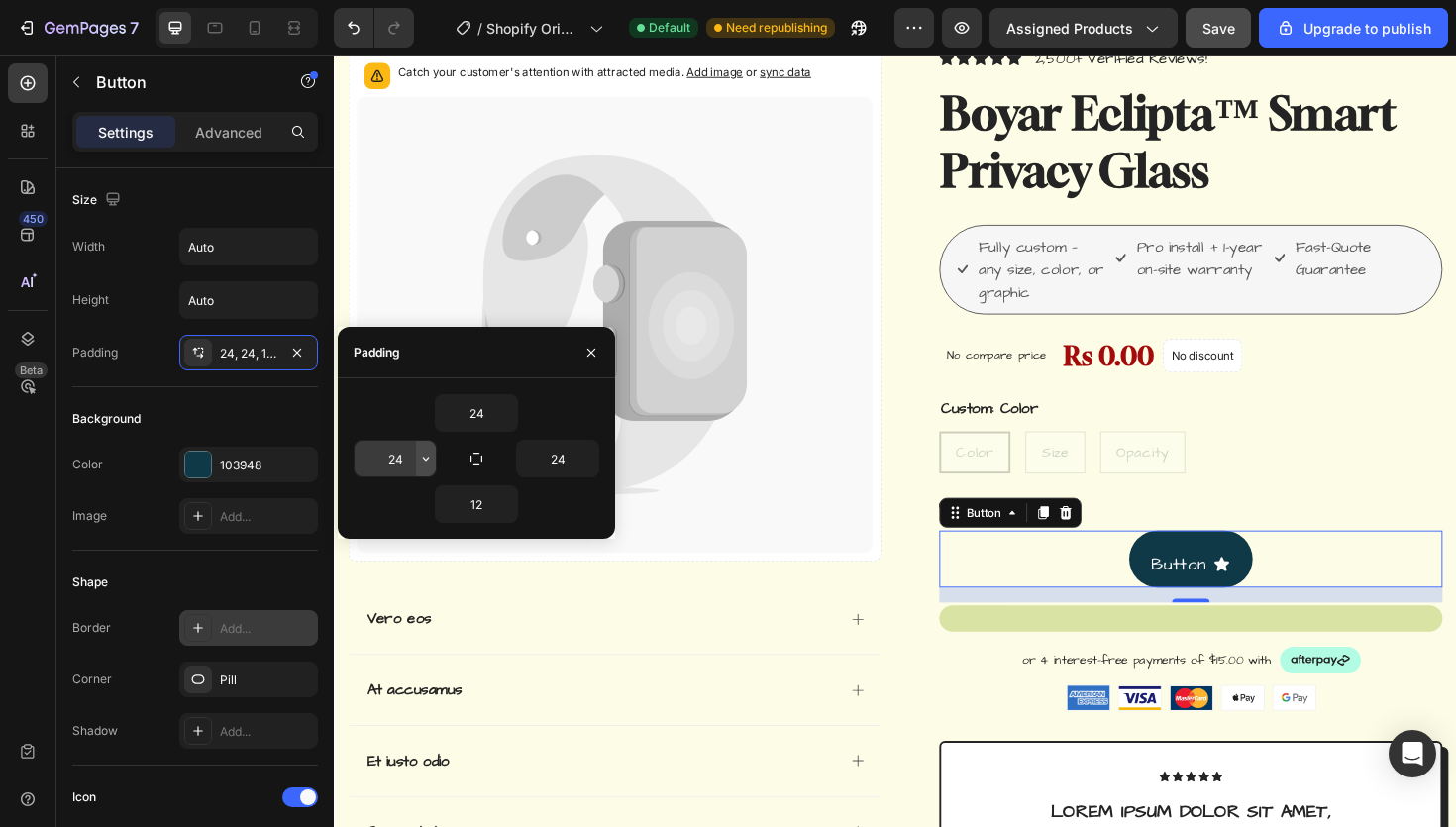 click 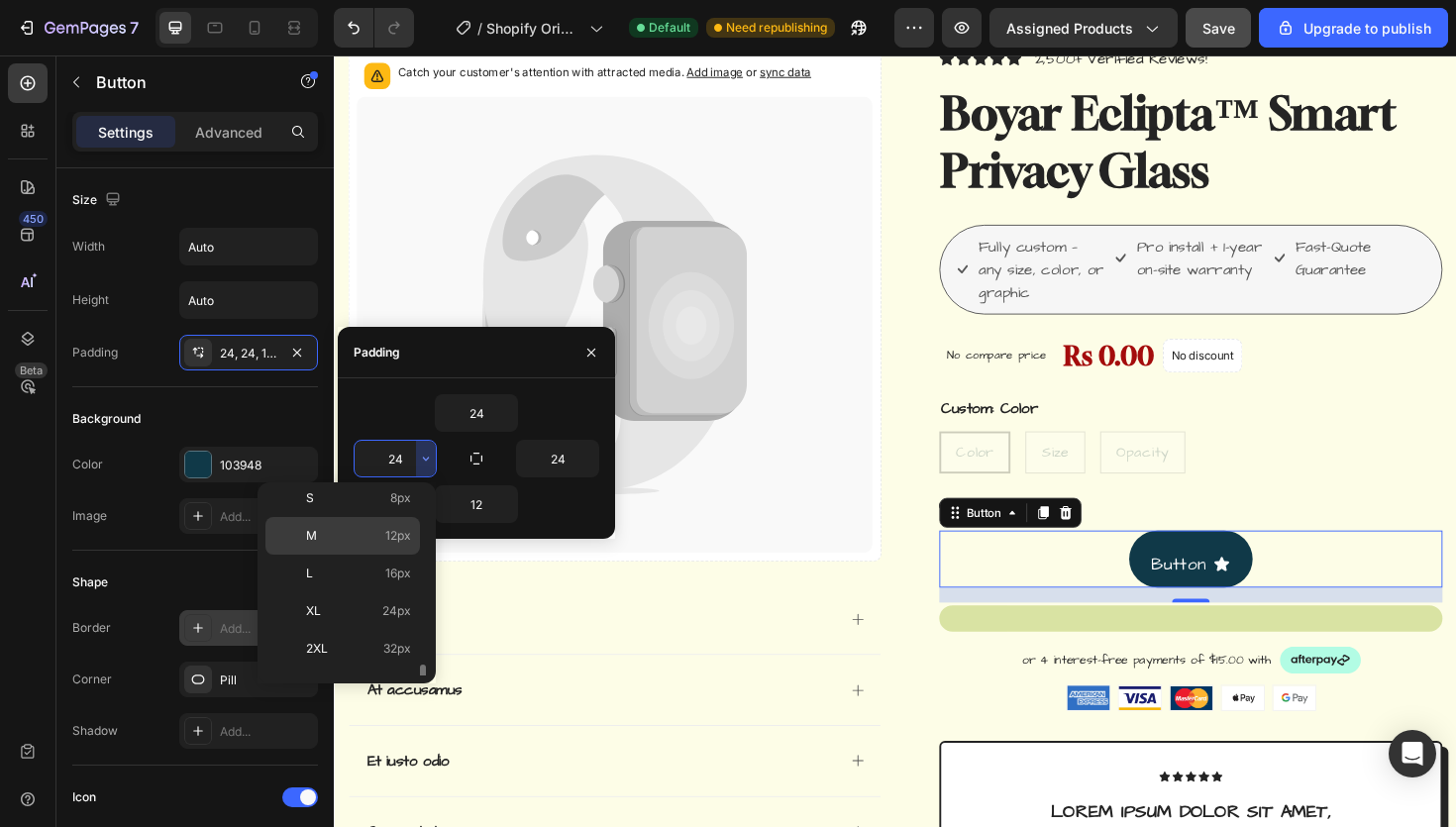 scroll, scrollTop: 229, scrollLeft: 0, axis: vertical 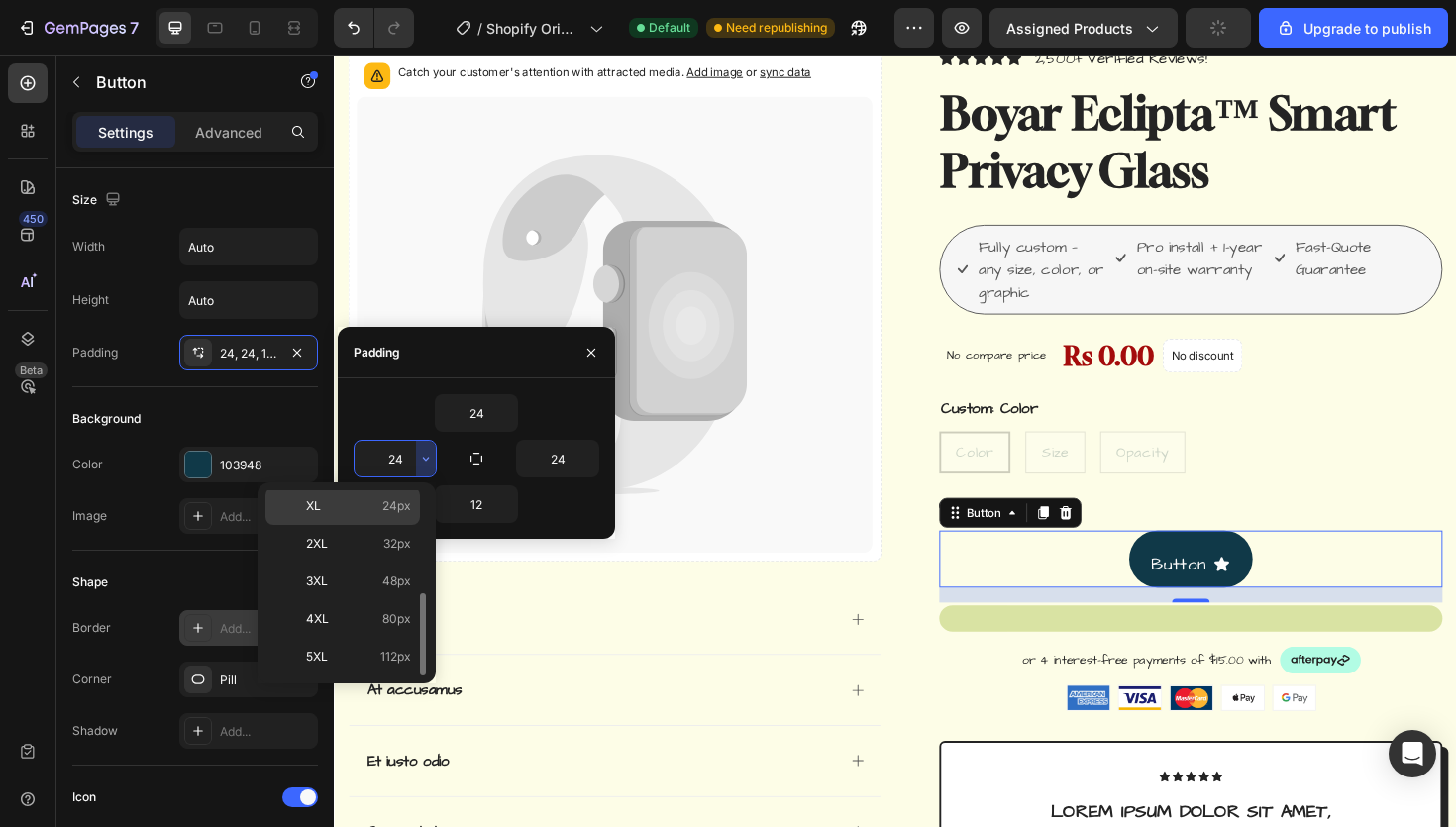 click on "24px" at bounding box center (396, 506) 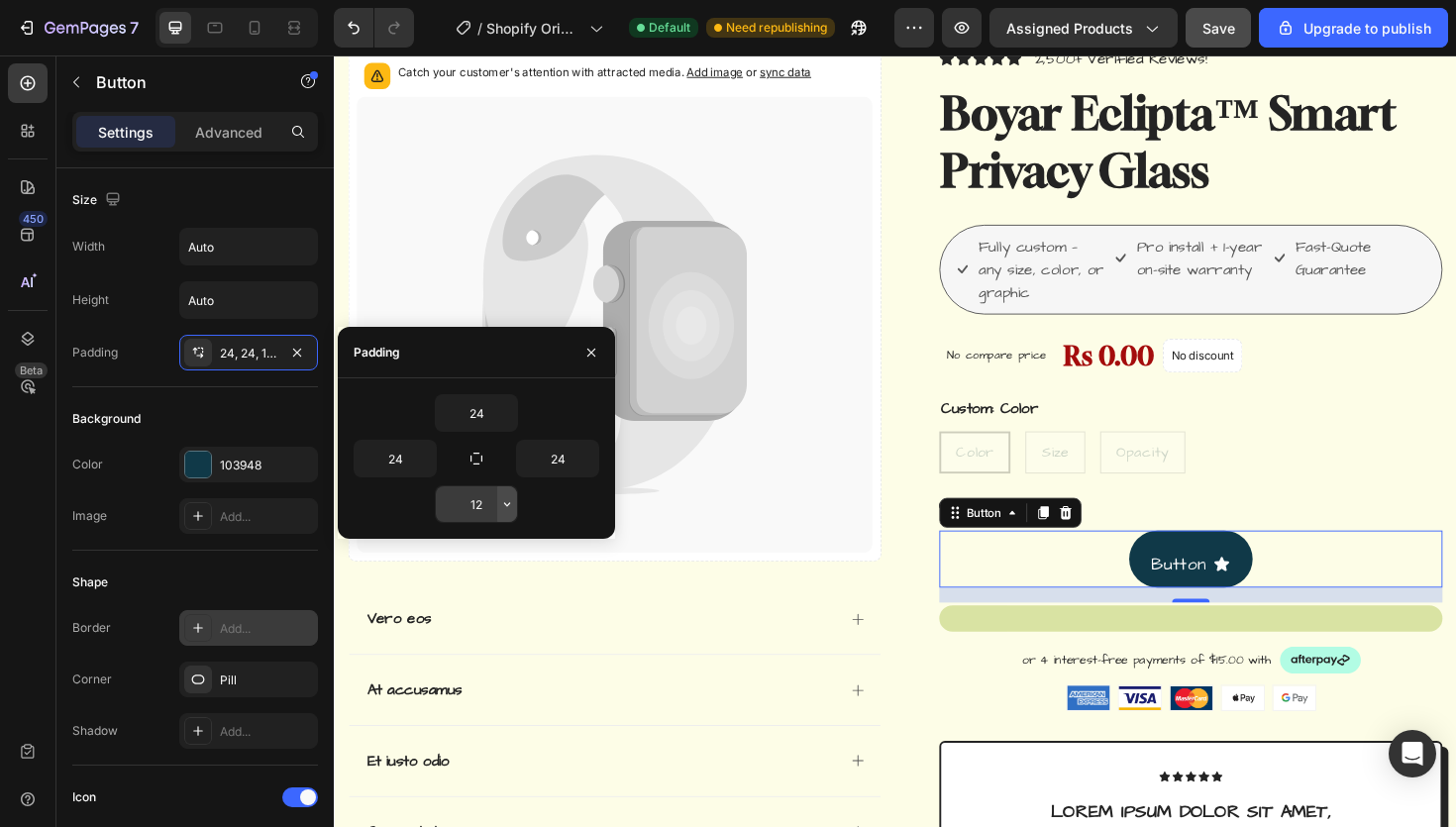 click 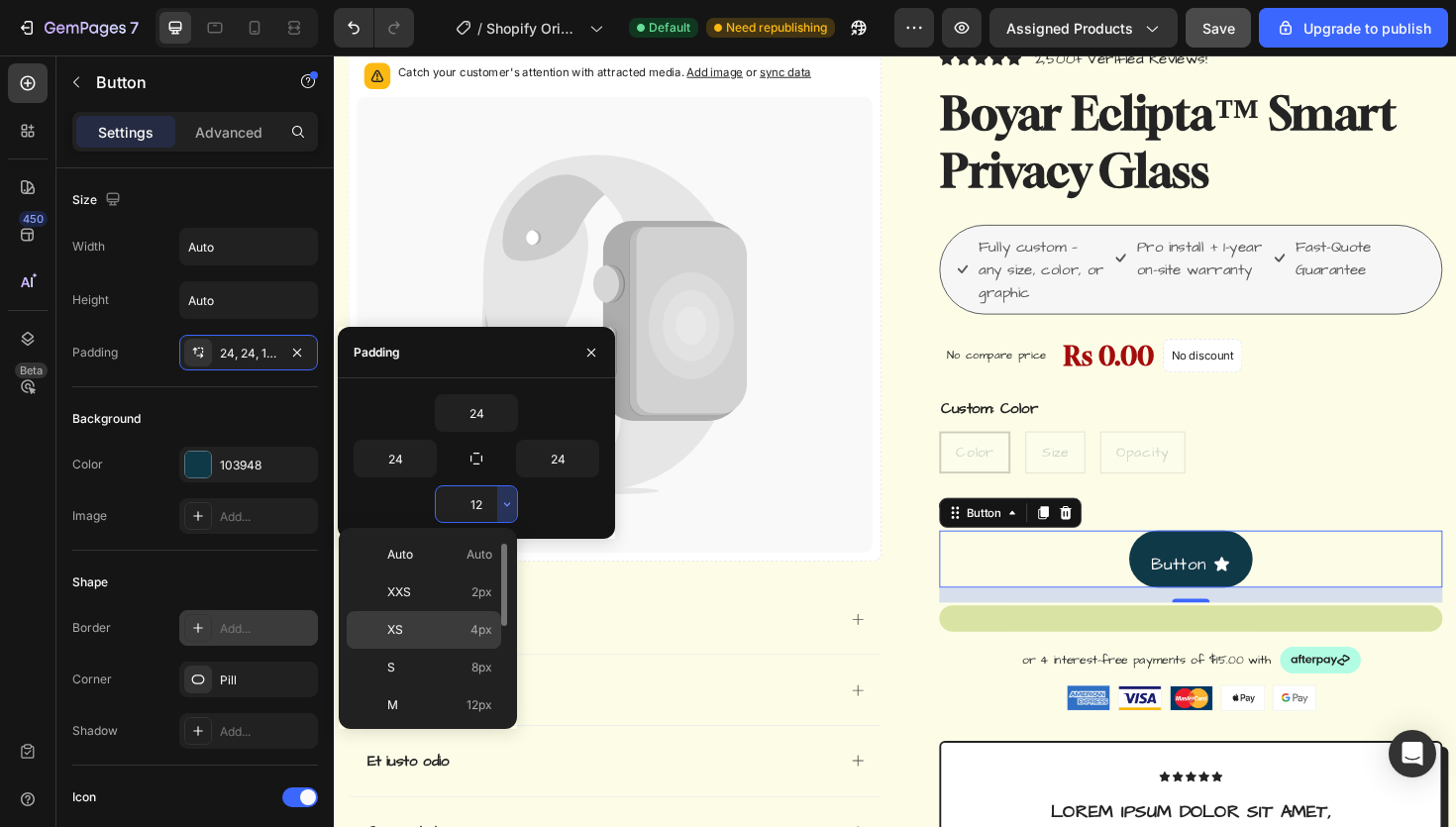 scroll, scrollTop: 174, scrollLeft: 0, axis: vertical 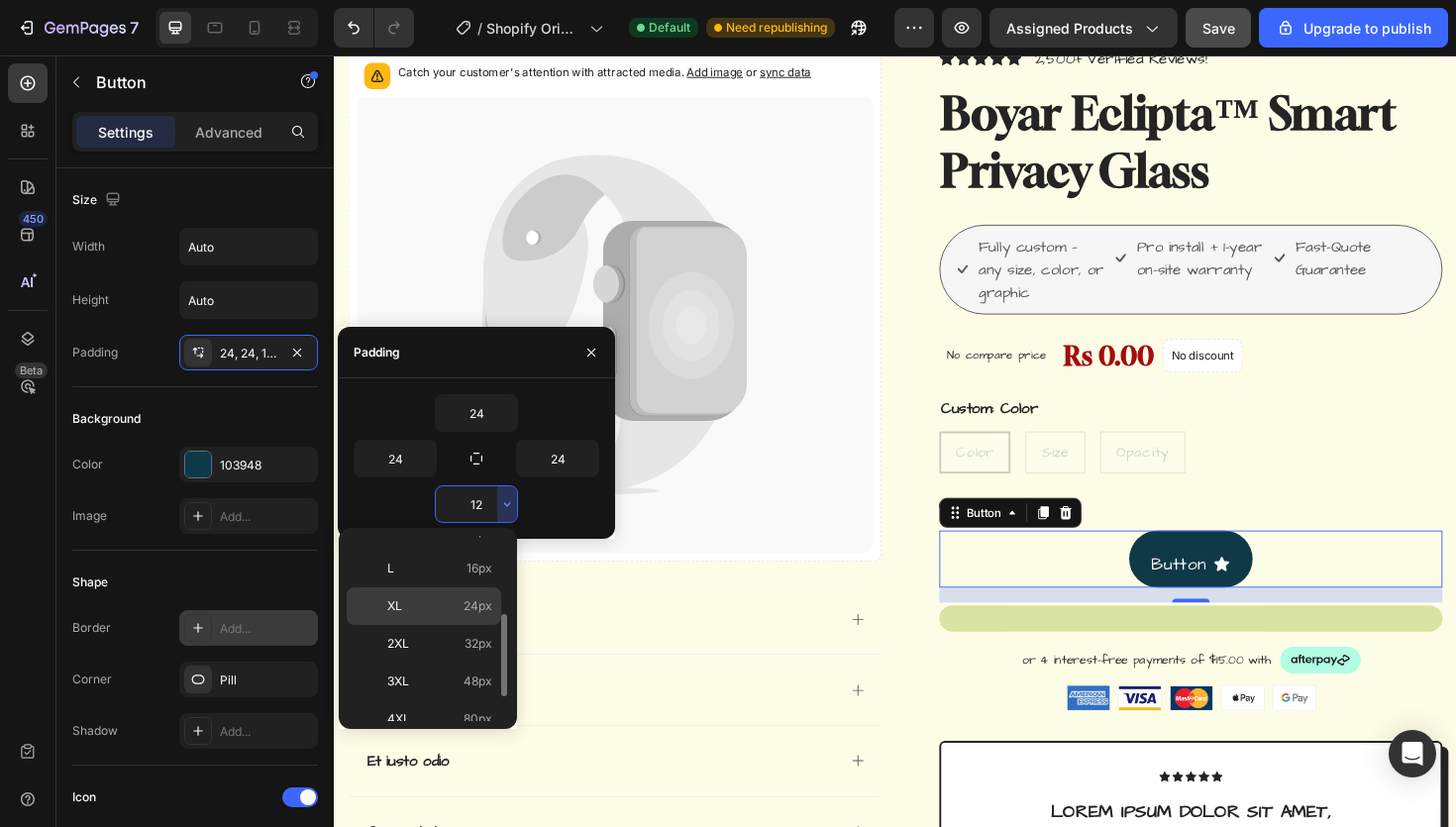 click on "XL 24px" at bounding box center (440, 606) 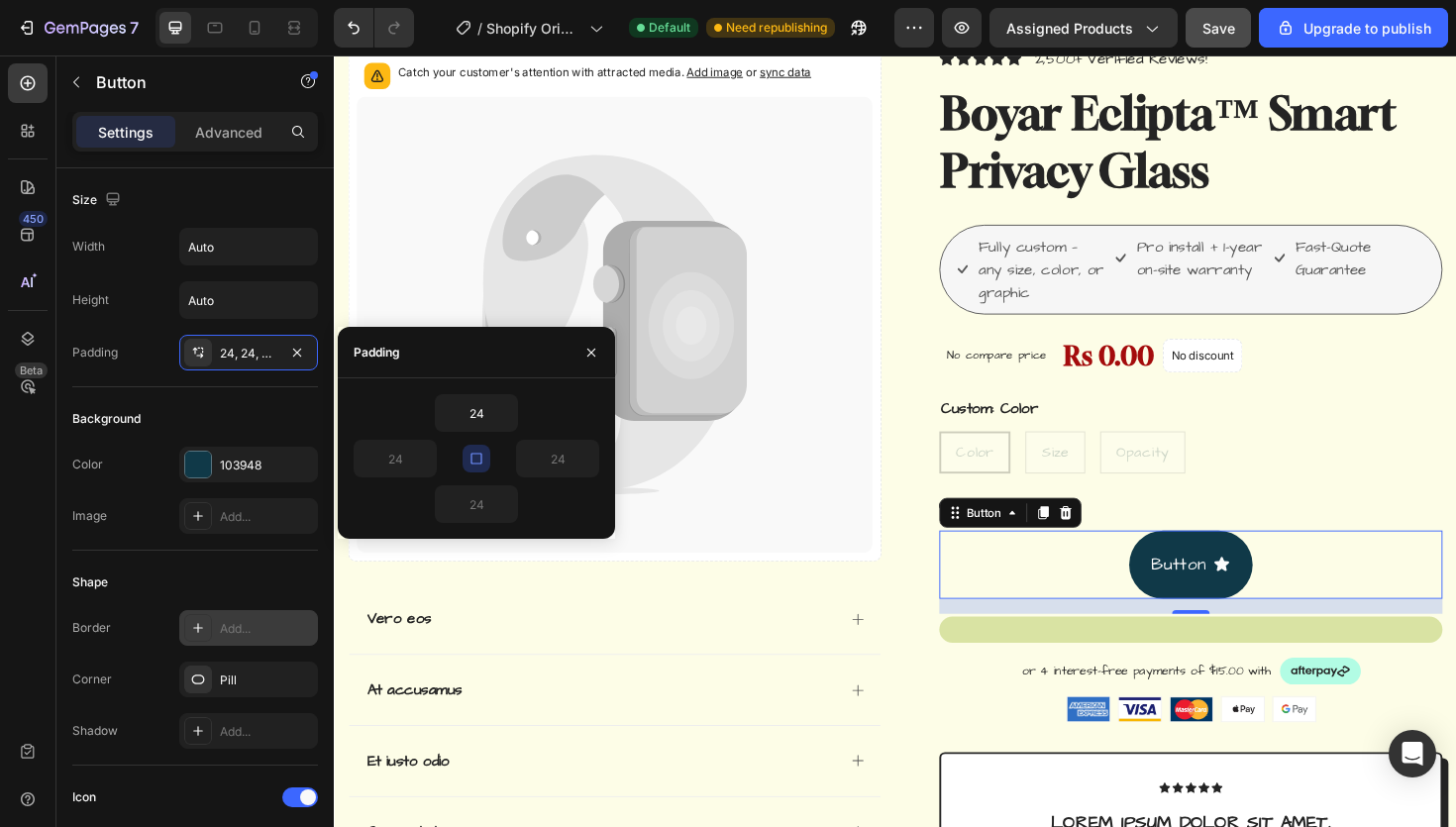 click 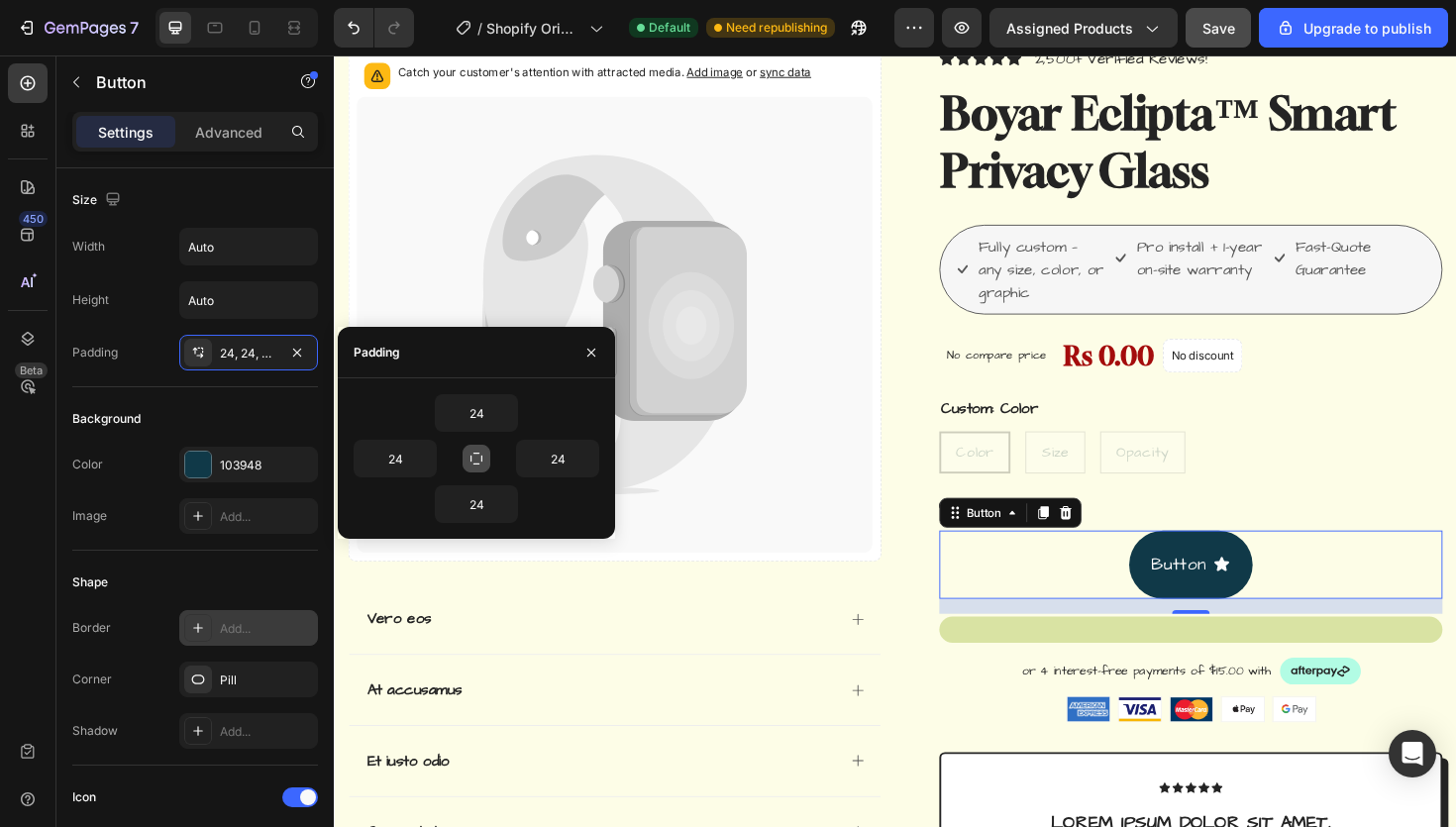 click 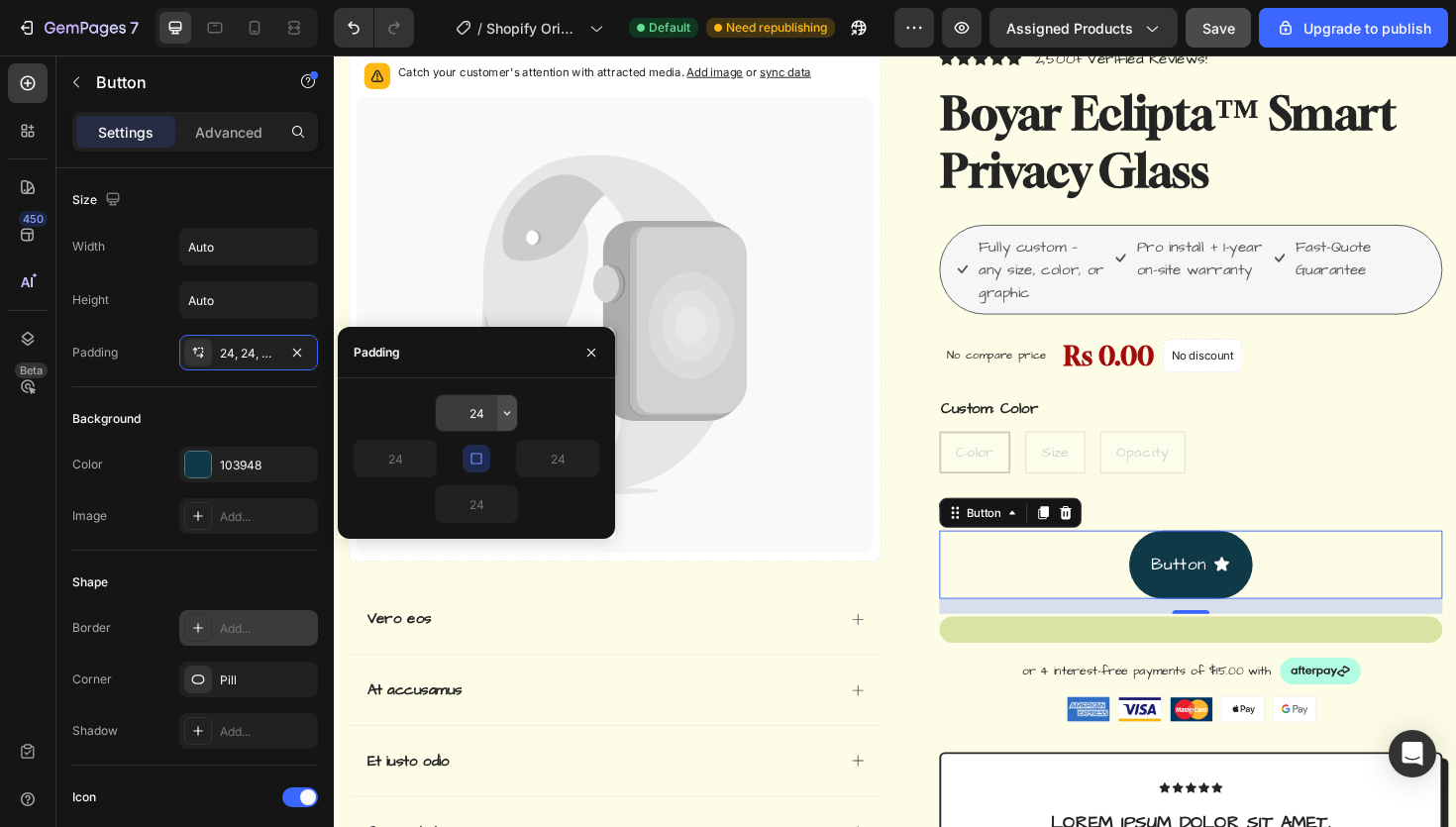 click 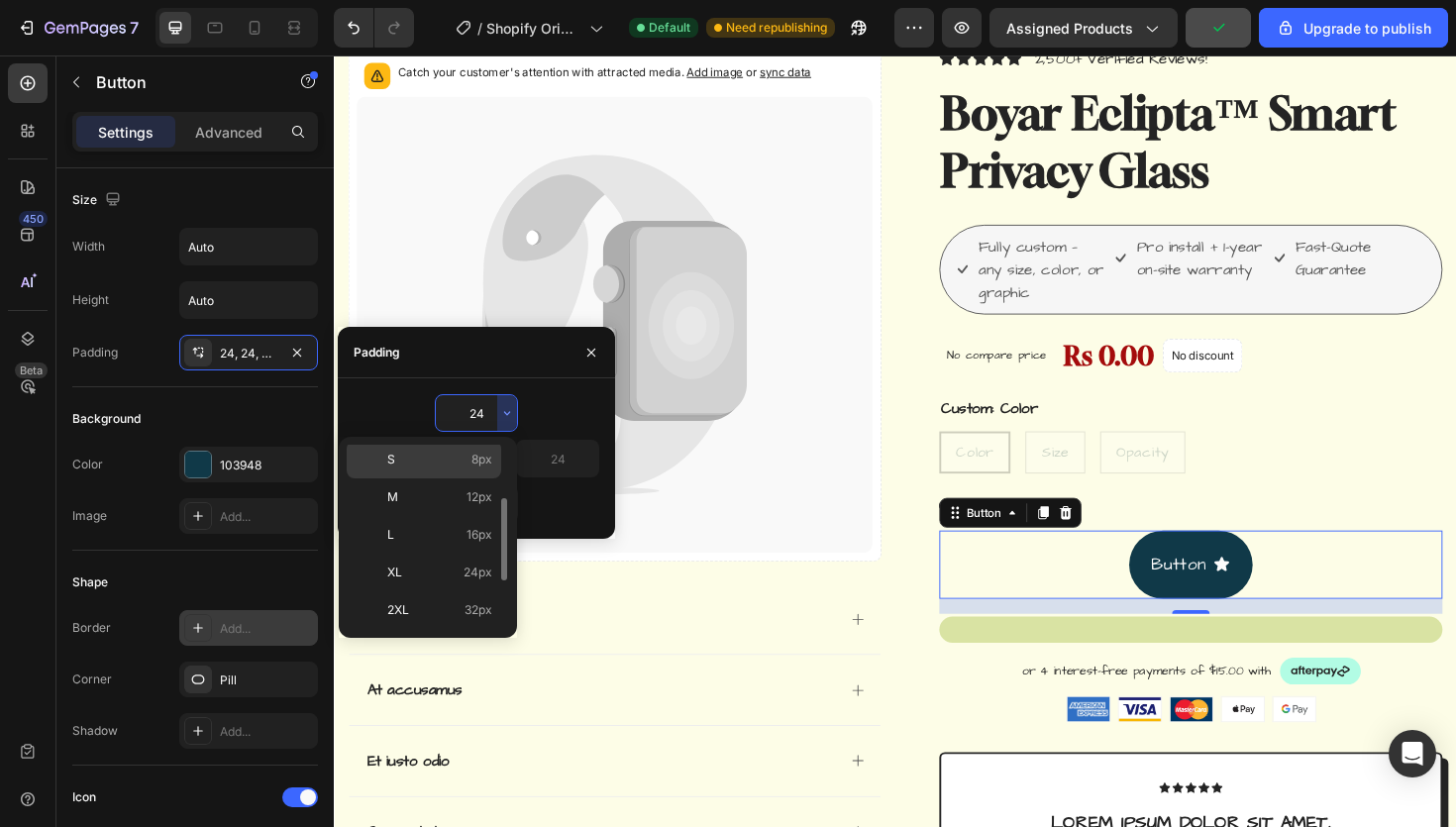 scroll, scrollTop: 118, scrollLeft: 0, axis: vertical 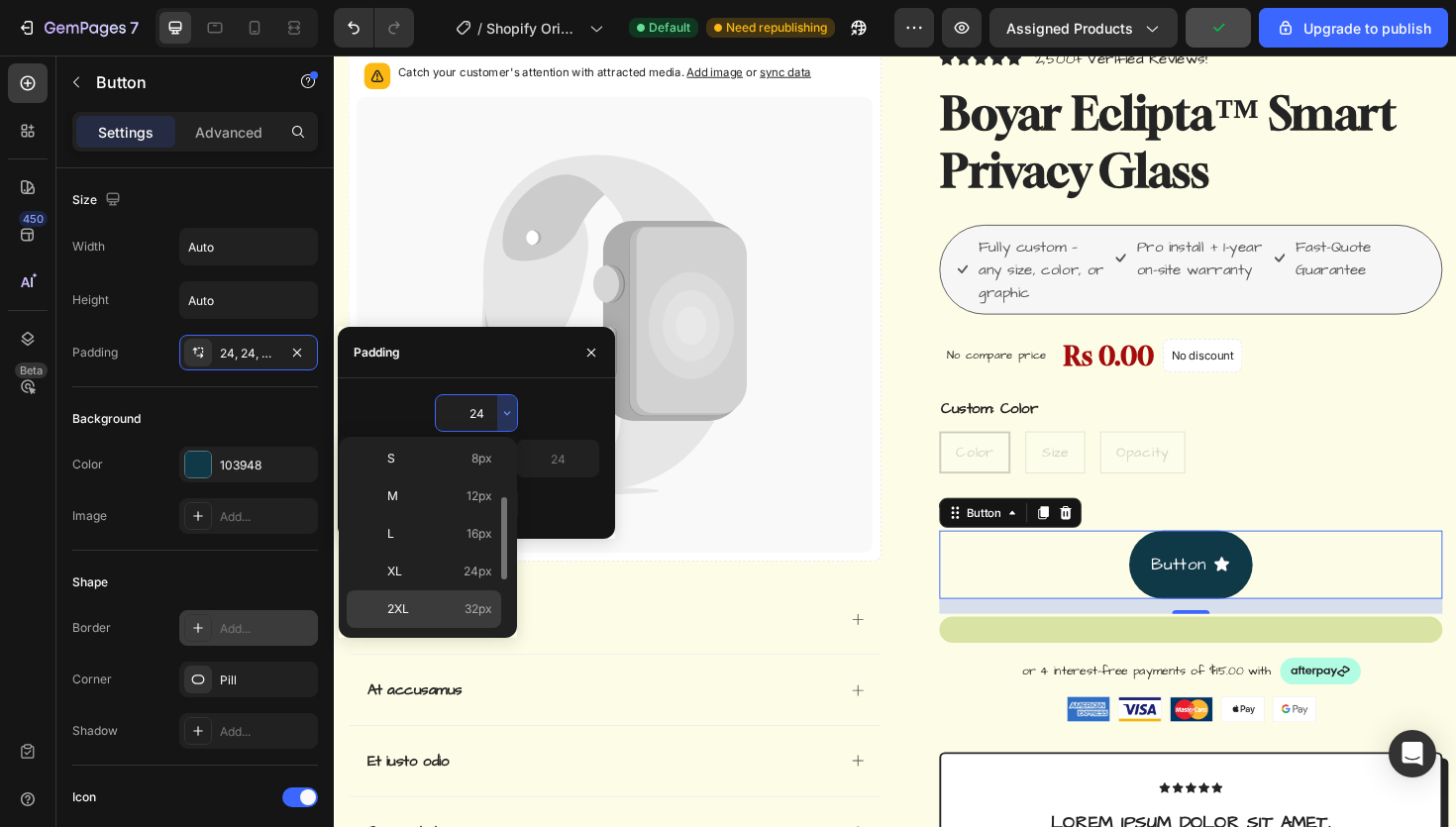 click on "2XL 32px" at bounding box center [440, 609] 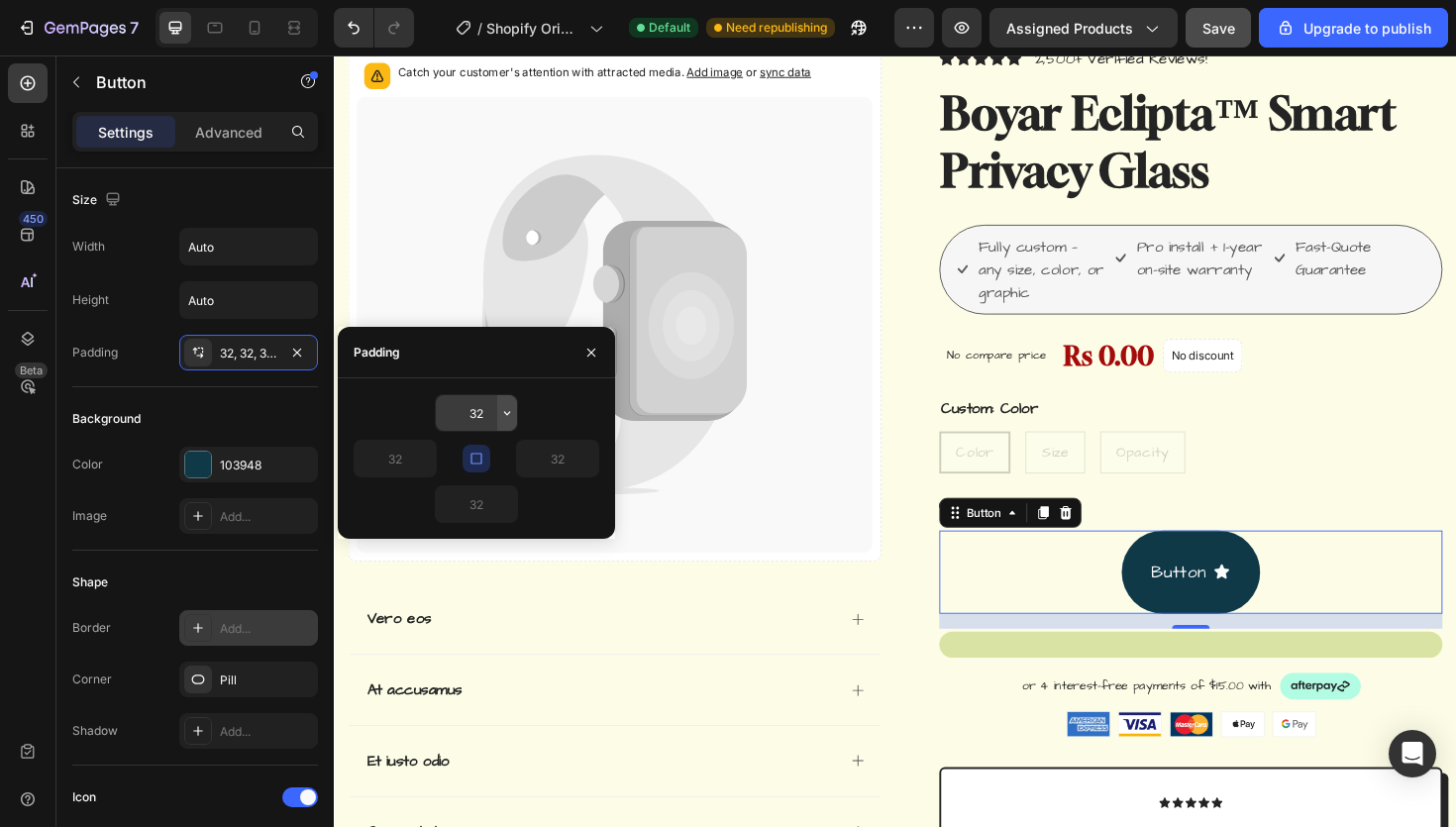 click 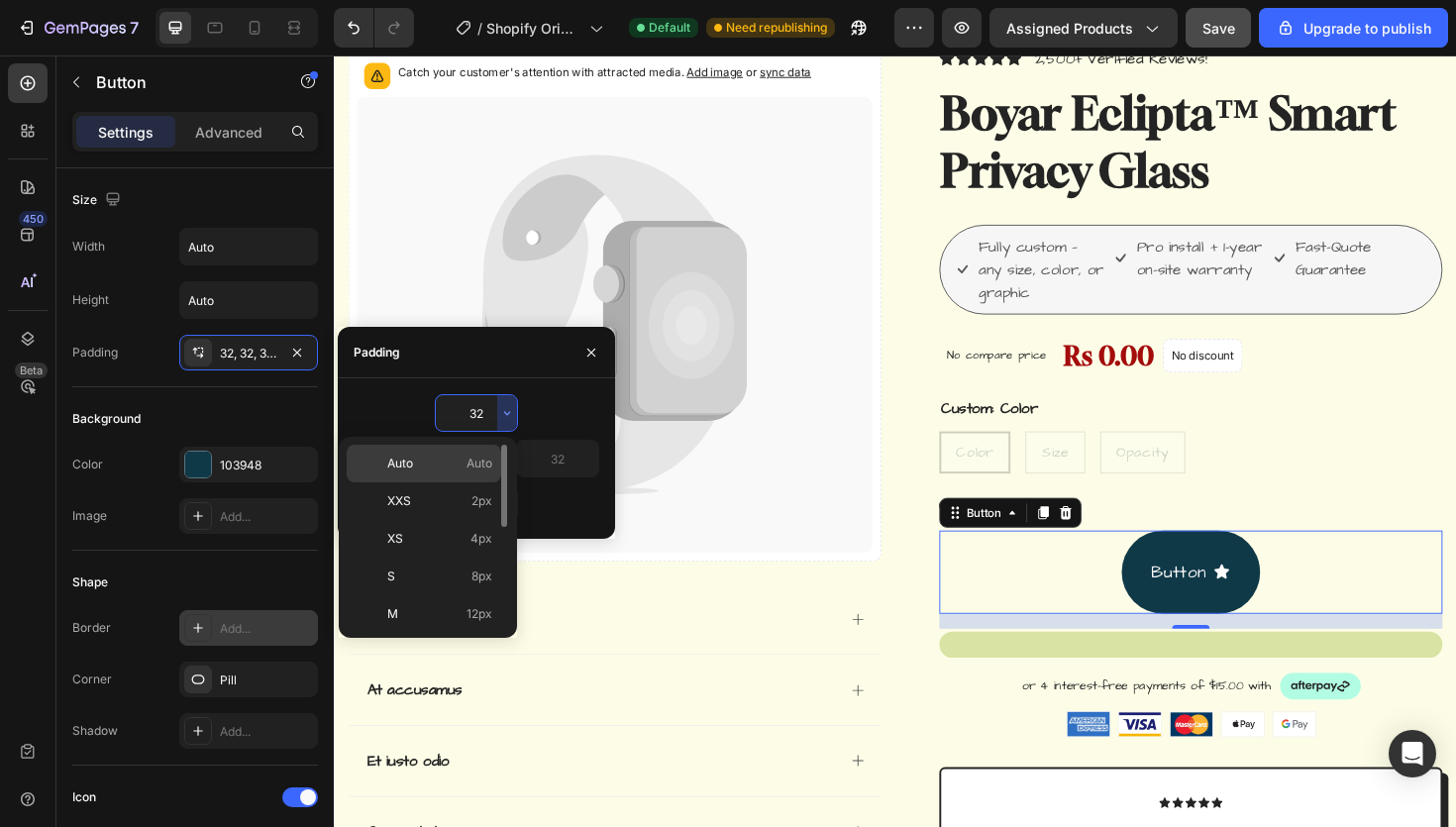 click on "Auto Auto" at bounding box center (440, 464) 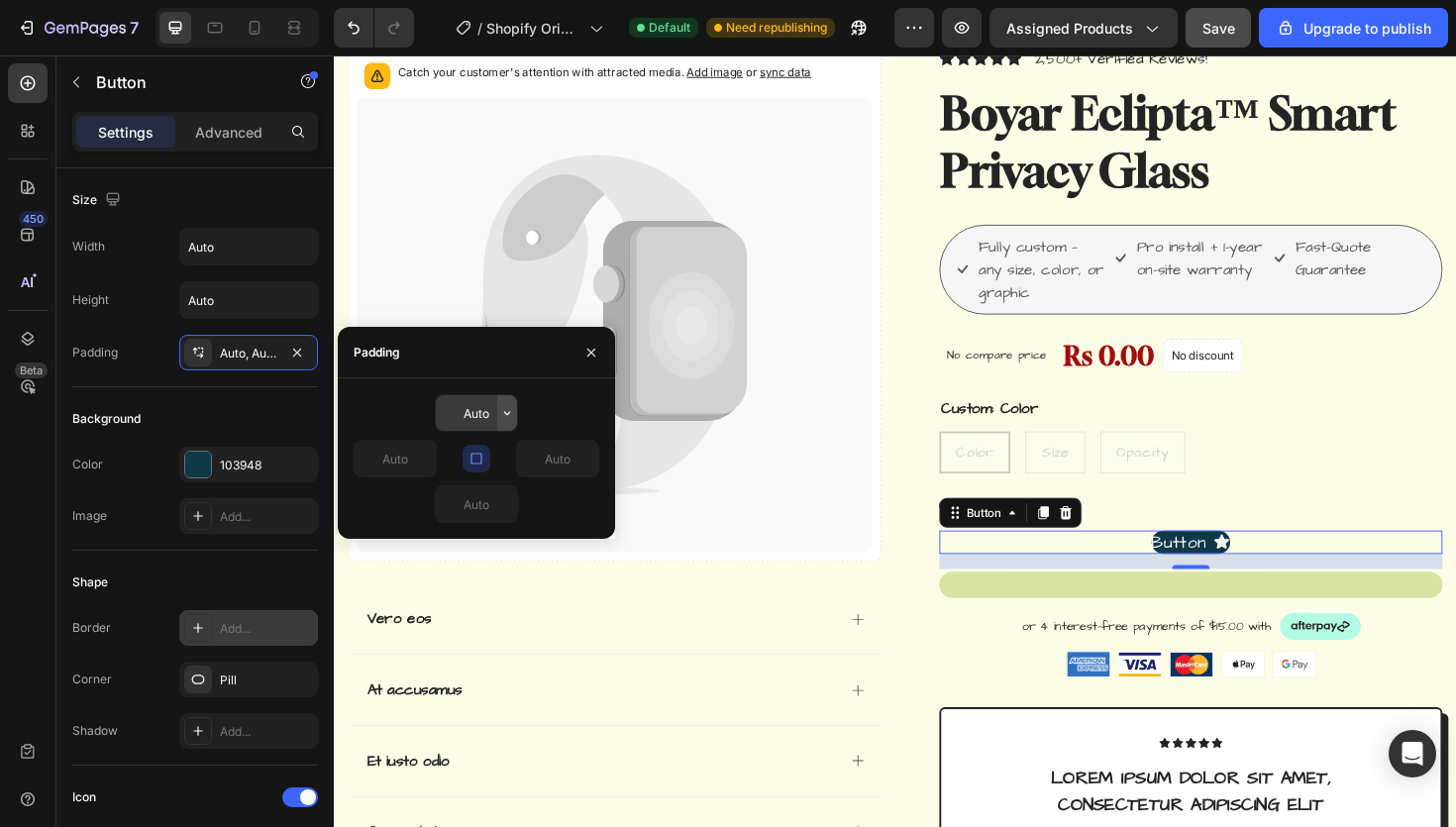 click 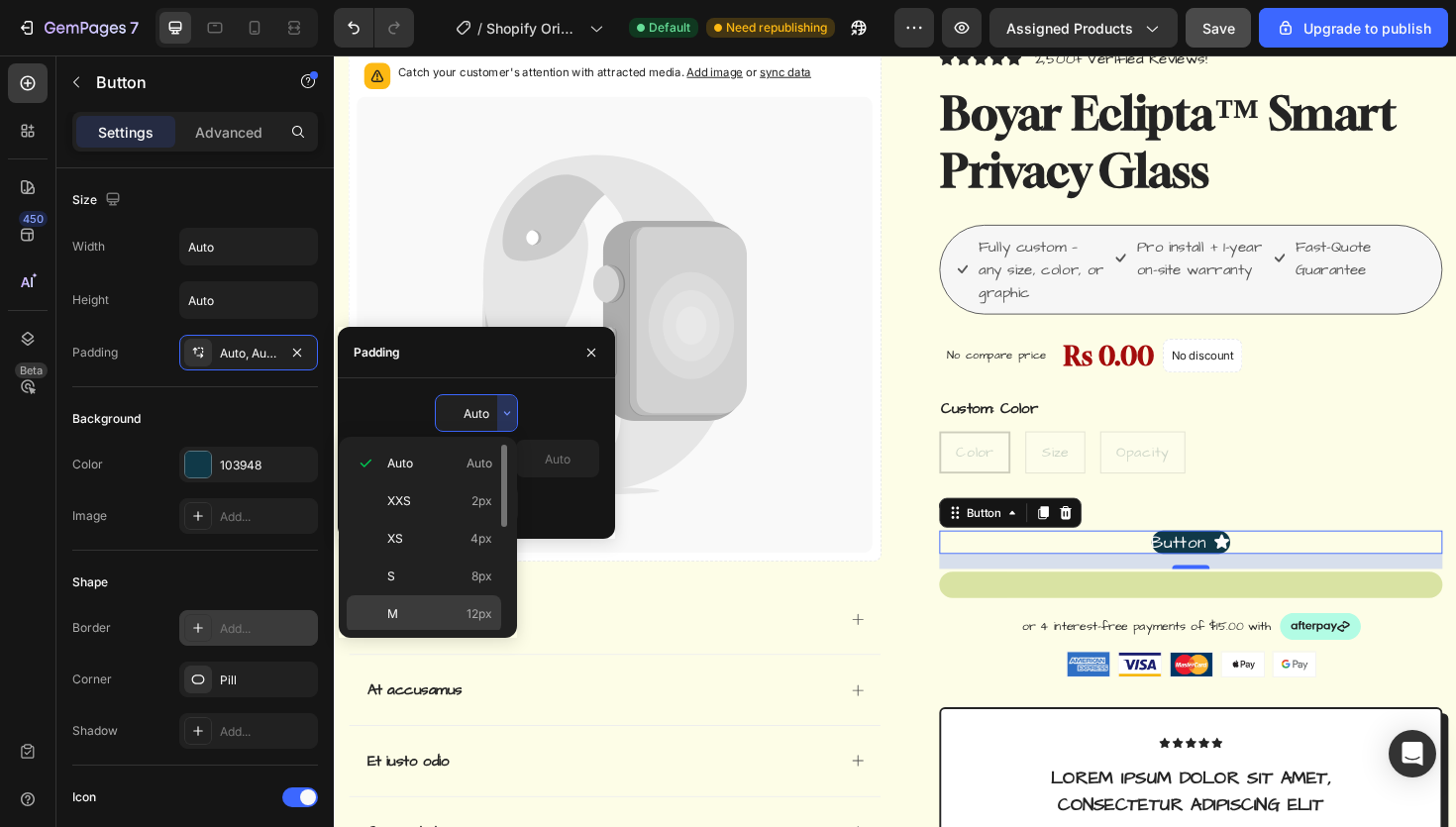 click on "M 12px" at bounding box center [440, 614] 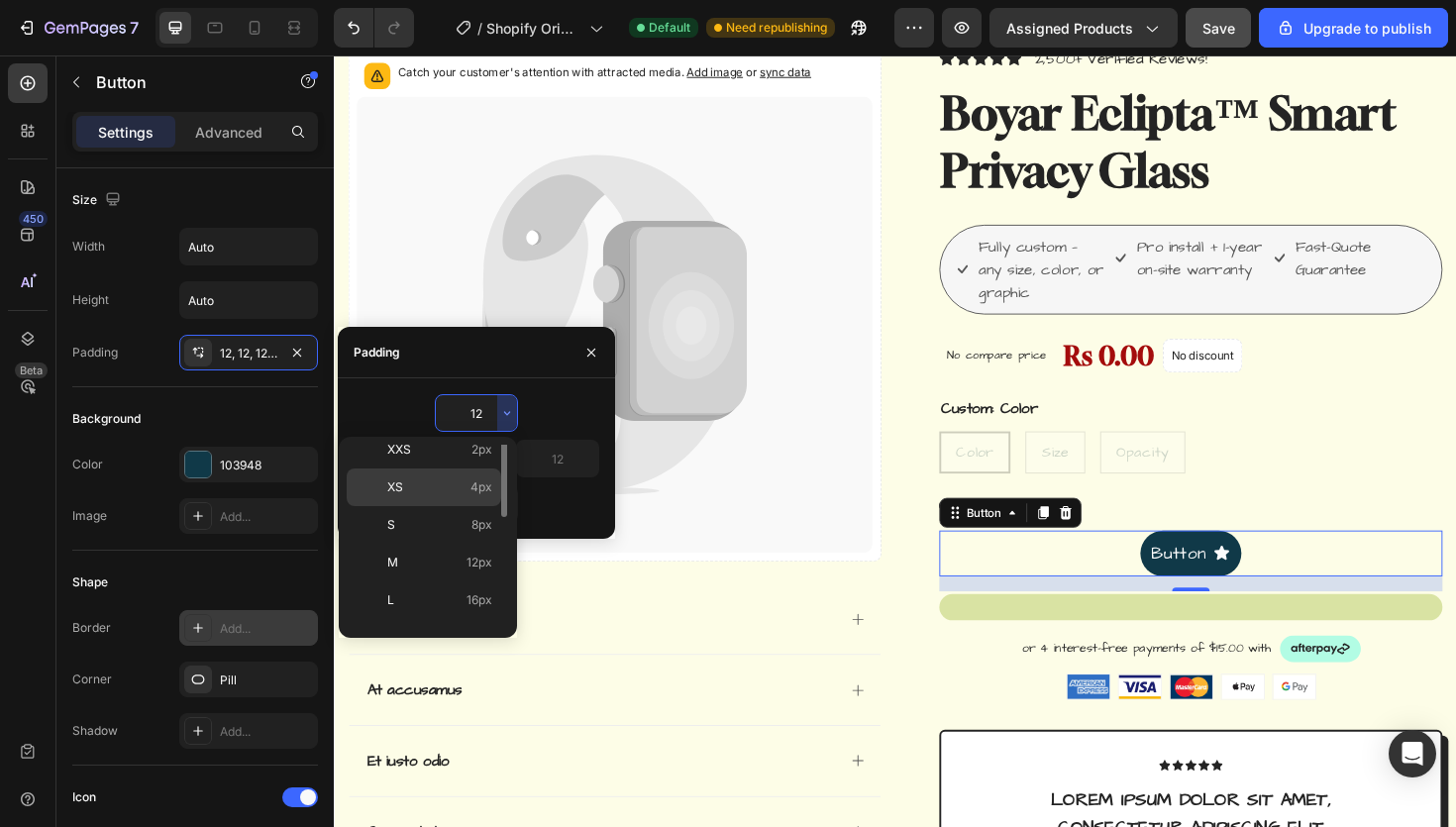 scroll, scrollTop: 53, scrollLeft: 0, axis: vertical 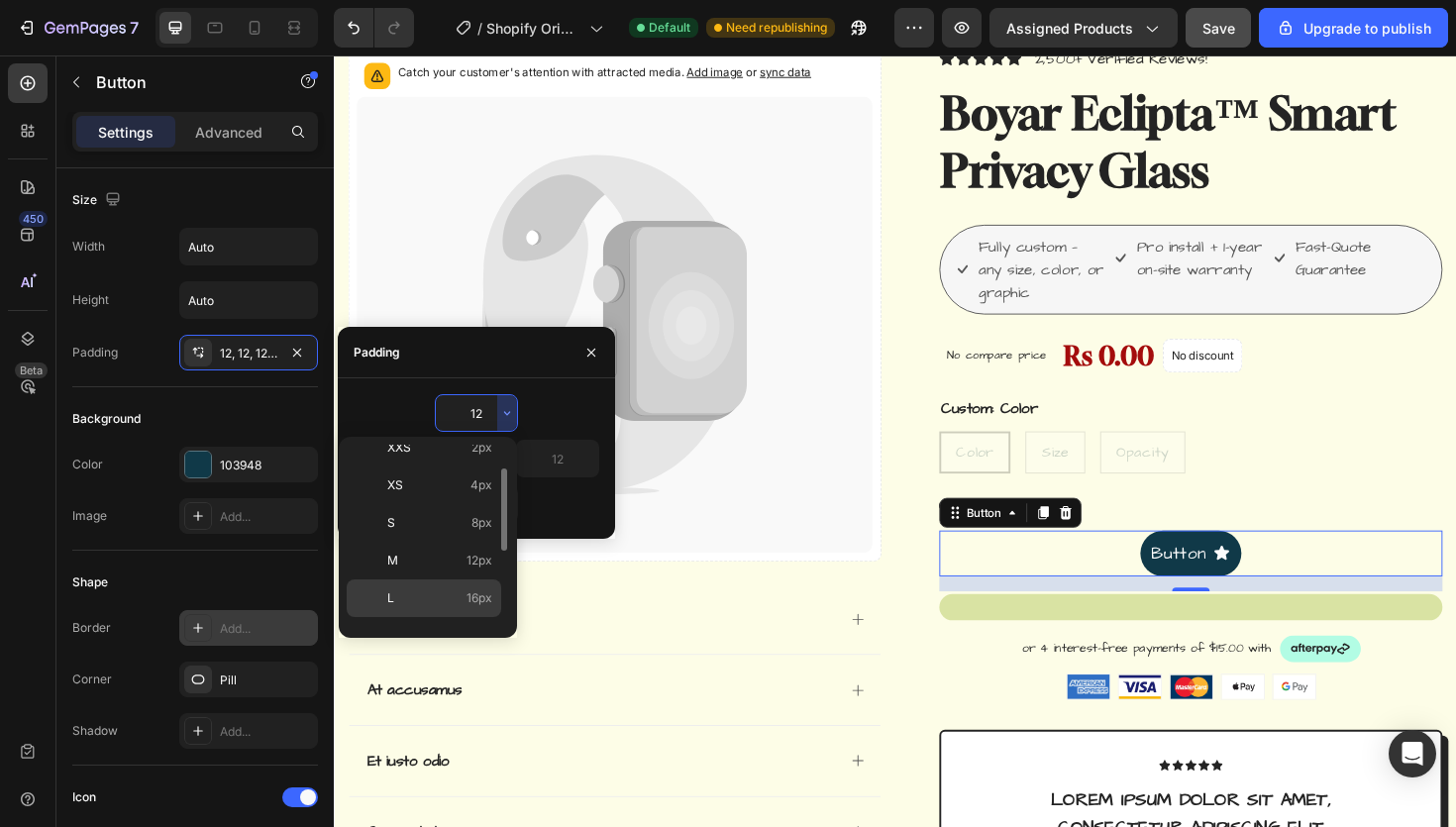 click on "L 16px" at bounding box center [440, 598] 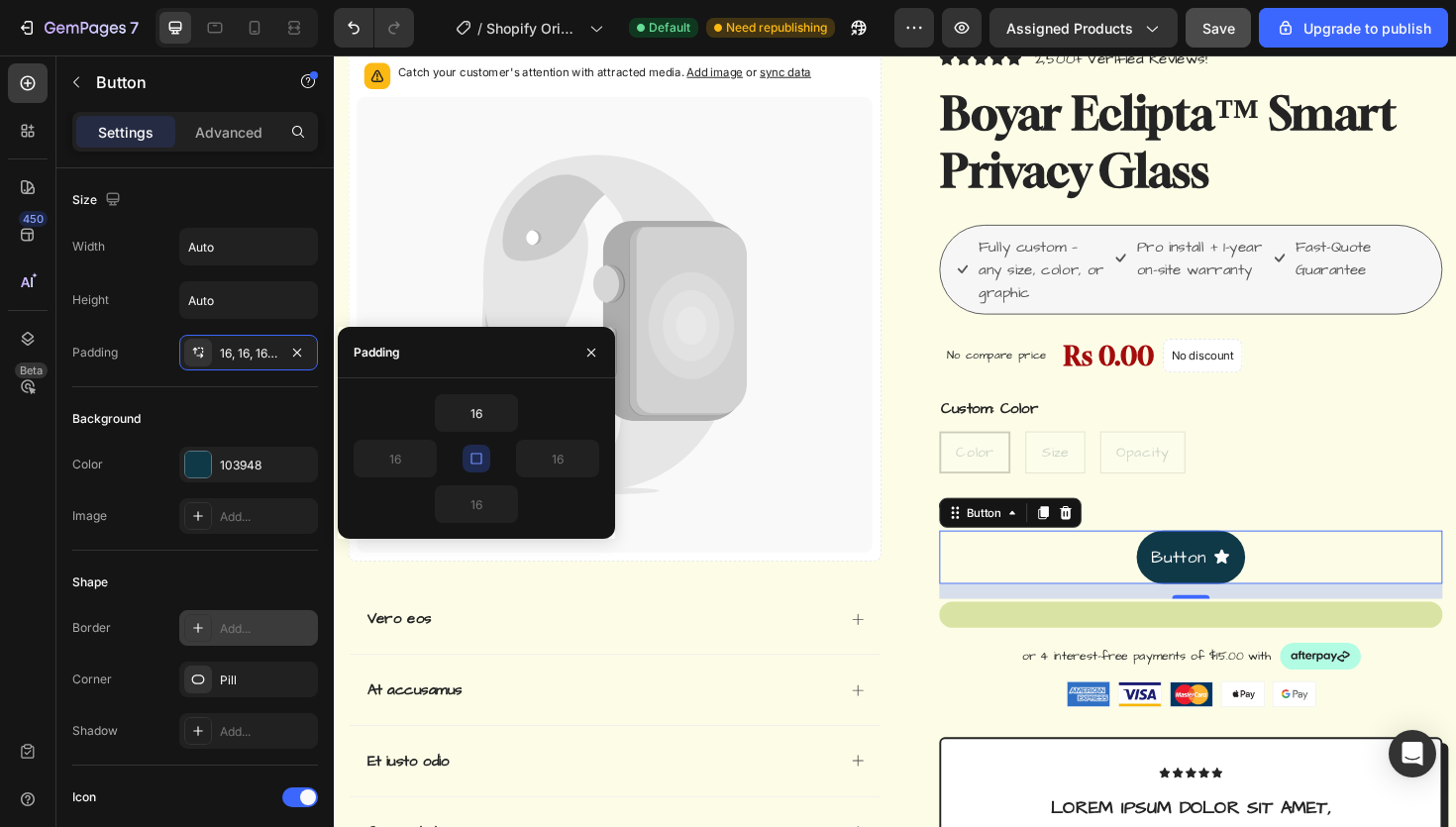 click 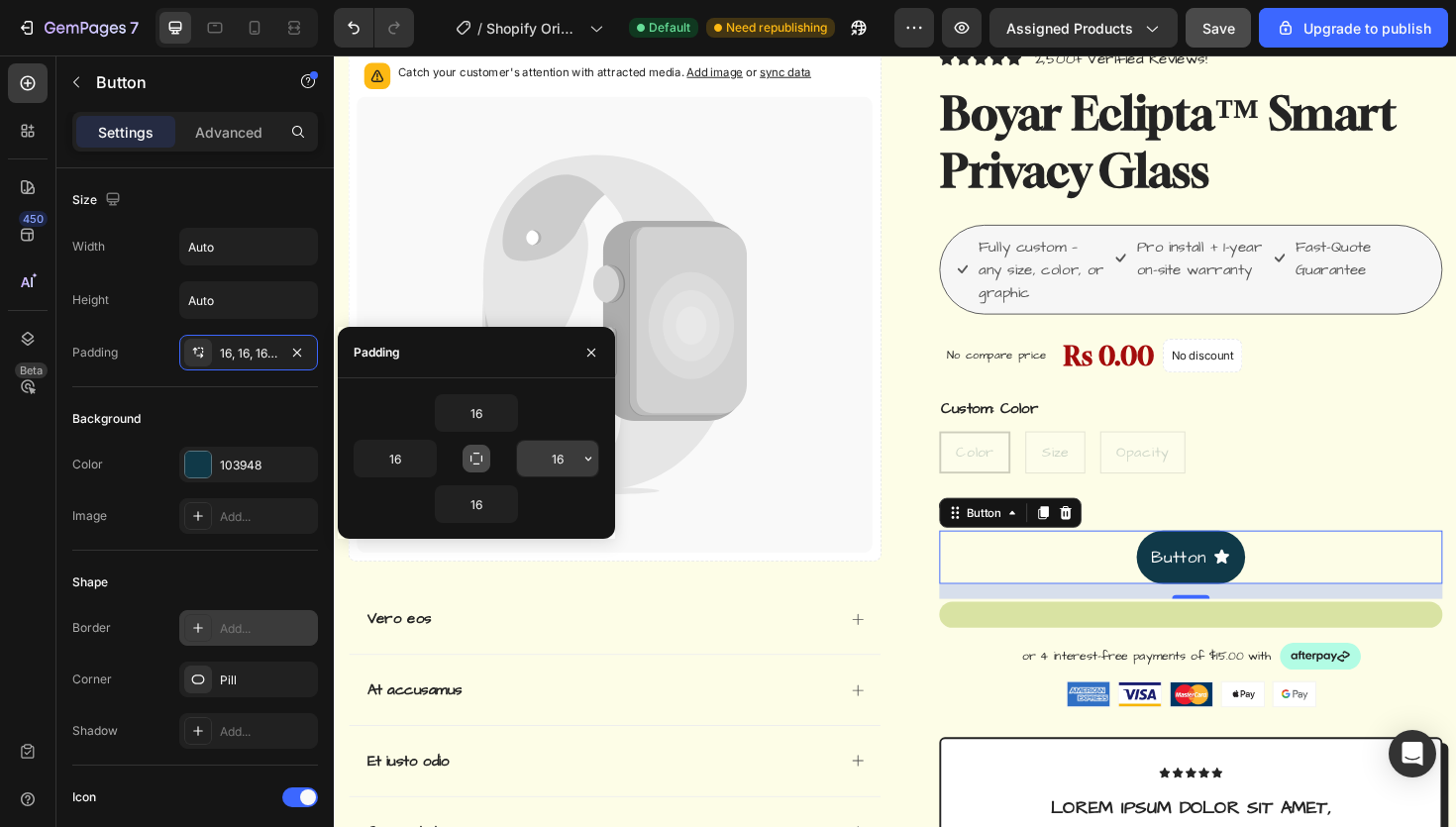 click 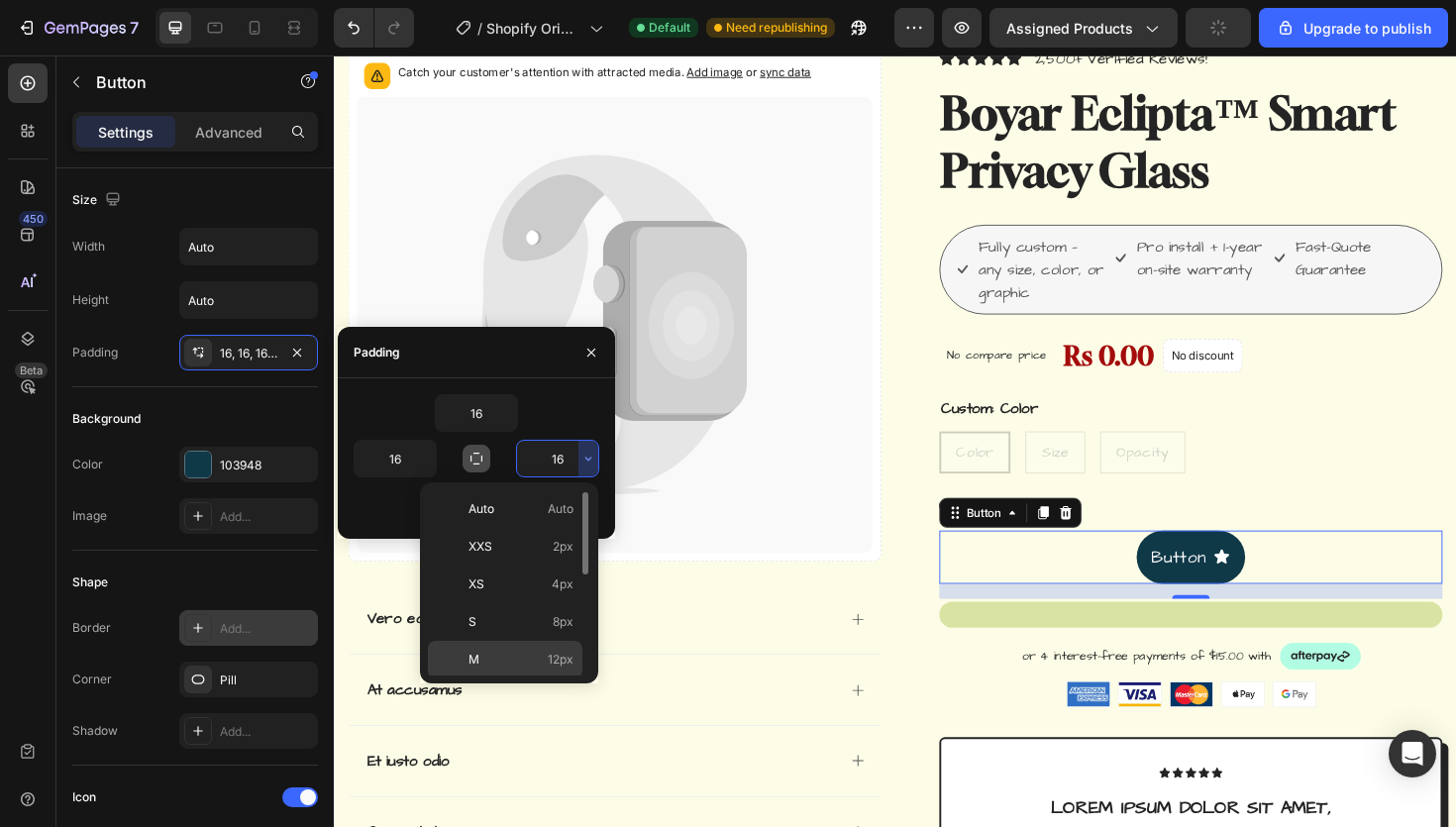 scroll, scrollTop: 229, scrollLeft: 0, axis: vertical 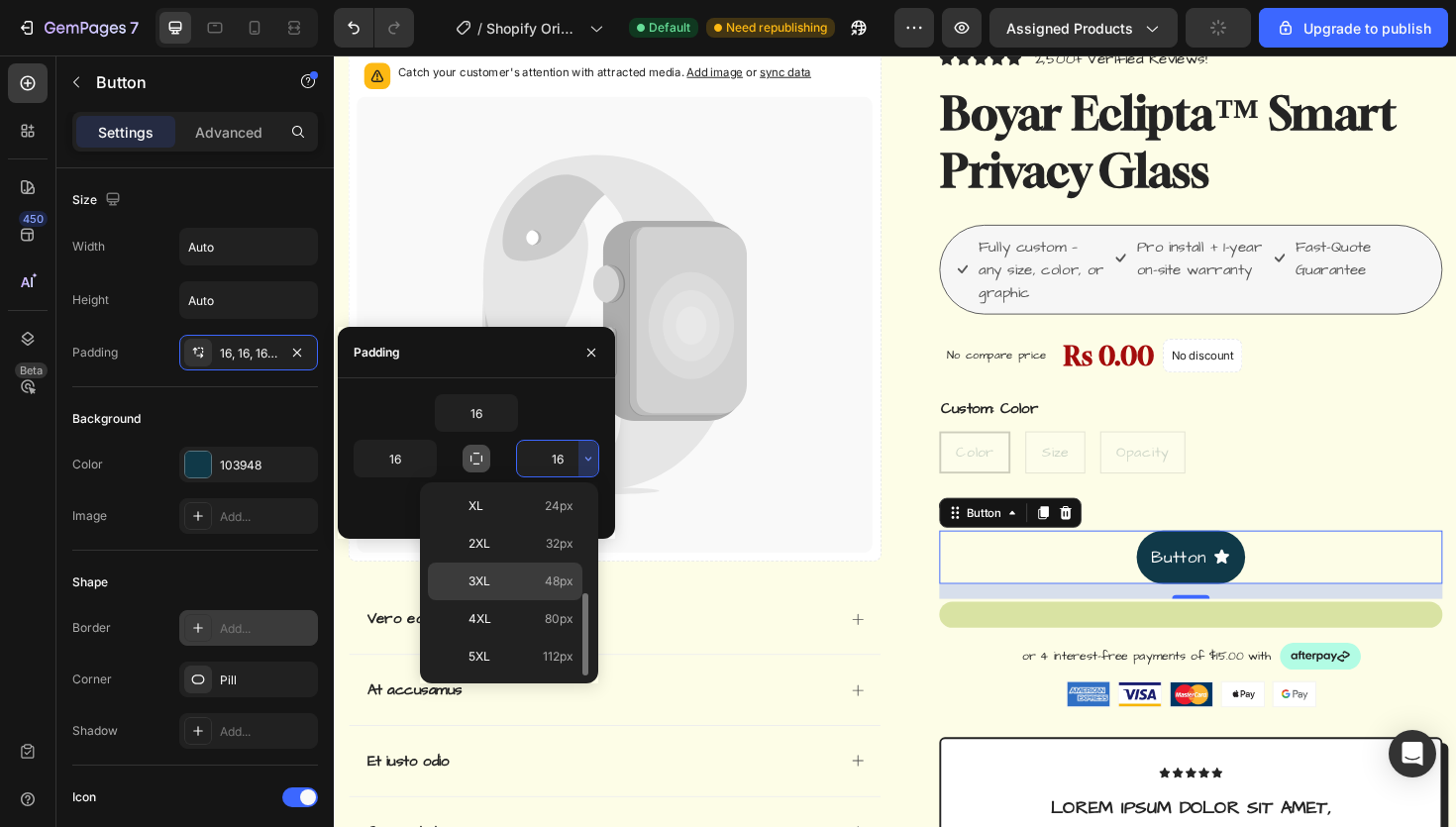 click on "3XL 48px" at bounding box center (521, 581) 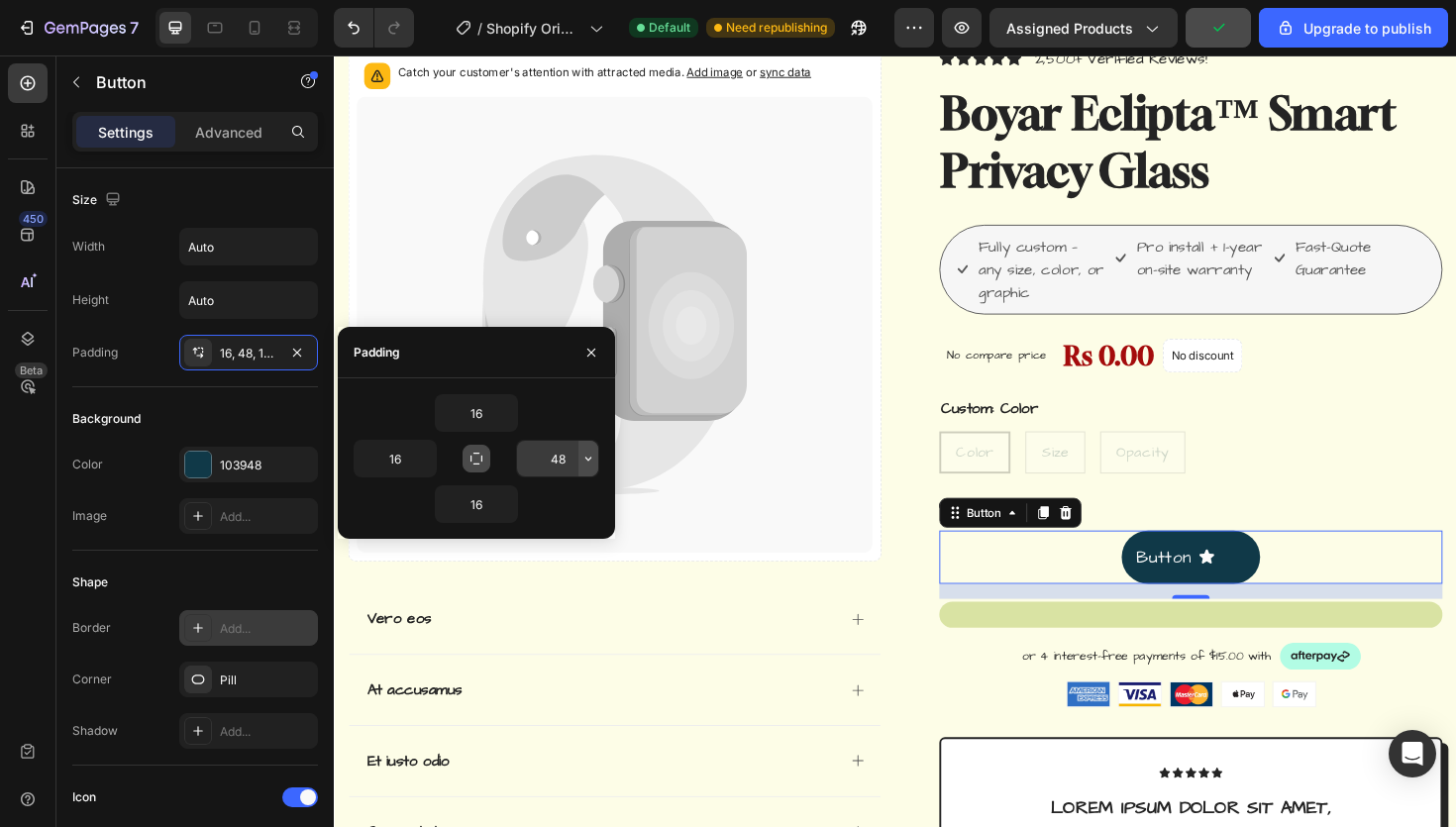 click 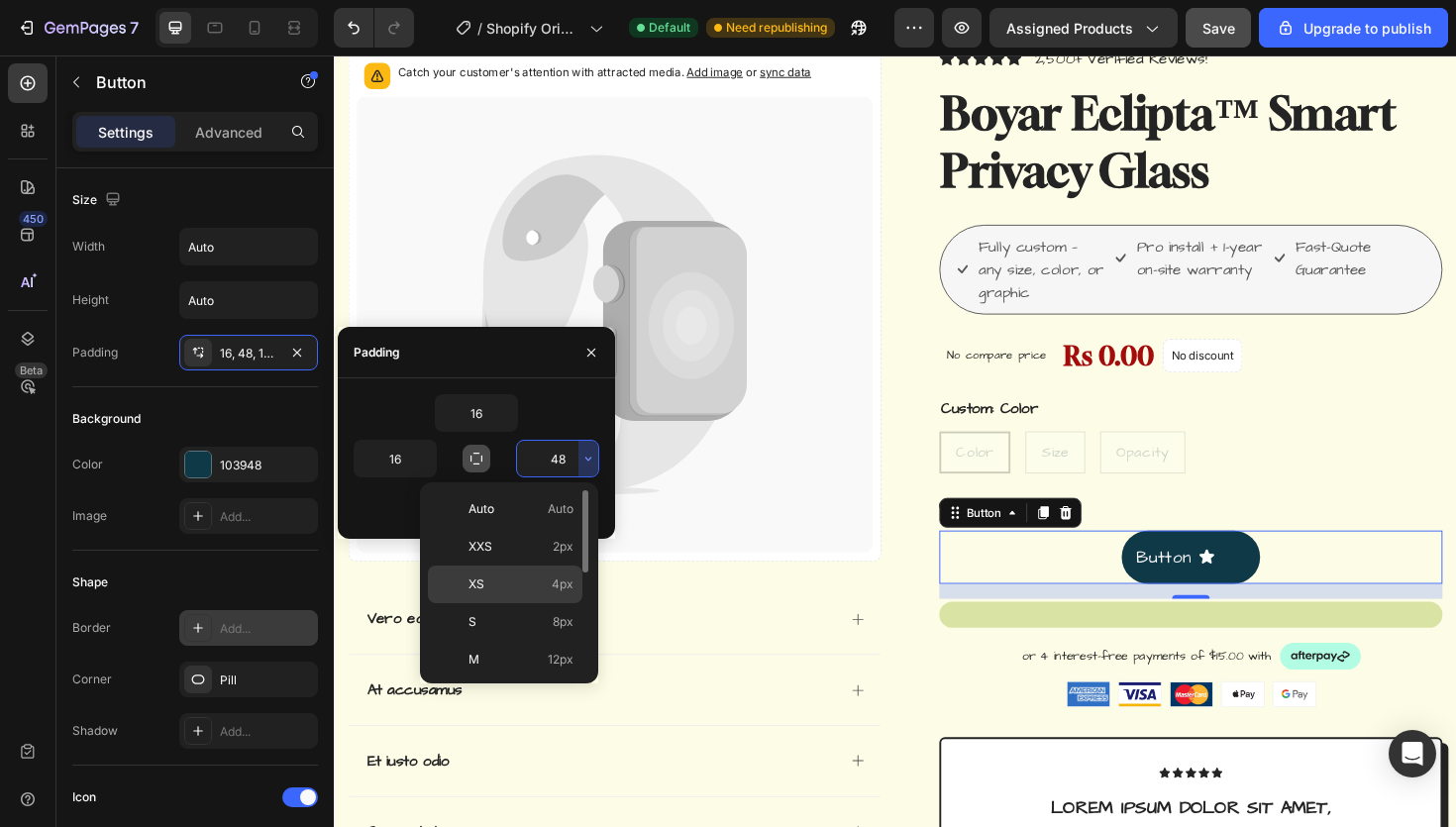 scroll, scrollTop: 229, scrollLeft: 0, axis: vertical 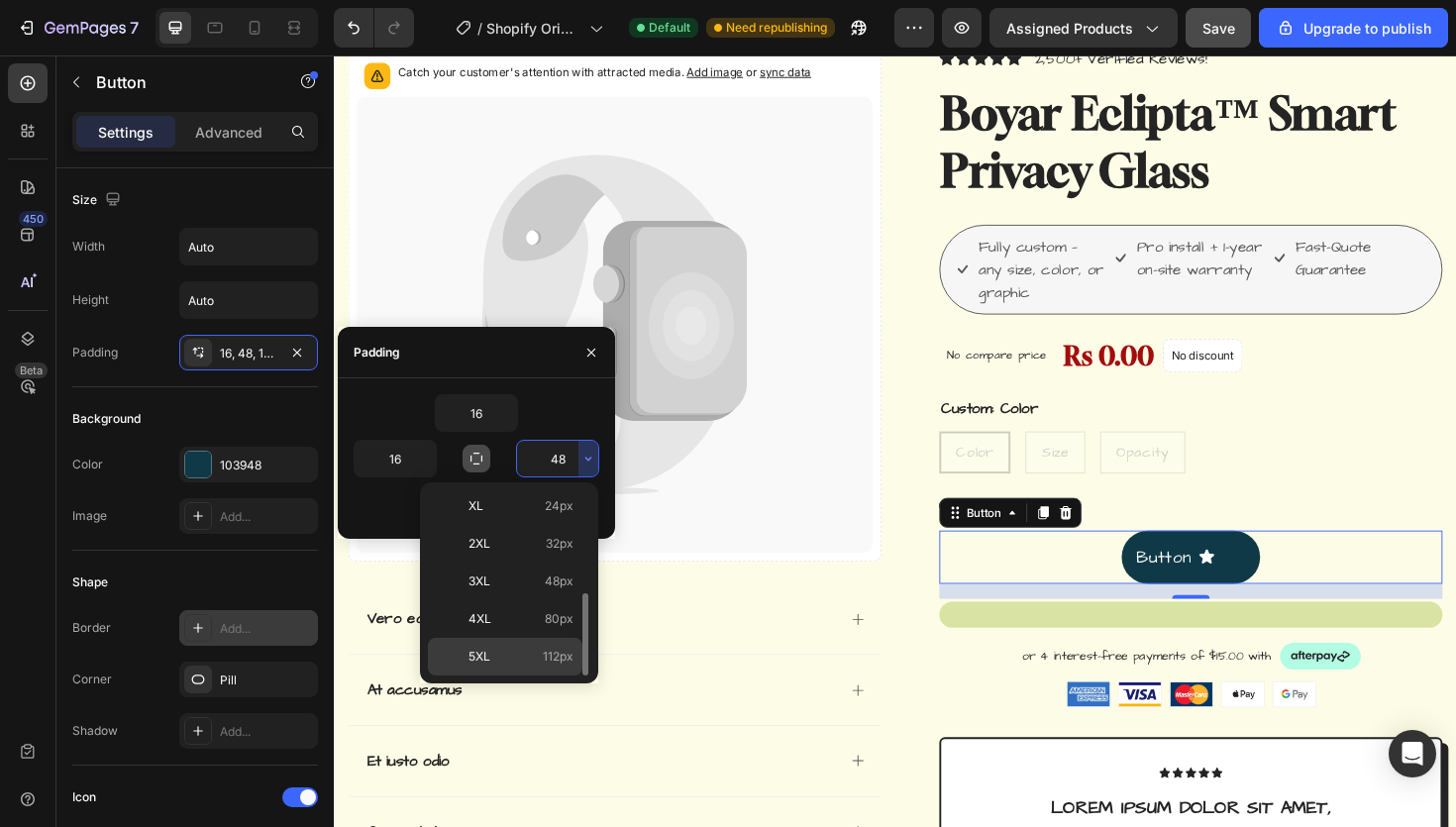 click on "5XL 112px" 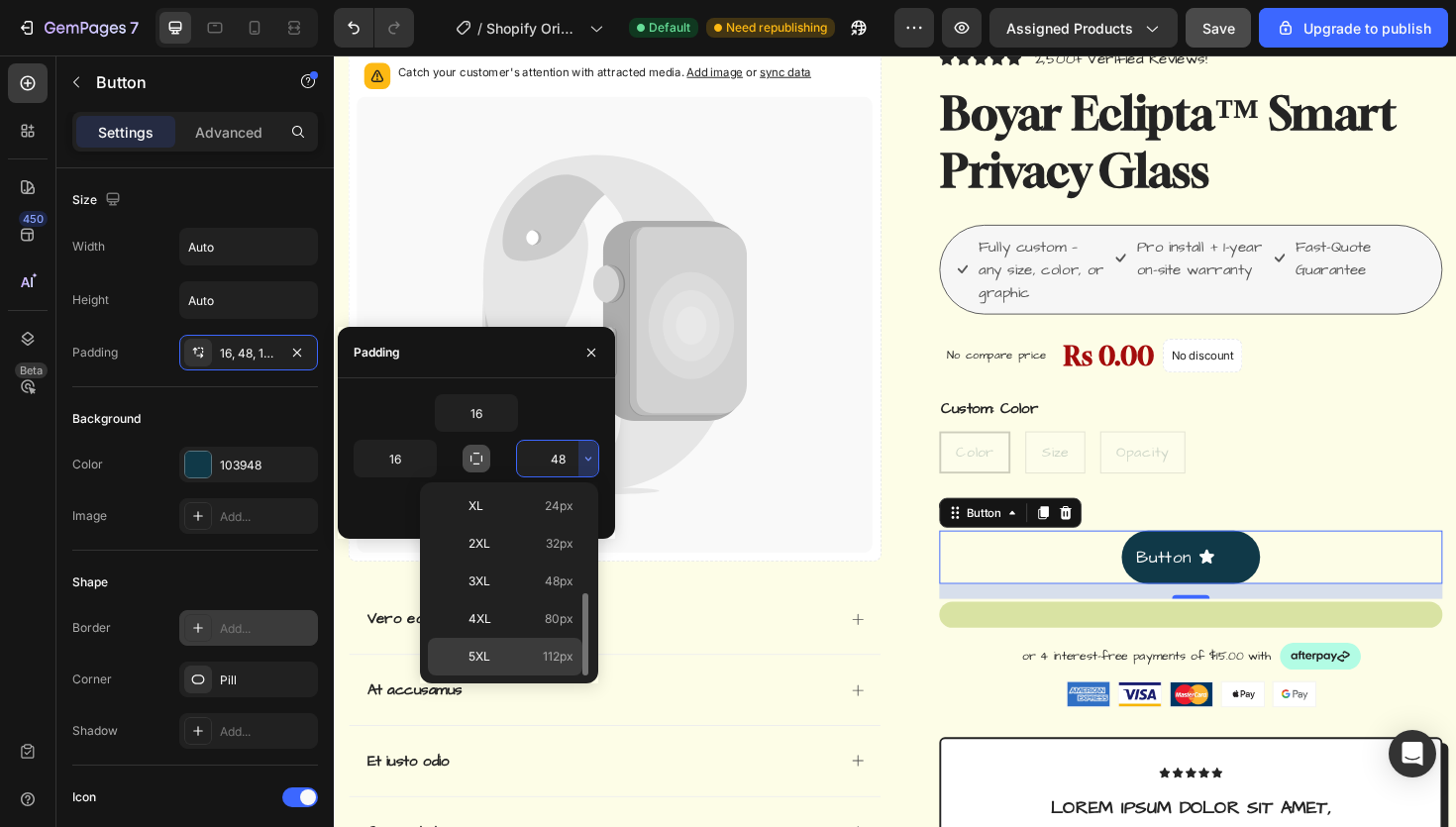 type on "112" 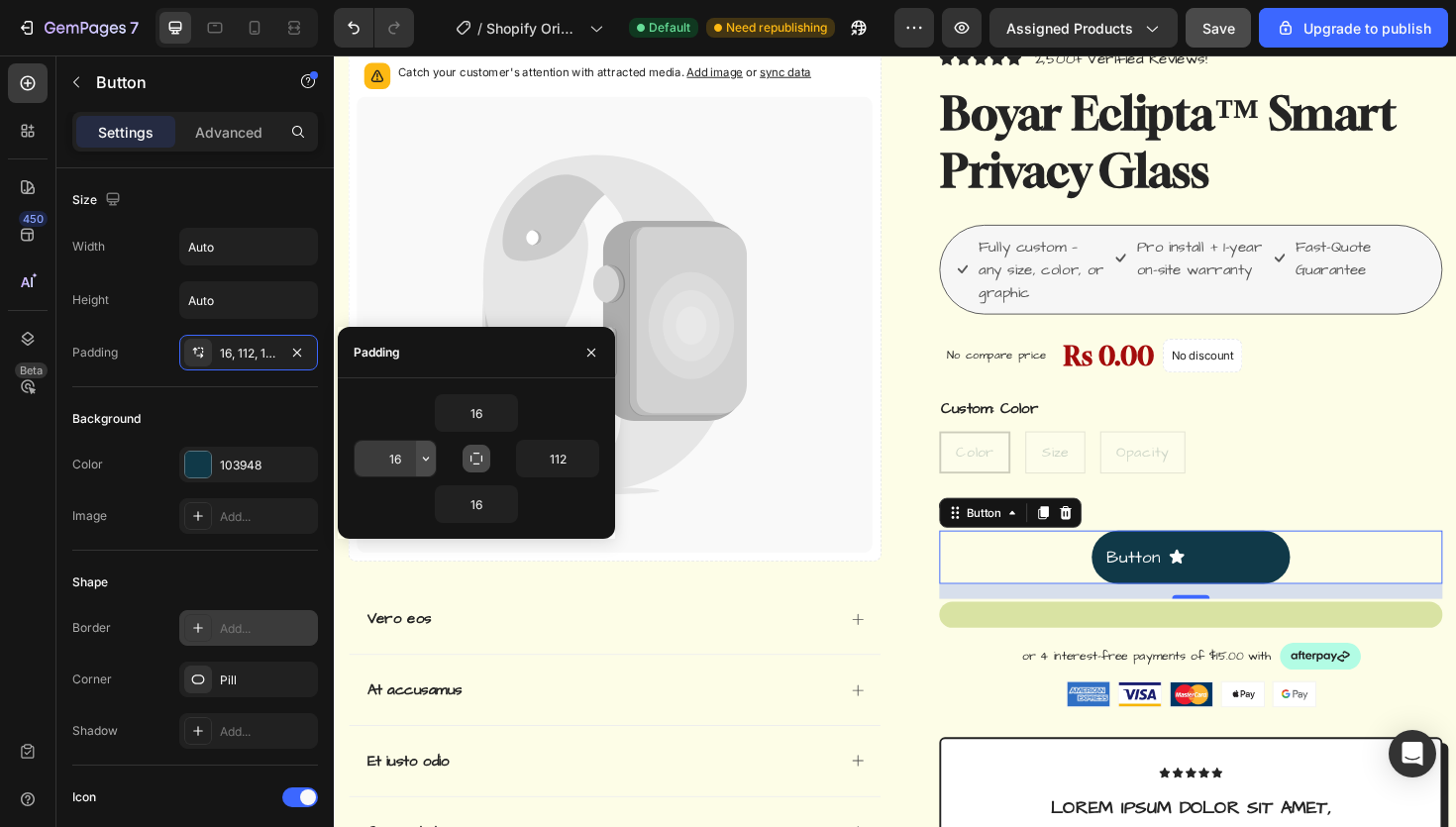 click 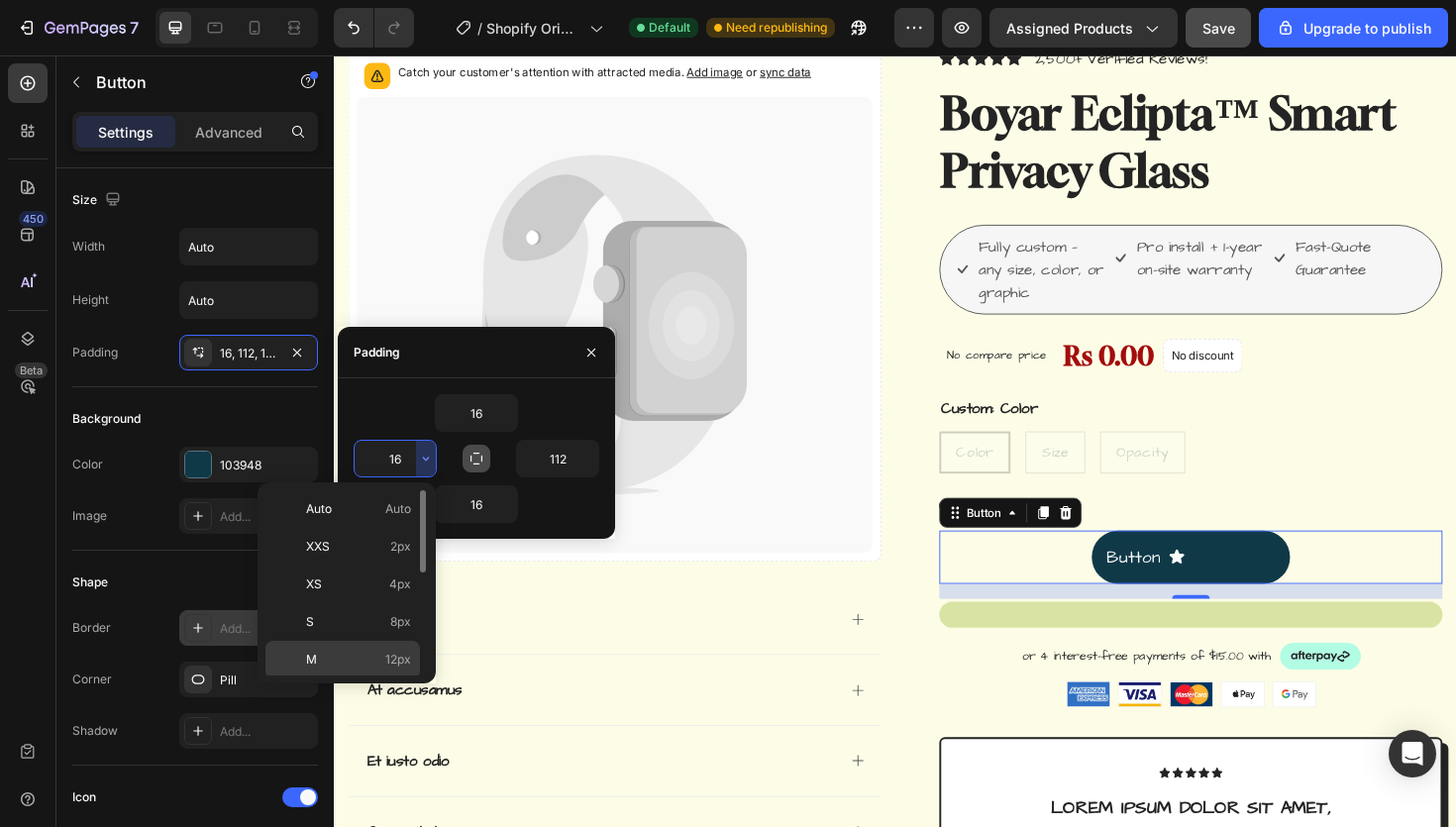 scroll, scrollTop: 229, scrollLeft: 0, axis: vertical 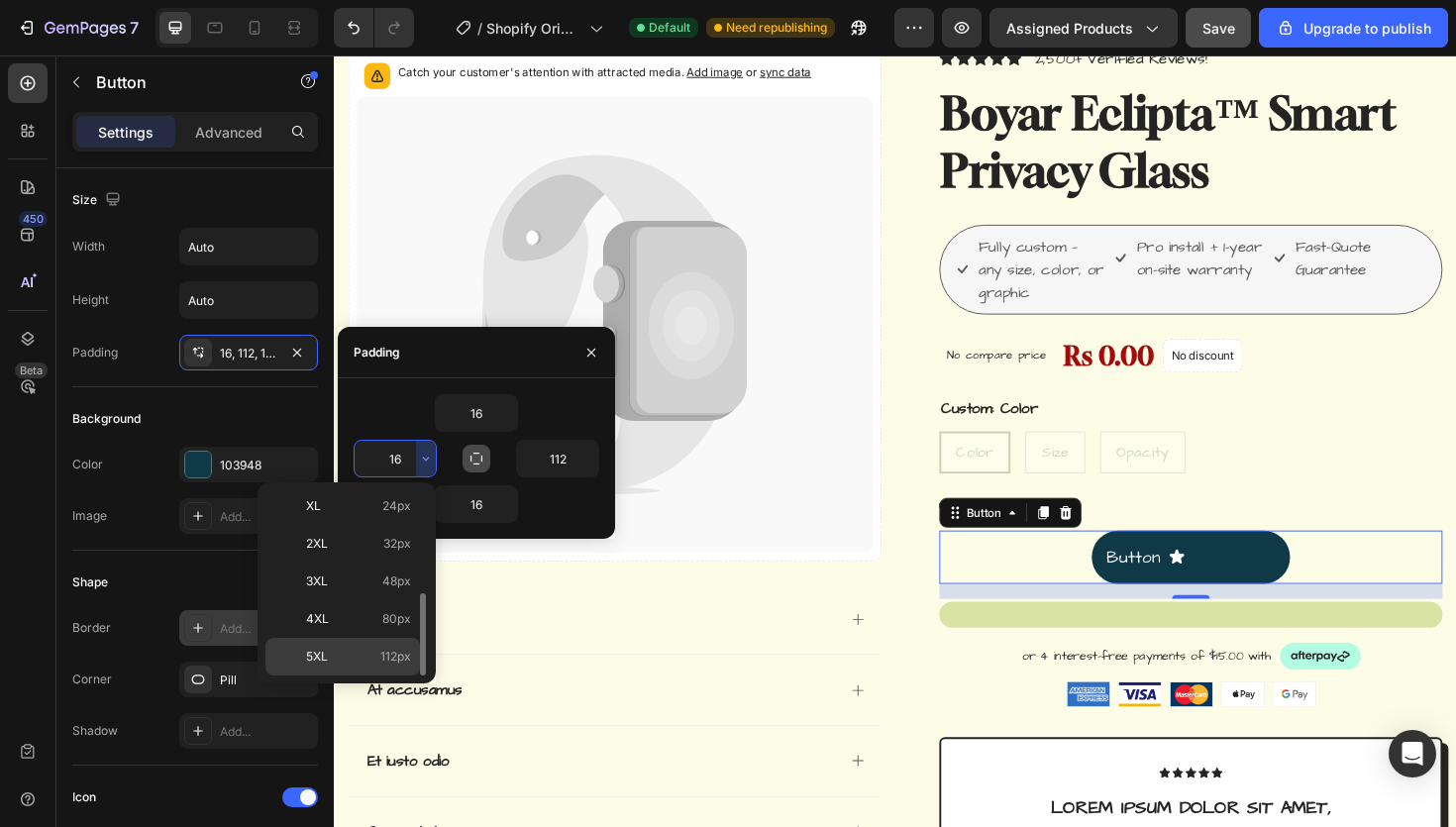 click on "112px" at bounding box center (395, 657) 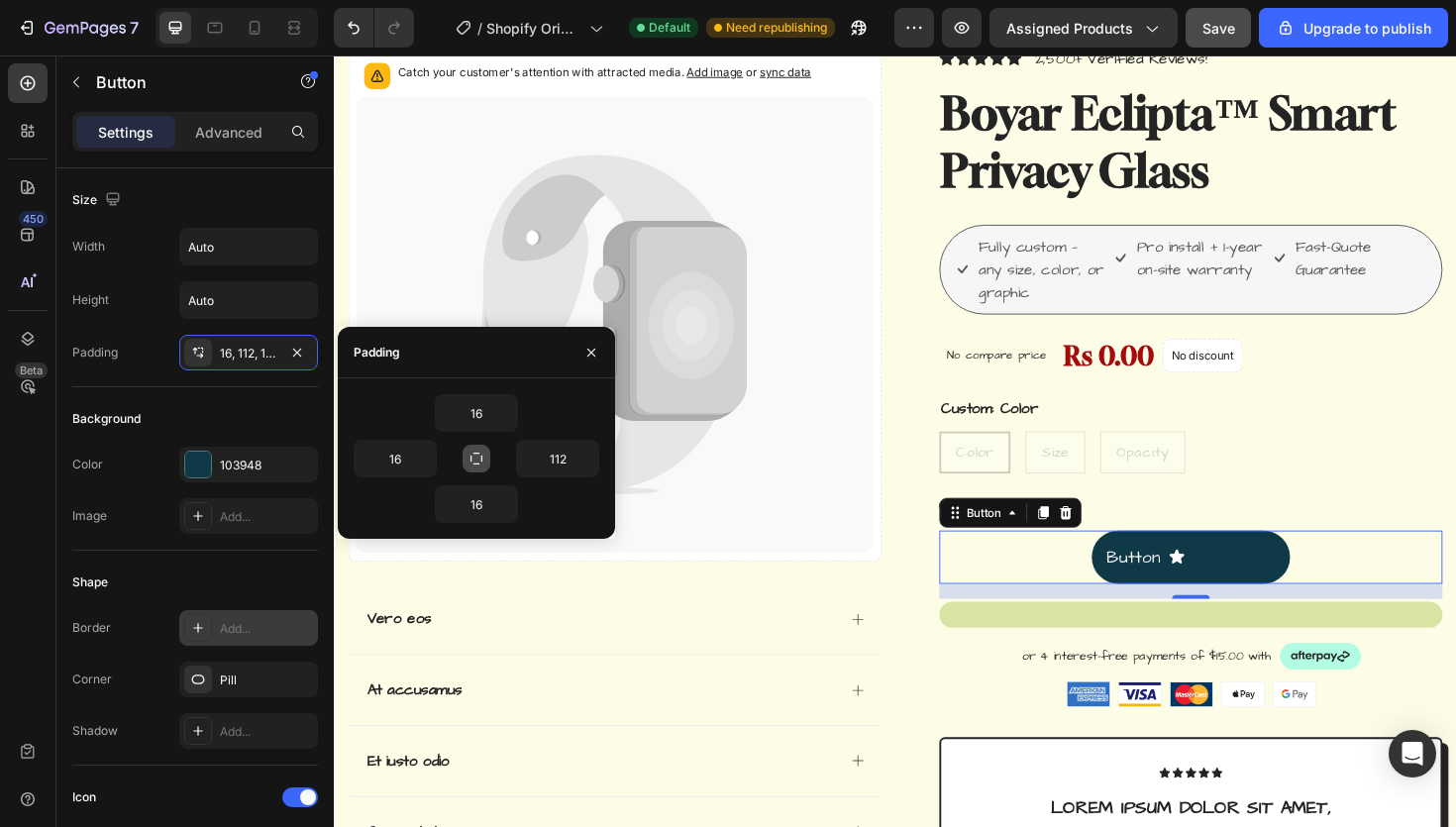 type on "112" 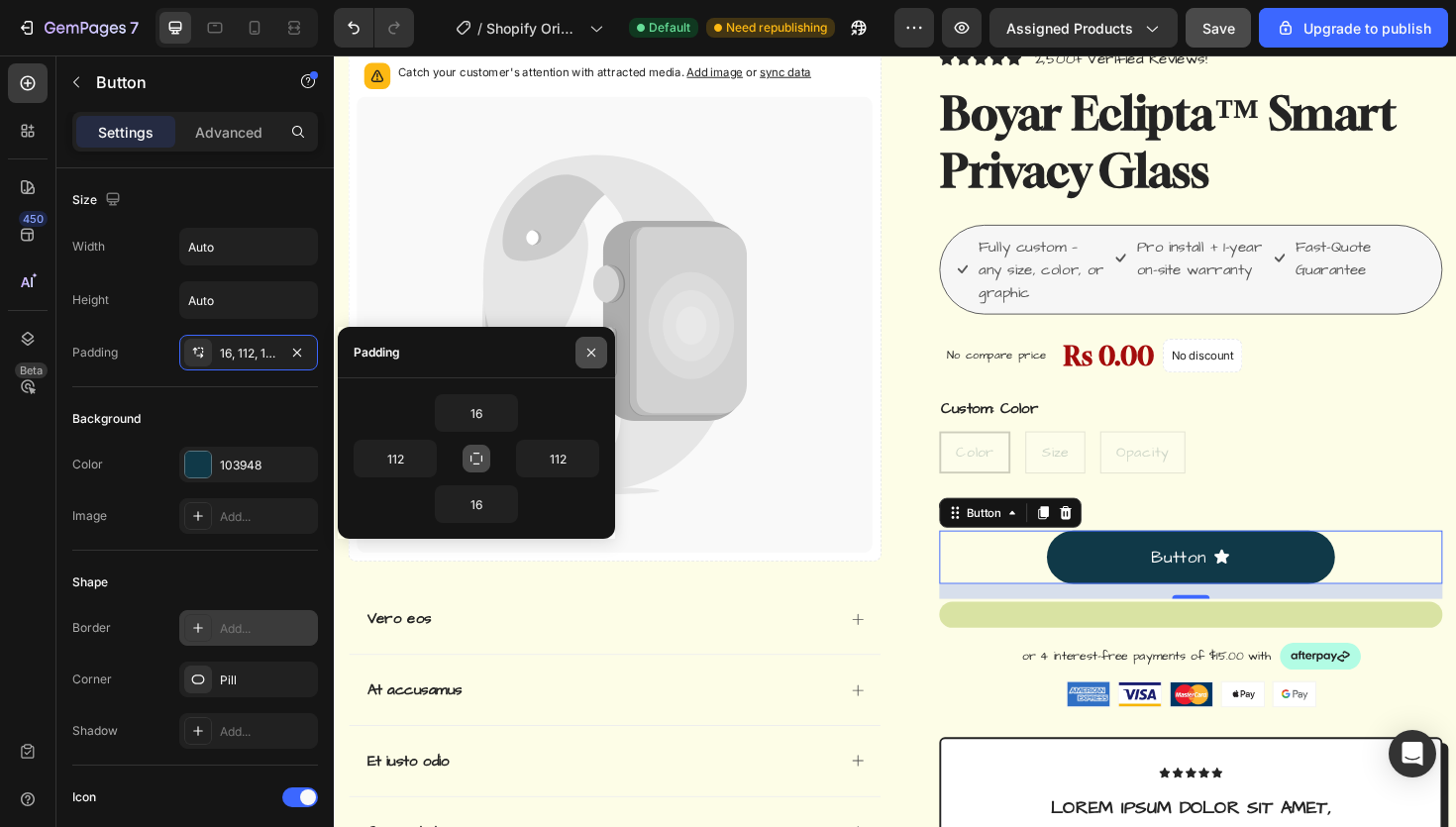 click at bounding box center [591, 353] 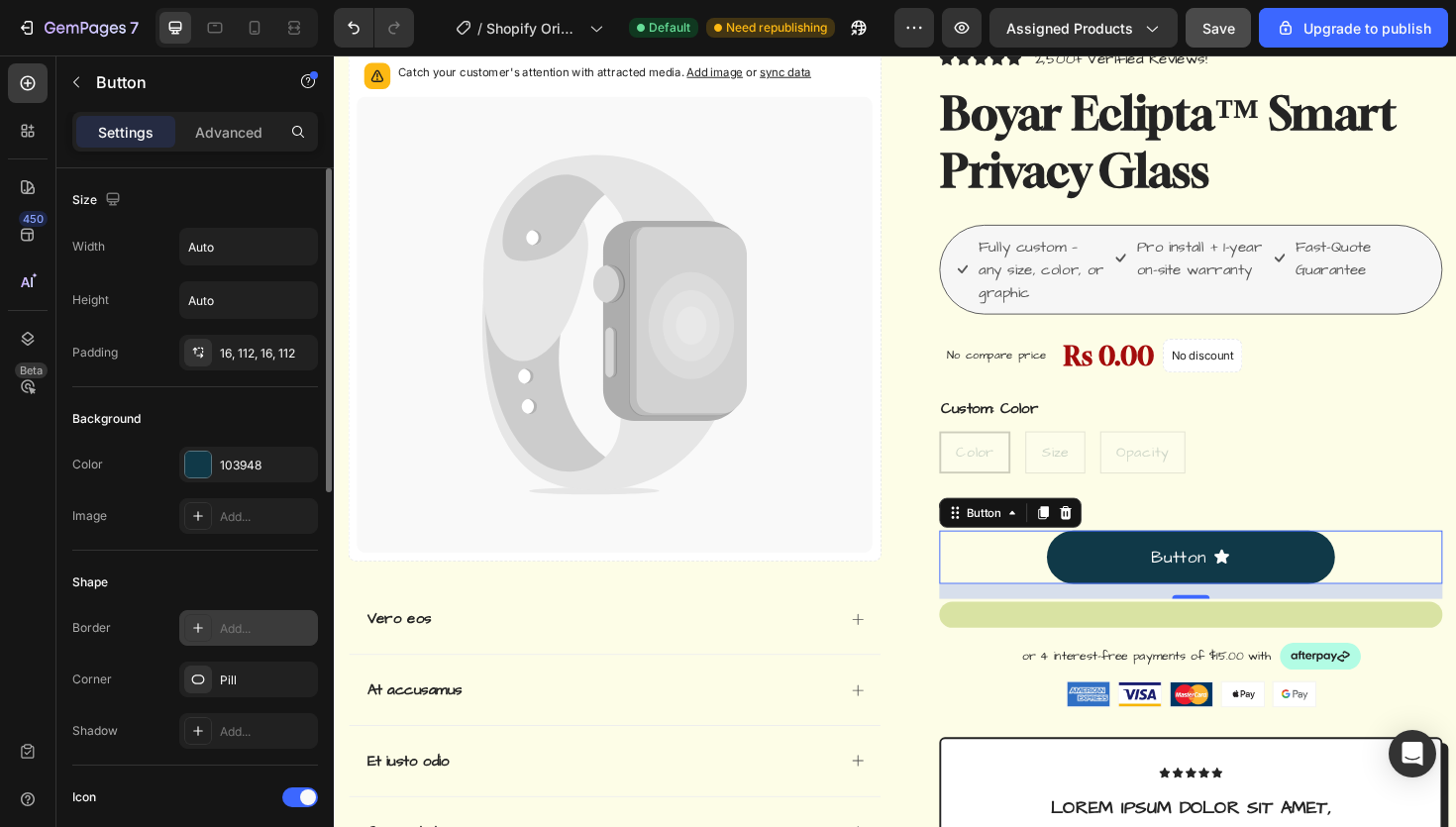 click on "Background" at bounding box center [195, 419] 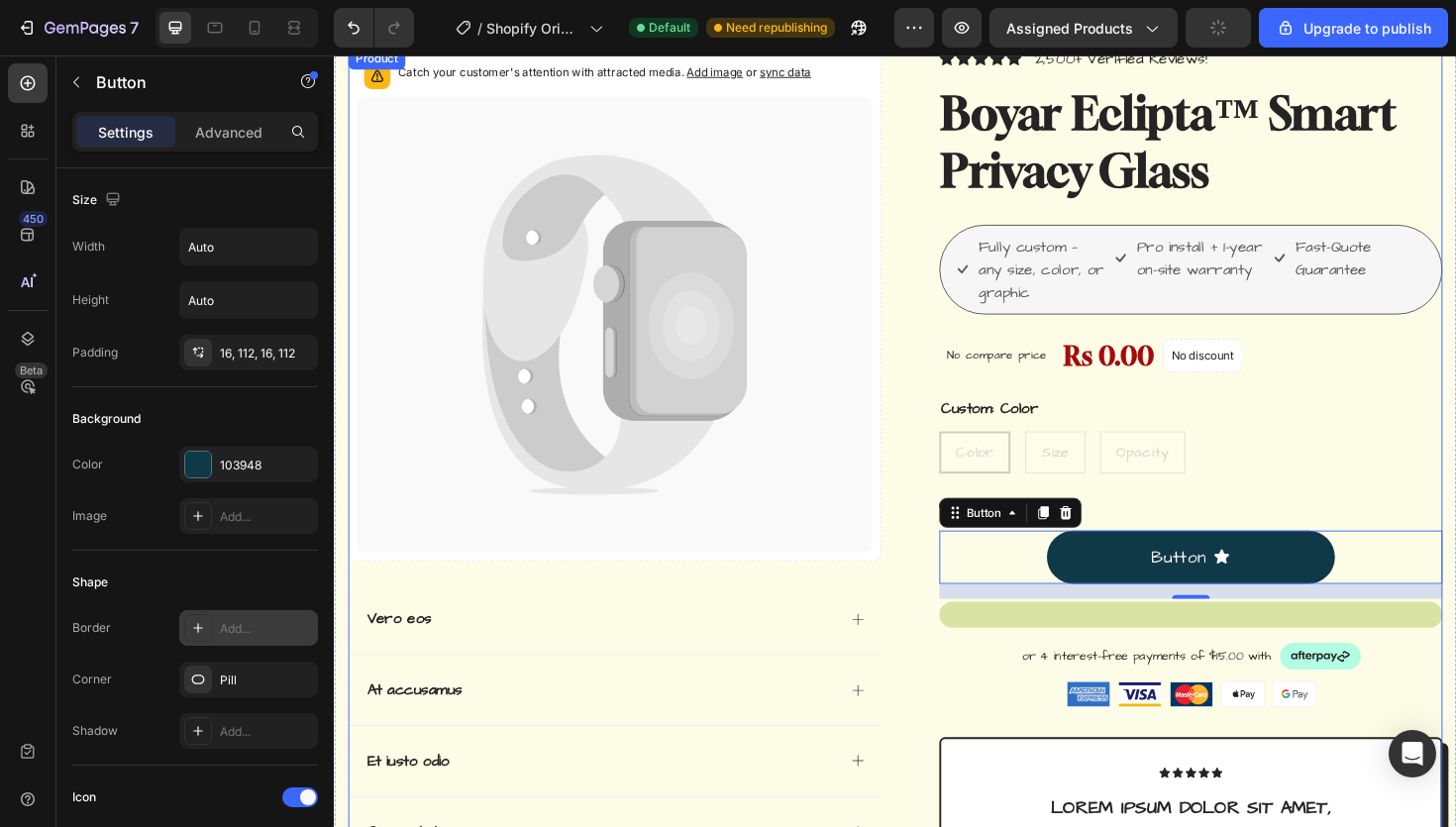 click on "Catch your customer's attention with attracted media. Add image or sync data Product Images Vero eos At accusamus Et iusto odio Consectetur Adipiscin Accordion Icon Icon Icon Icon Icon Icon List 2,500+ Verified Reviews! Text Block Row Boyar Eclipta™ Smart Privacy Glass Product Title Fully custom — any size, color, or graphic Item List Pro install + 1-year on-site warranty Item List Fast-Quote Guarantee Item List Row No compare price Product Price Rs 0.00 Product Price Product Price No discount" at bounding box center [928, 724] 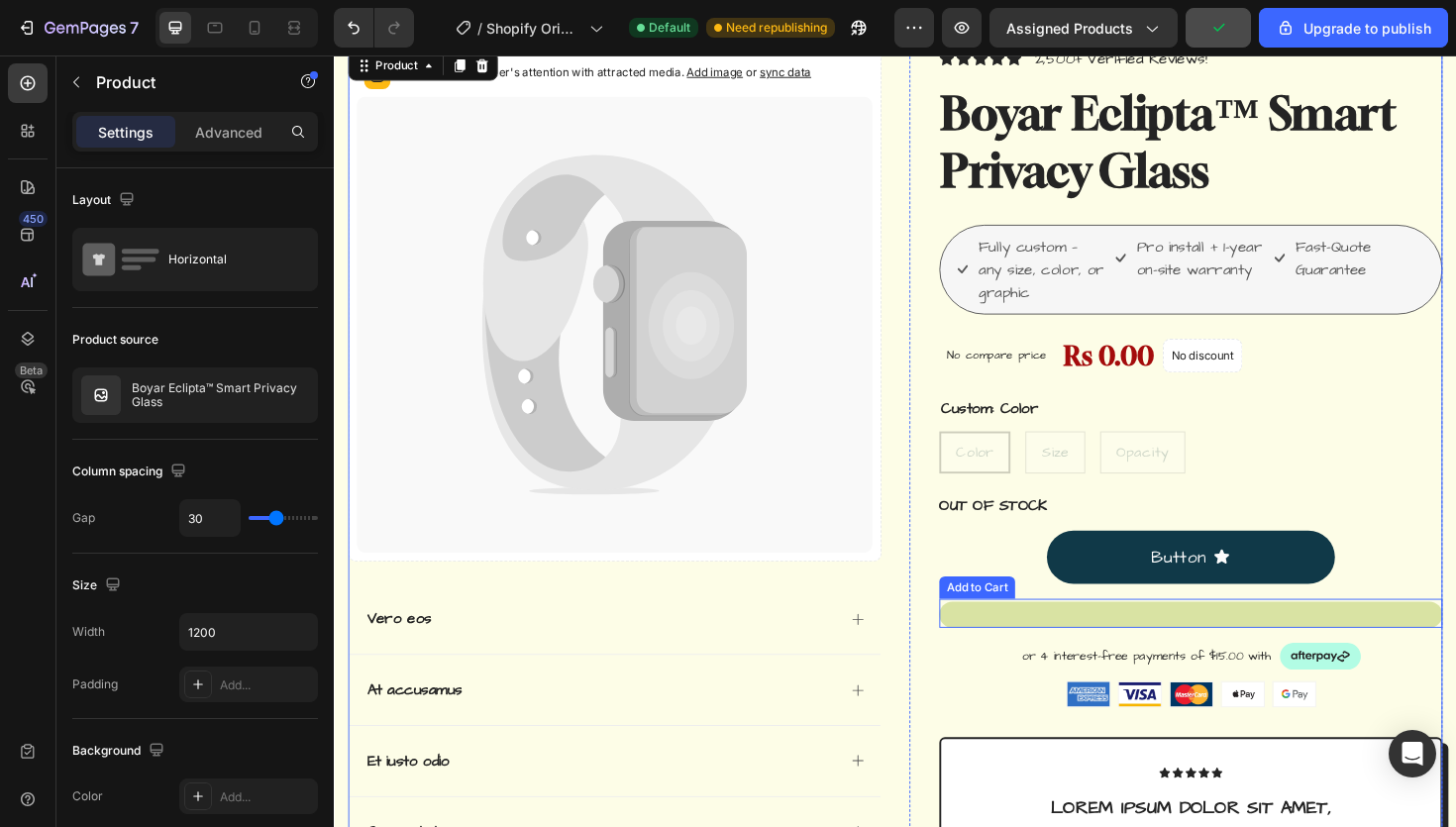 click at bounding box center (1241, 648) 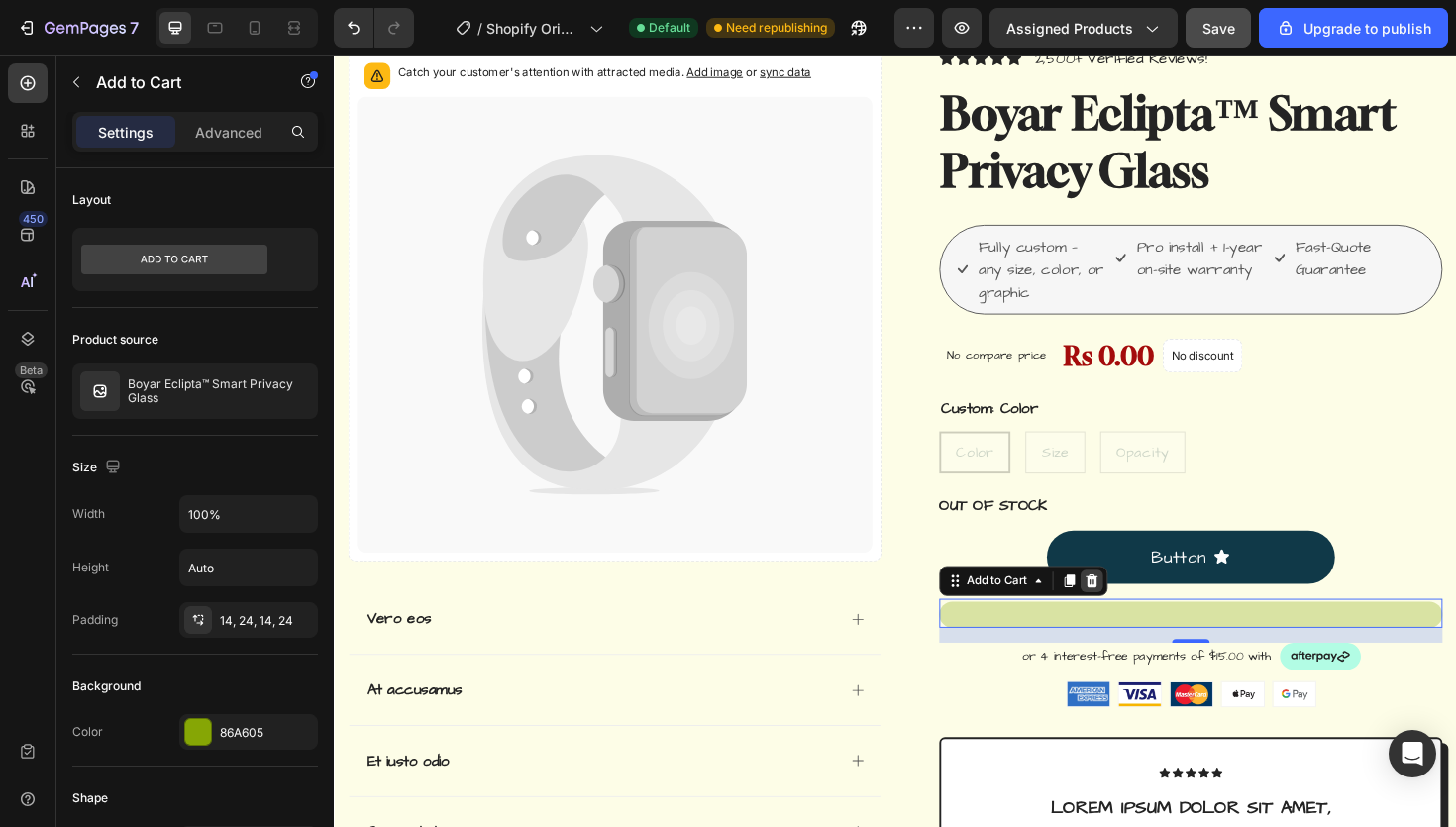 click 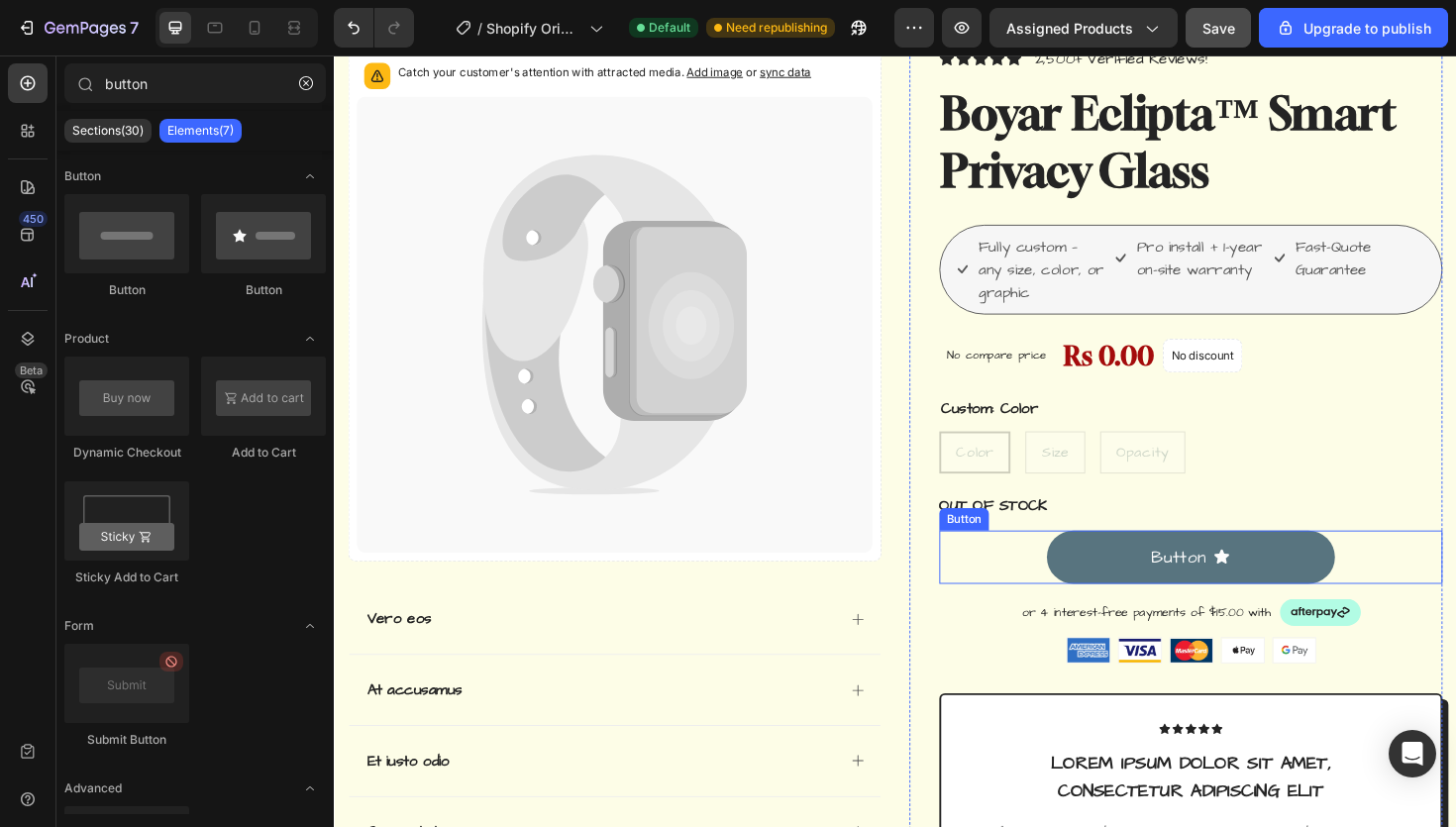 click on "Button" at bounding box center (1241, 586) 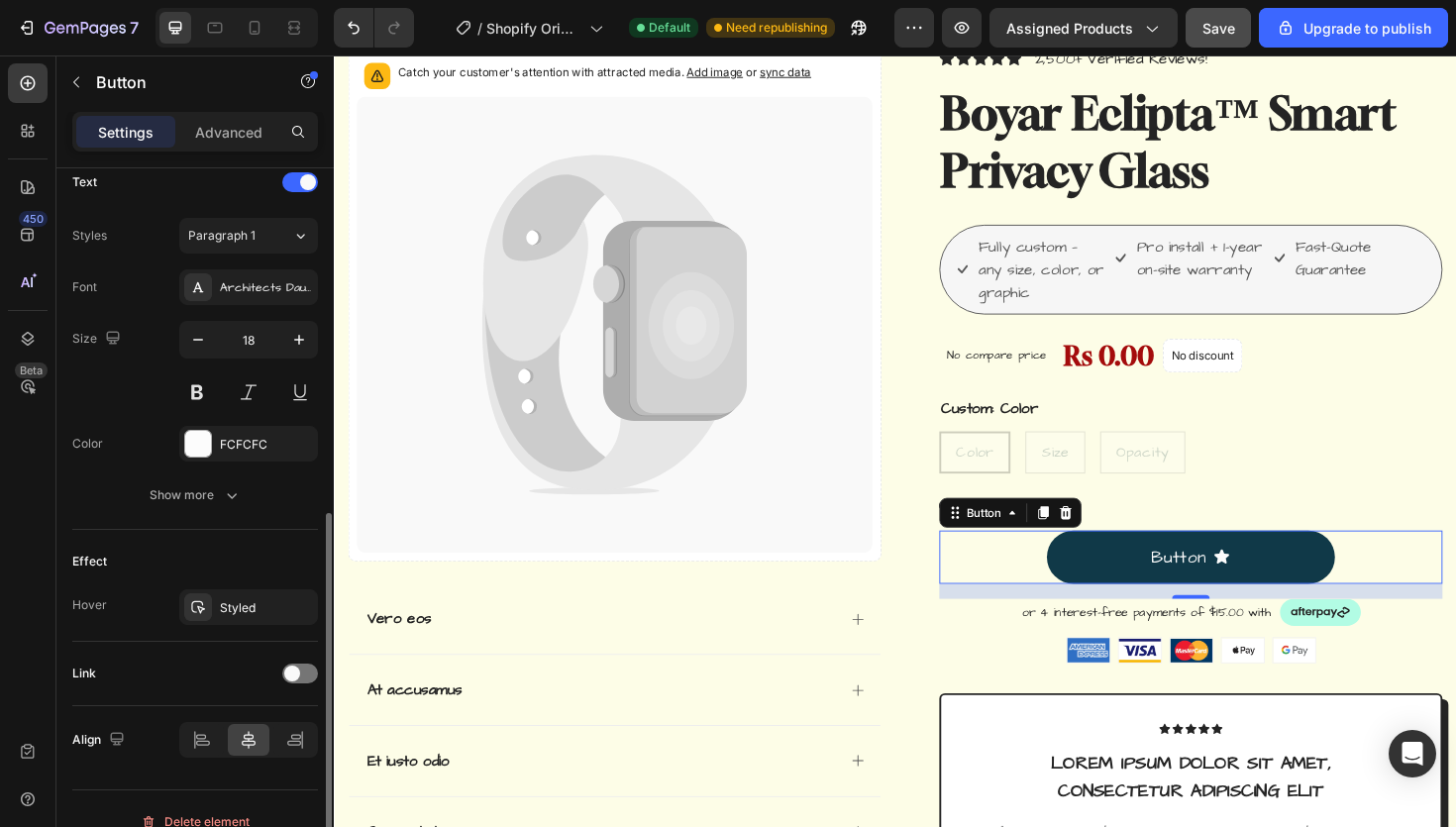 scroll, scrollTop: 862, scrollLeft: 0, axis: vertical 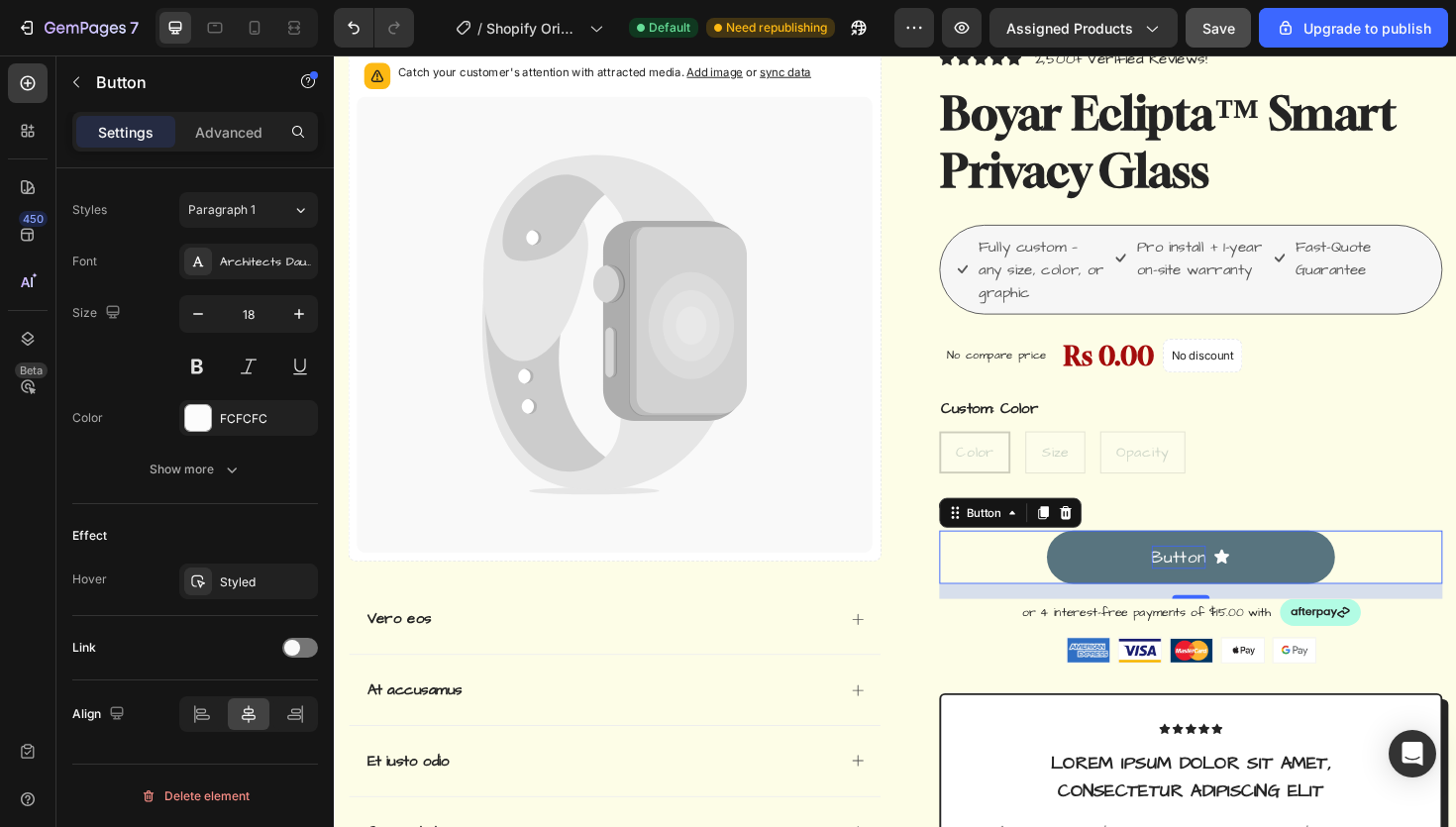 click on "Button" at bounding box center (1228, 586) 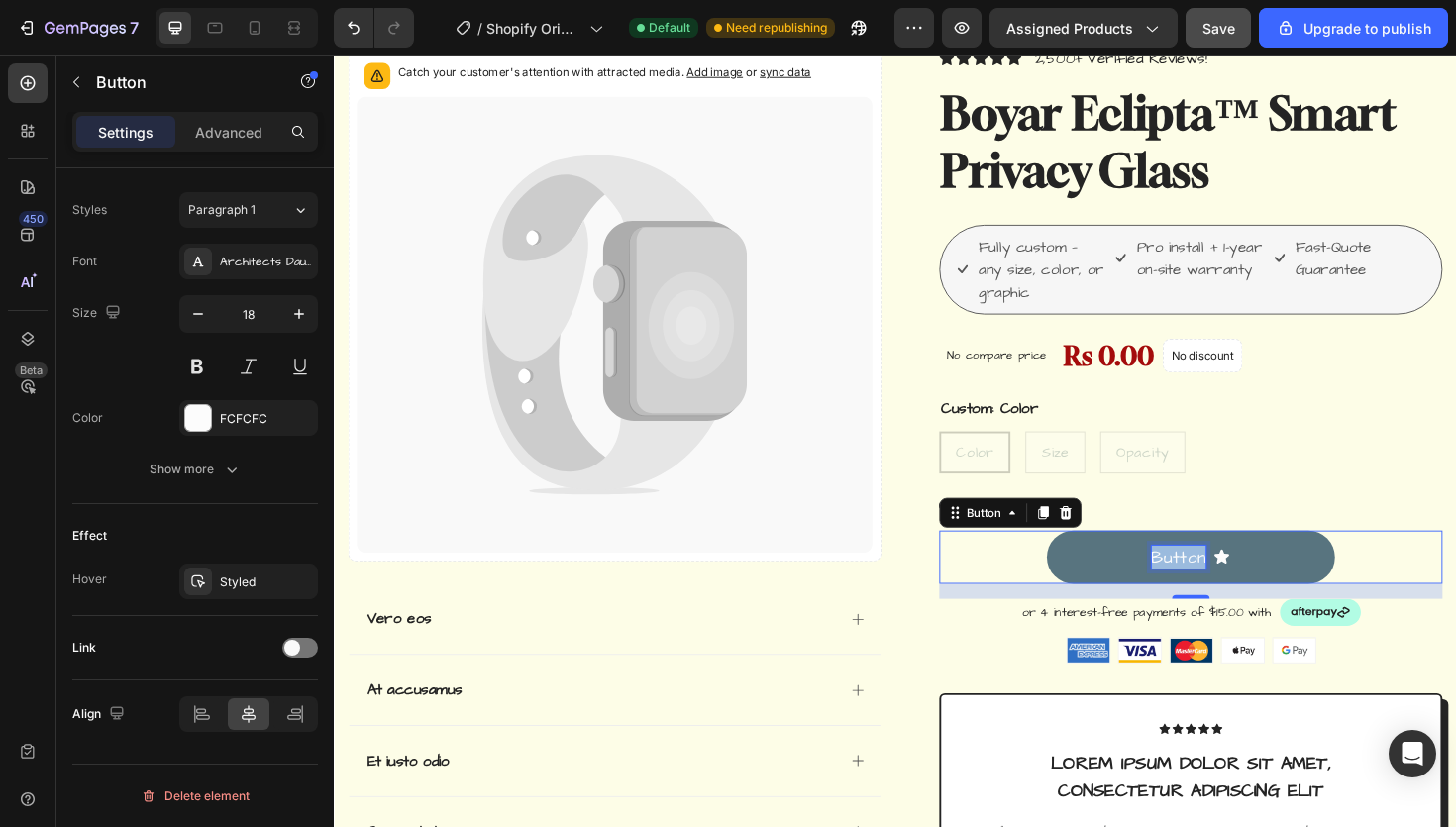 click on "Button" at bounding box center [1228, 586] 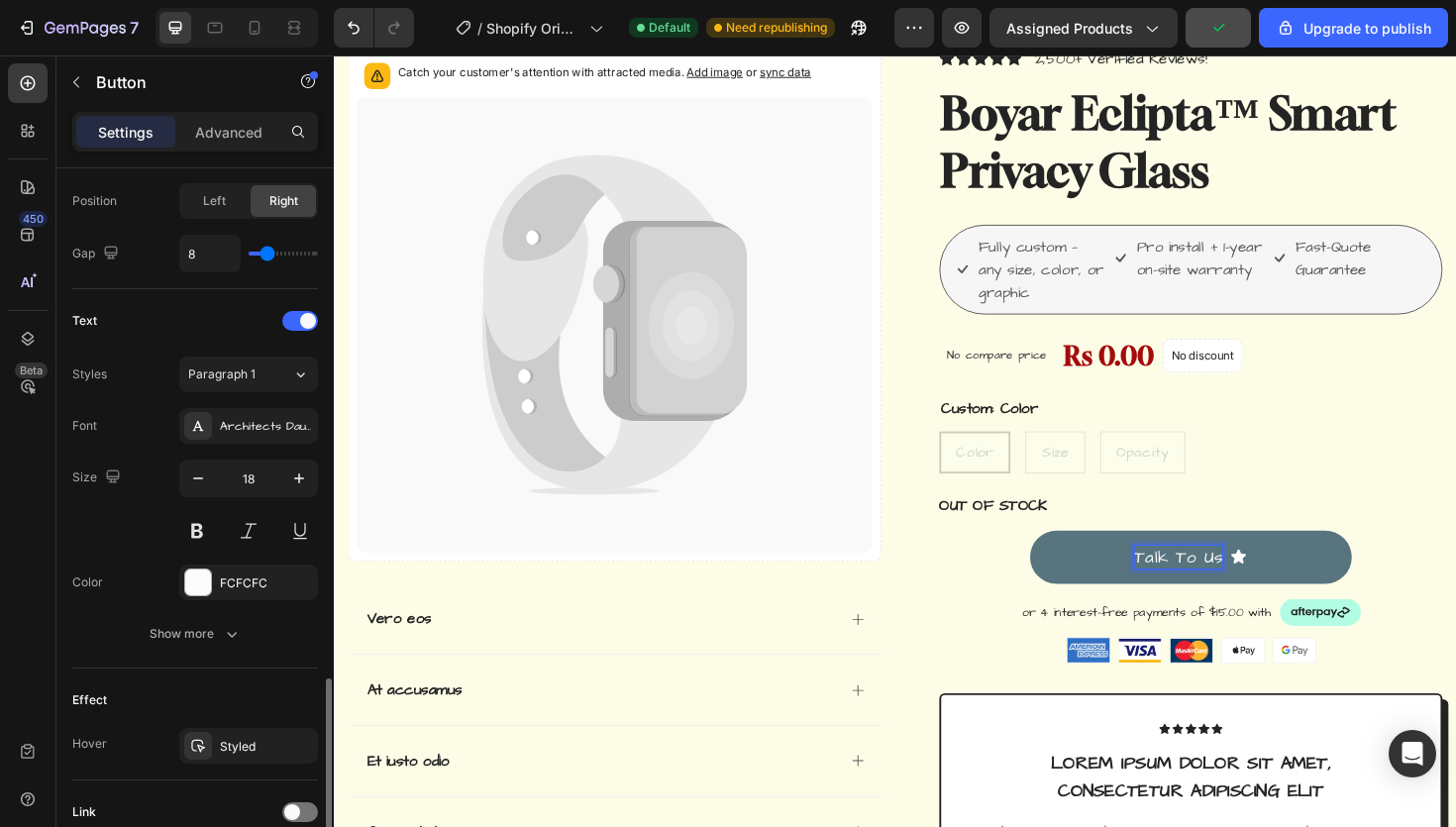 scroll, scrollTop: 862, scrollLeft: 0, axis: vertical 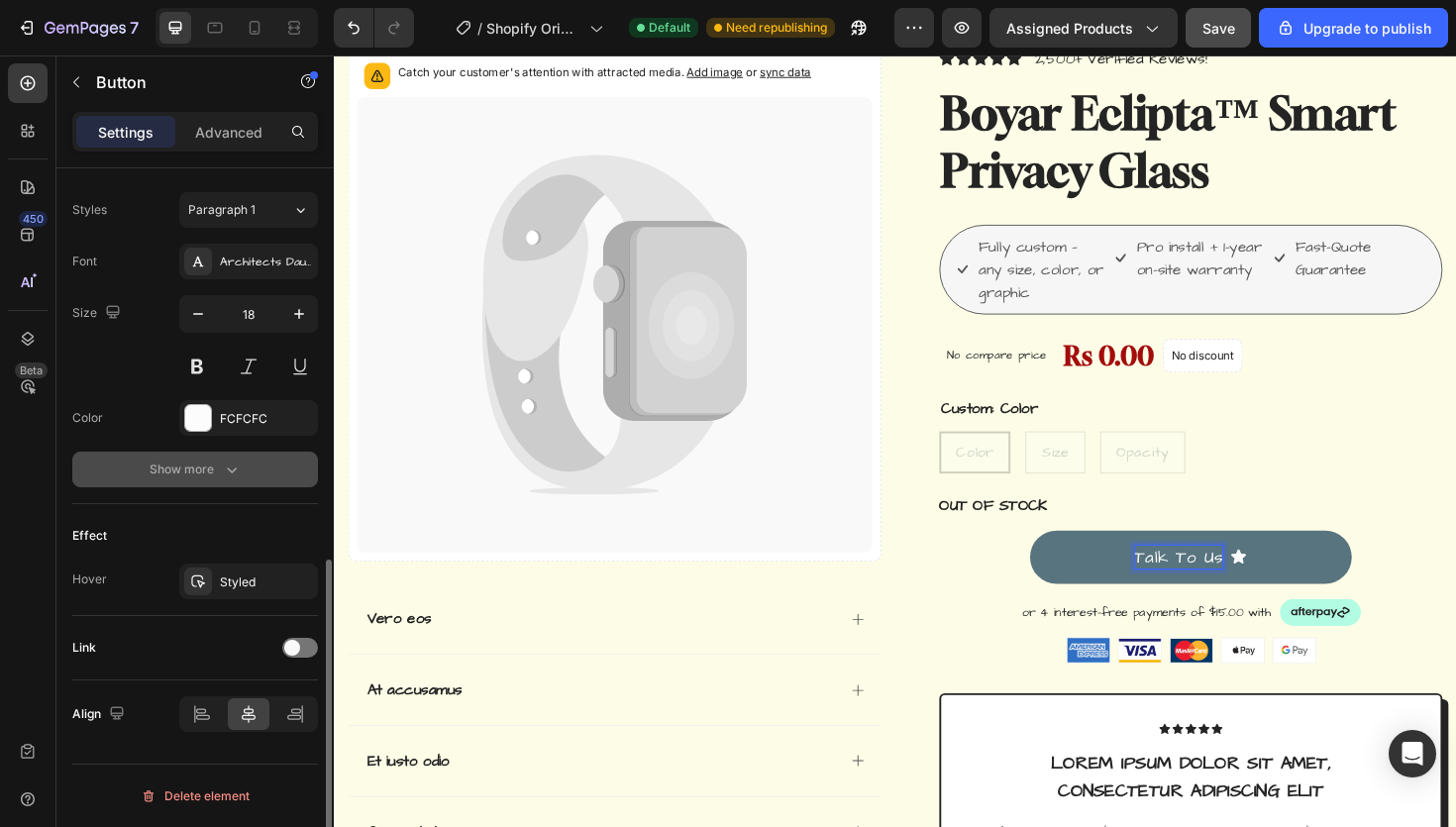 click on "Show more" at bounding box center (195, 469) 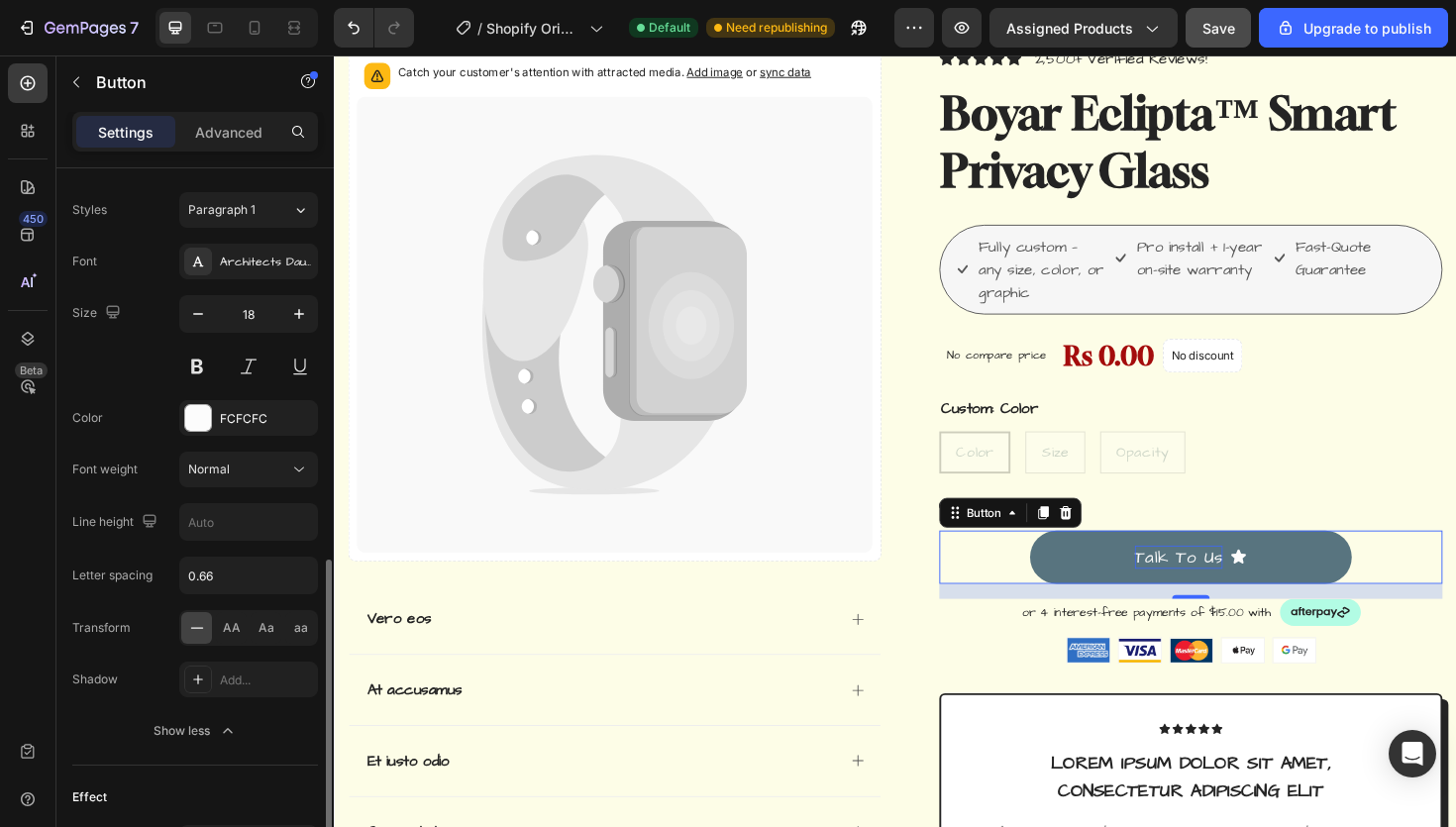 scroll, scrollTop: 1123, scrollLeft: 0, axis: vertical 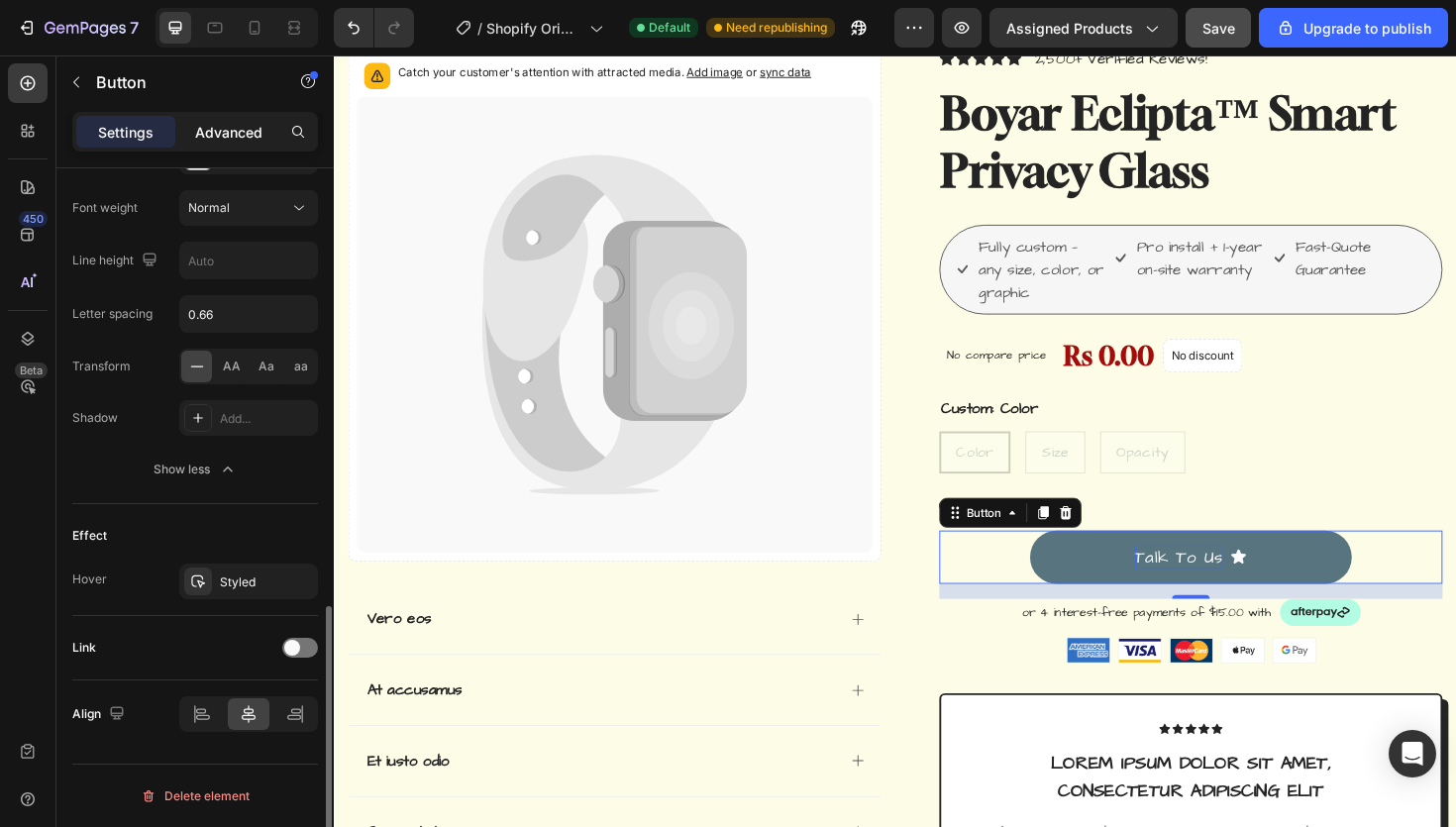 click on "Advanced" at bounding box center (229, 132) 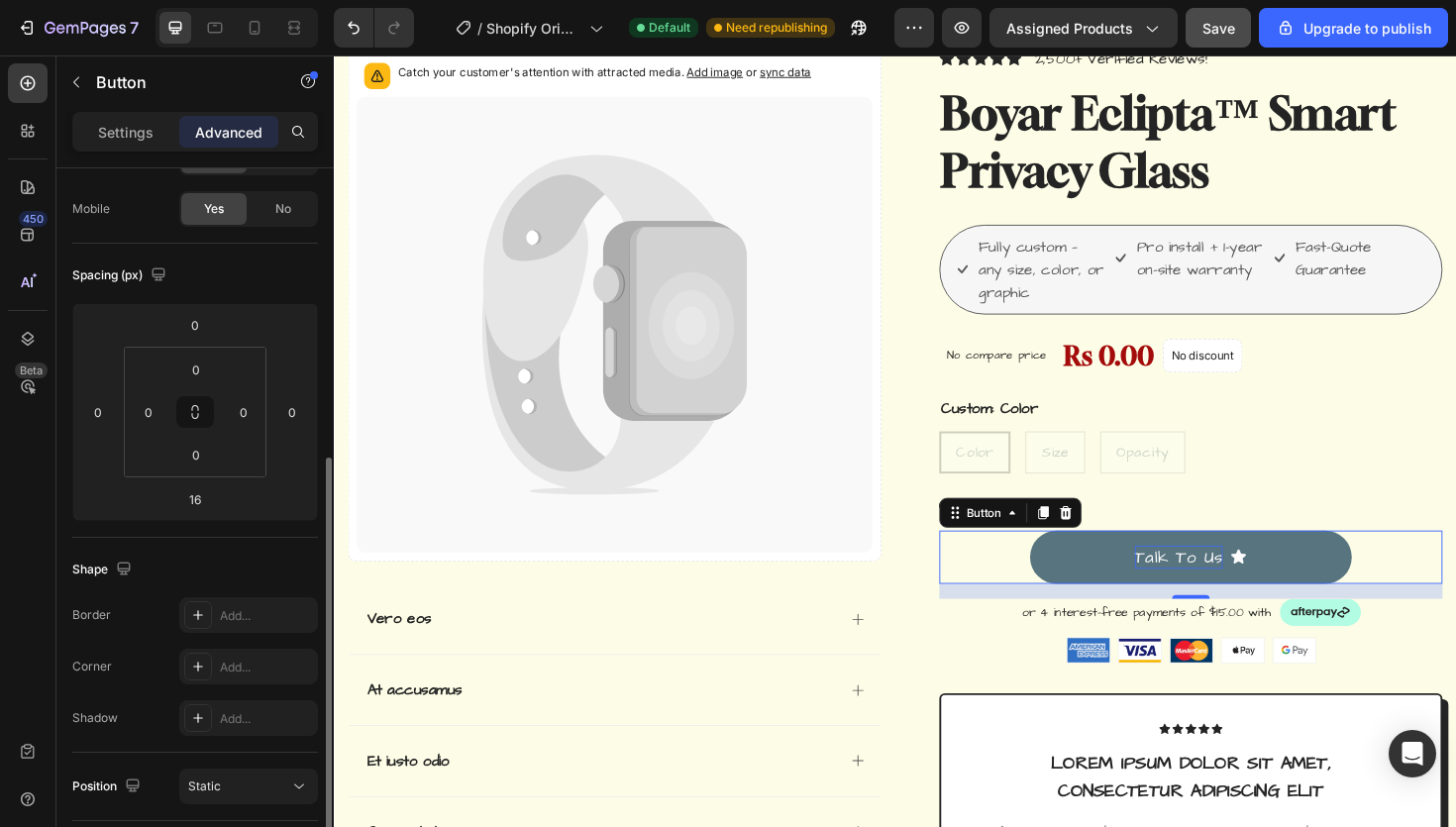 scroll, scrollTop: 0, scrollLeft: 0, axis: both 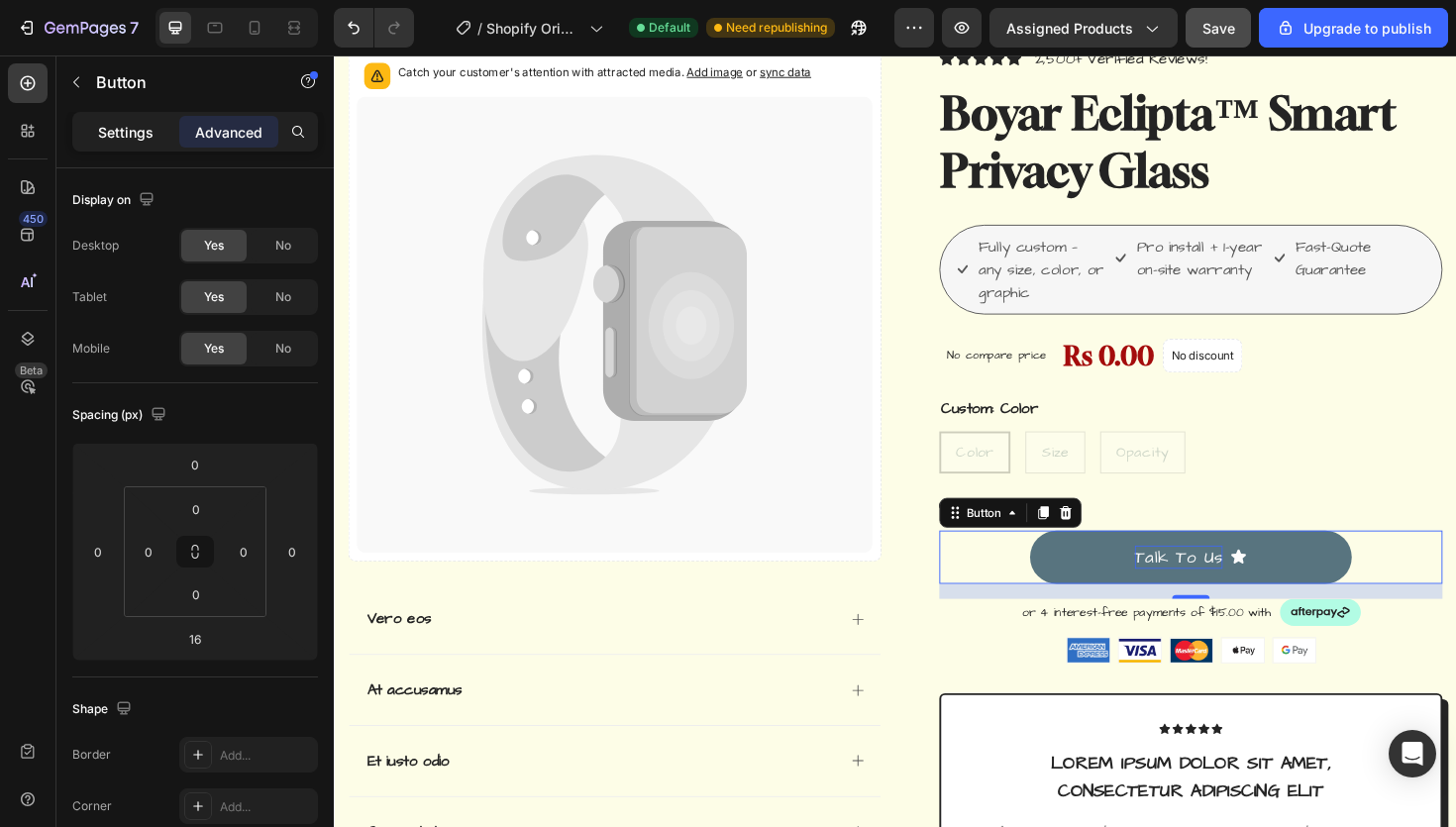 click on "Settings" at bounding box center (126, 132) 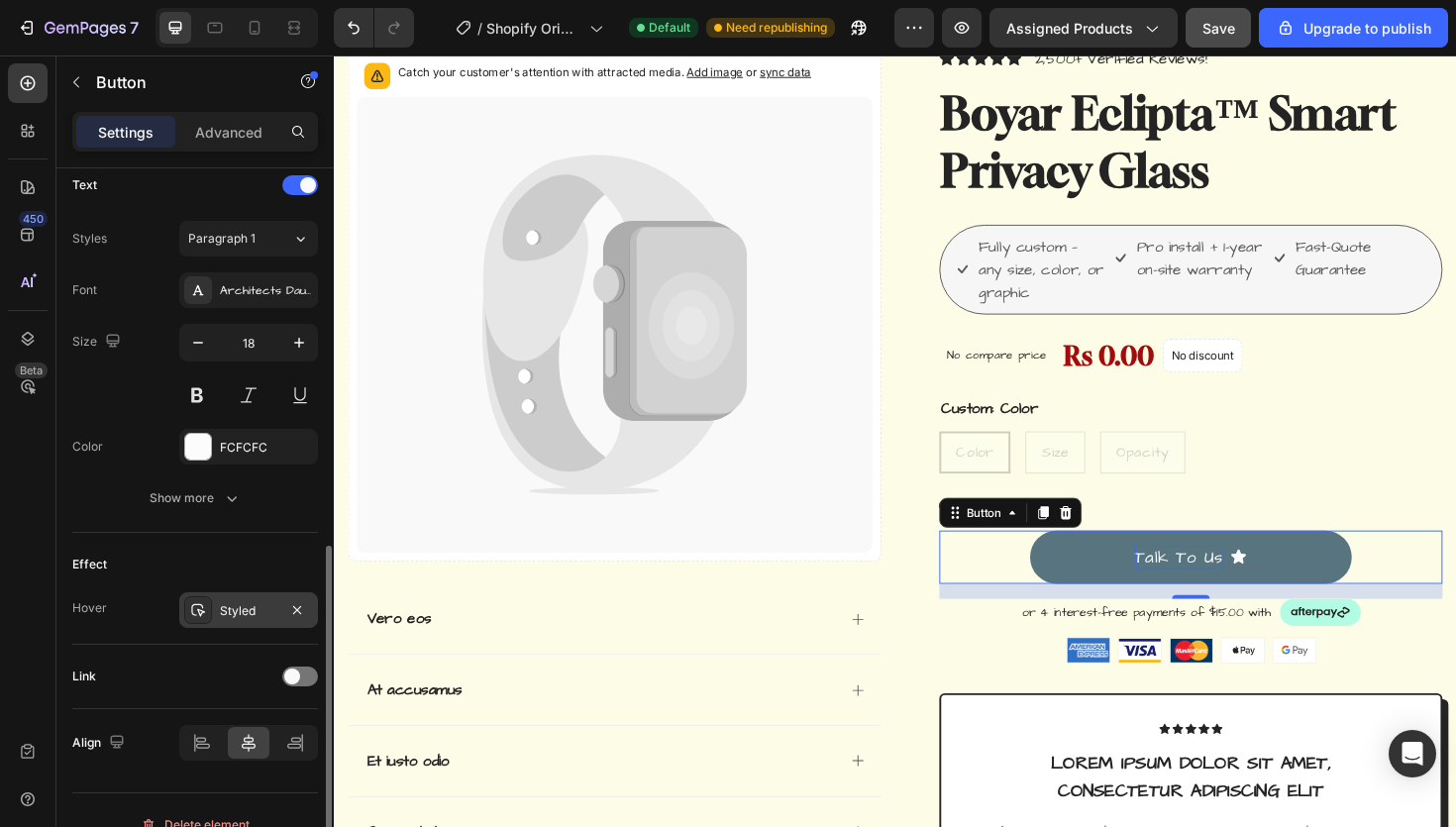 scroll, scrollTop: 862, scrollLeft: 0, axis: vertical 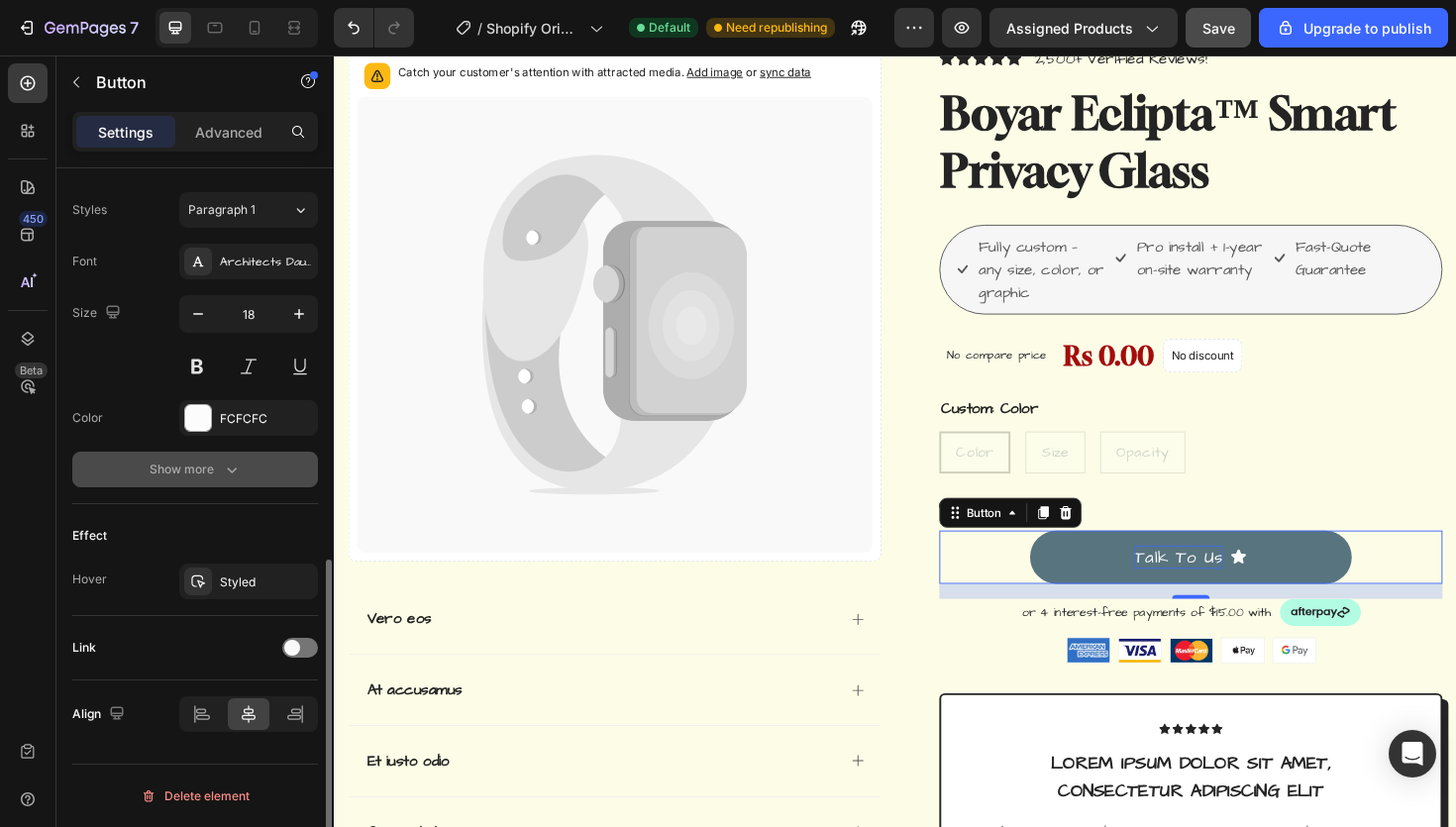 click on "Show more" at bounding box center [195, 469] 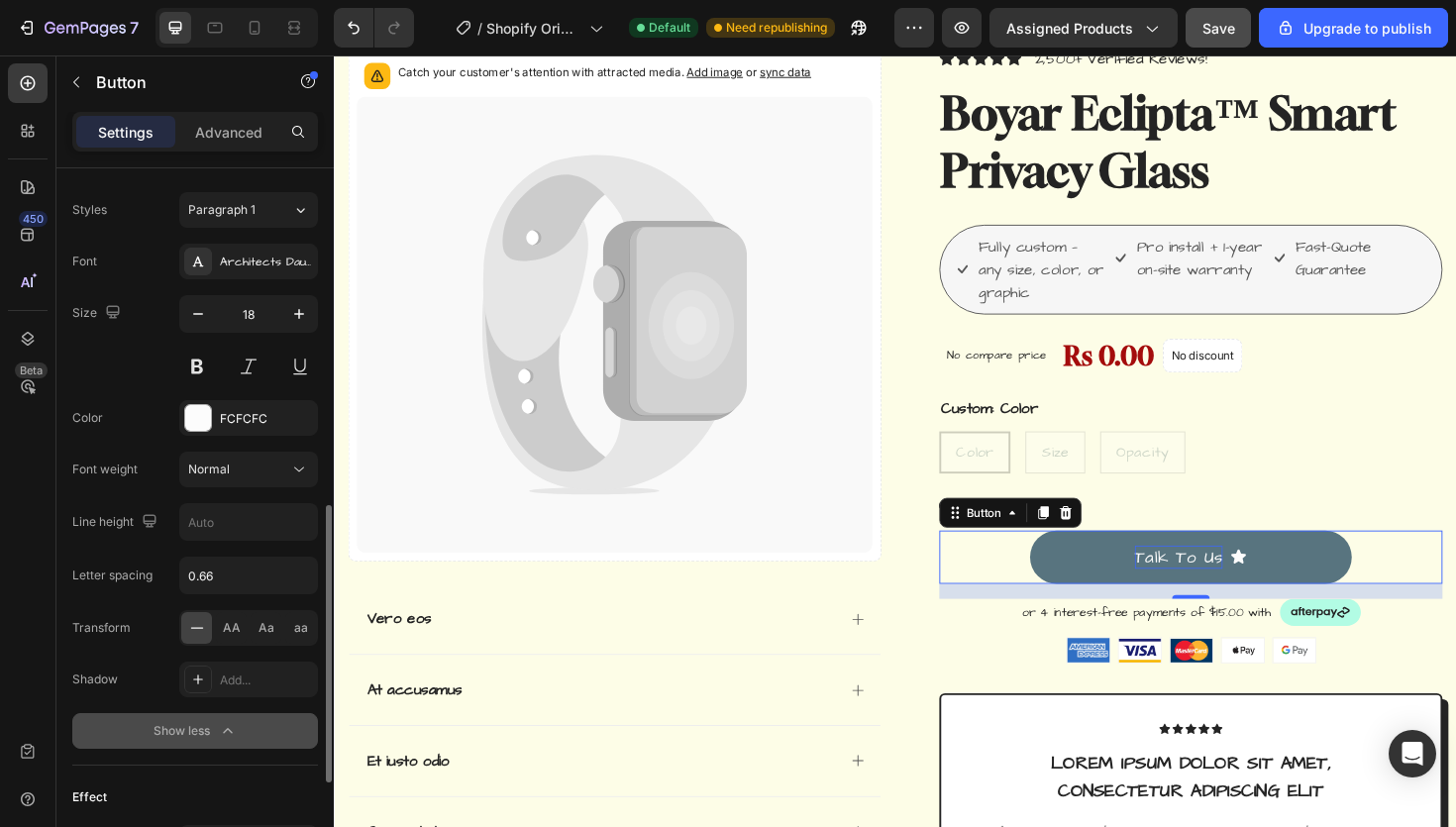 scroll, scrollTop: 1123, scrollLeft: 0, axis: vertical 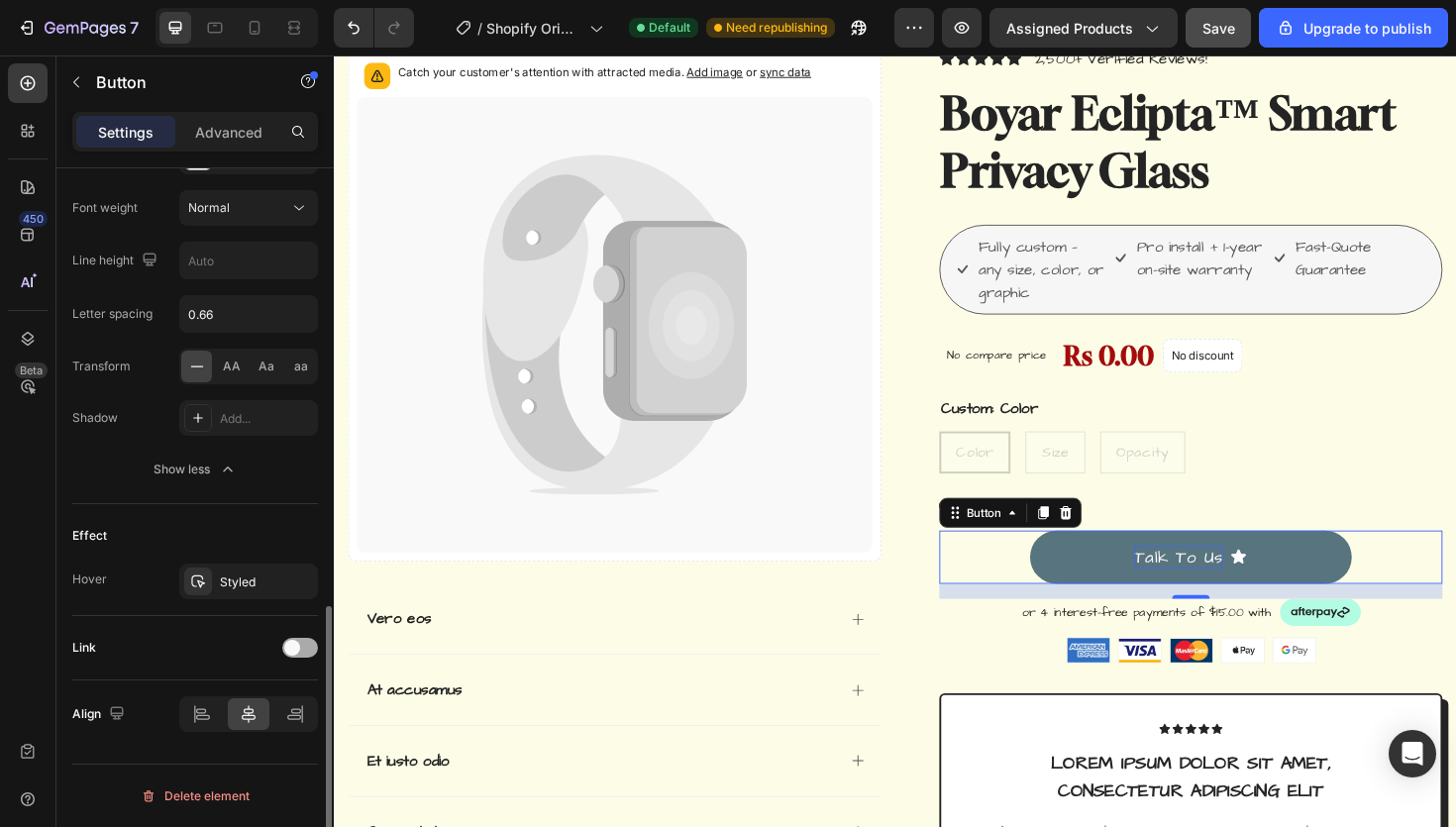 click at bounding box center (292, 648) 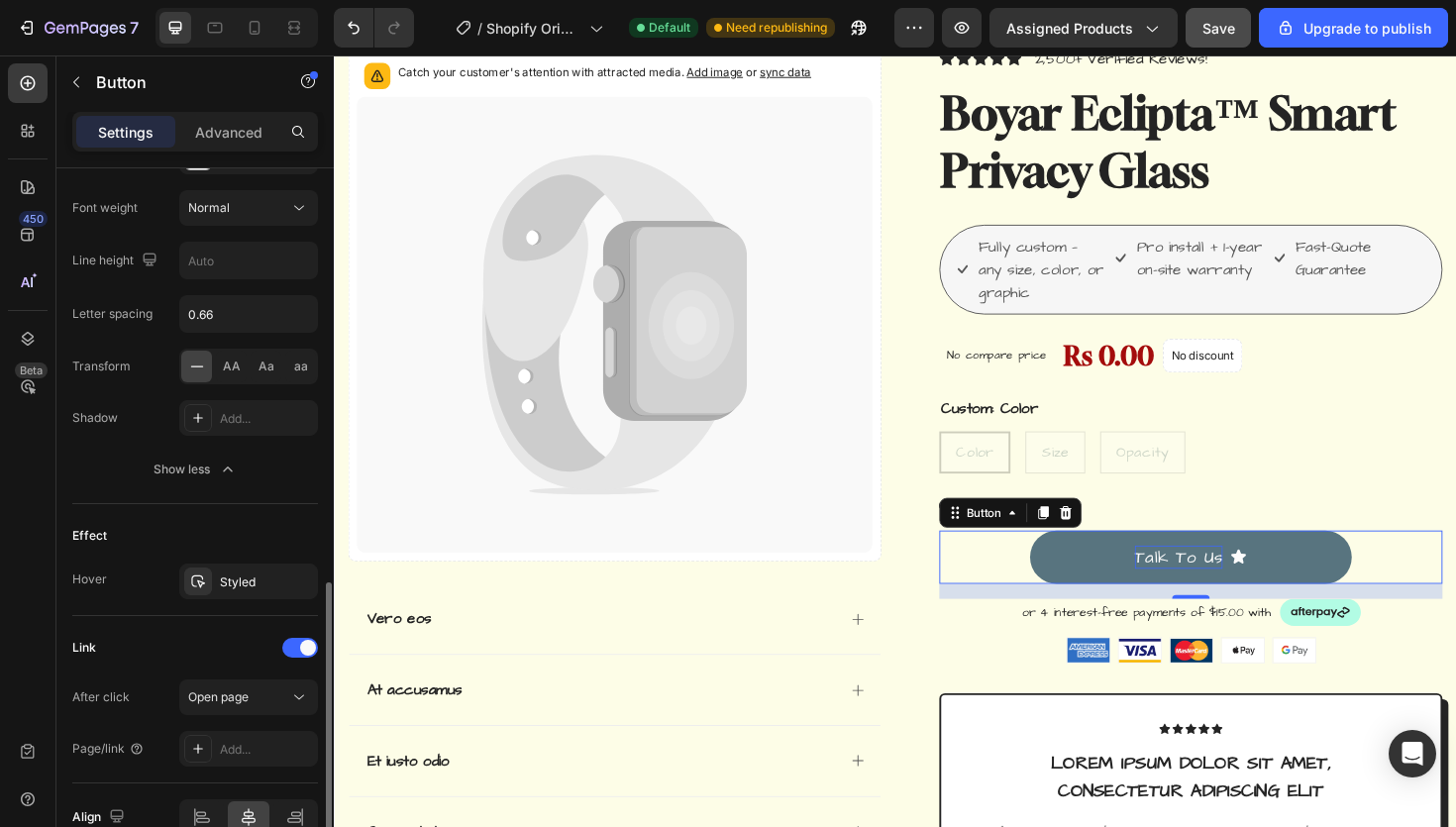 click on "Link After click Open page Page/link Add..." at bounding box center [195, 699] 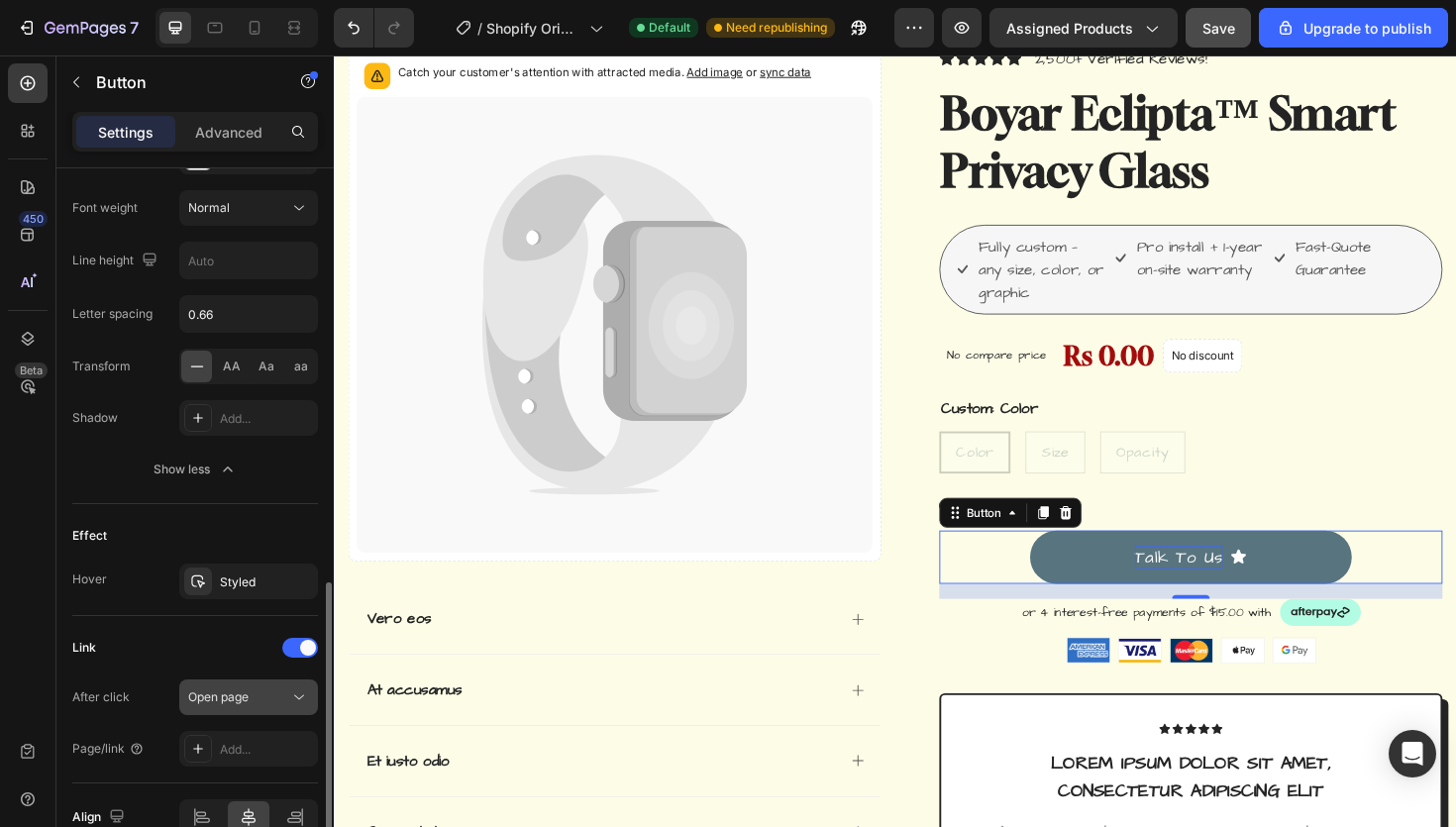 click on "Open page" at bounding box center [218, 696] 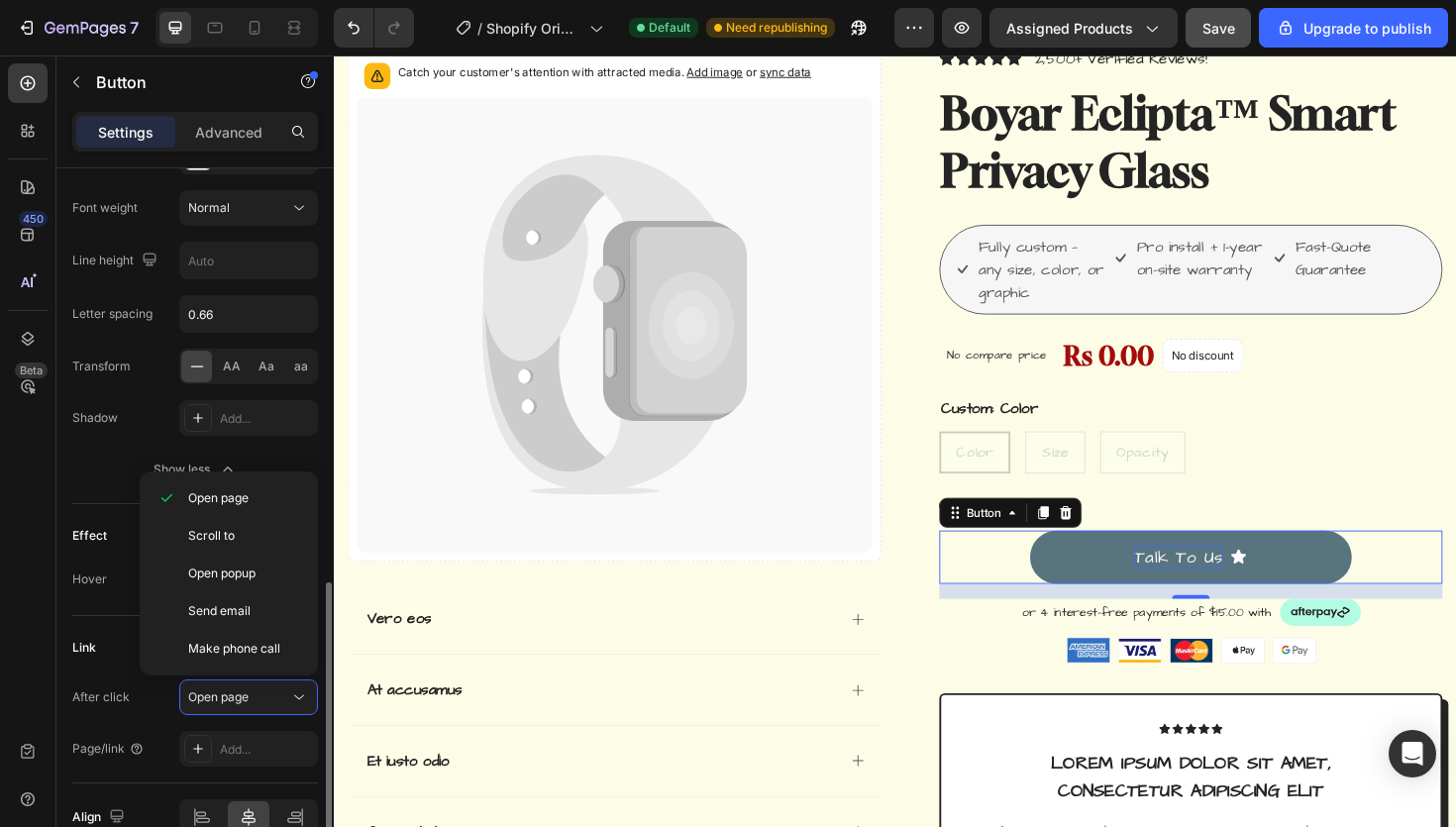 click on "After click" at bounding box center (101, 697) 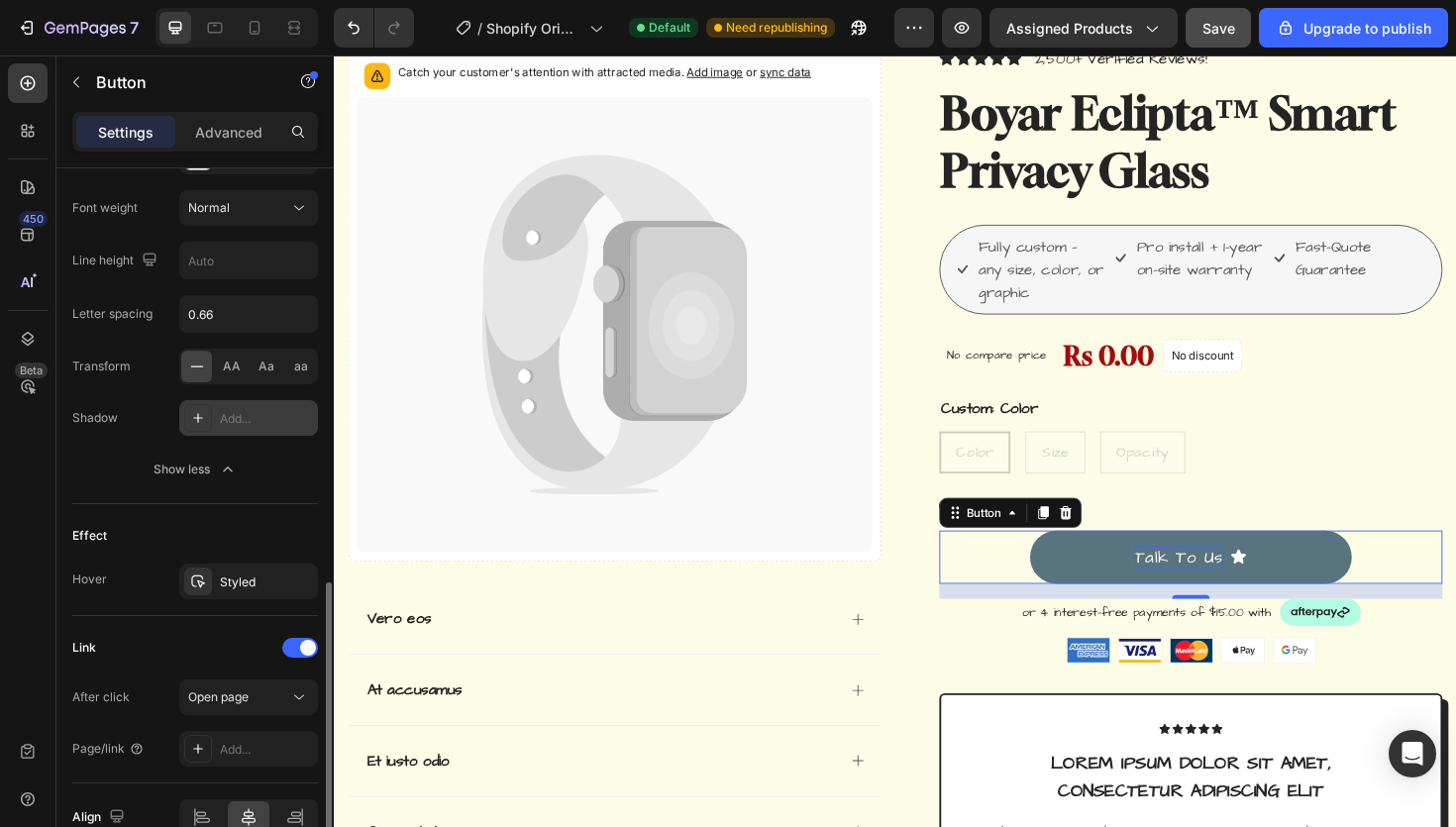 scroll, scrollTop: 1226, scrollLeft: 0, axis: vertical 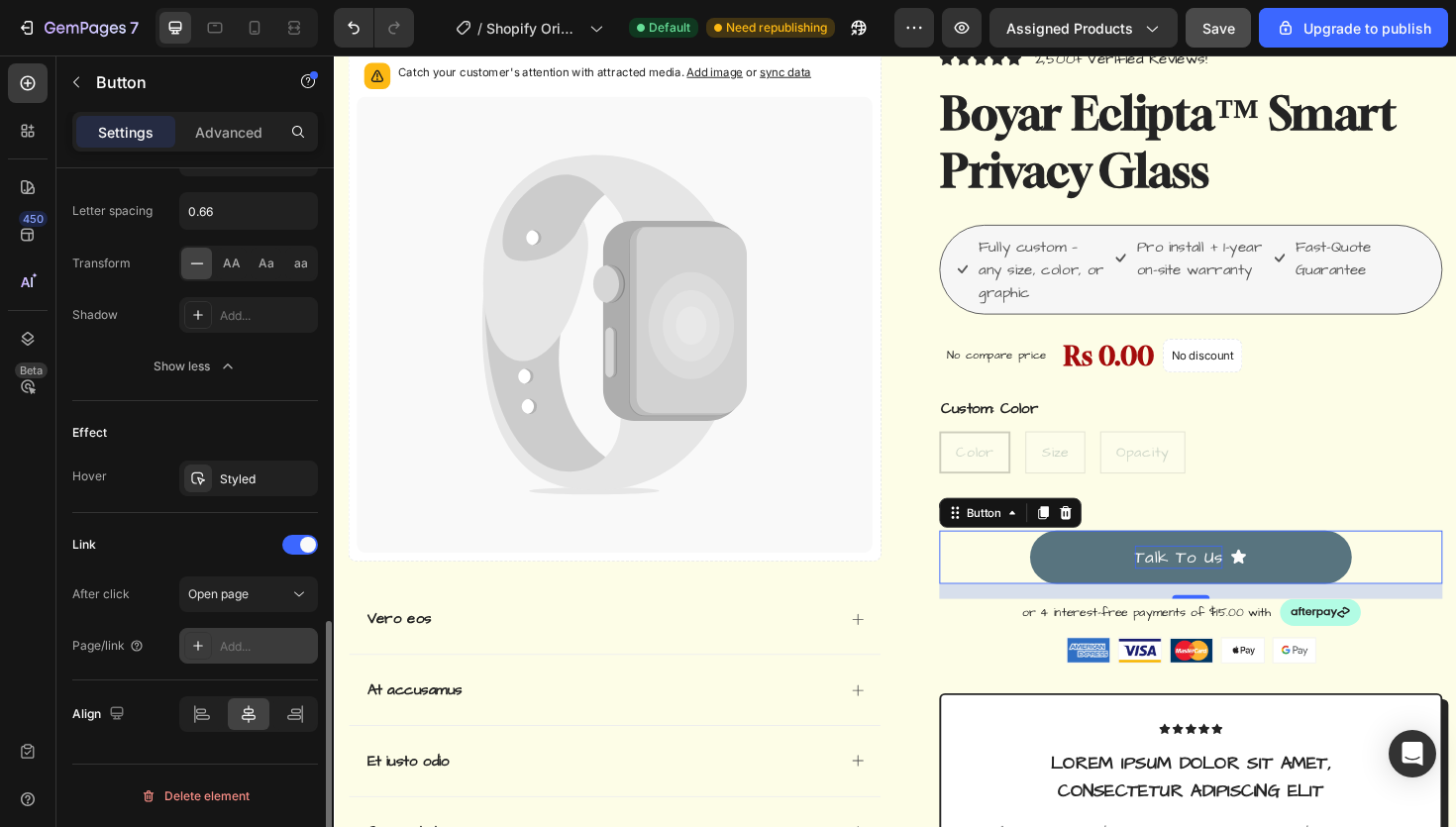 click on "Add..." at bounding box center [266, 647] 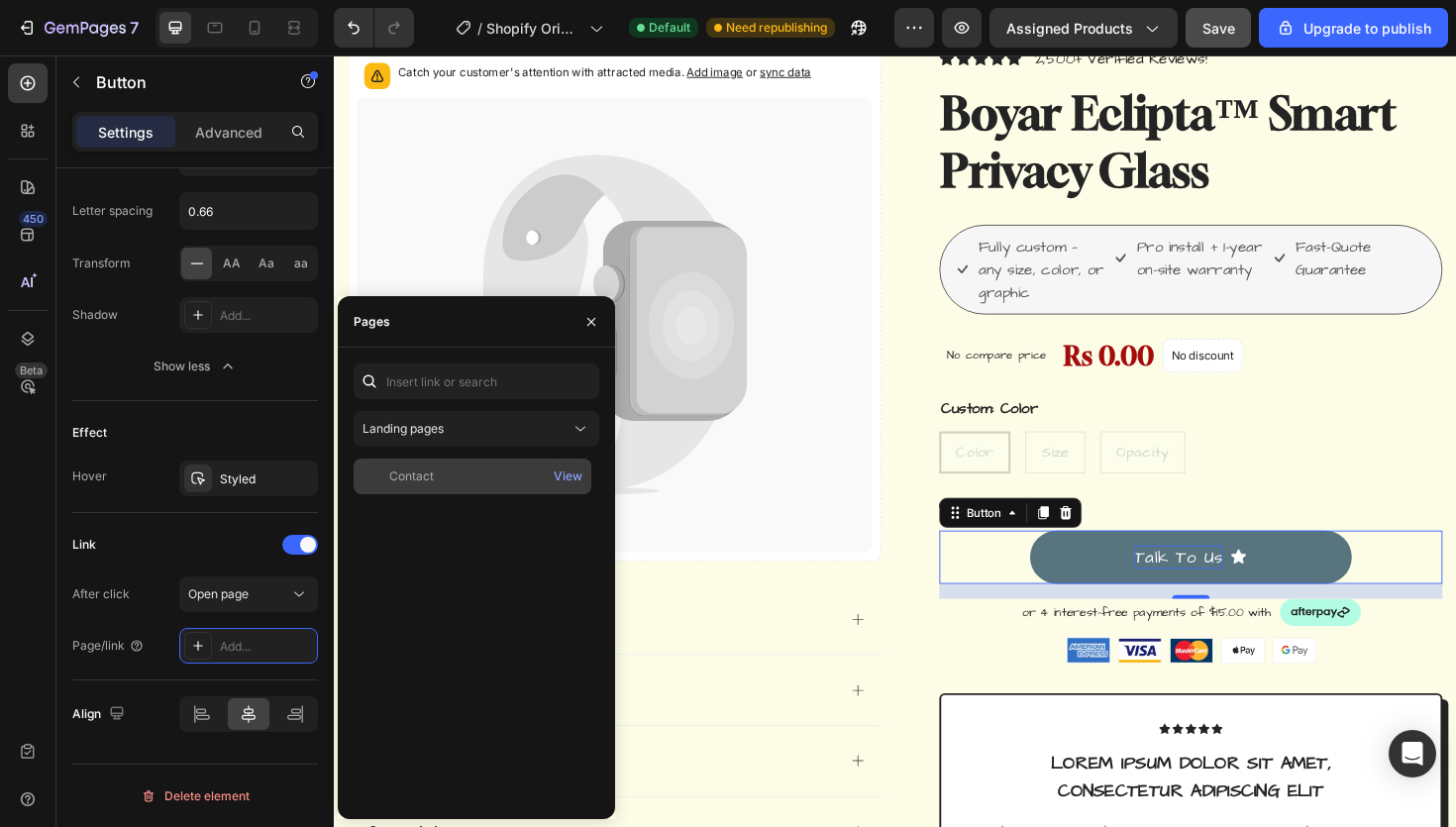 click on "Contact   View" 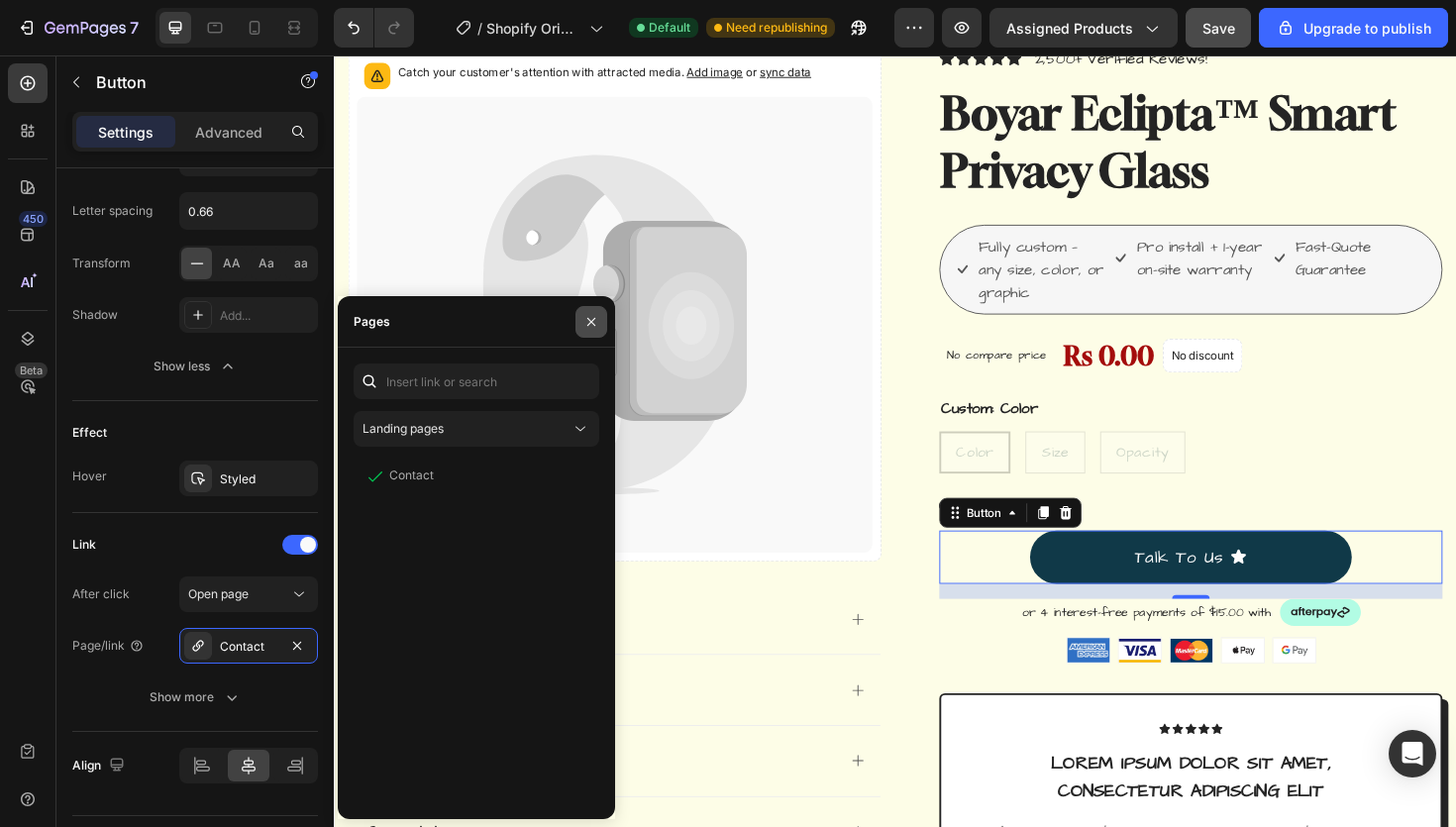 click at bounding box center (591, 322) 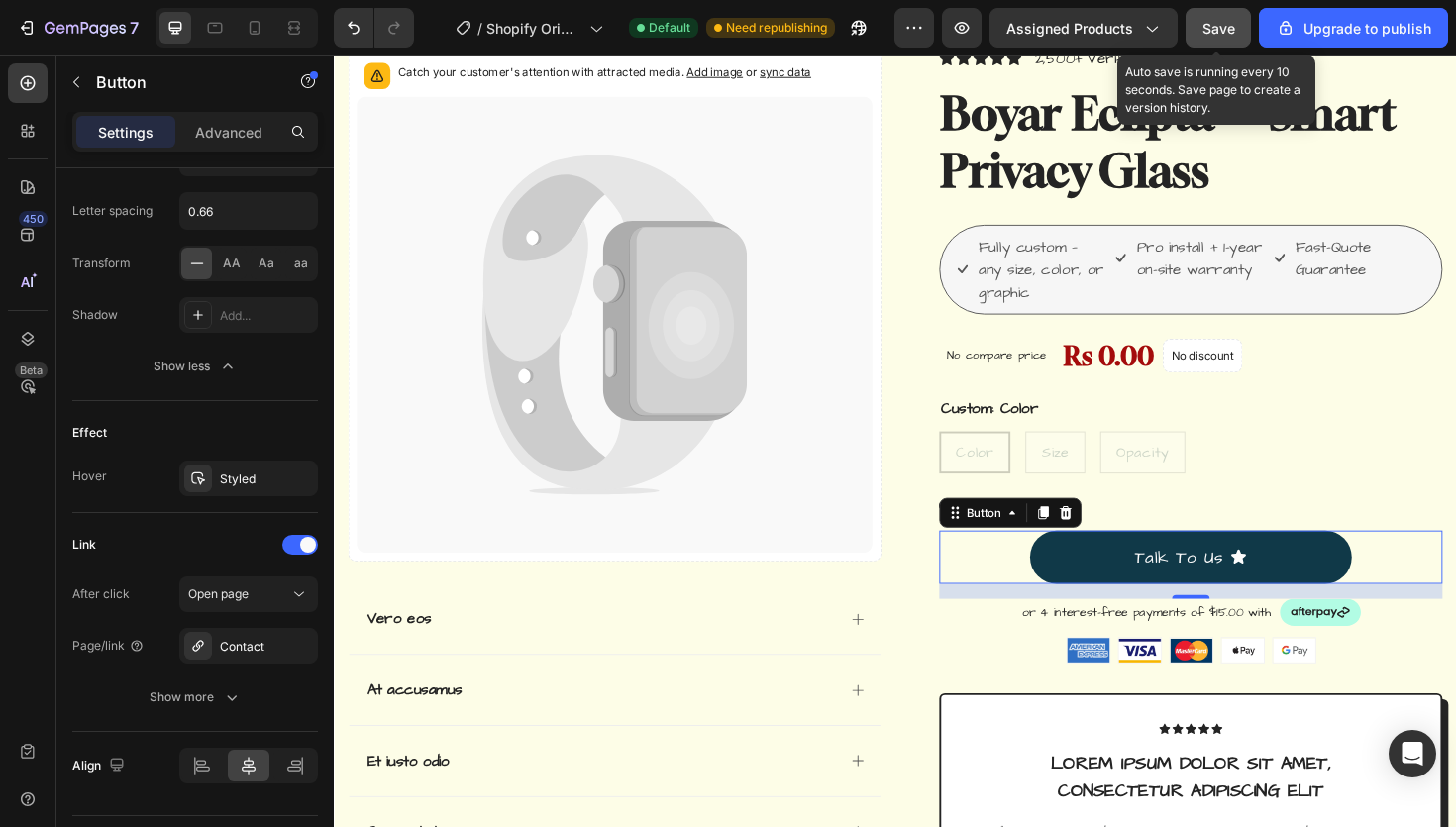 click on "Save" 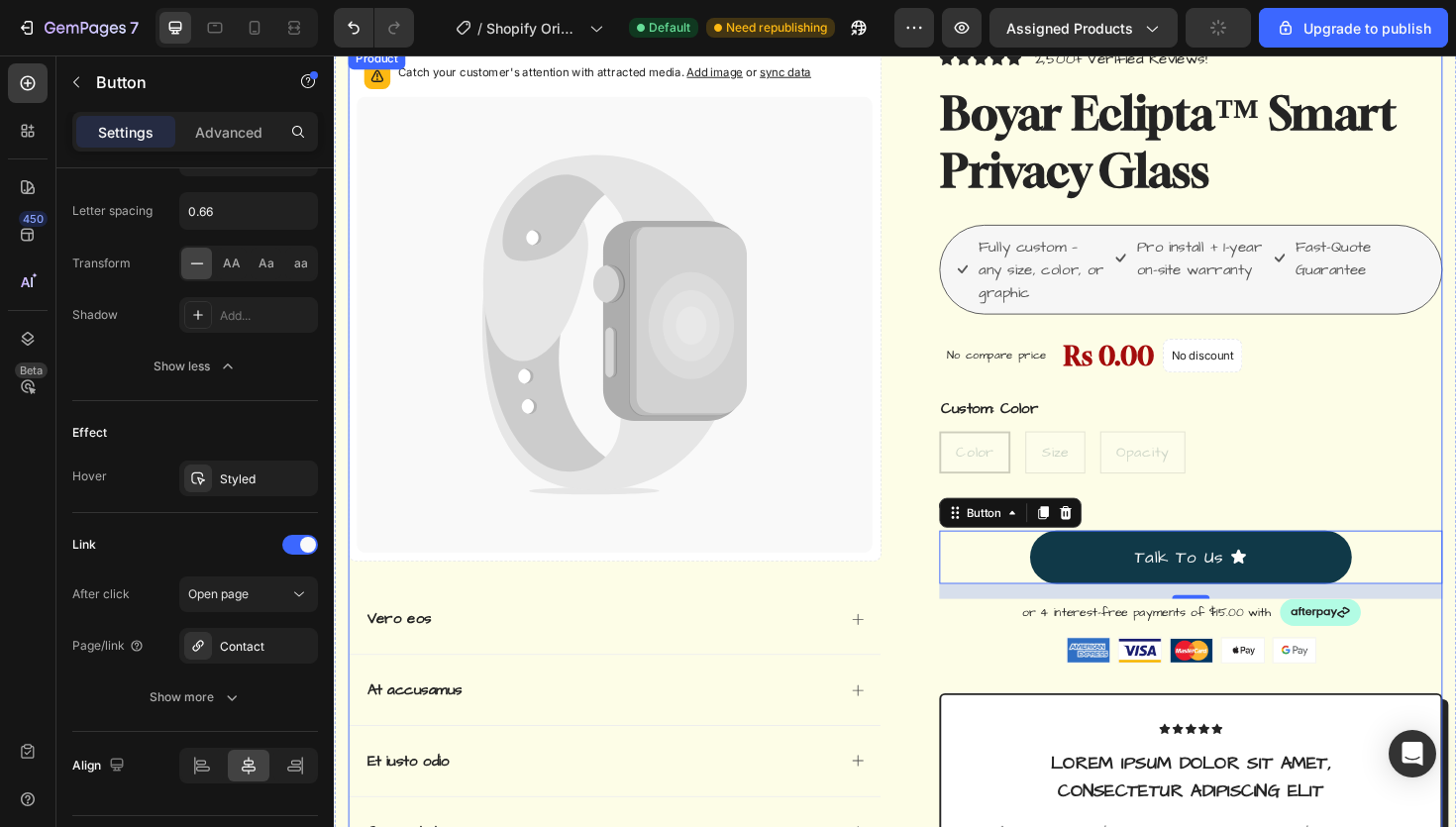 click on "Catch your customer's attention with attracted media. Add image or sync data Product Images Vero eos At accusamus Et iusto odio Consectetur Adipiscin Accordion Icon Icon Icon Icon Icon Icon List 2,500+ Verified Reviews! Text Block Row Boyar Eclipta™ Smart Privacy Glass Product Title Fully custom — any size, color, or graphic Item List Pro install + 1-year on-site warranty Item List Fast-Quote Guarantee Item List Row No compare price Product Price Rs 0.00 Product Price Product Price No discount" at bounding box center [928, 700] 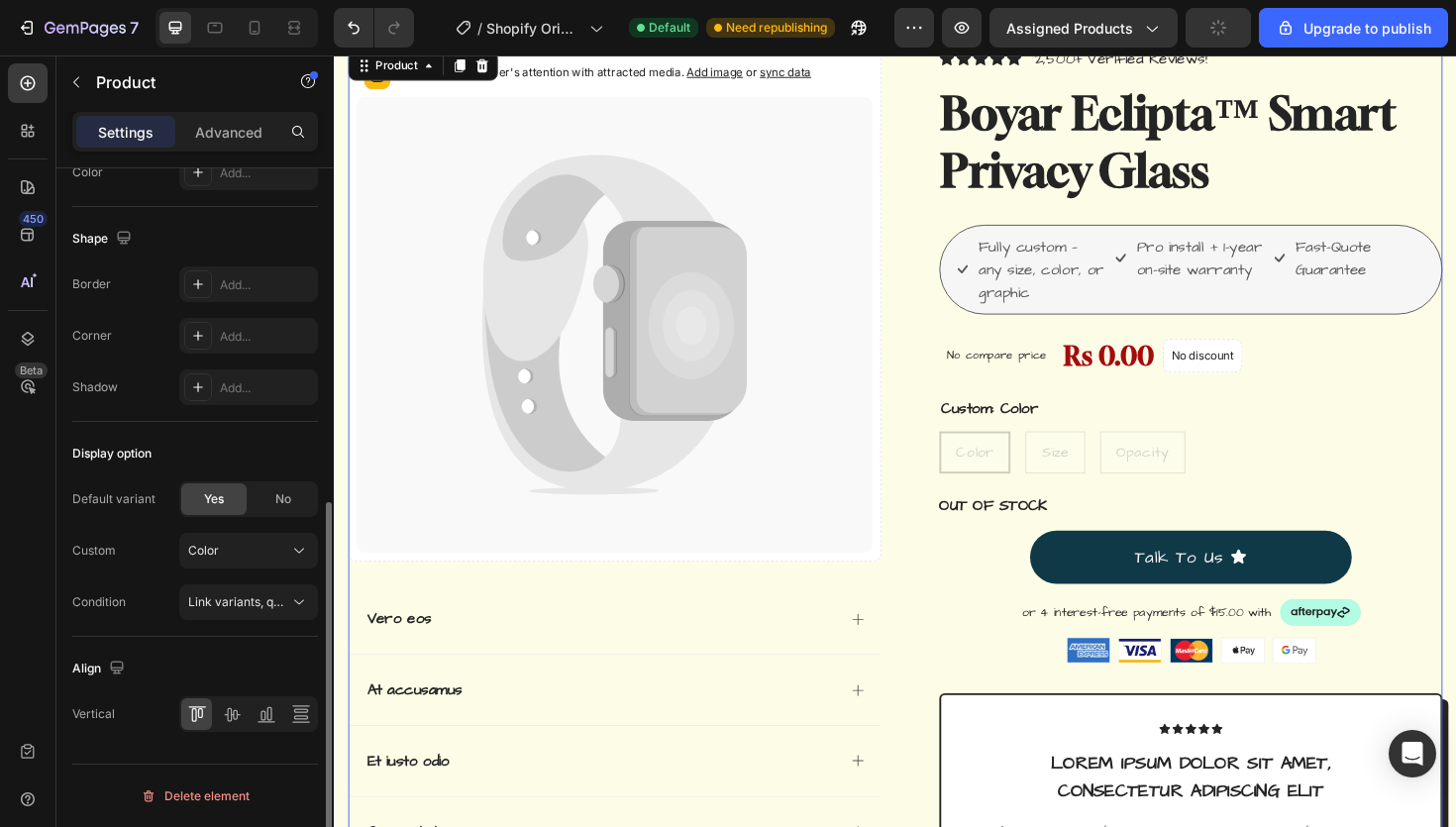 scroll, scrollTop: 0, scrollLeft: 0, axis: both 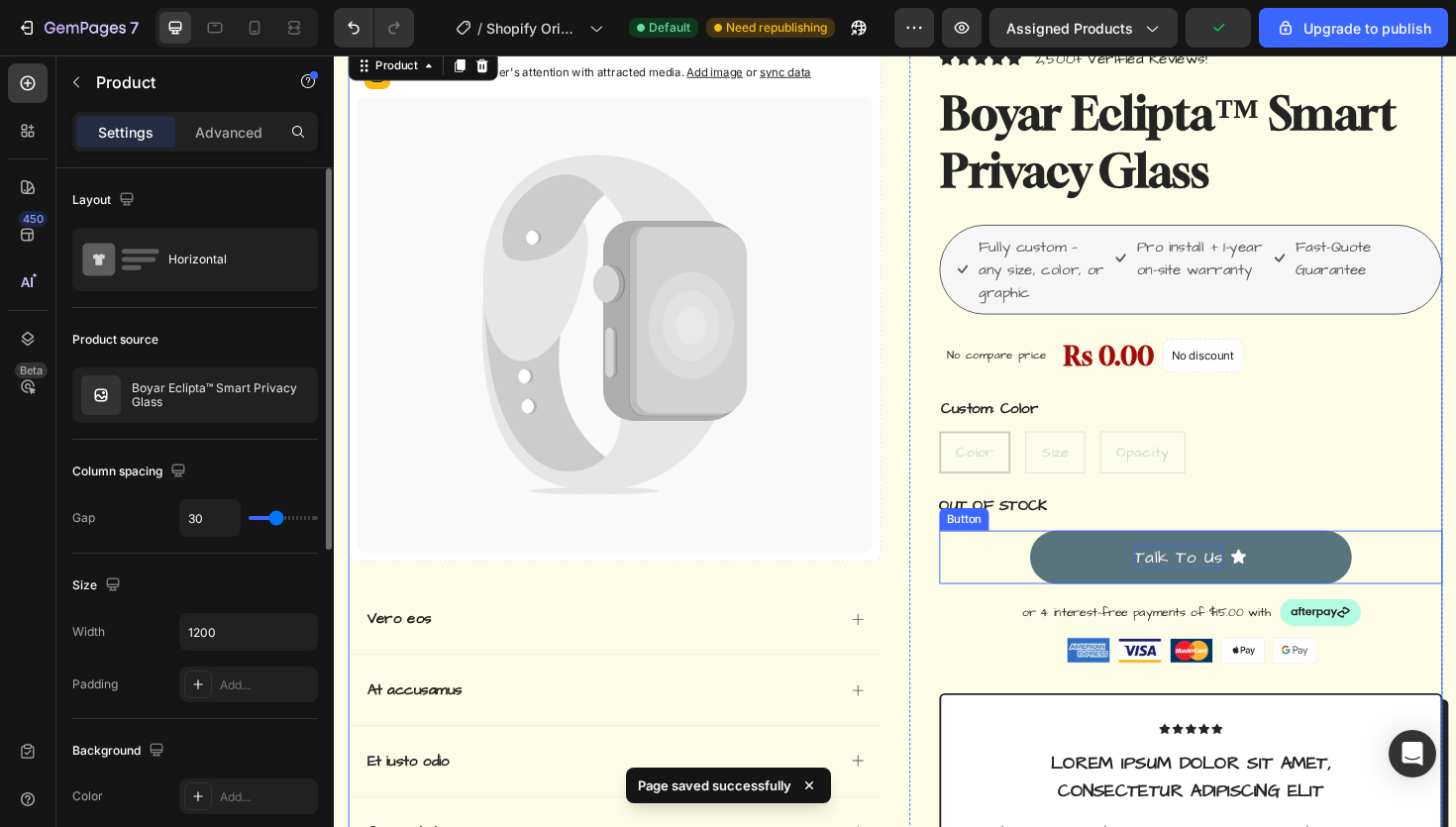 click on "Talk To Us" at bounding box center [1228, 586] 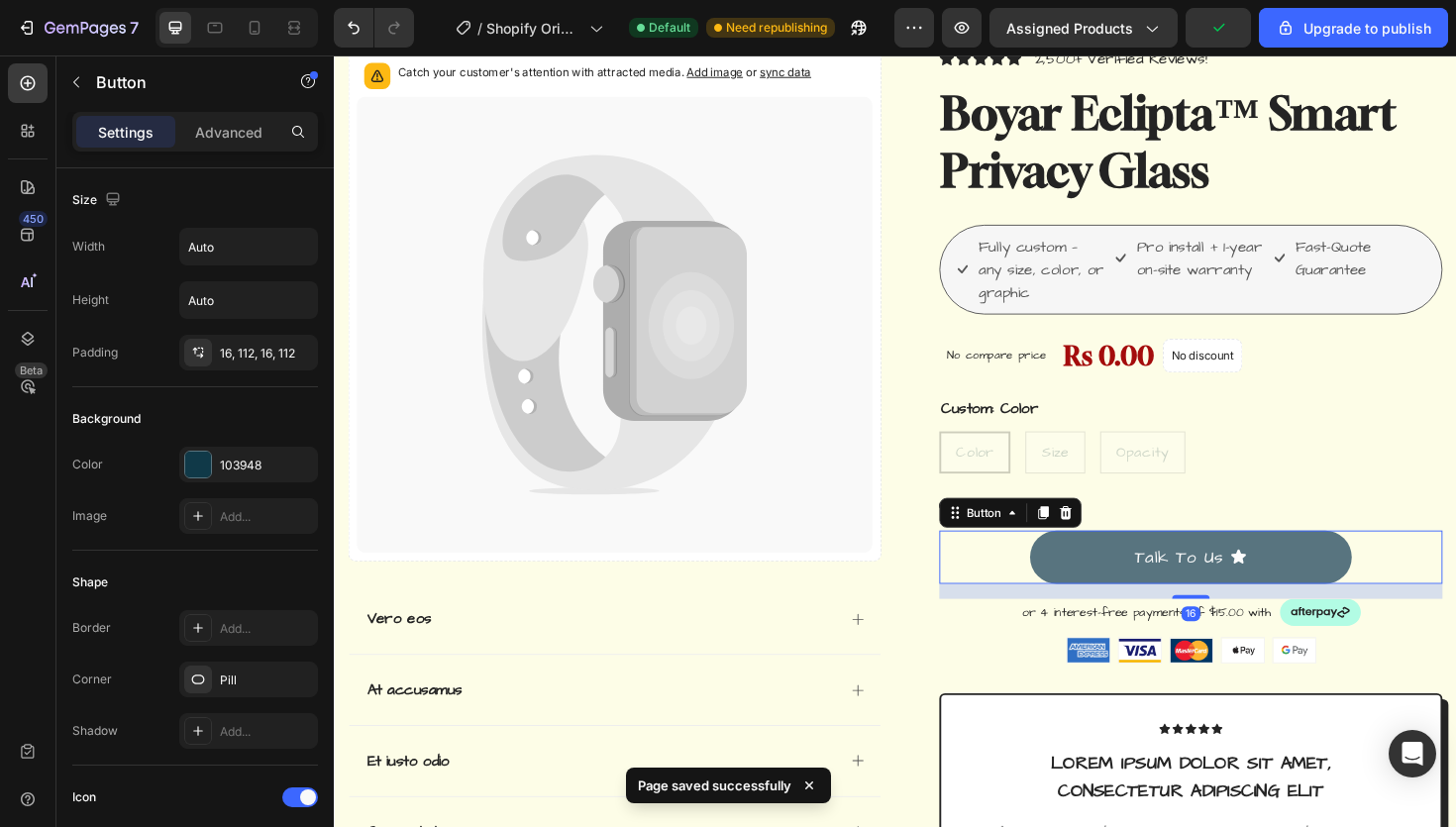 click on "Talk To Us" at bounding box center [1241, 586] 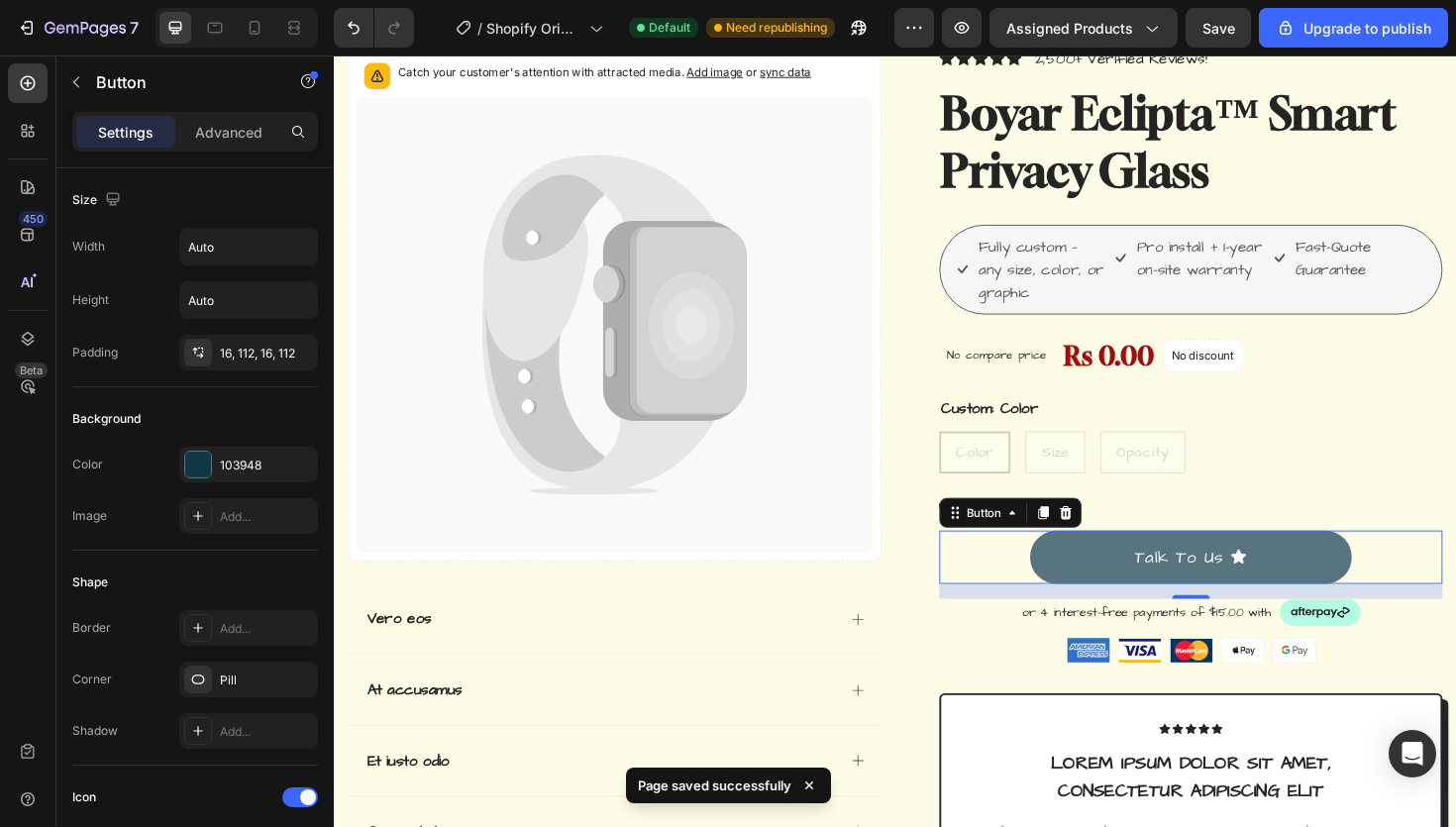 click on "Talk To Us" at bounding box center [1241, 586] 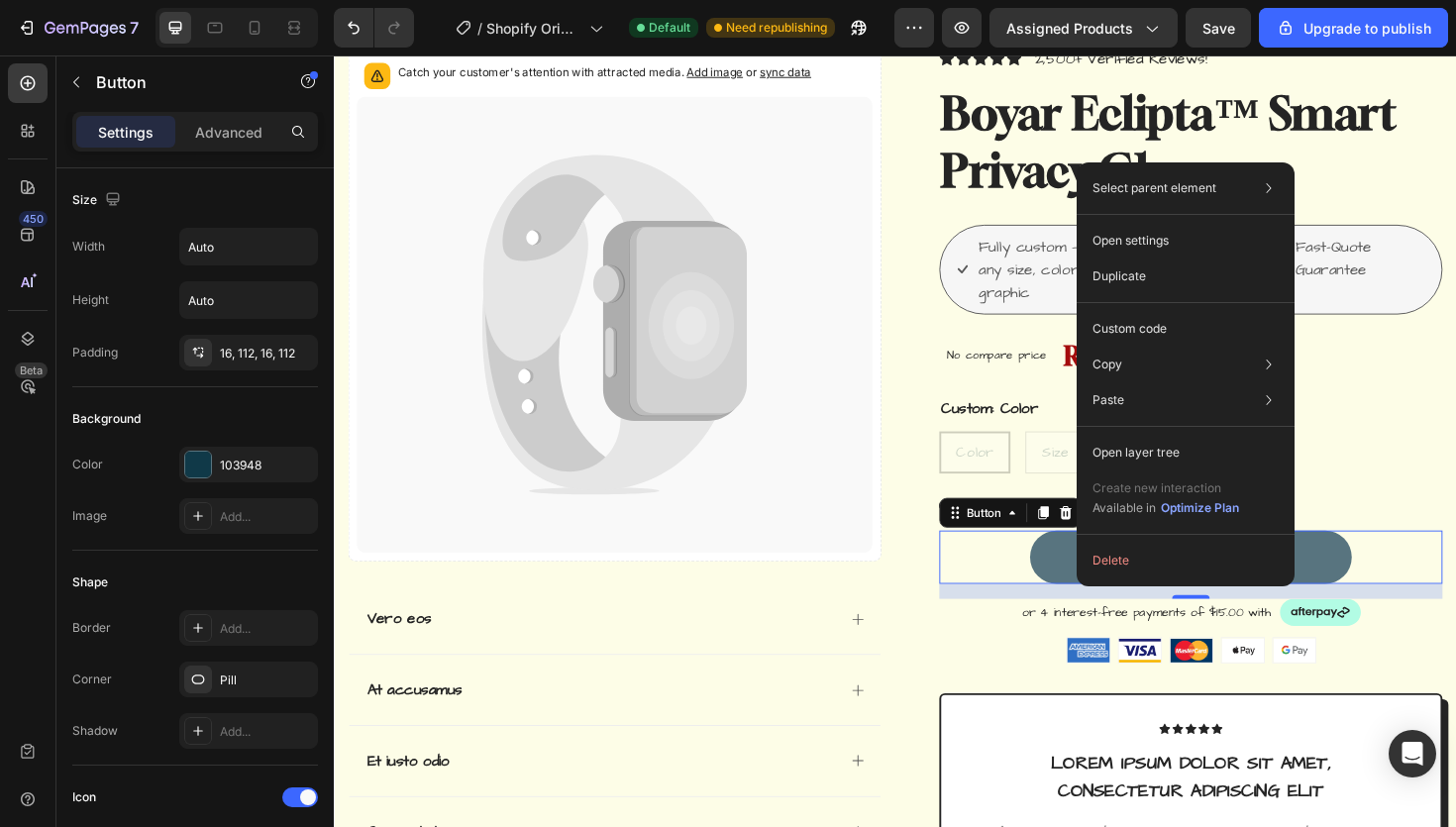 click on "Talk To Us" at bounding box center [1241, 586] 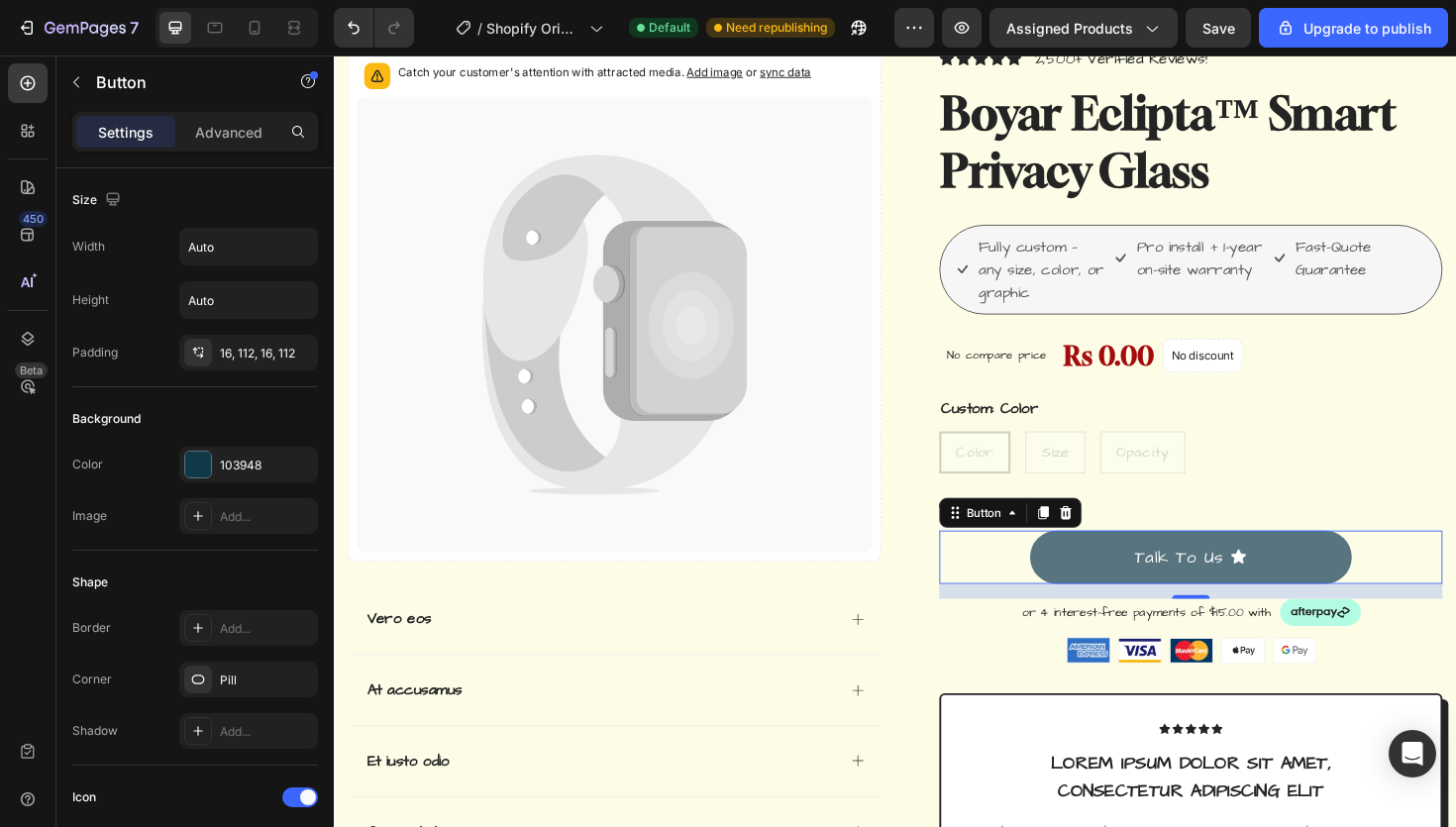 click on "Talk To Us" at bounding box center [1241, 586] 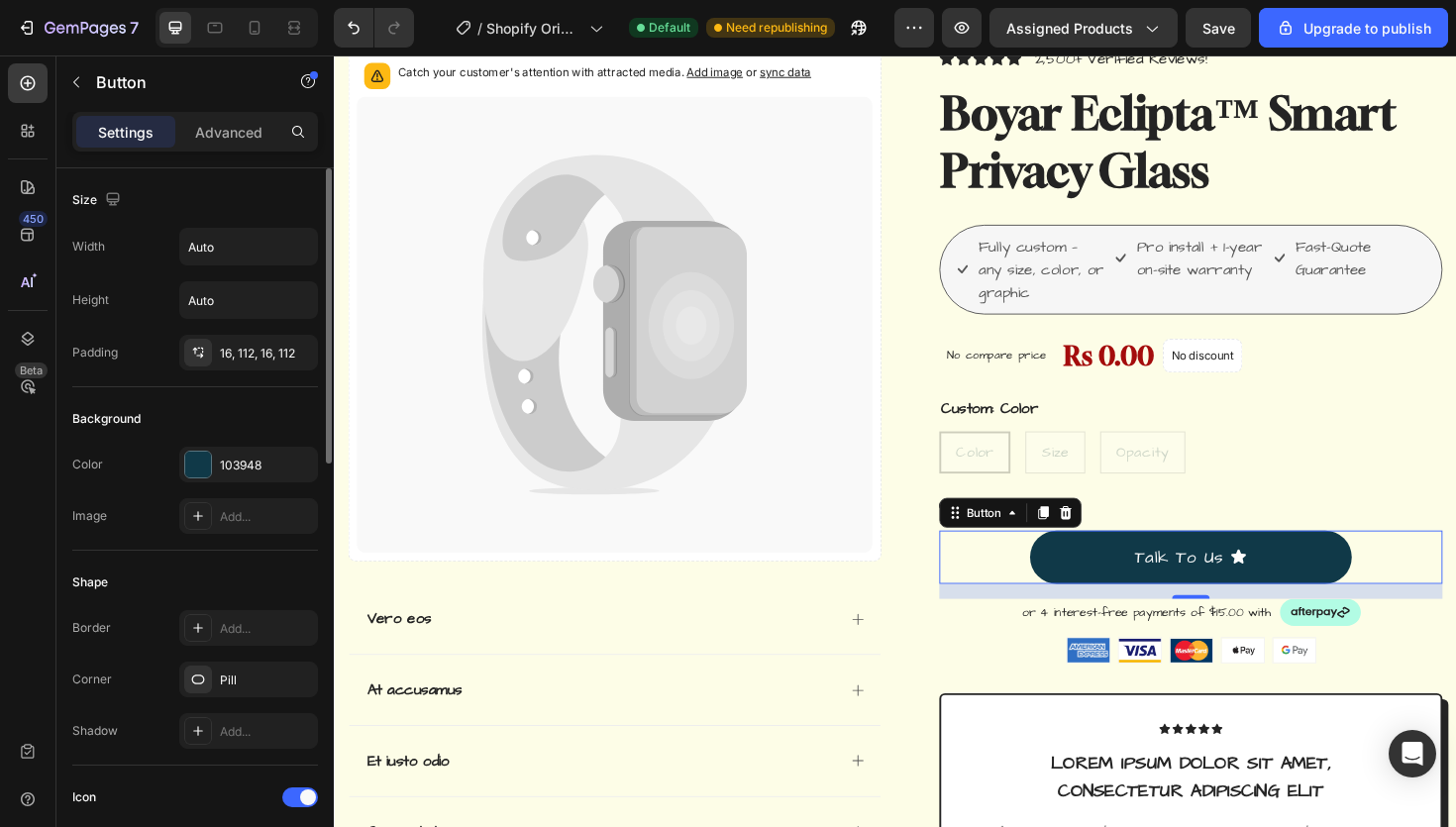 click on "Shape" at bounding box center [195, 582] 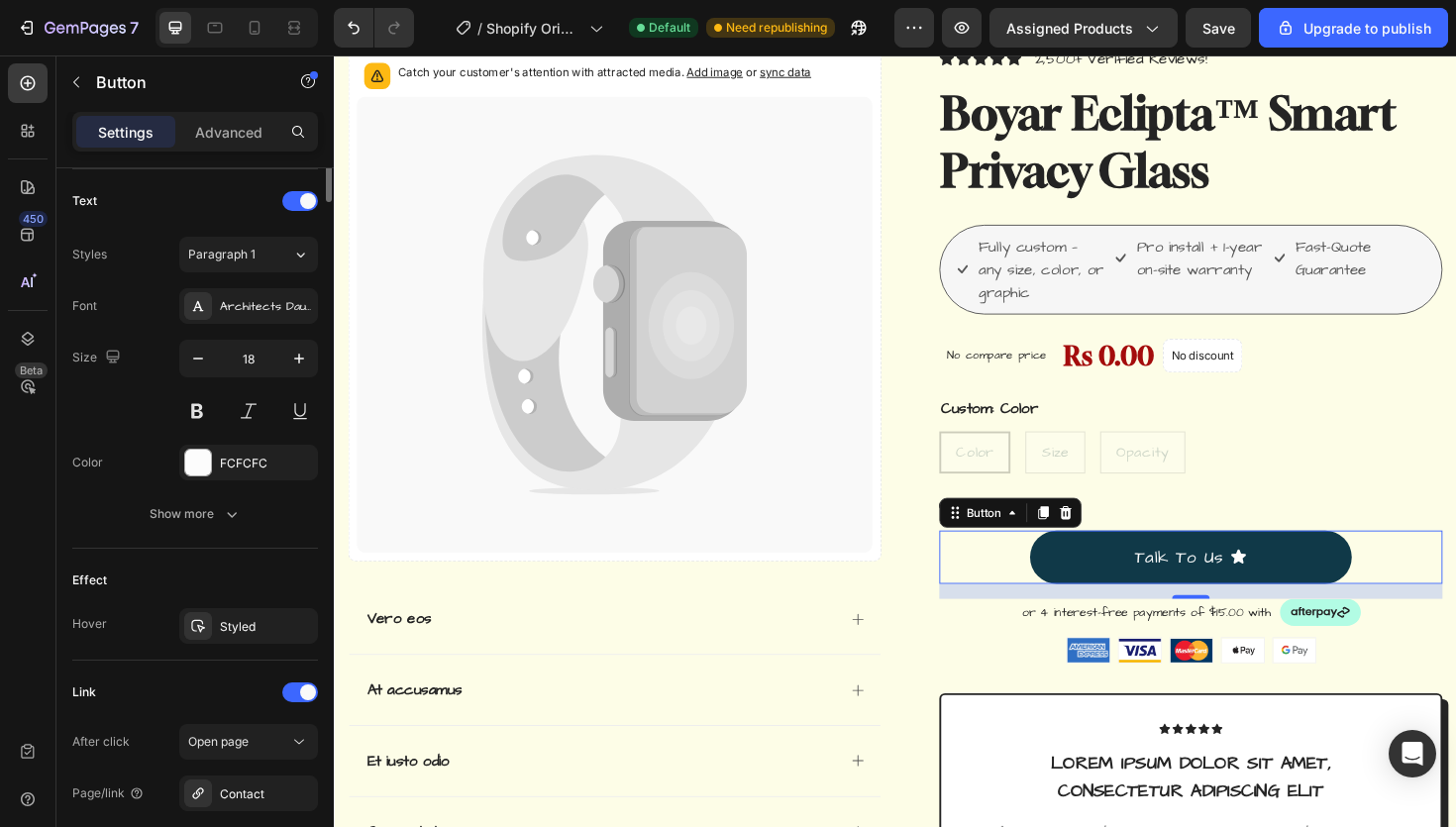 scroll, scrollTop: 1016, scrollLeft: 0, axis: vertical 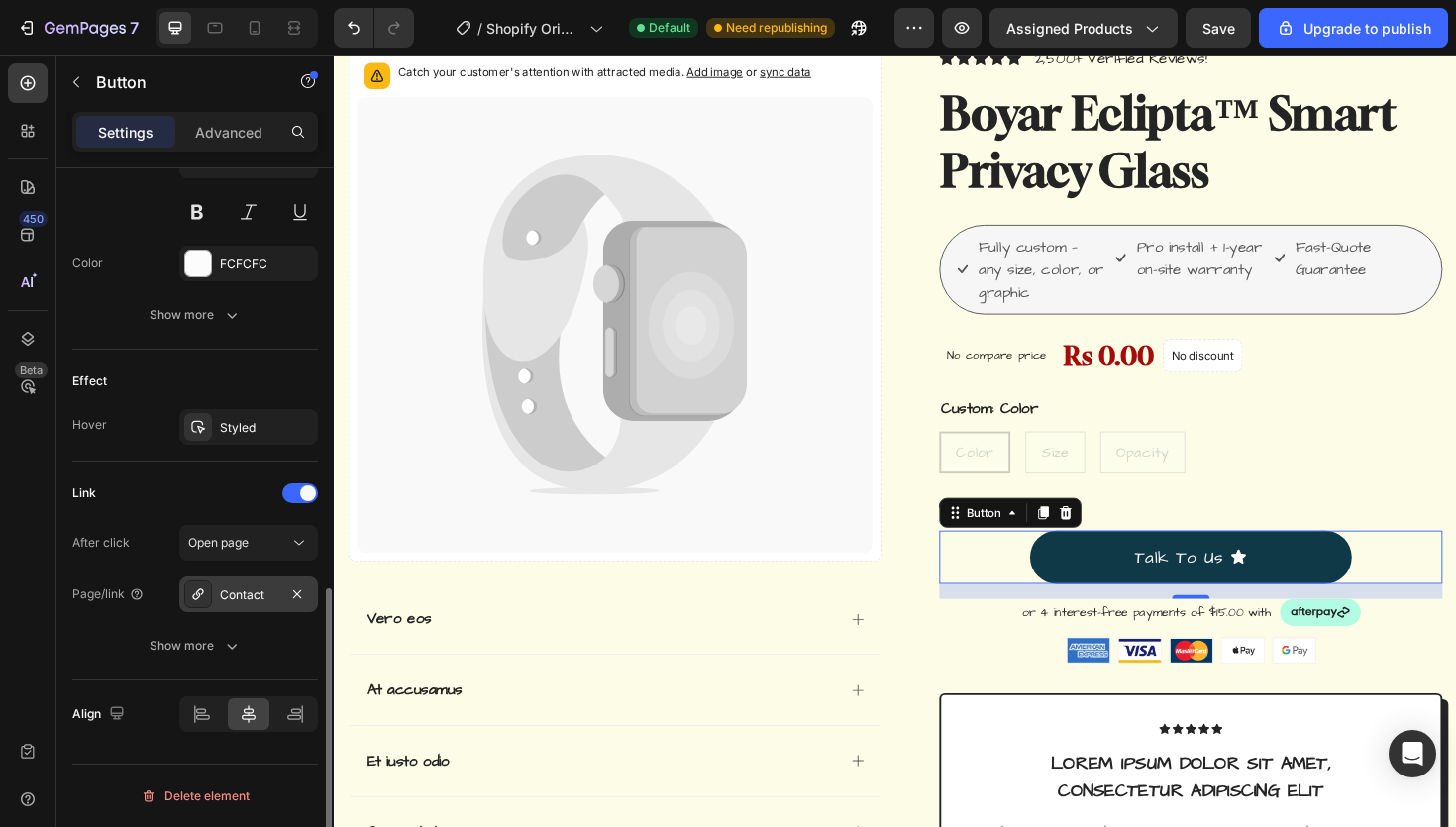 click at bounding box center [198, 594] 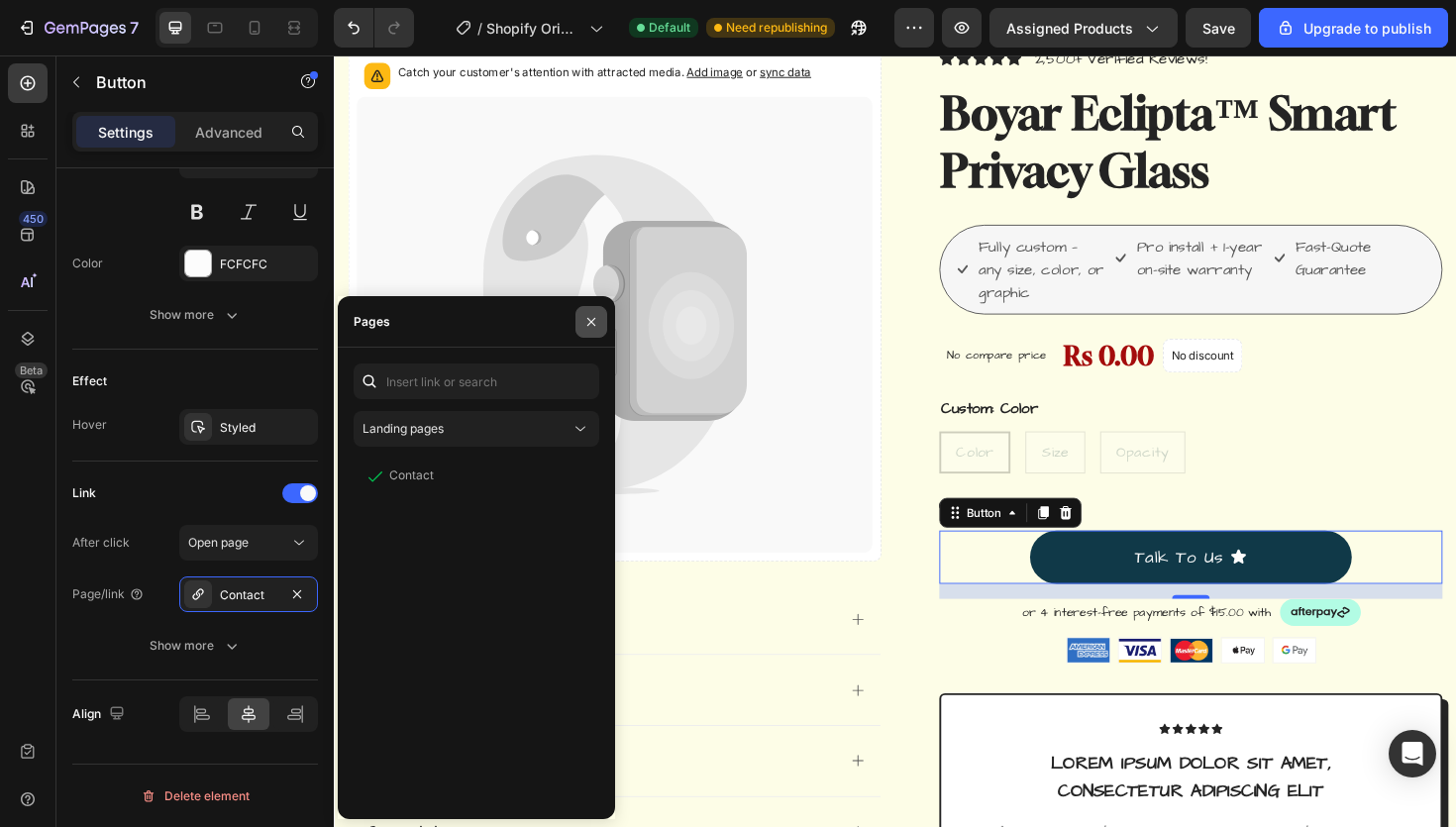click at bounding box center [591, 322] 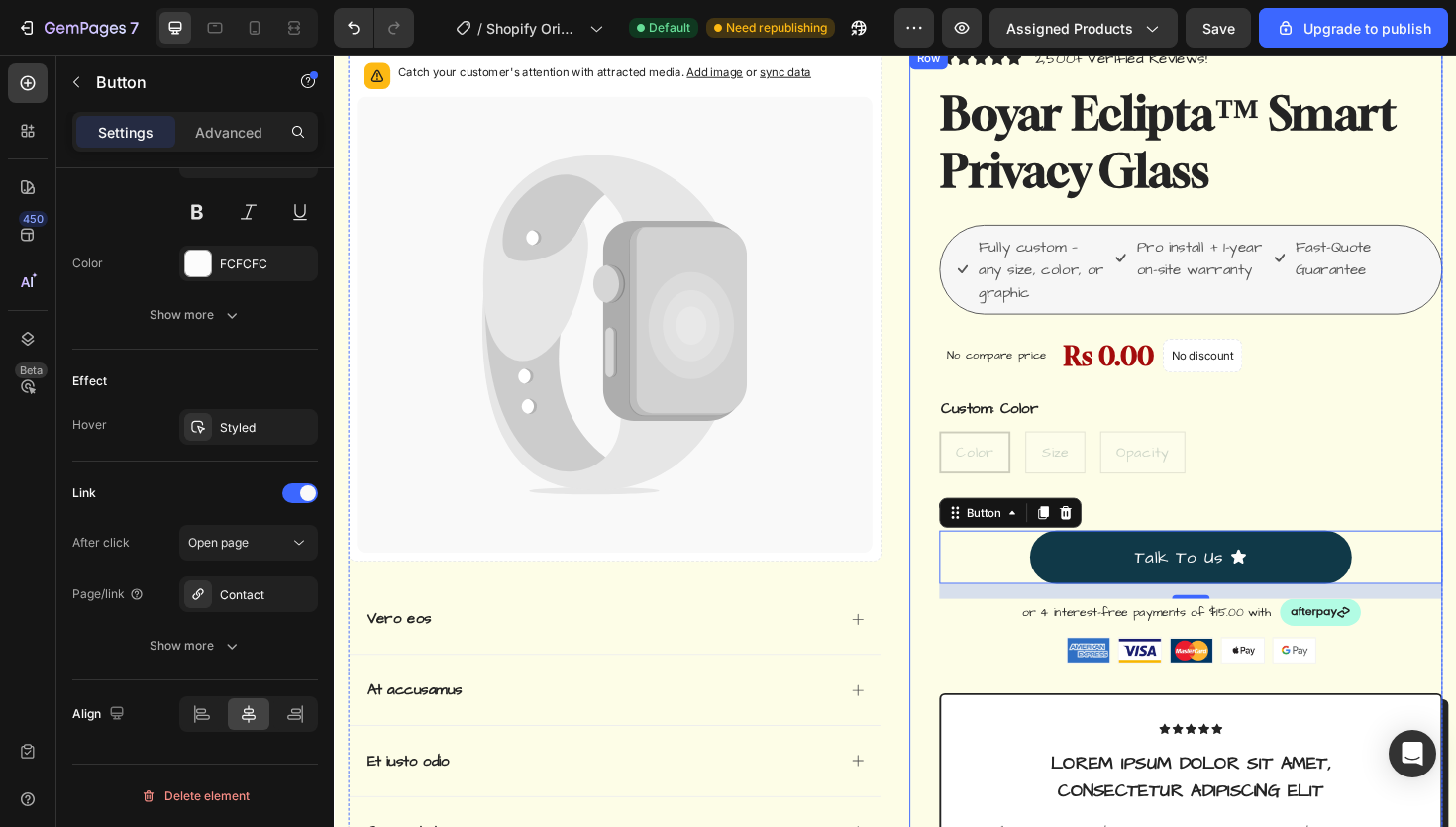 click on "Icon Icon Icon Icon Icon Icon List 2,500+ Verified Reviews! Text Block Row Boyar Eclipta™ Smart Privacy Glass Product Title Fully custom — any size, color, or graphic Item List Pro install + 1-year on-site warranty Item List Fast-Quote Guarantee Item List Row No compare price Product Price Rs 0.00 Product Price Product Price No discount Not be displayed when published Product Badge Row Custom: Color Color Color Color Size Size Size Opacity Opacity Opacity Product Variants Swatches OUT OF STOCK Stock Counter Talk To Us Button 16 or 4 interest-free payments of $15.00 with Text Block Image Row Image Image Image Image Image Row Icon Icon Icon Icon Icon Icon List Lorem ipsum dolor sit amet, consectetur adipiscing elit Text Block “Lorem ipsum dolor sit amet, consectetur adipiscing elit, sed do eiusmod tempor incididunt ut Text Block Emily Text Block Verified Buyer Item List Row Row Eiusmod Text Block Lorem ipsum Dolor sit amet" at bounding box center (1241, 700) 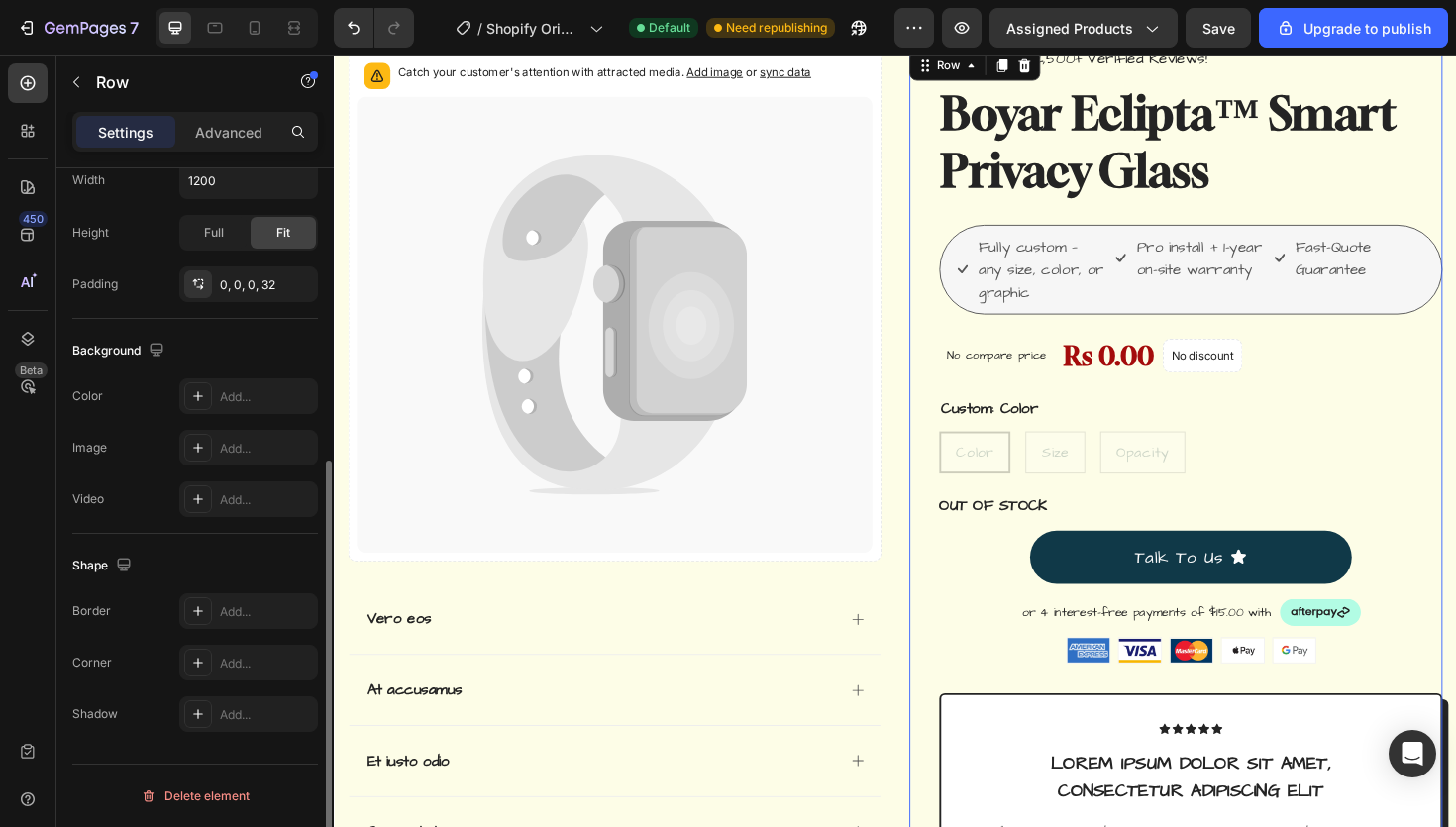 scroll, scrollTop: 0, scrollLeft: 0, axis: both 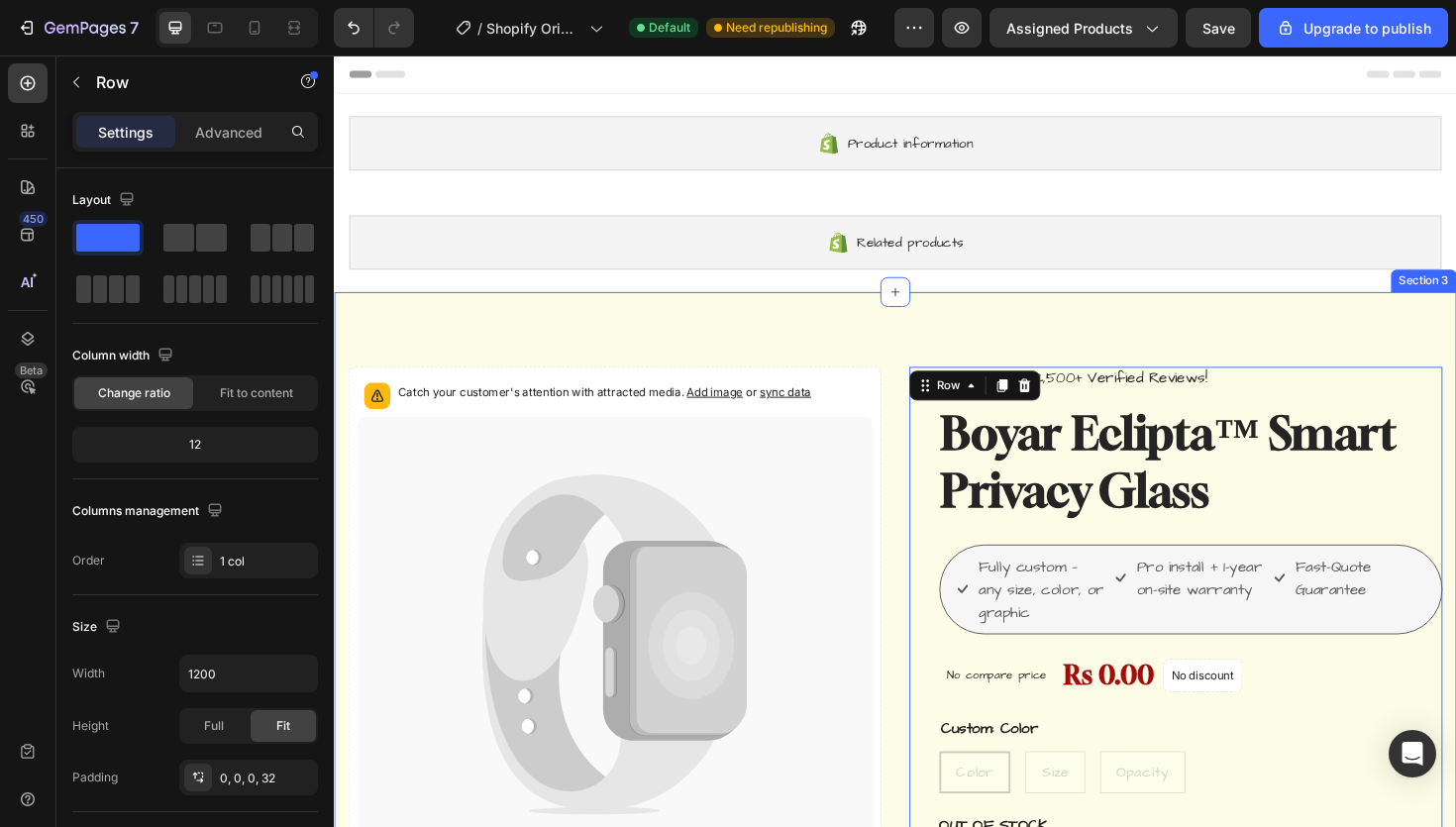 click on "Catch your customer's attention with attracted media. Add image or sync data Product Images Vero eos At accusamus Et iusto odio Consectetur Adipiscin Accordion Icon Icon Icon Icon Icon Icon List 2,500+ Verified Reviews! Text Block Row Boyar Eclipta™ Smart Privacy Glass Product Title Fully custom — any size, color, or graphic Item List Pro install + 1-year on-site warranty Item List Fast-Quote Guarantee Item List Row No compare price Product Price Rs 0.00 Product Price Product Price No discount" at bounding box center [928, 1031] 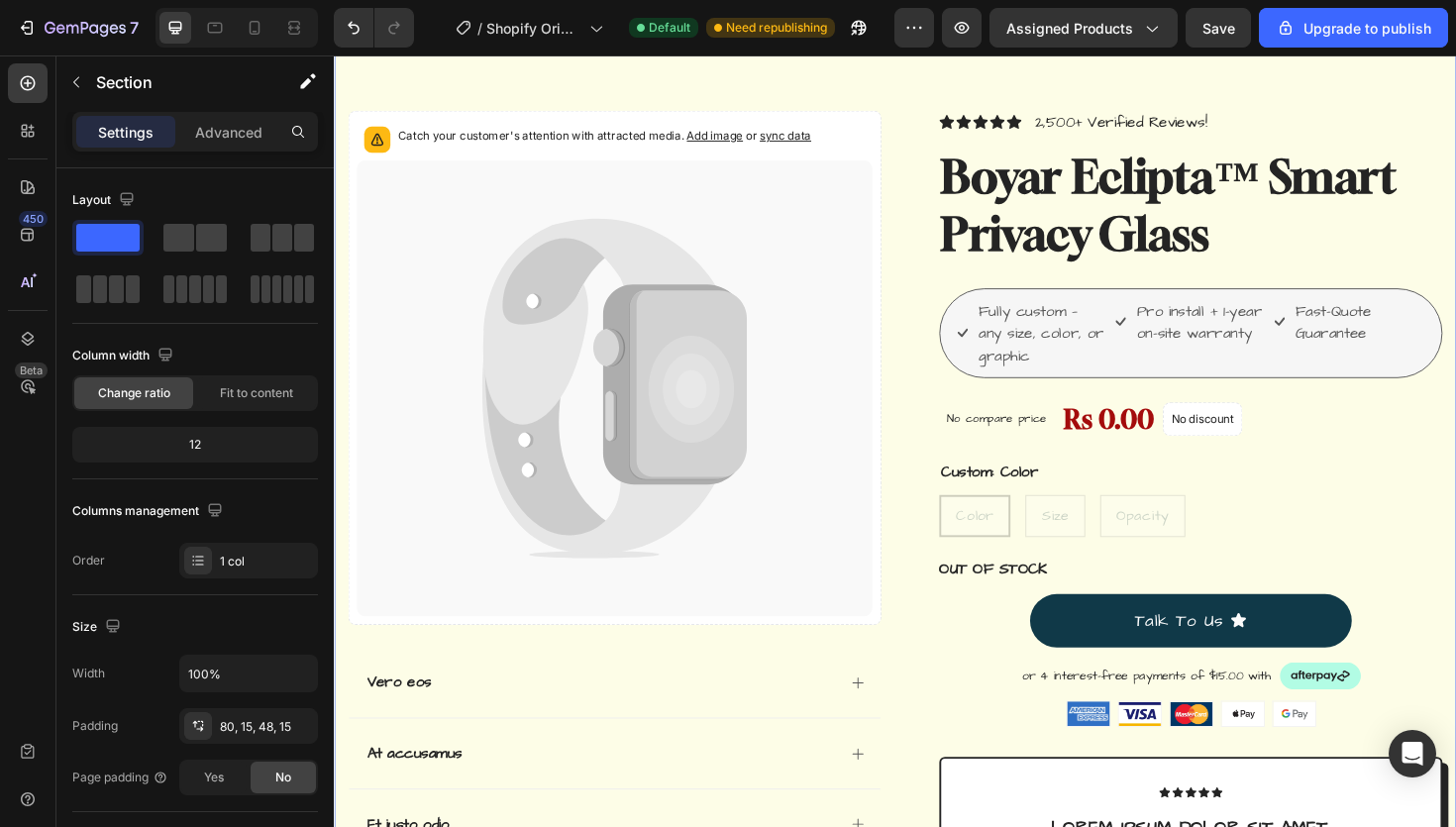 scroll, scrollTop: 128, scrollLeft: 0, axis: vertical 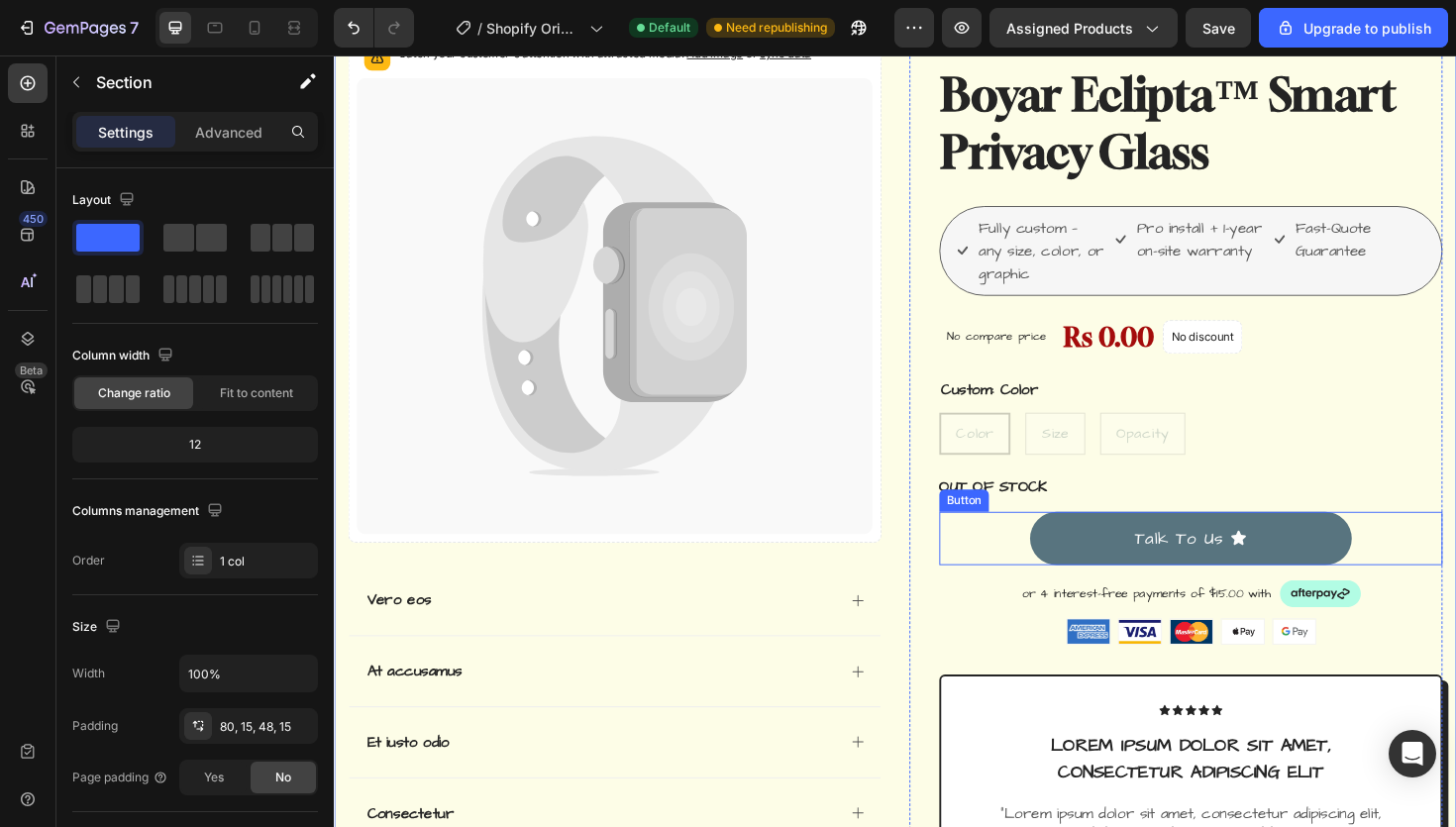 click on "Talk To Us" at bounding box center [1241, 567] 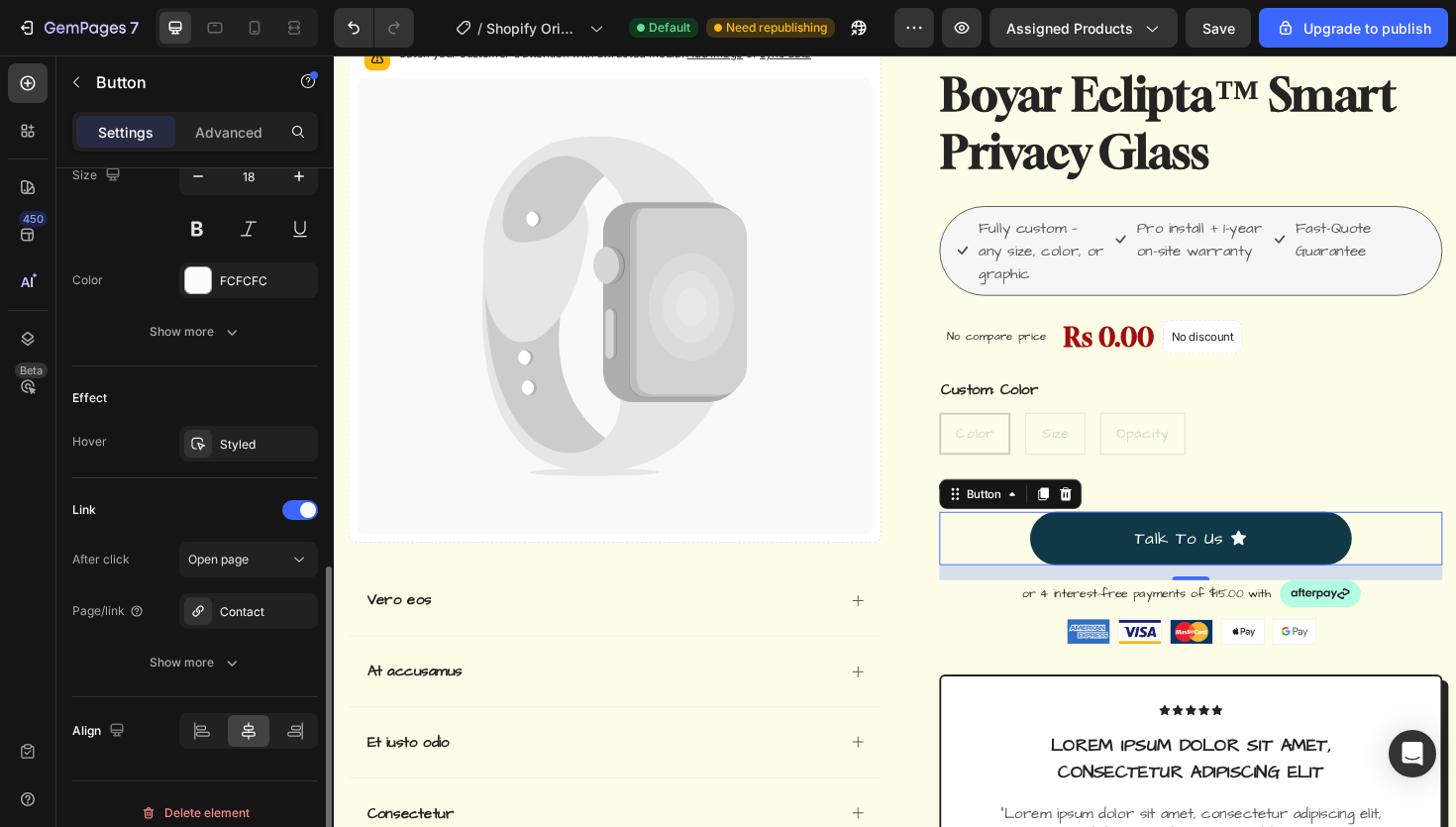 scroll, scrollTop: 1016, scrollLeft: 0, axis: vertical 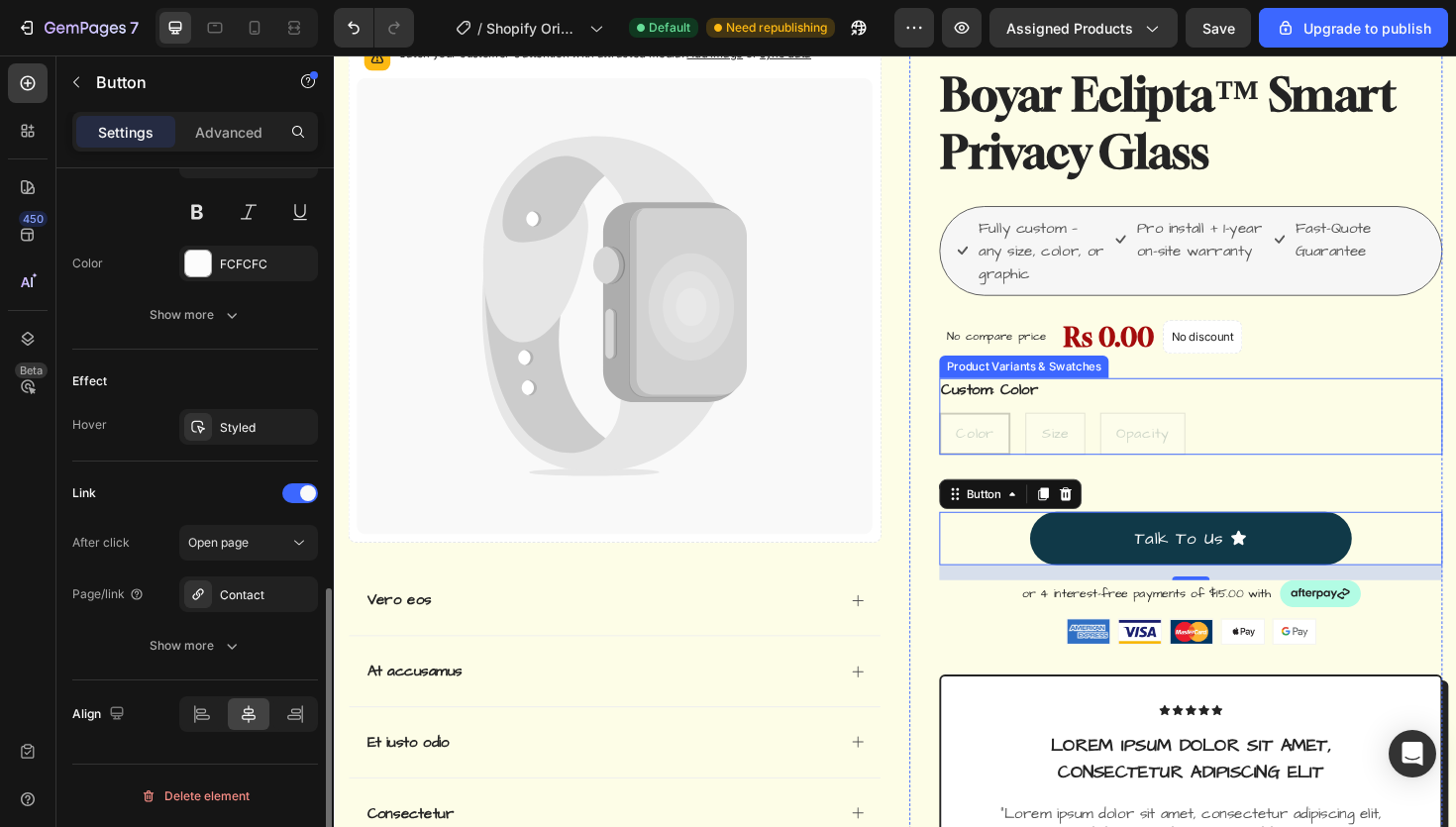 click on "Color Color     Color Size Size     Size Opacity Opacity     Opacity" at bounding box center (1241, 456) 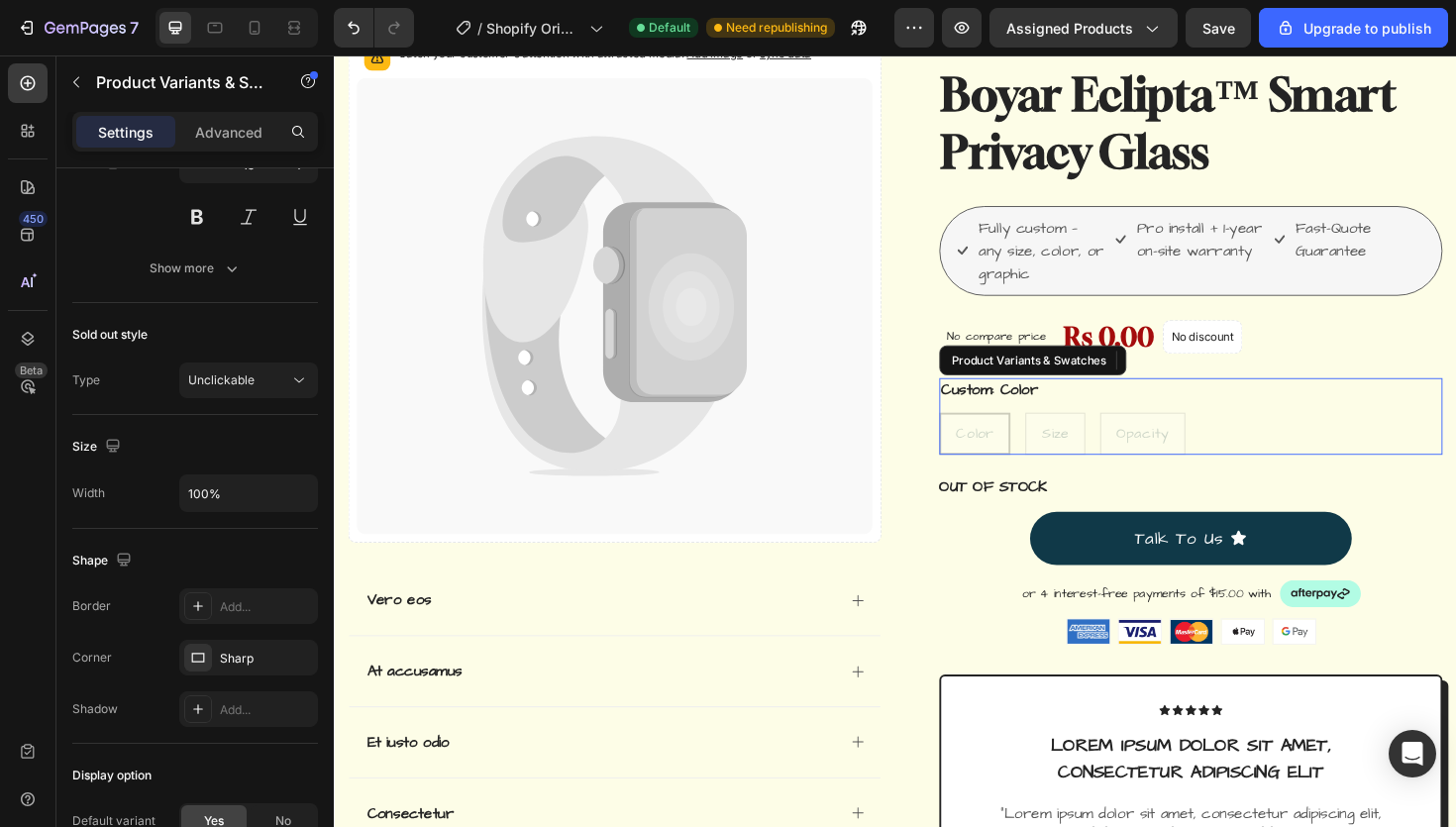 scroll, scrollTop: 0, scrollLeft: 0, axis: both 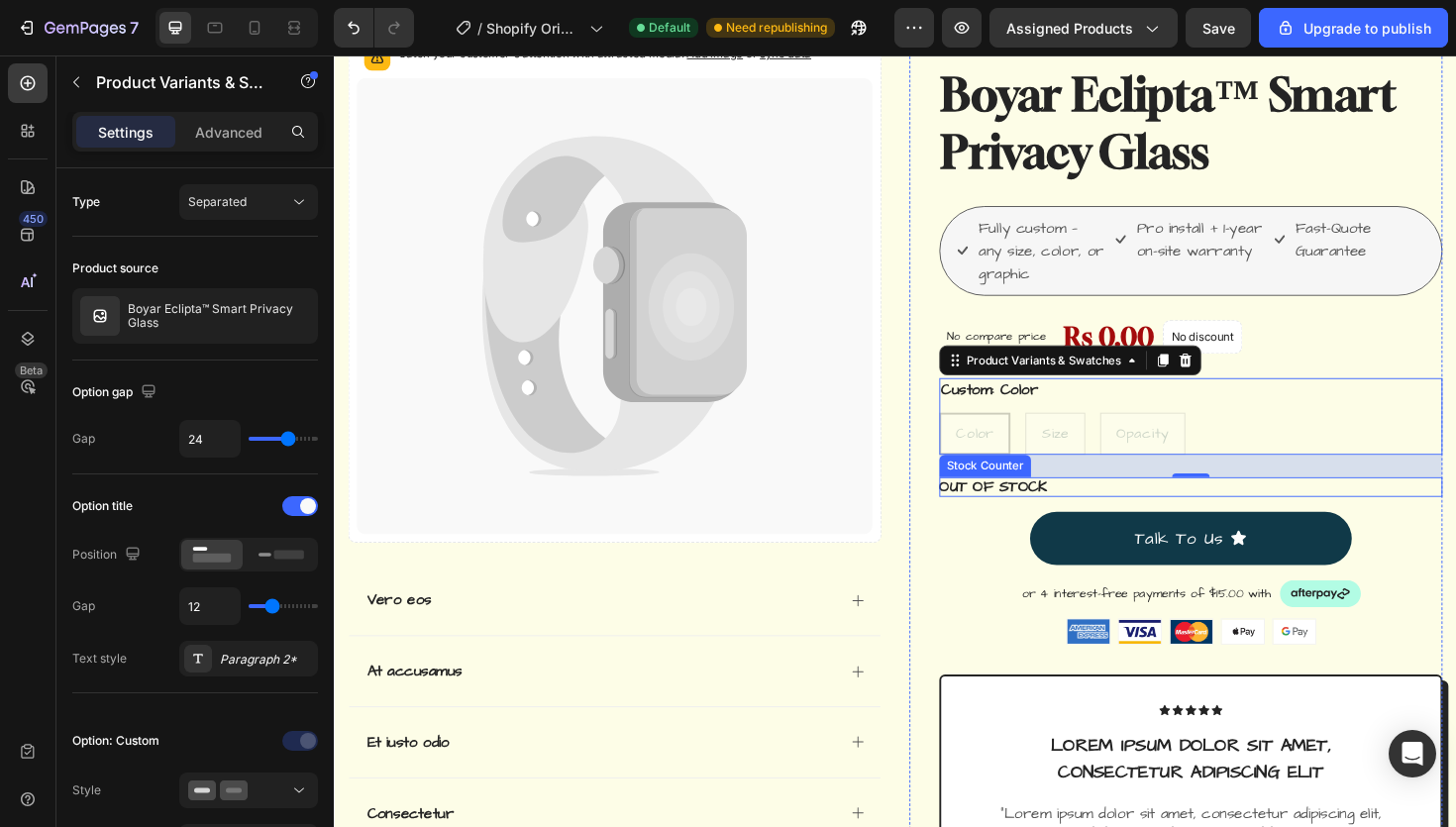 click on "OUT OF STOCK" at bounding box center (1032, 512) 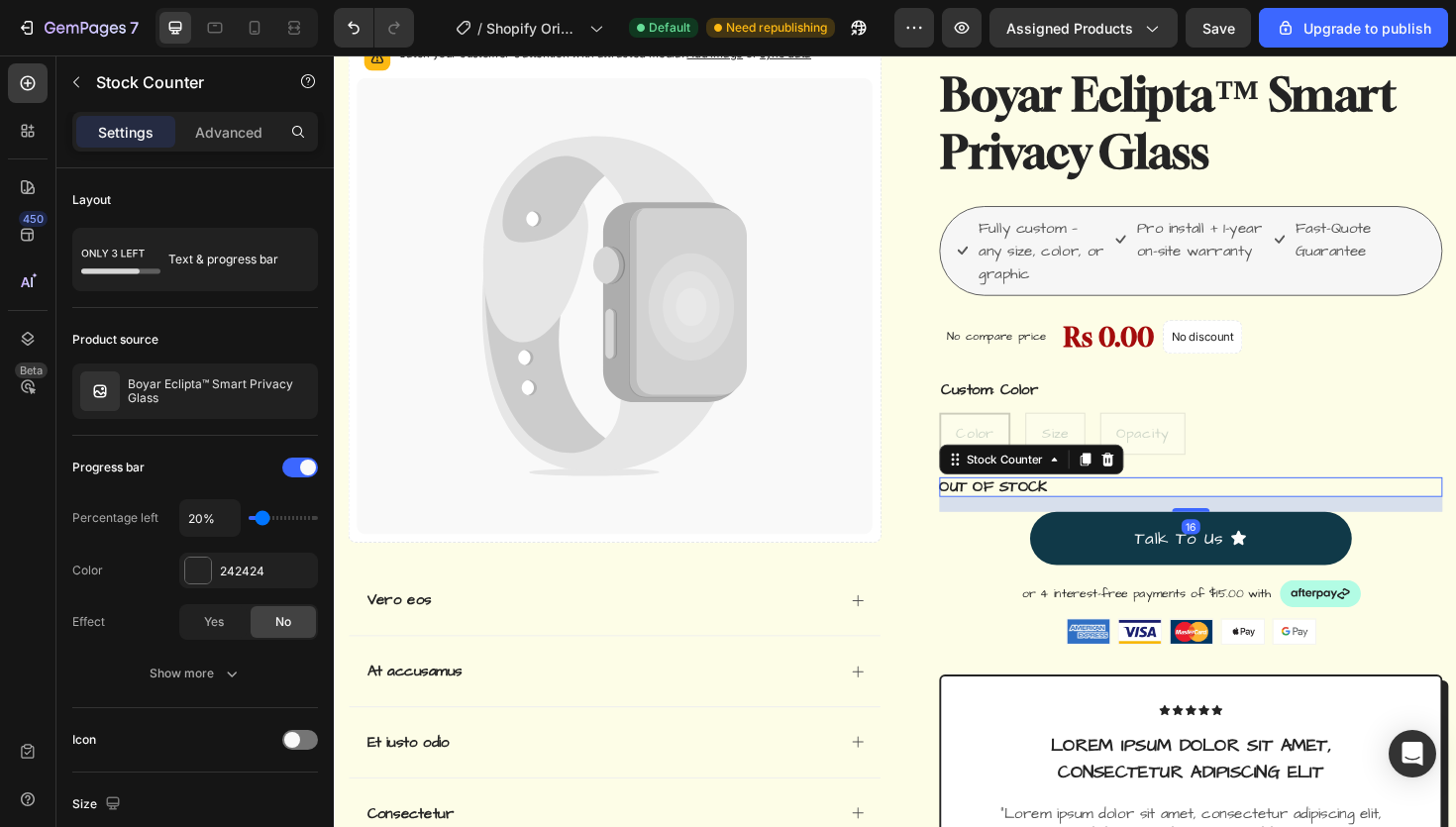 click 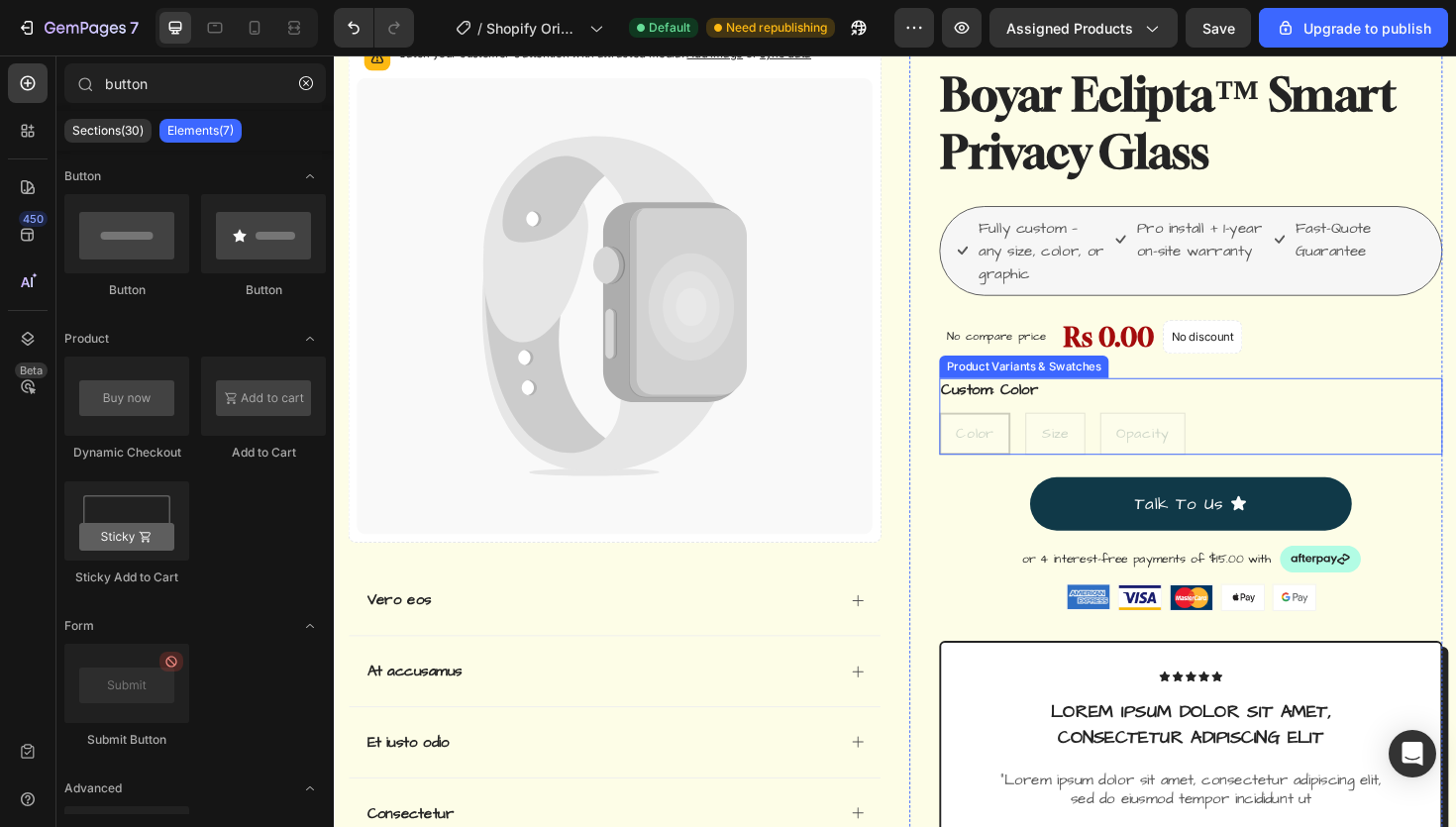 click on "Color Color     Color Size Size     Size Opacity Opacity     Opacity" at bounding box center [1241, 456] 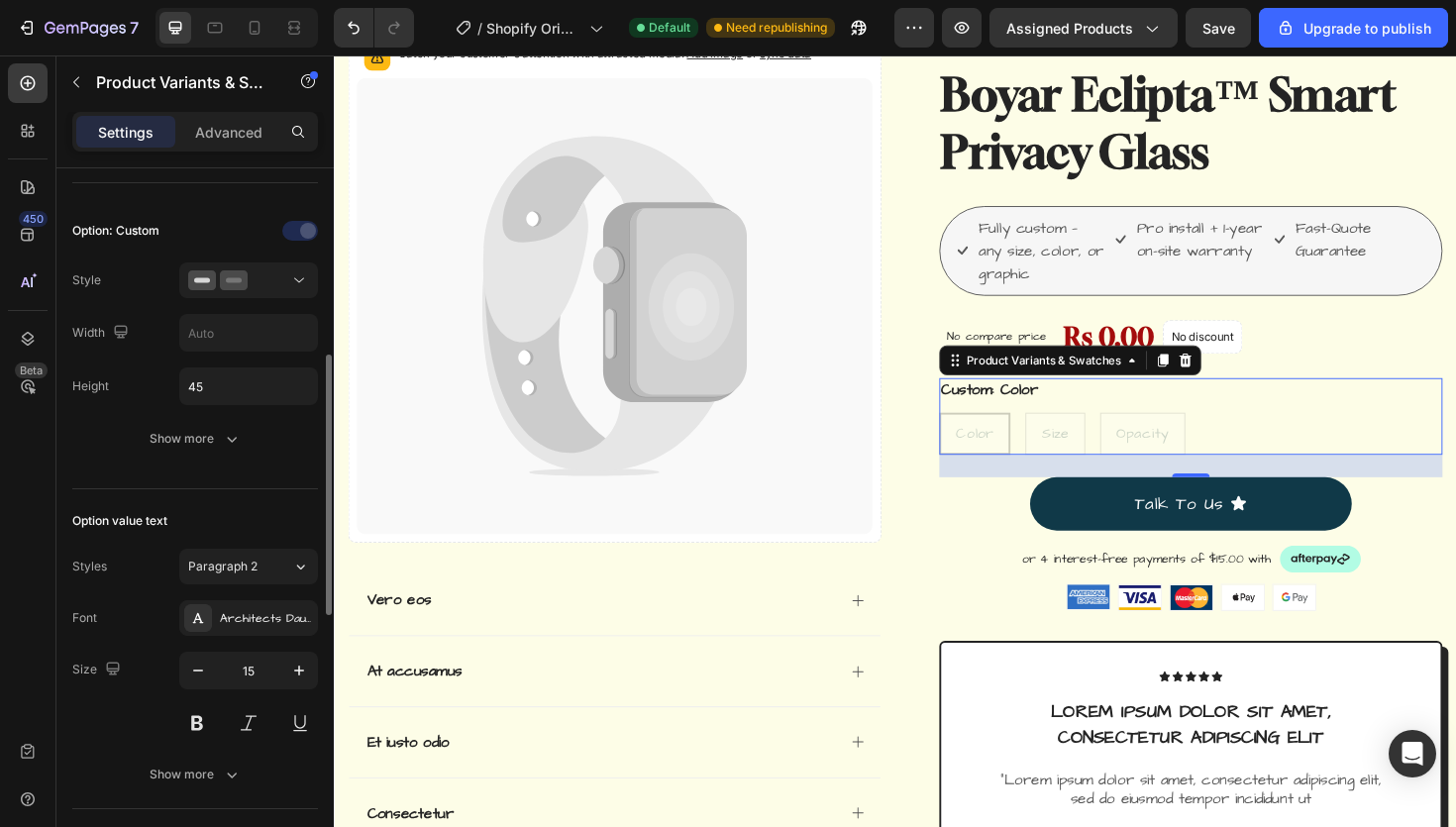 scroll, scrollTop: 336, scrollLeft: 0, axis: vertical 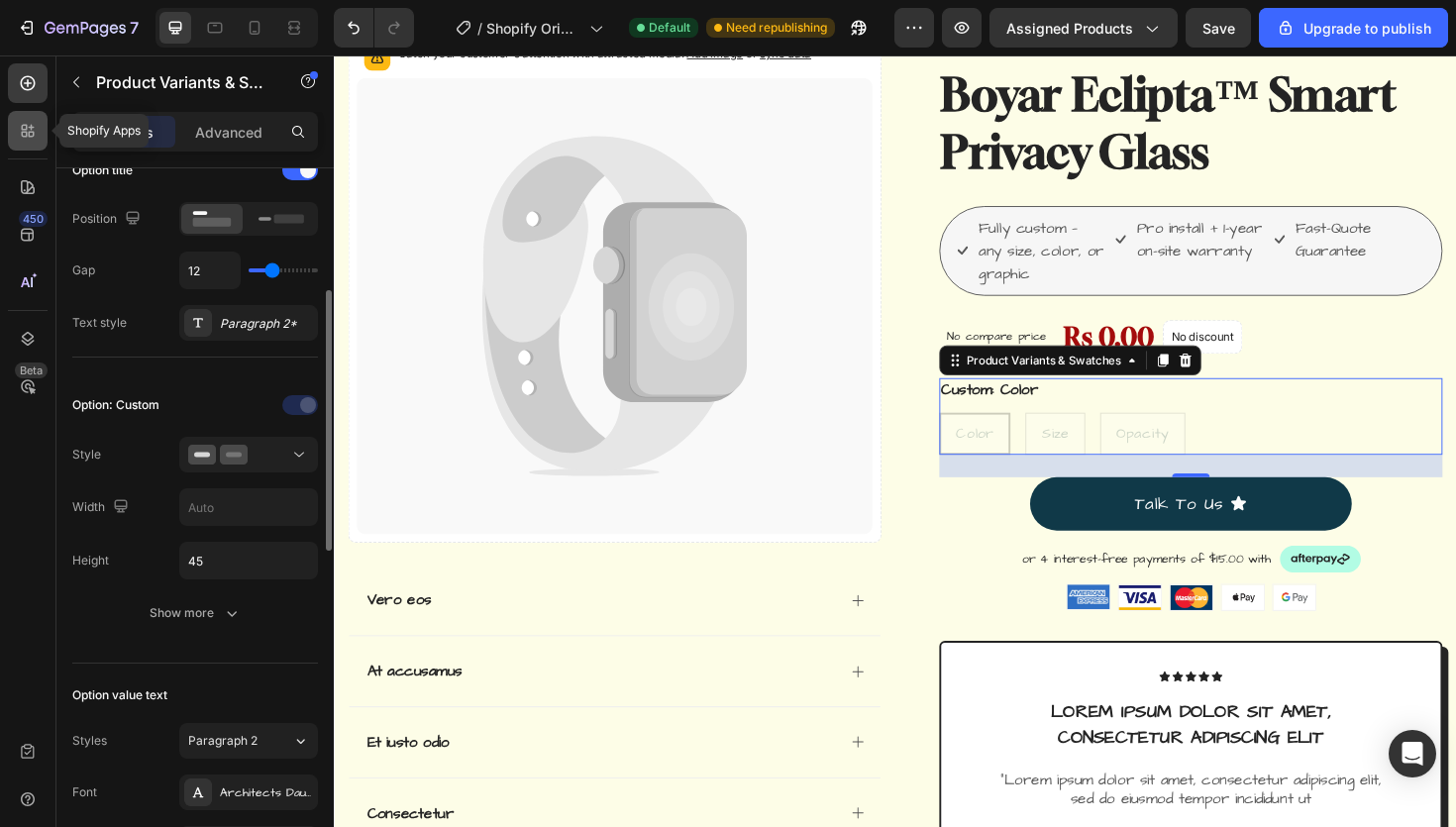 click 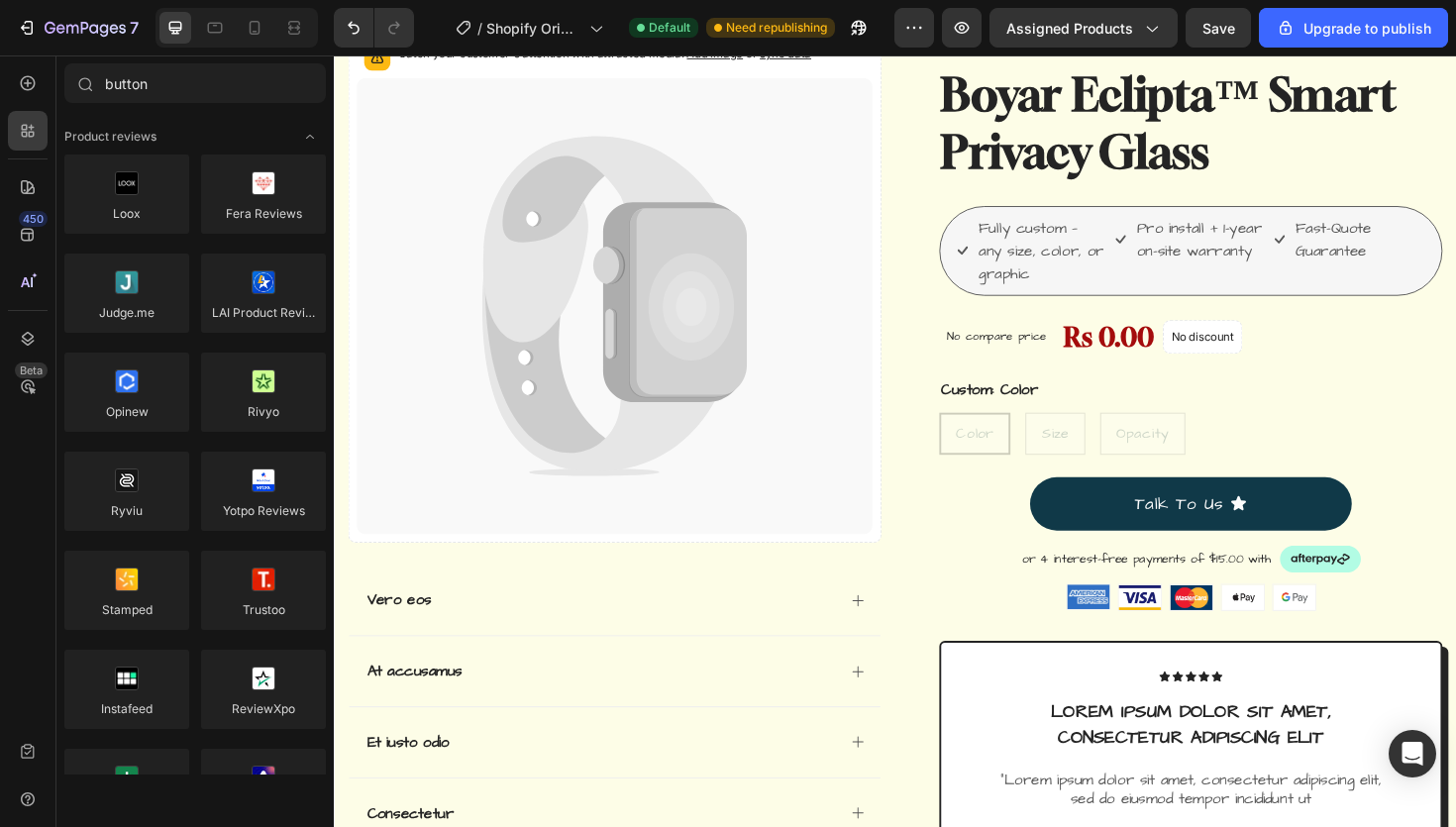 type 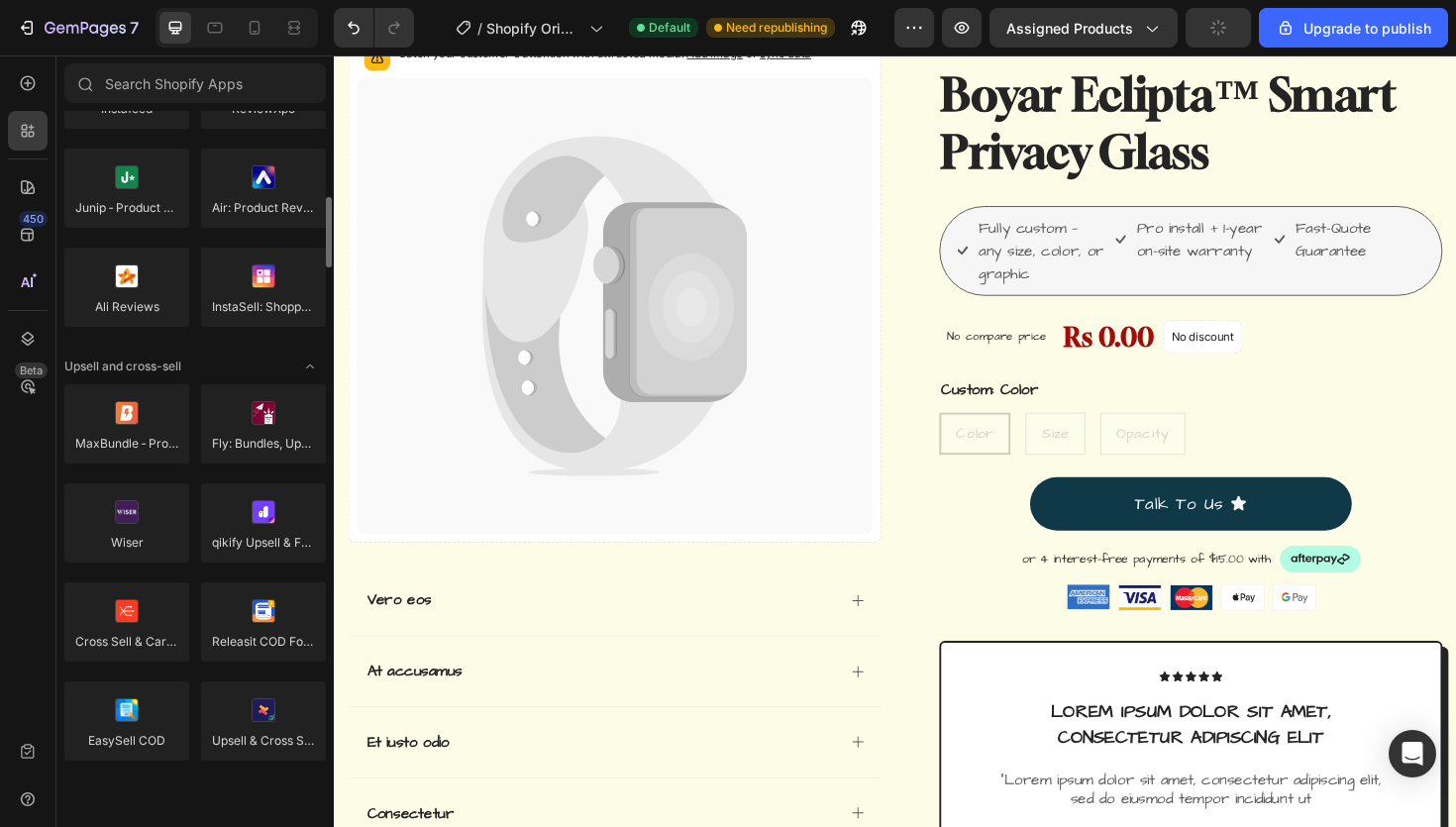 scroll, scrollTop: 621, scrollLeft: 0, axis: vertical 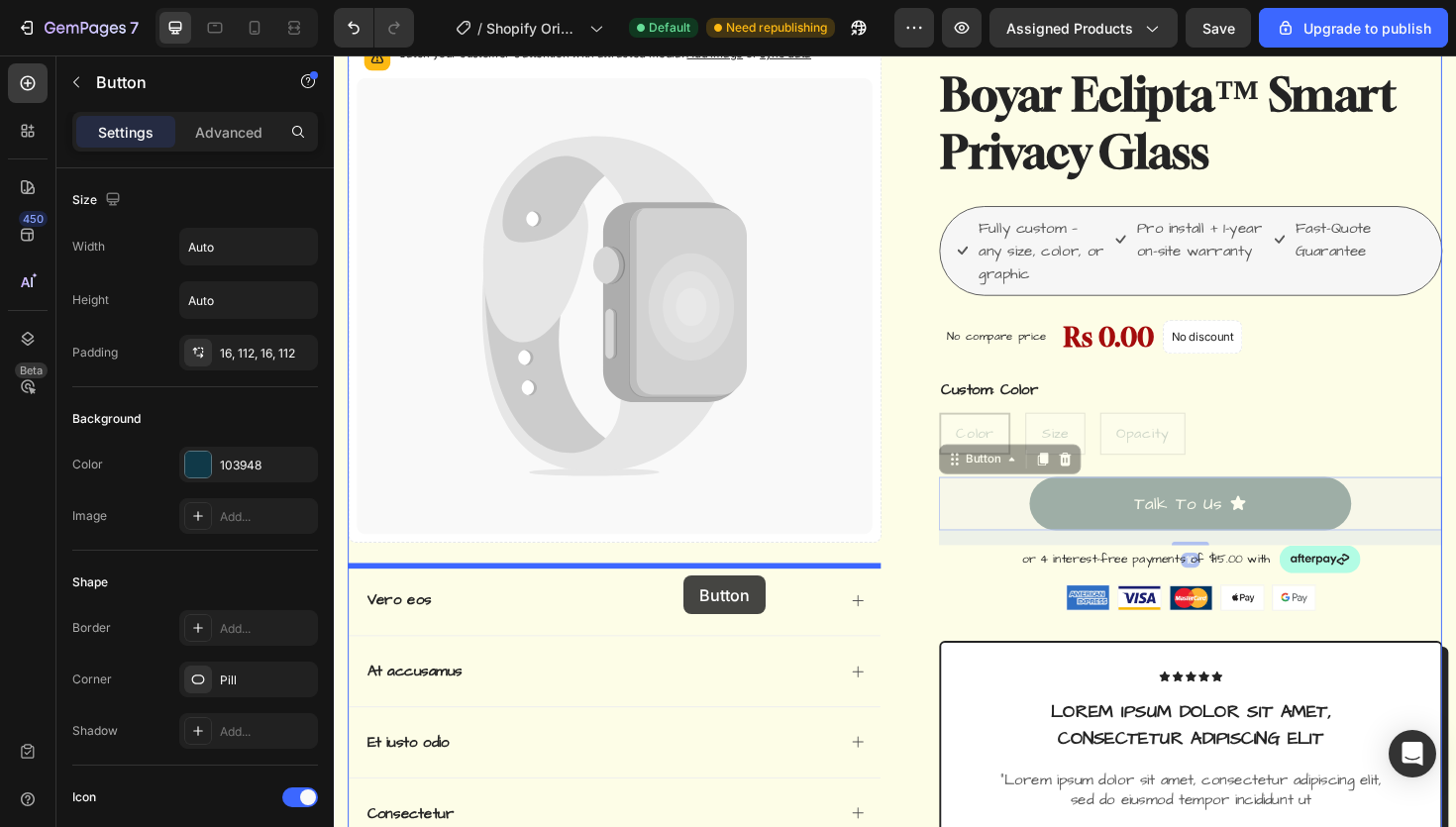 drag, startPoint x: 1026, startPoint y: 521, endPoint x: 683, endPoint y: 575, distance: 347.22471 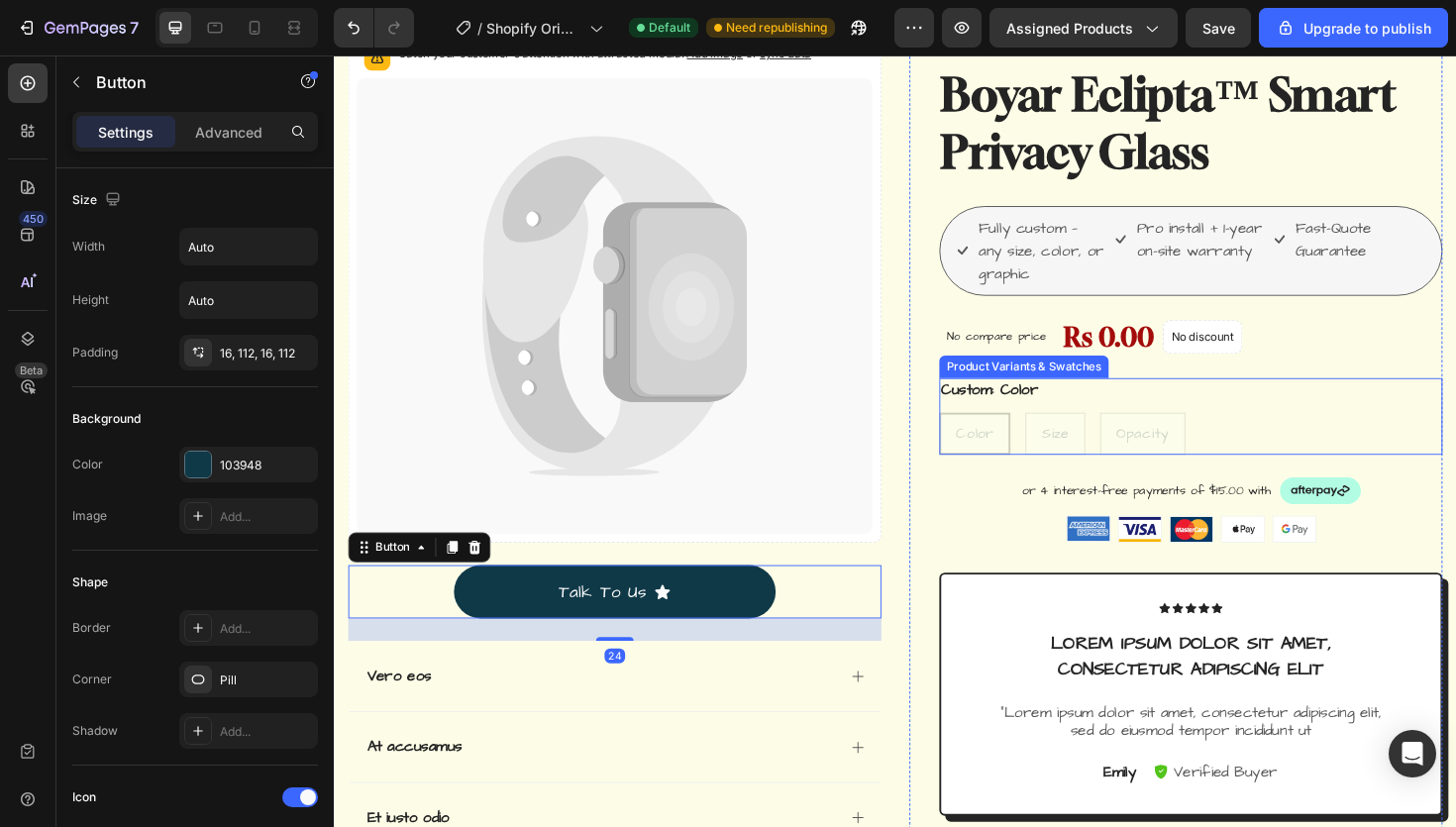 click on "Color Color     Color Size Size     Size Opacity Opacity     Opacity" at bounding box center [1241, 456] 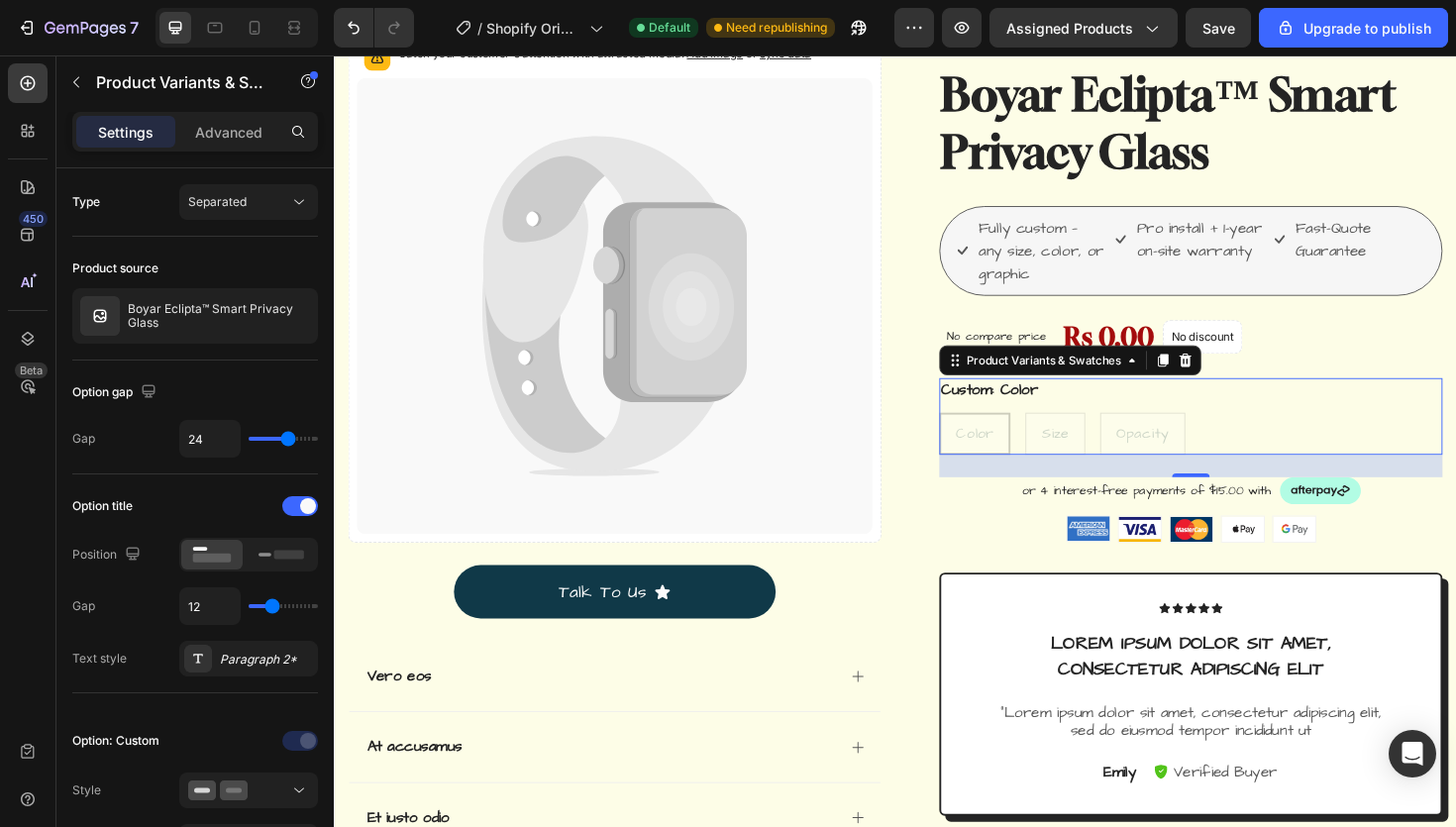 click at bounding box center (237, 28) 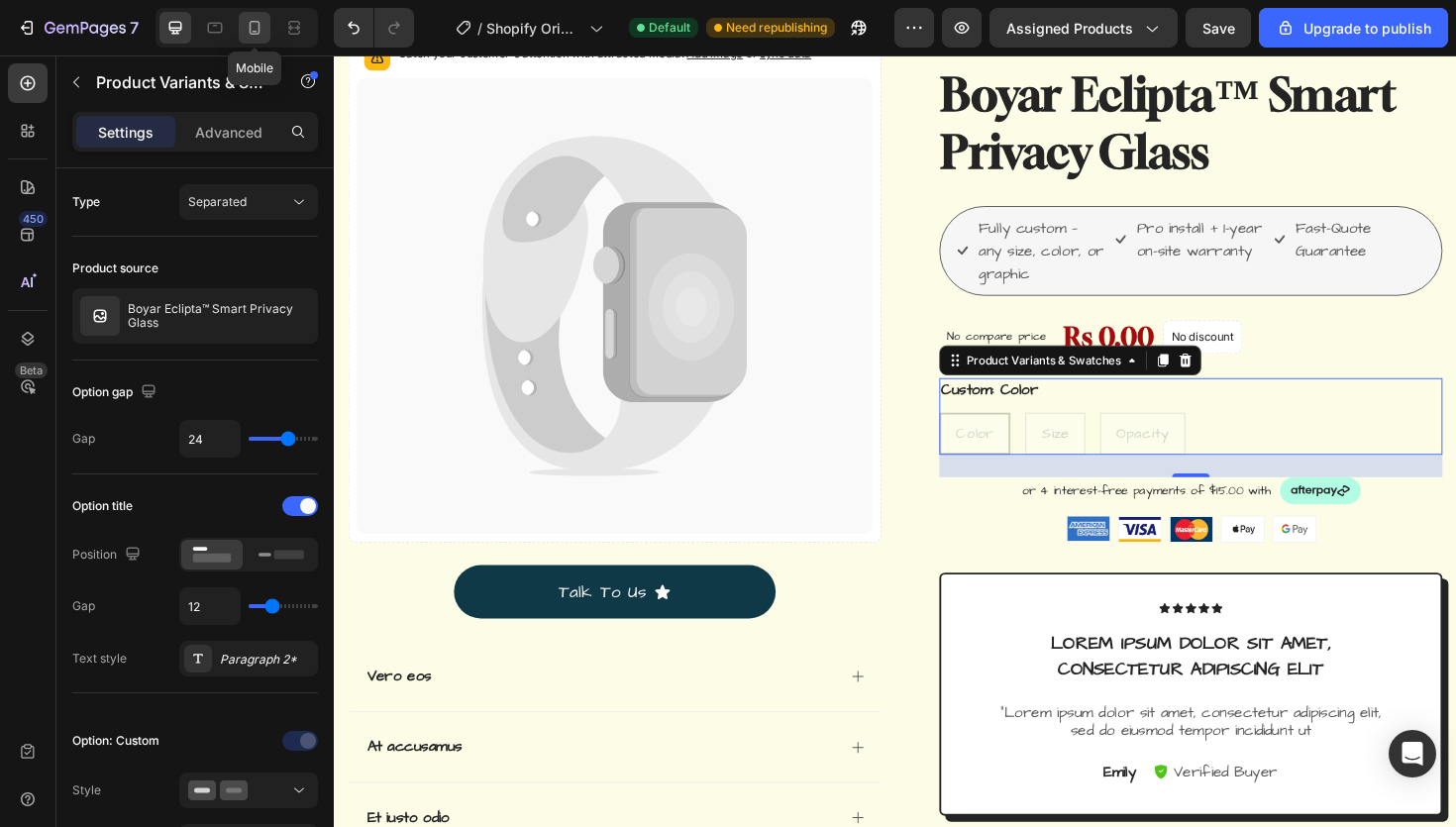 click 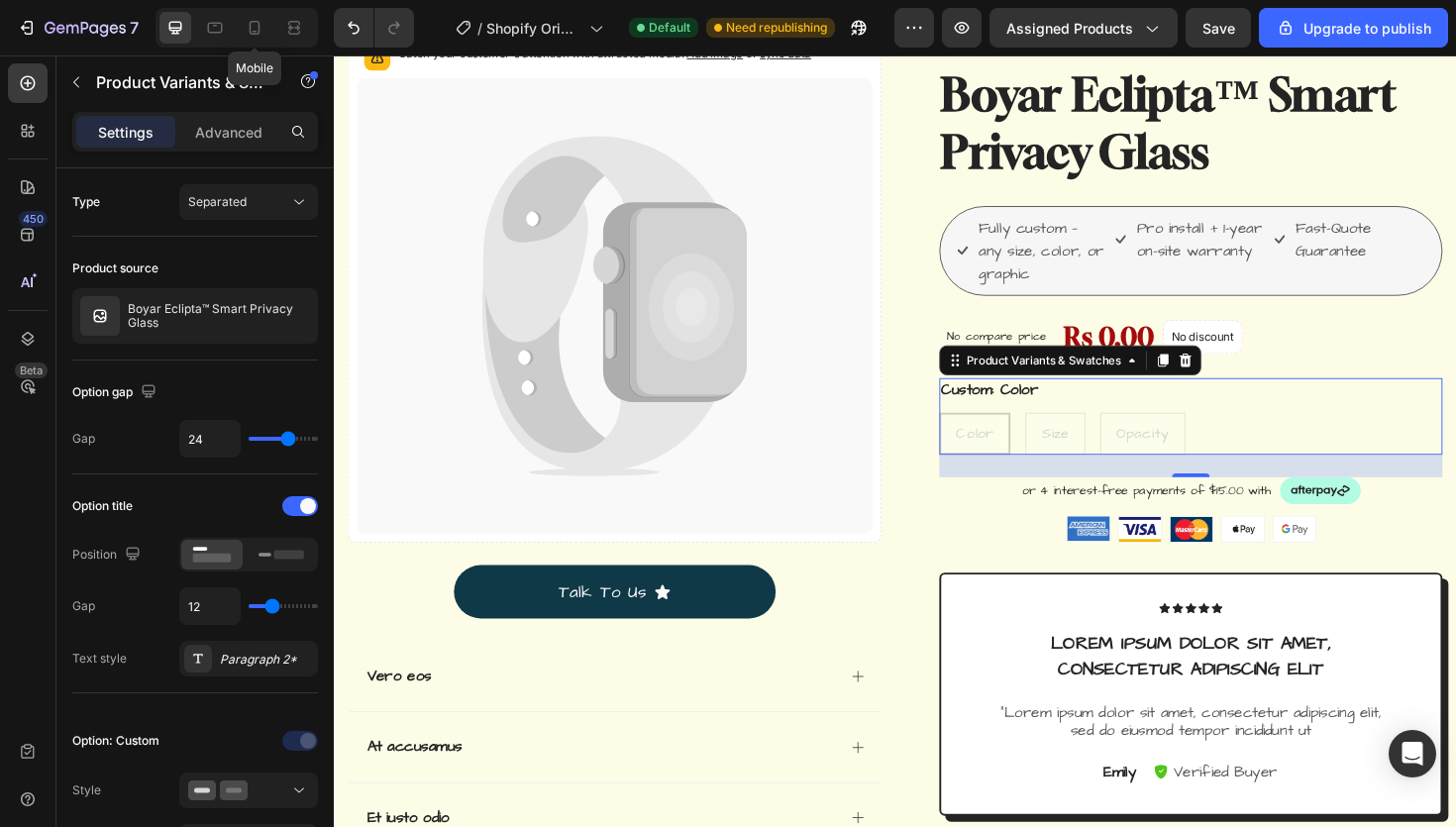 type on "14" 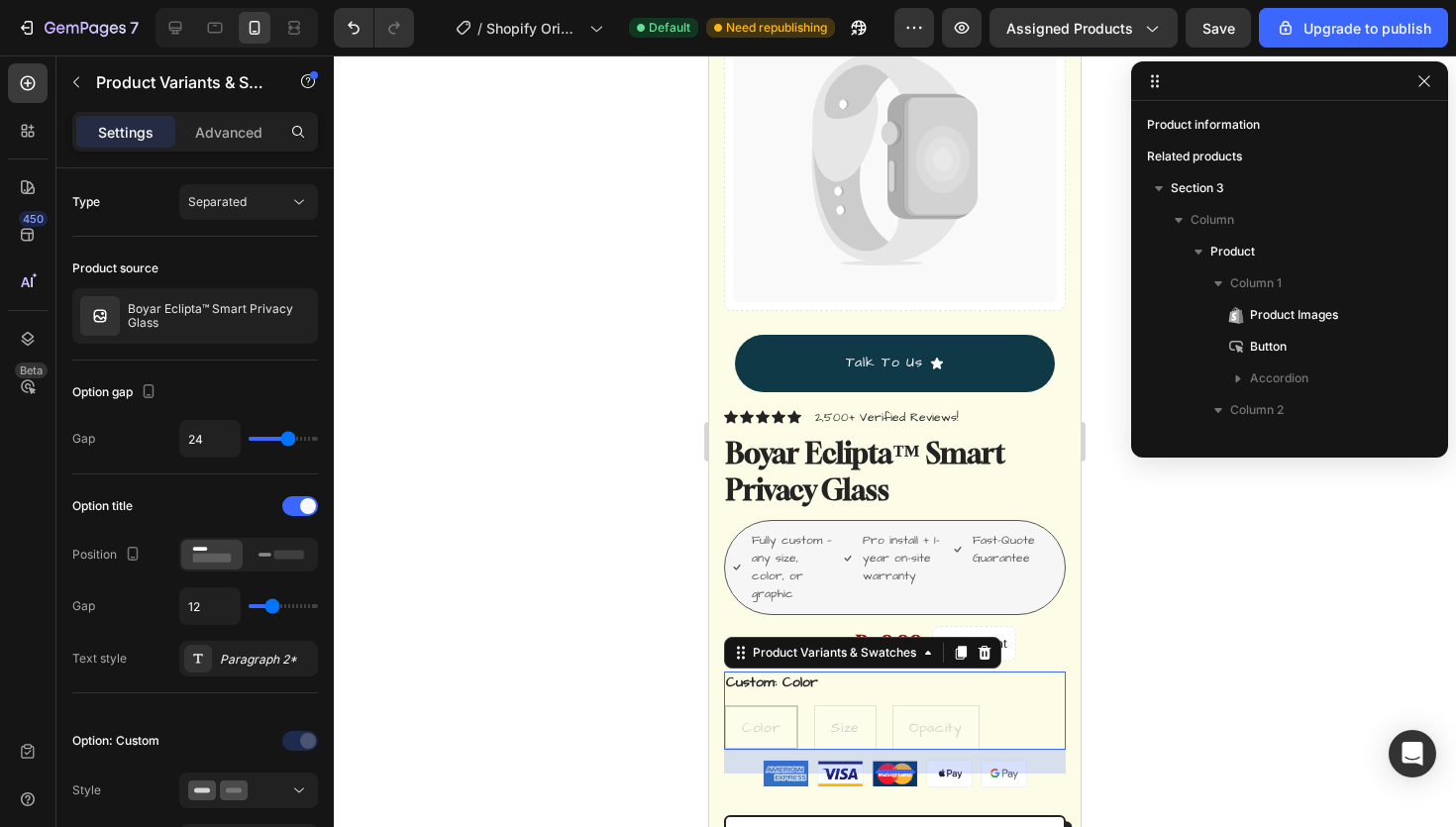 scroll, scrollTop: 374, scrollLeft: 0, axis: vertical 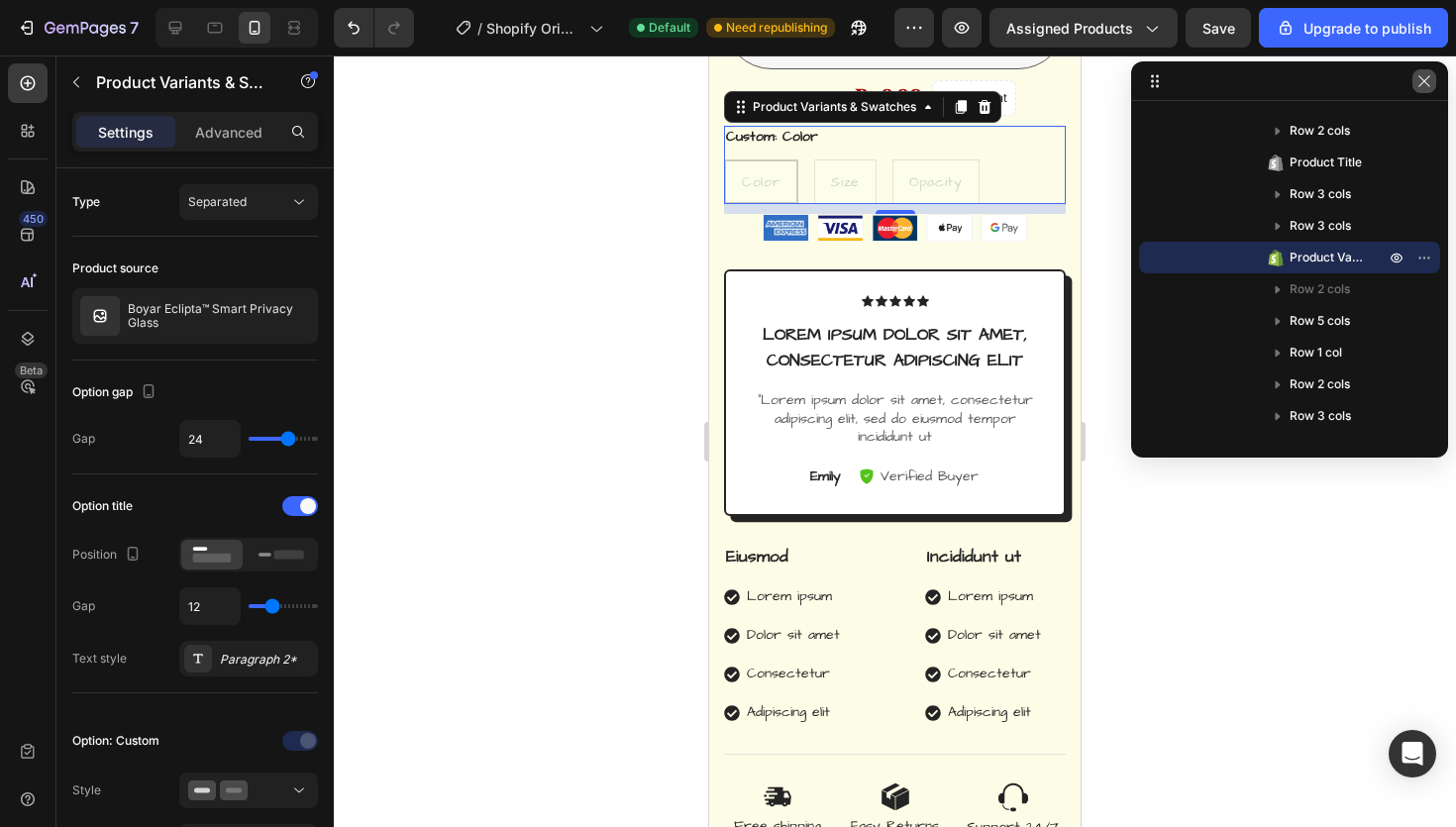 click 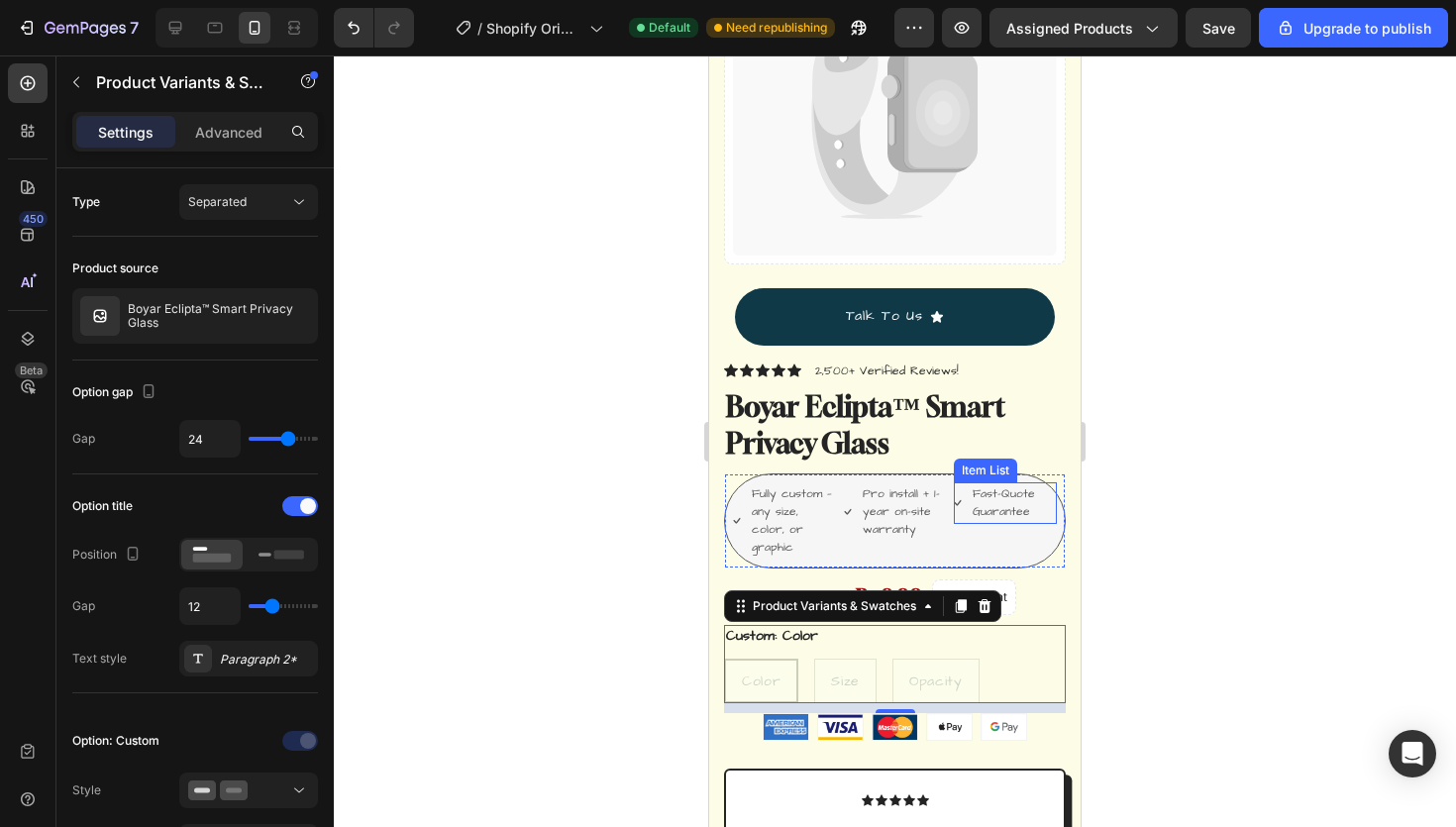 scroll, scrollTop: 426, scrollLeft: 0, axis: vertical 